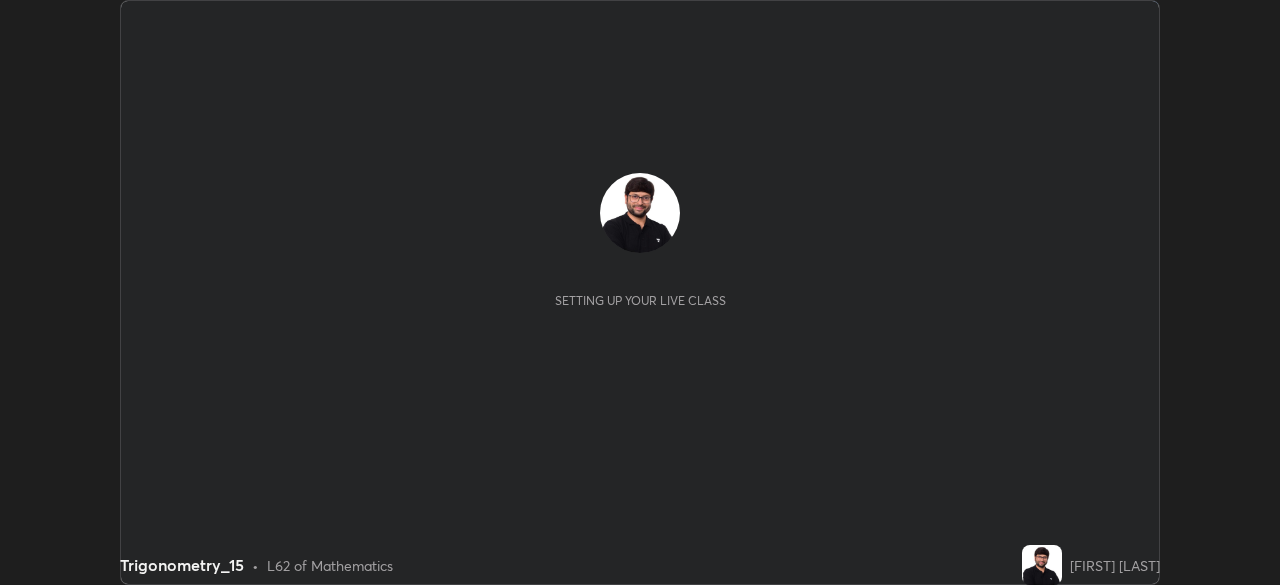 scroll, scrollTop: 0, scrollLeft: 0, axis: both 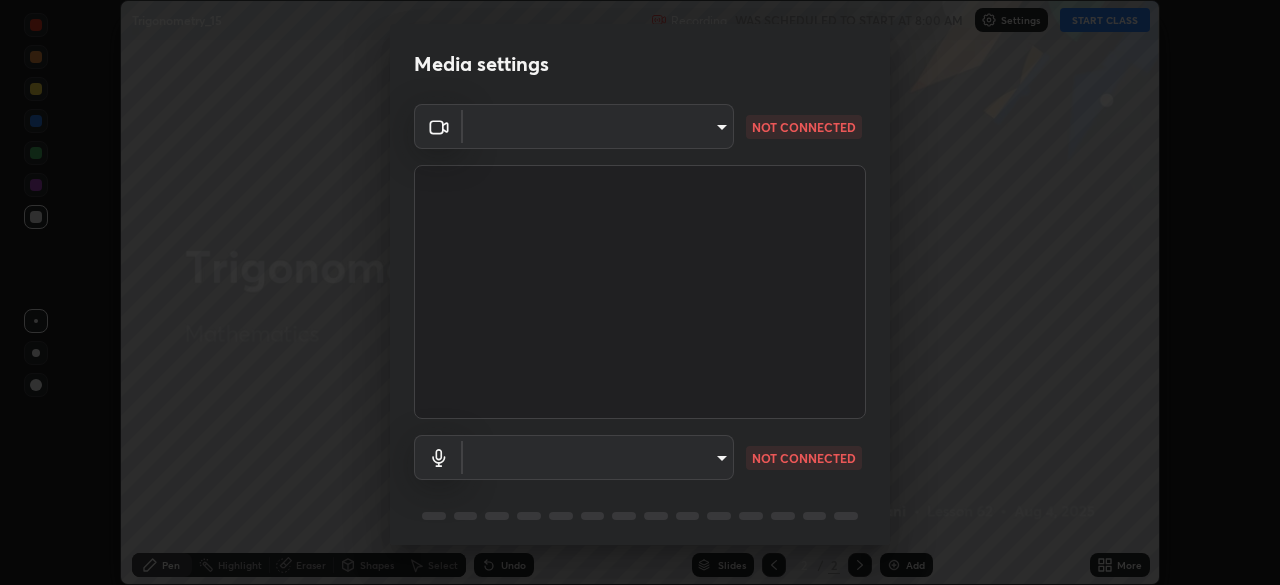 type on "6f19bd17bb1345d3381c364c08f732a45a1be43fbbd3e071611a8edbcb1d3ae0" 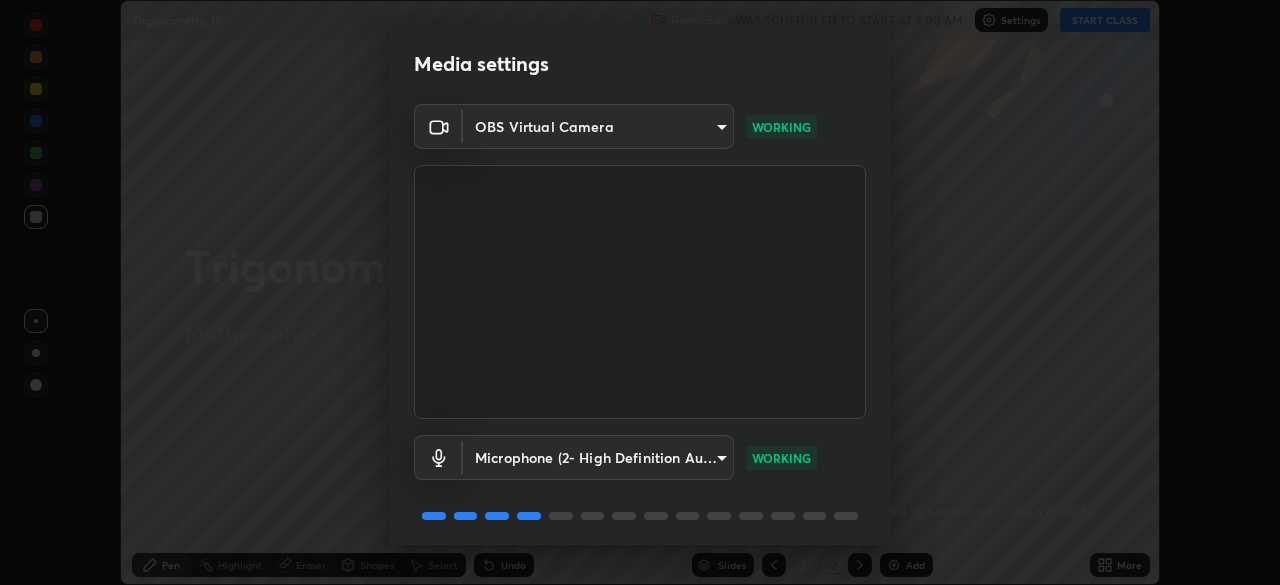 scroll, scrollTop: 71, scrollLeft: 0, axis: vertical 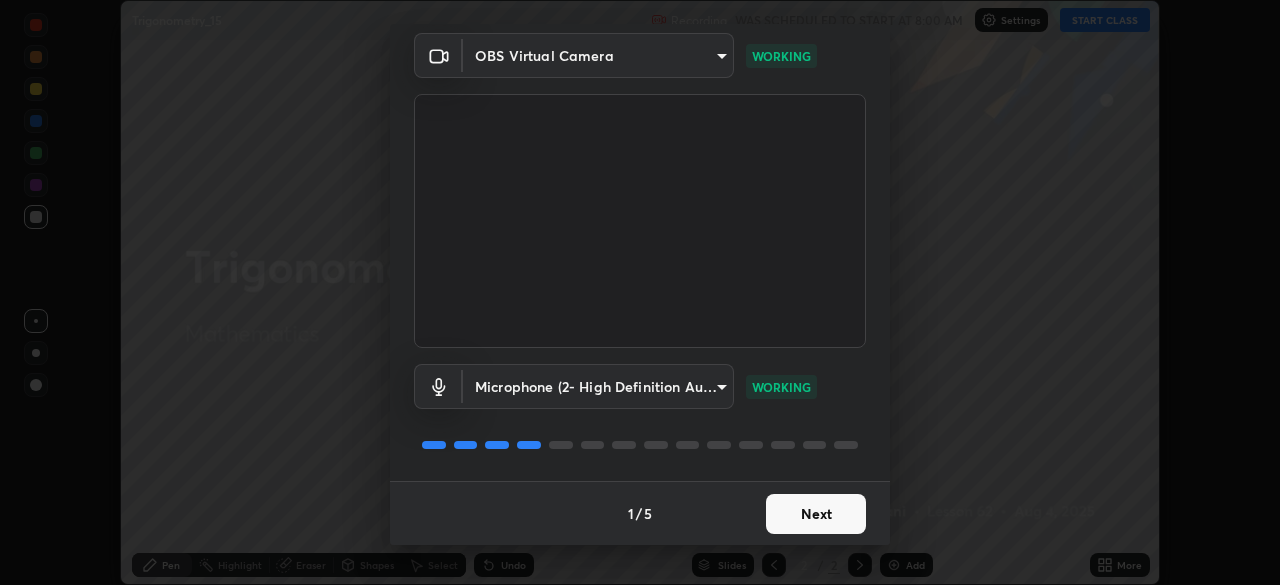 click on "Next" at bounding box center [816, 514] 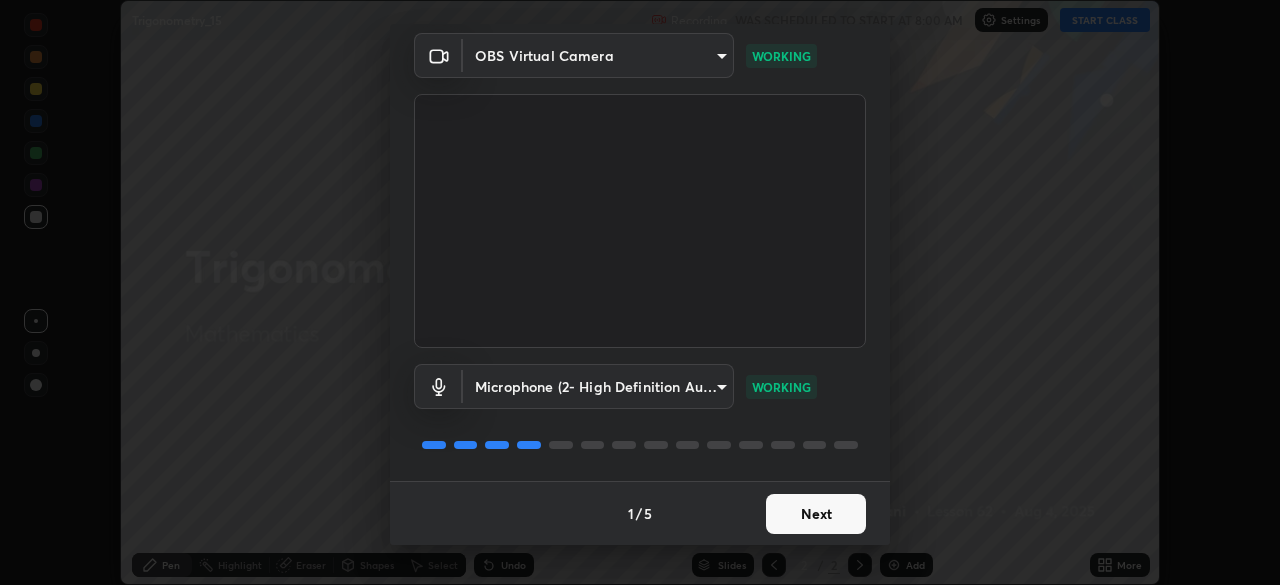 scroll, scrollTop: 0, scrollLeft: 0, axis: both 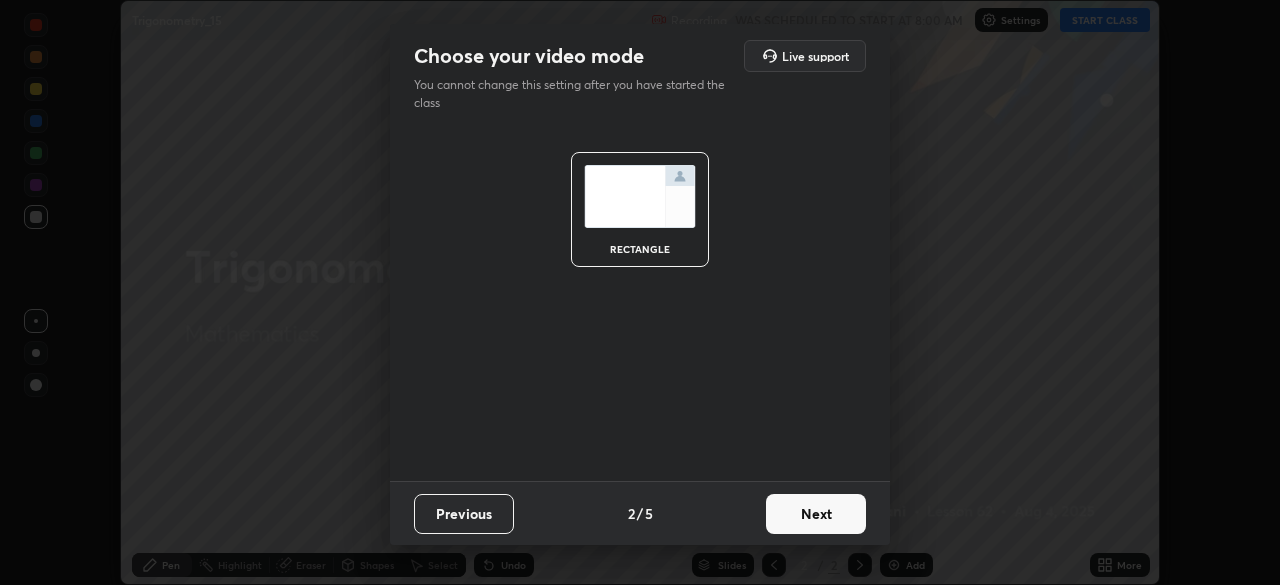 click on "Next" at bounding box center (816, 514) 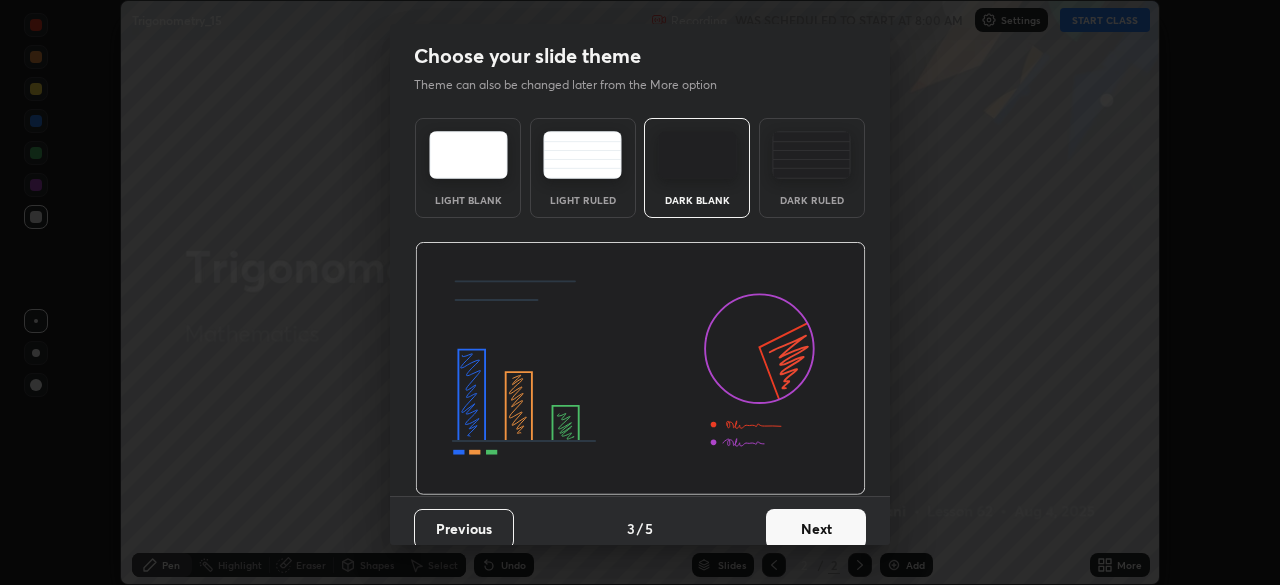 scroll, scrollTop: 15, scrollLeft: 0, axis: vertical 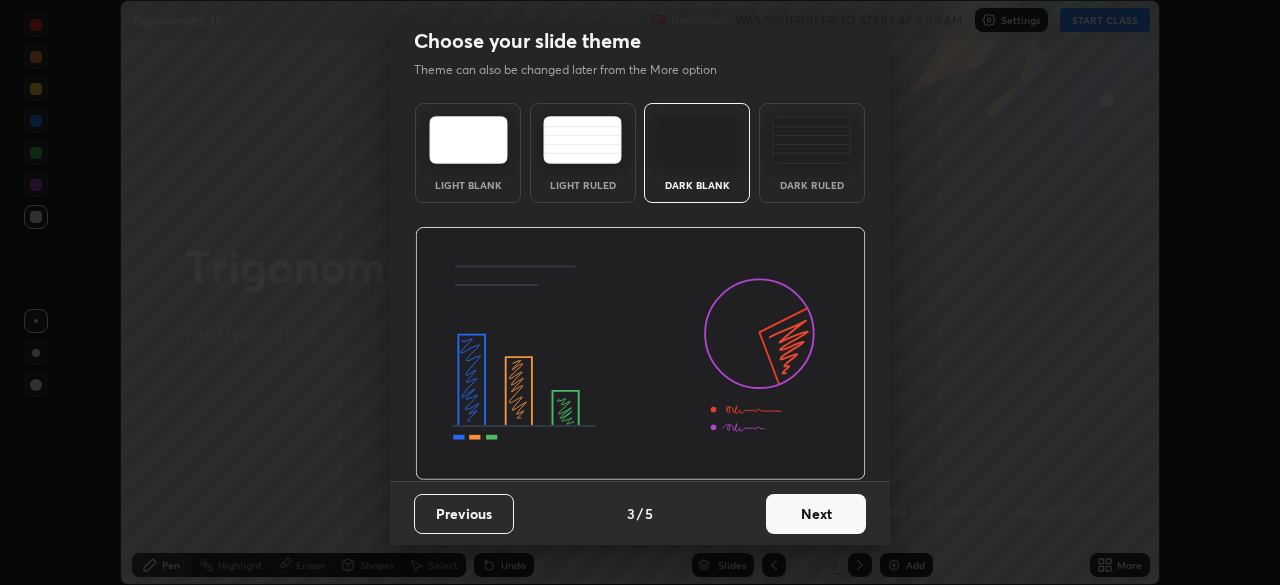 click on "Next" at bounding box center [816, 514] 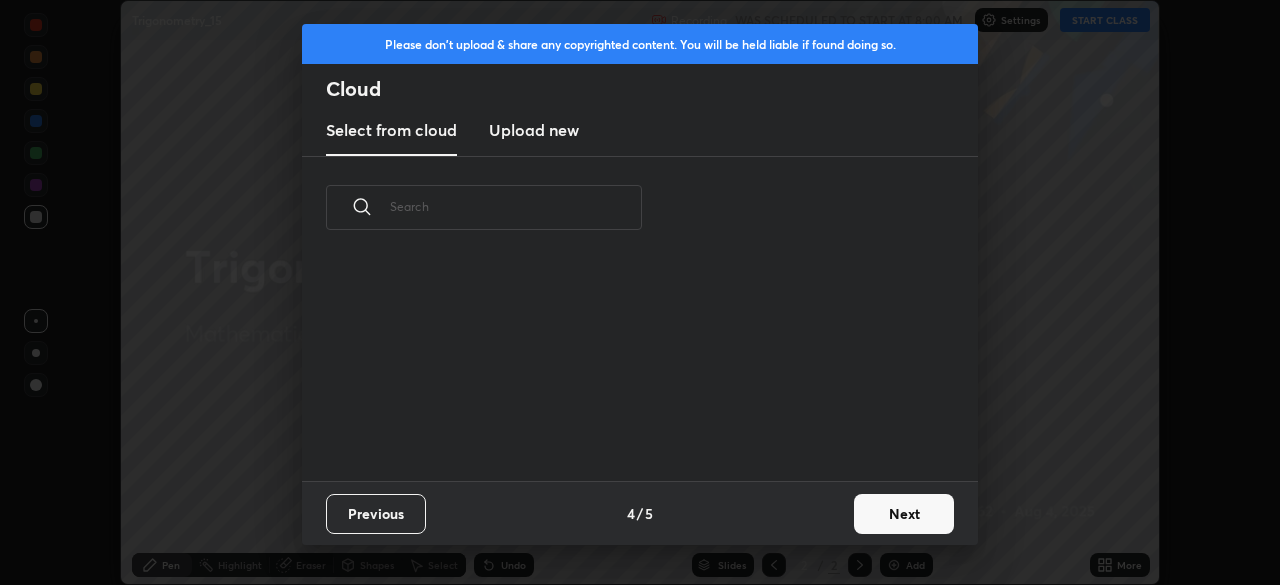 scroll, scrollTop: 0, scrollLeft: 0, axis: both 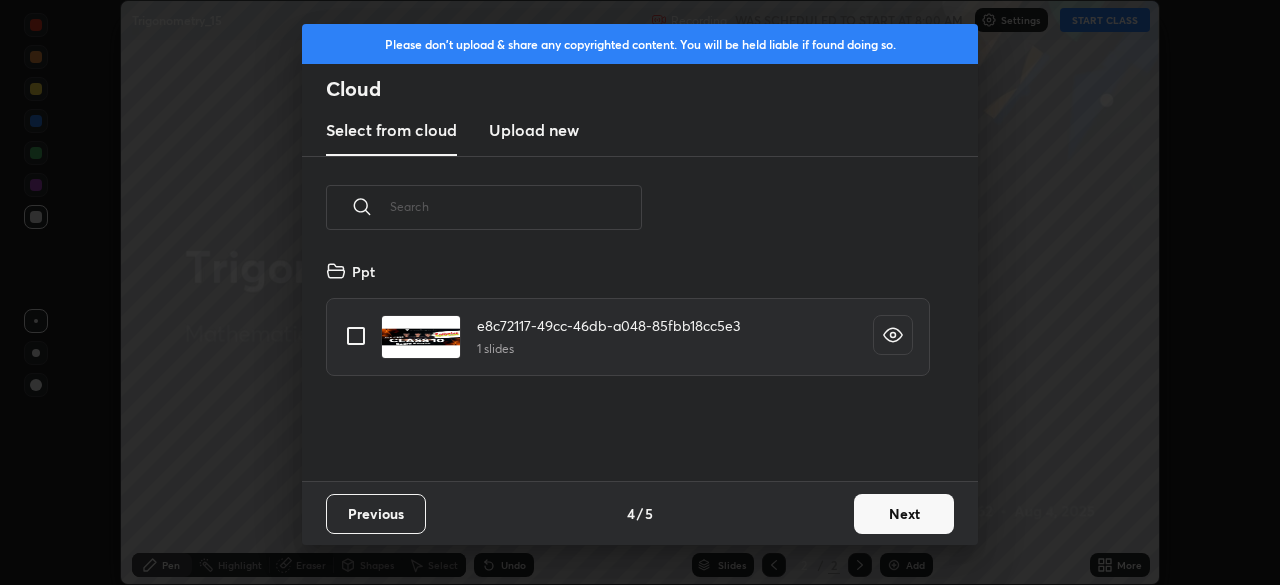 click on "Next" at bounding box center (904, 514) 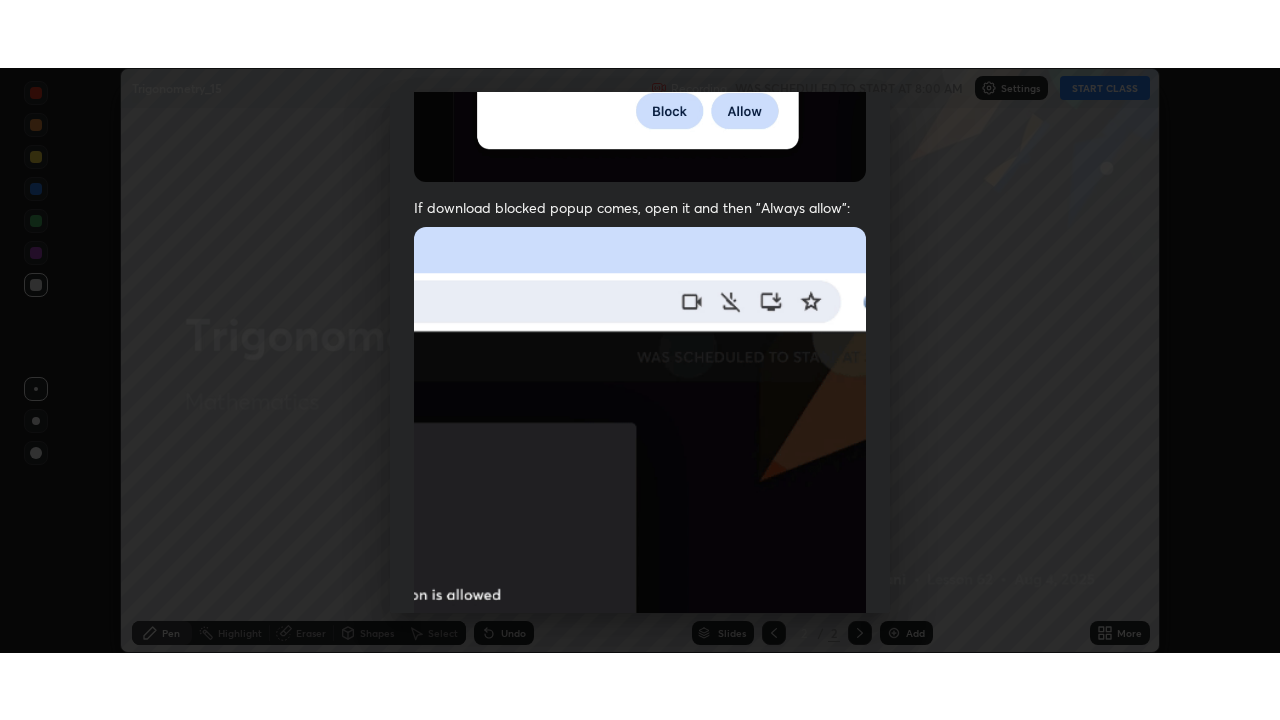 scroll, scrollTop: 479, scrollLeft: 0, axis: vertical 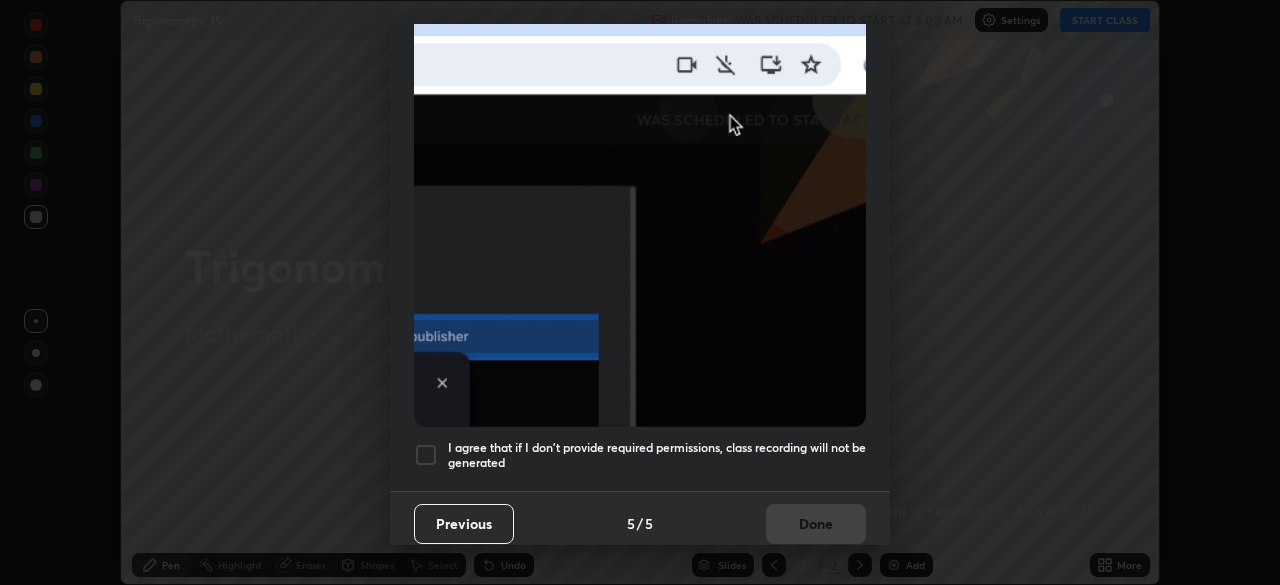 click at bounding box center (426, 455) 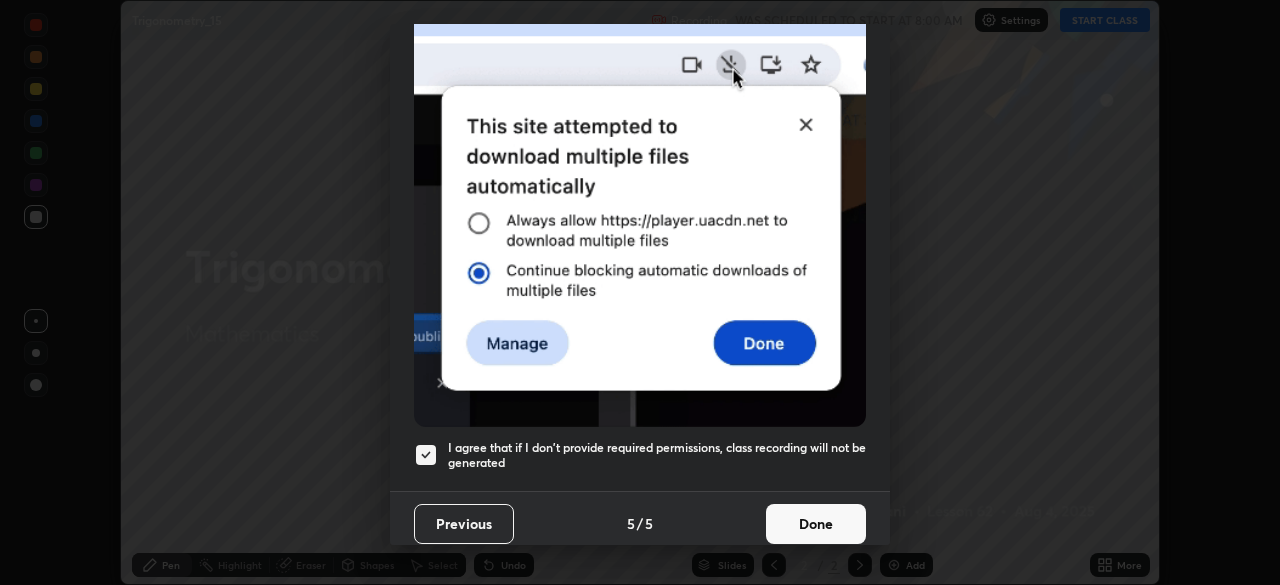 click on "Done" at bounding box center (816, 524) 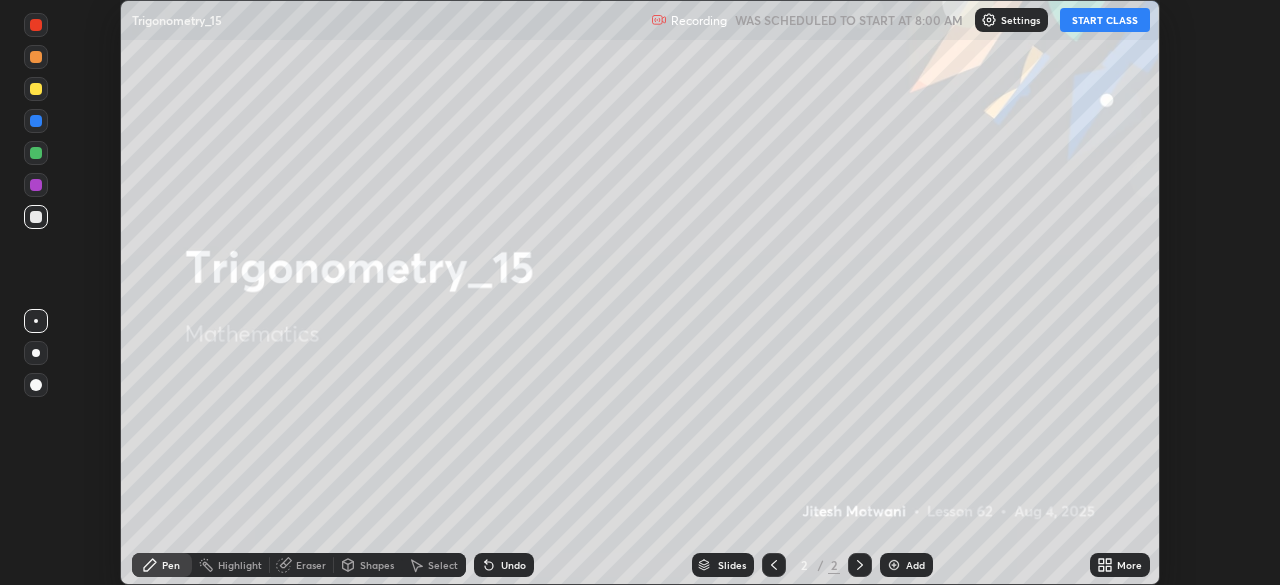 click on "START CLASS" at bounding box center (1105, 20) 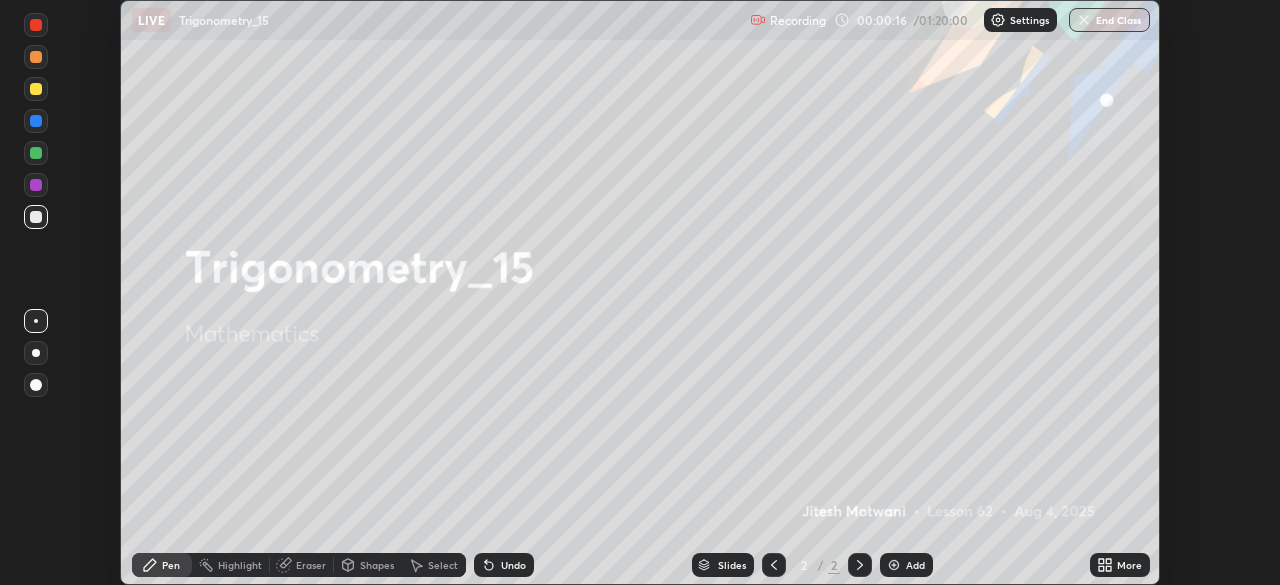 click on "More" at bounding box center (1129, 565) 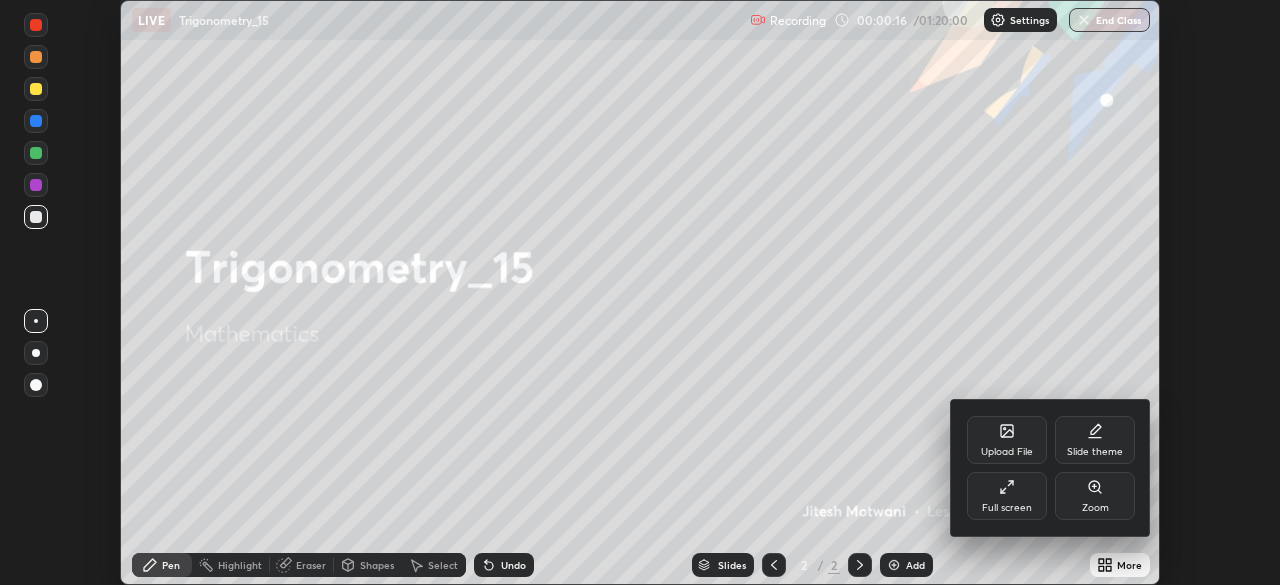 click on "Full screen" at bounding box center (1007, 508) 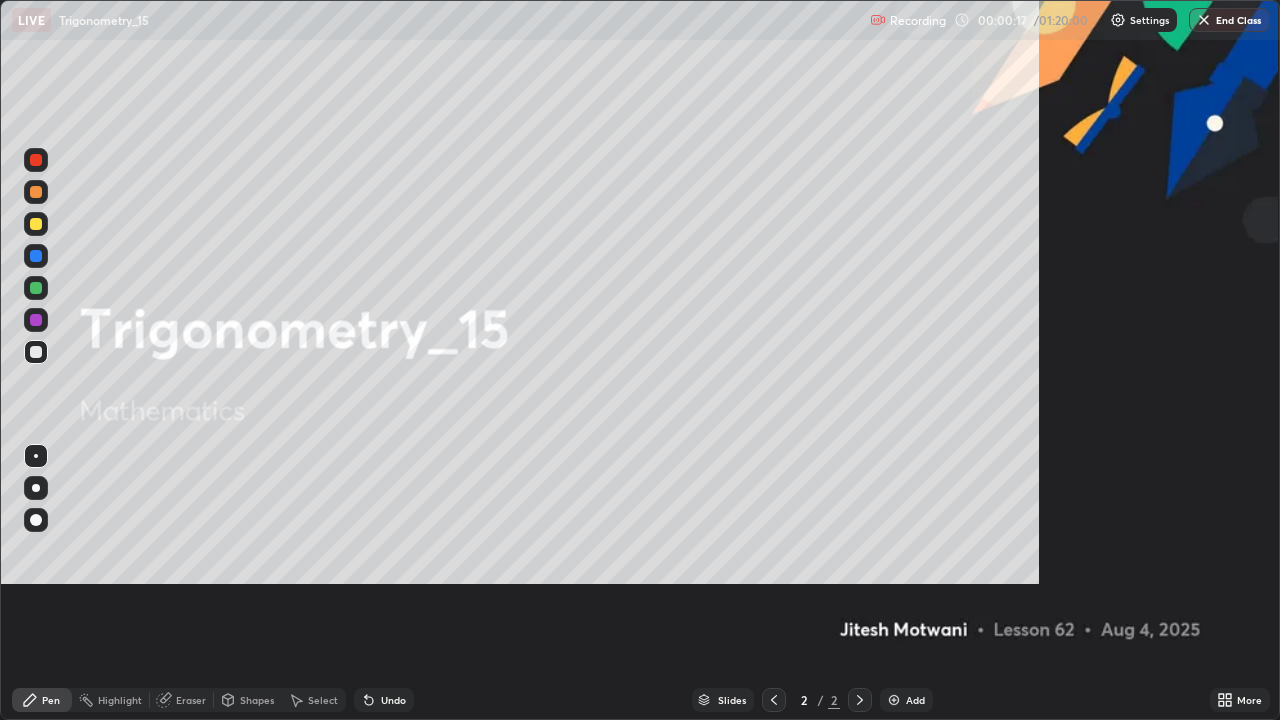 scroll, scrollTop: 99280, scrollLeft: 98720, axis: both 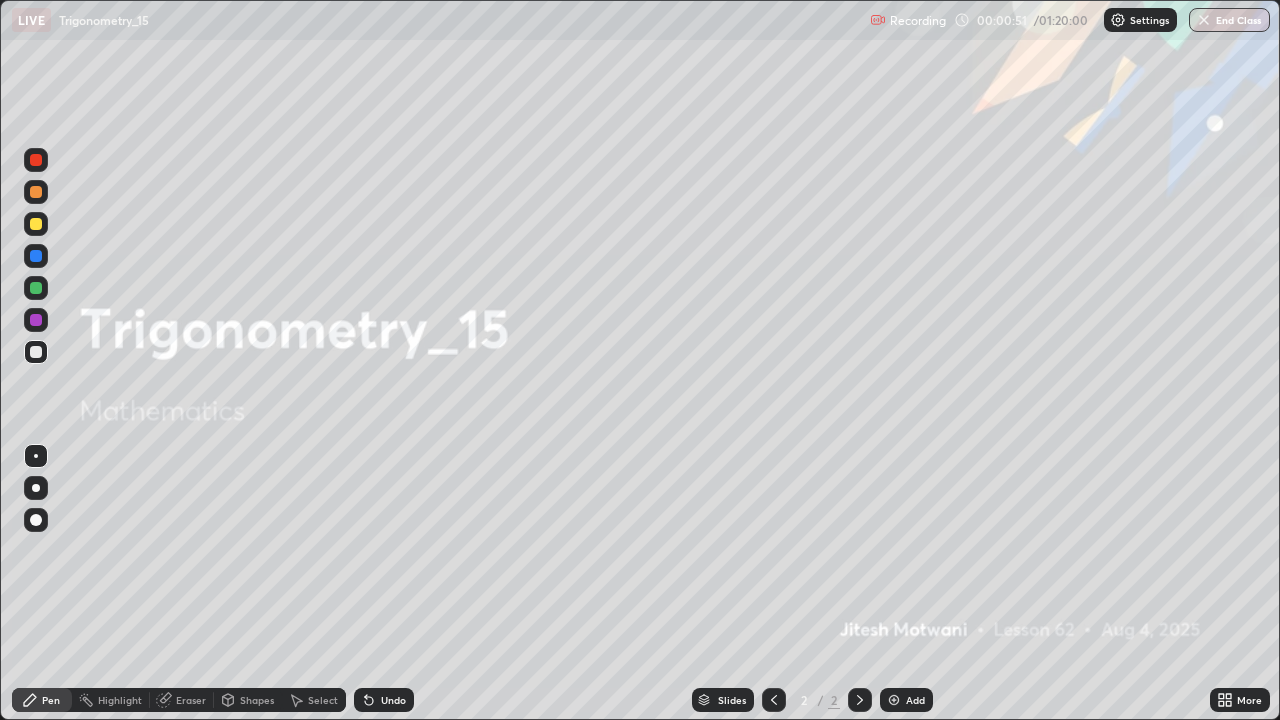 click on "Add" at bounding box center (915, 700) 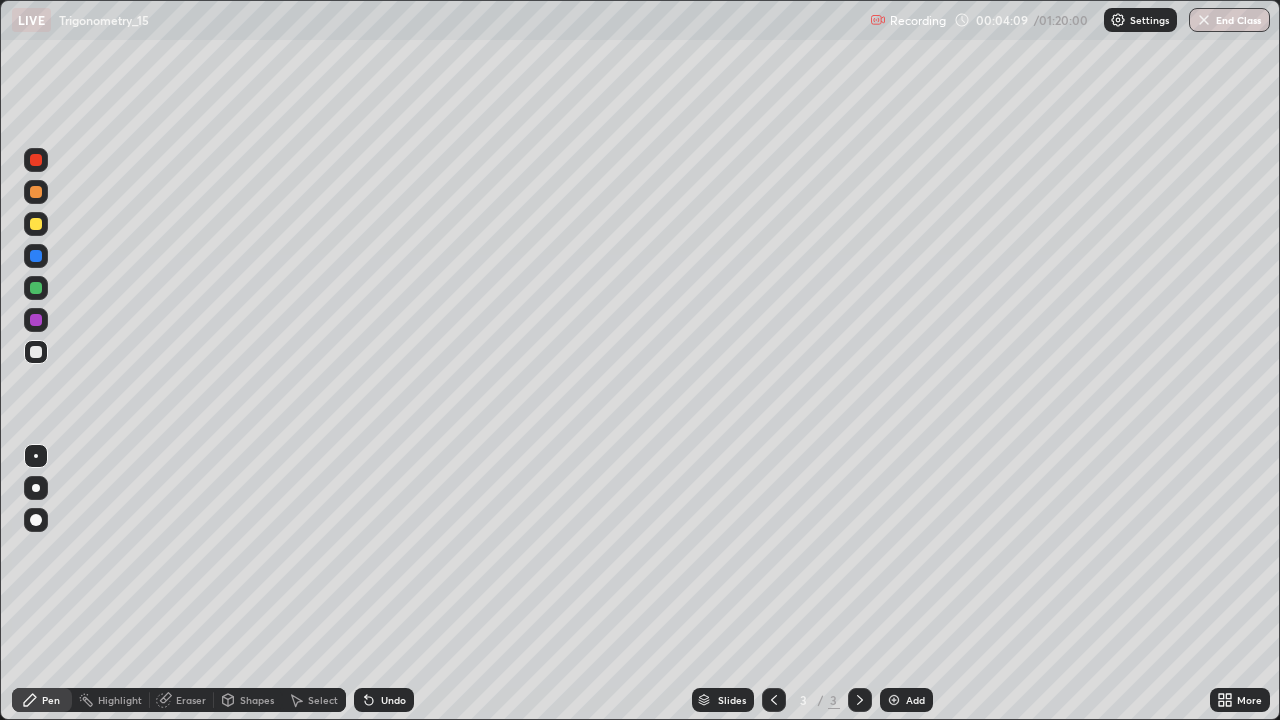 click at bounding box center (36, 224) 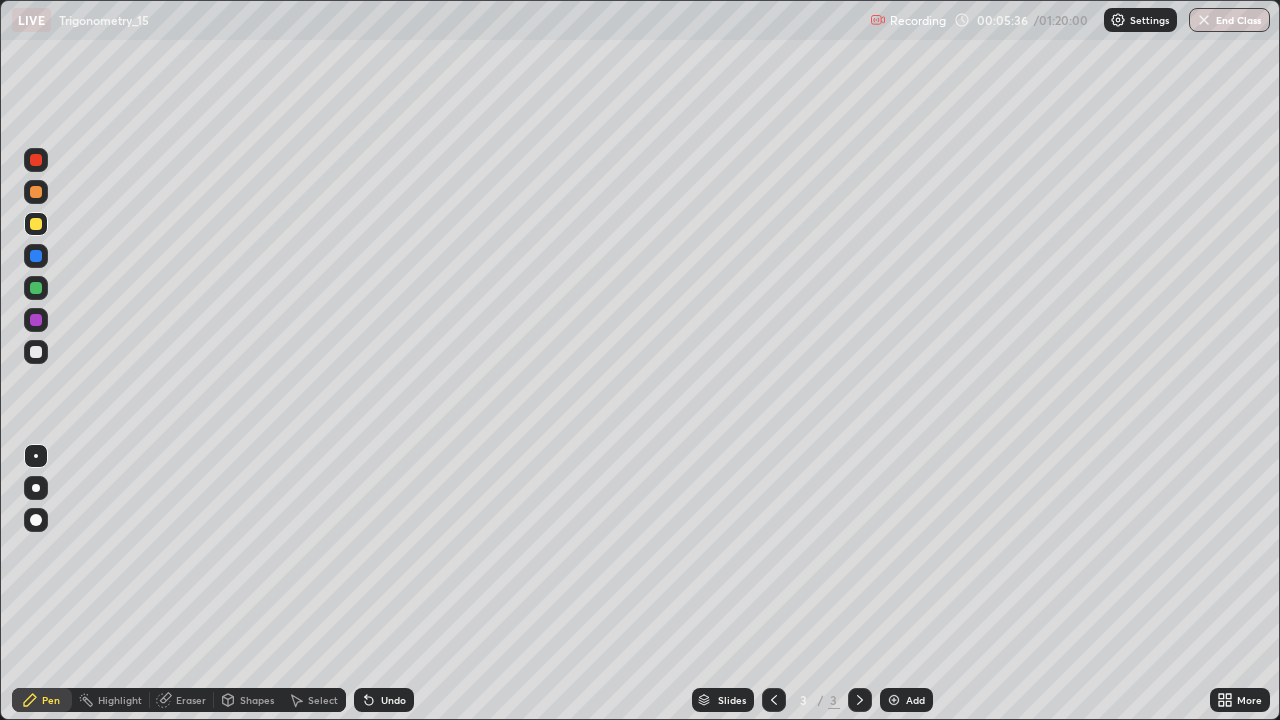 click at bounding box center (36, 352) 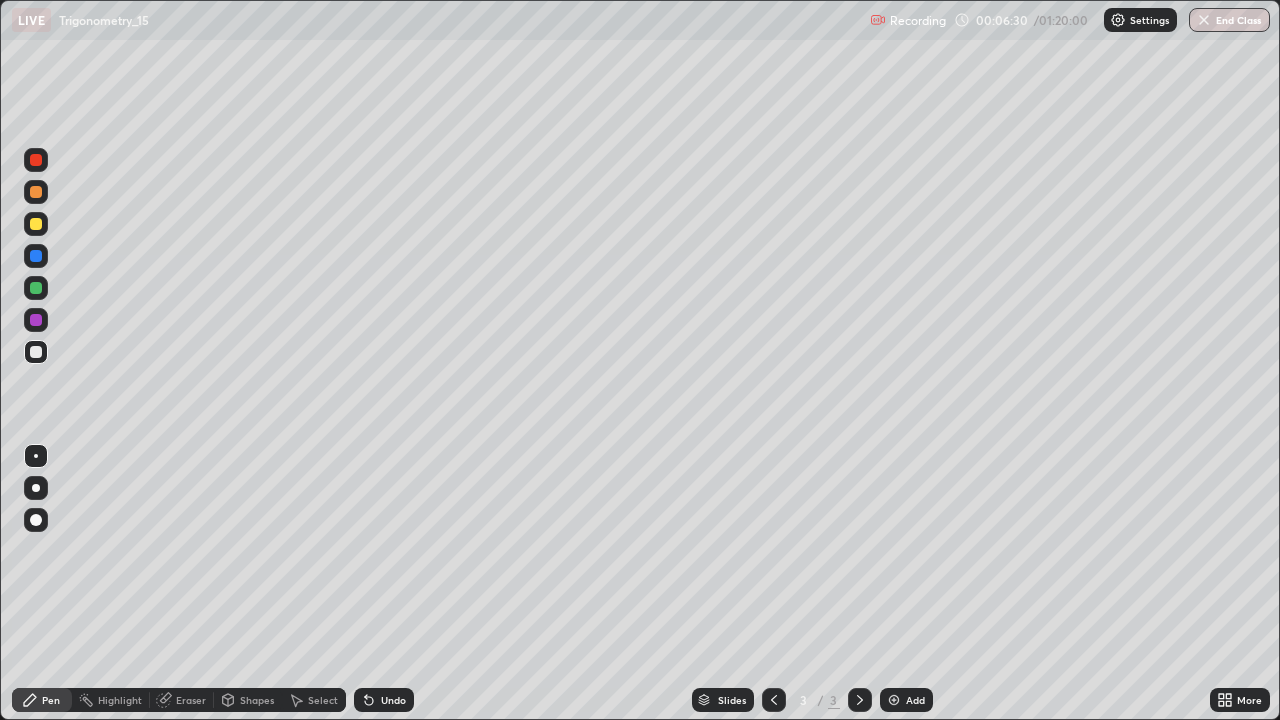 click at bounding box center (36, 256) 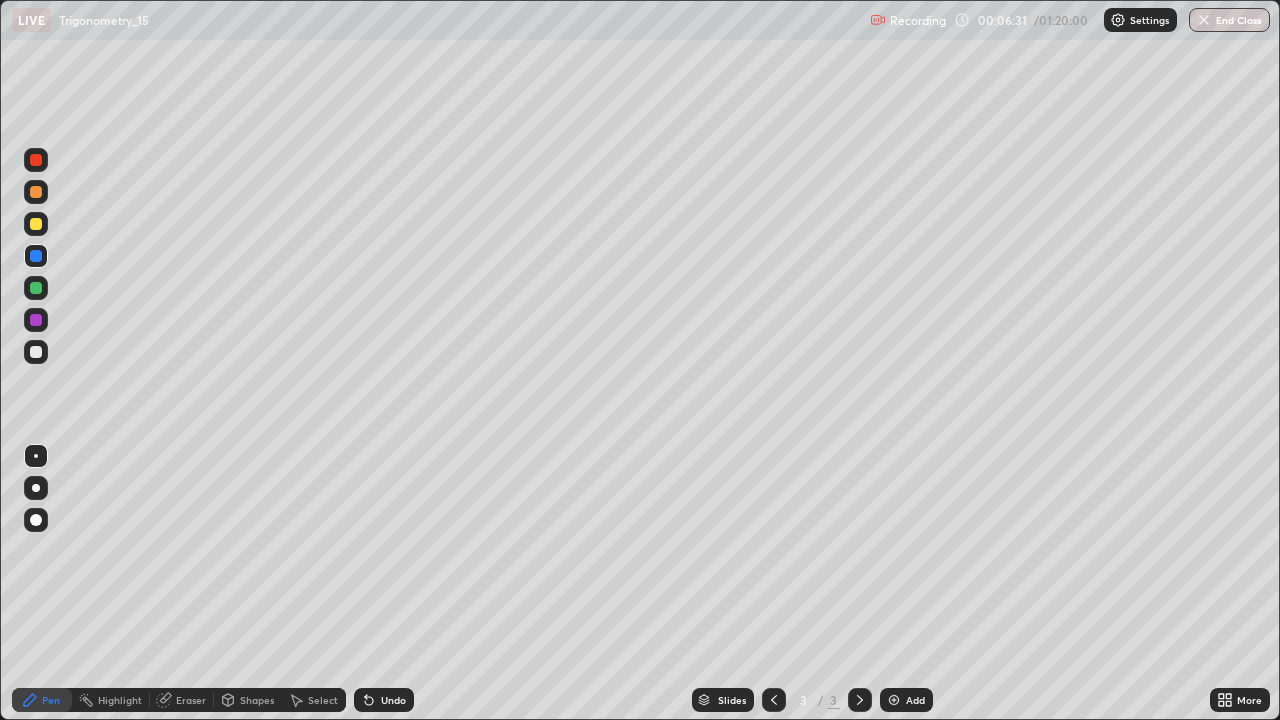 click at bounding box center [36, 352] 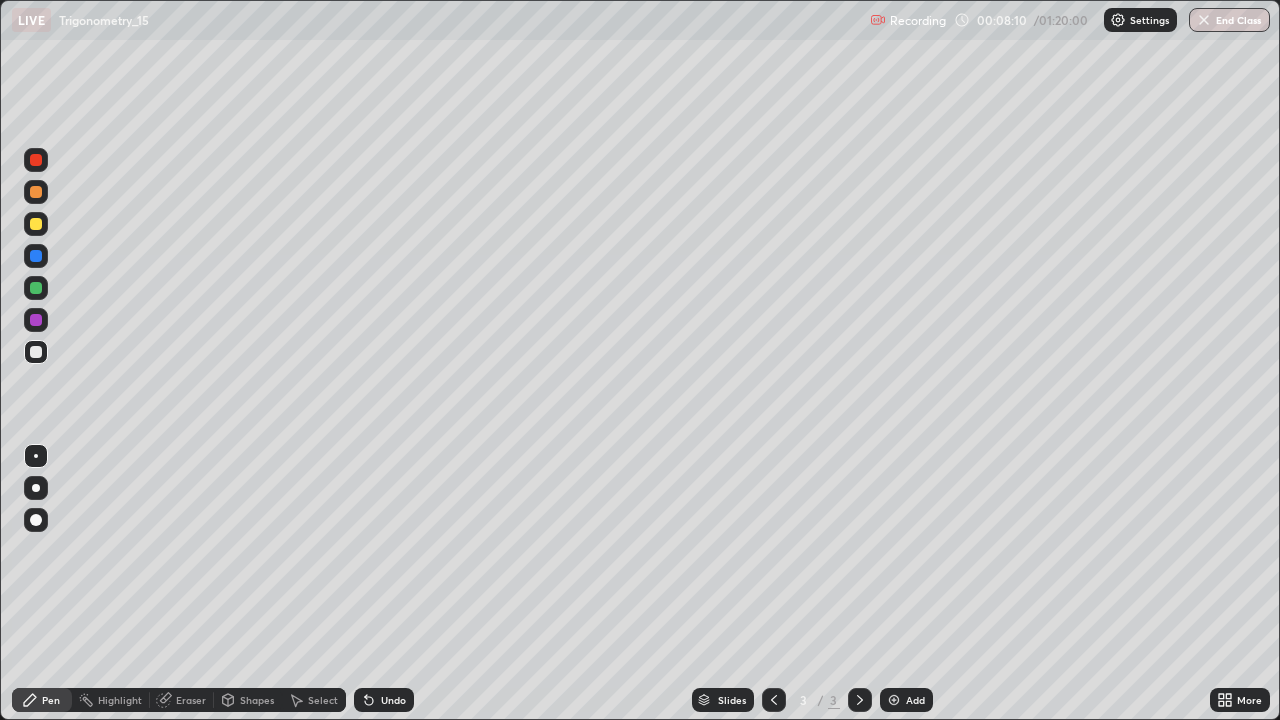 click on "Add" at bounding box center (915, 700) 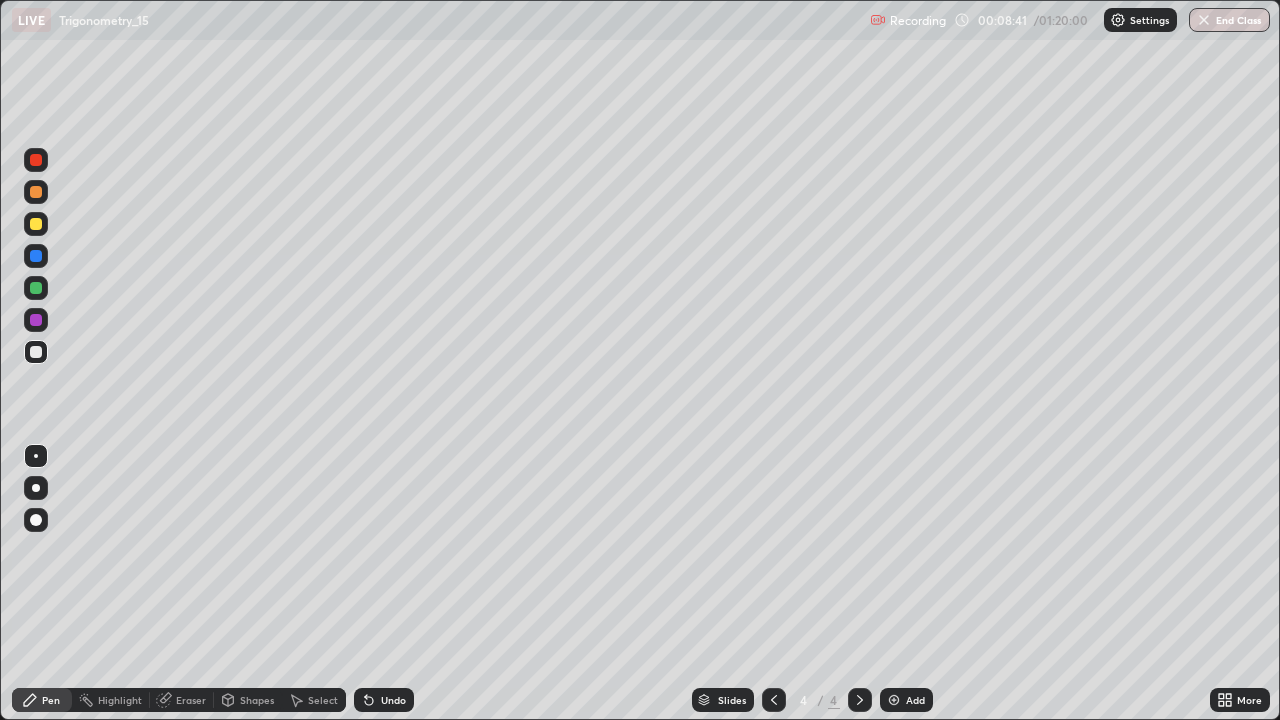 click on "Undo" at bounding box center [393, 700] 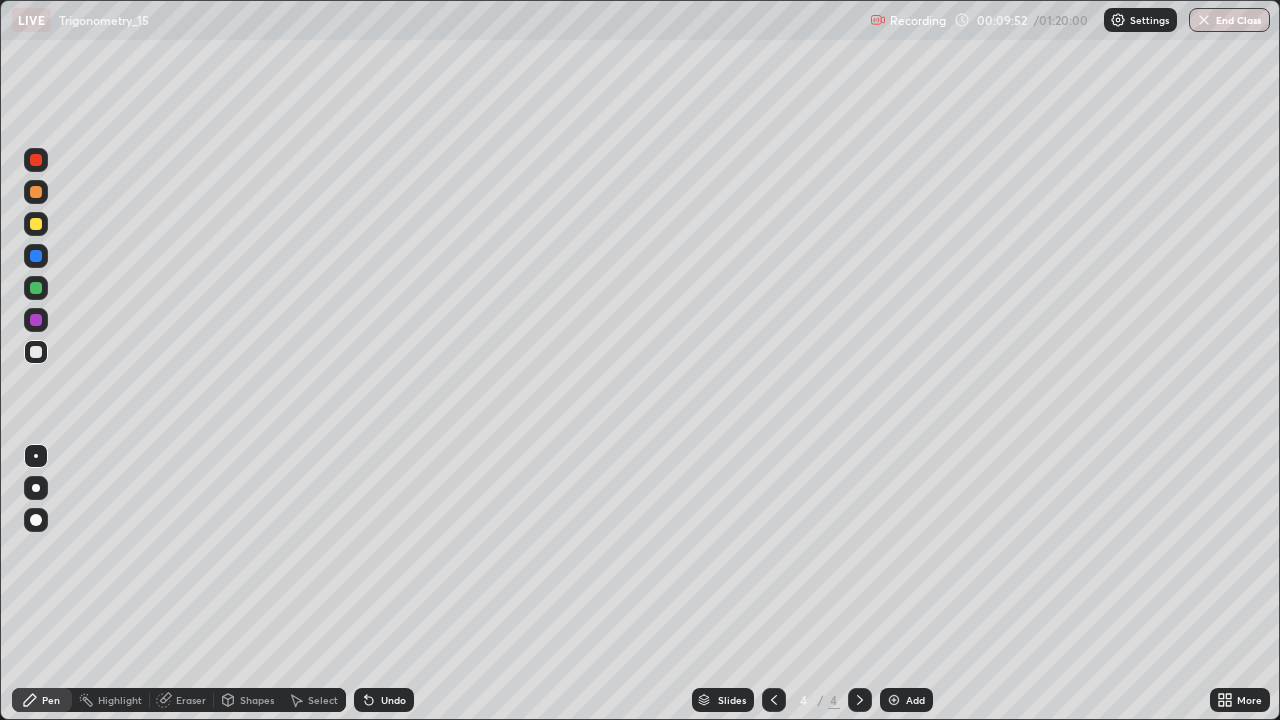 click at bounding box center (36, 224) 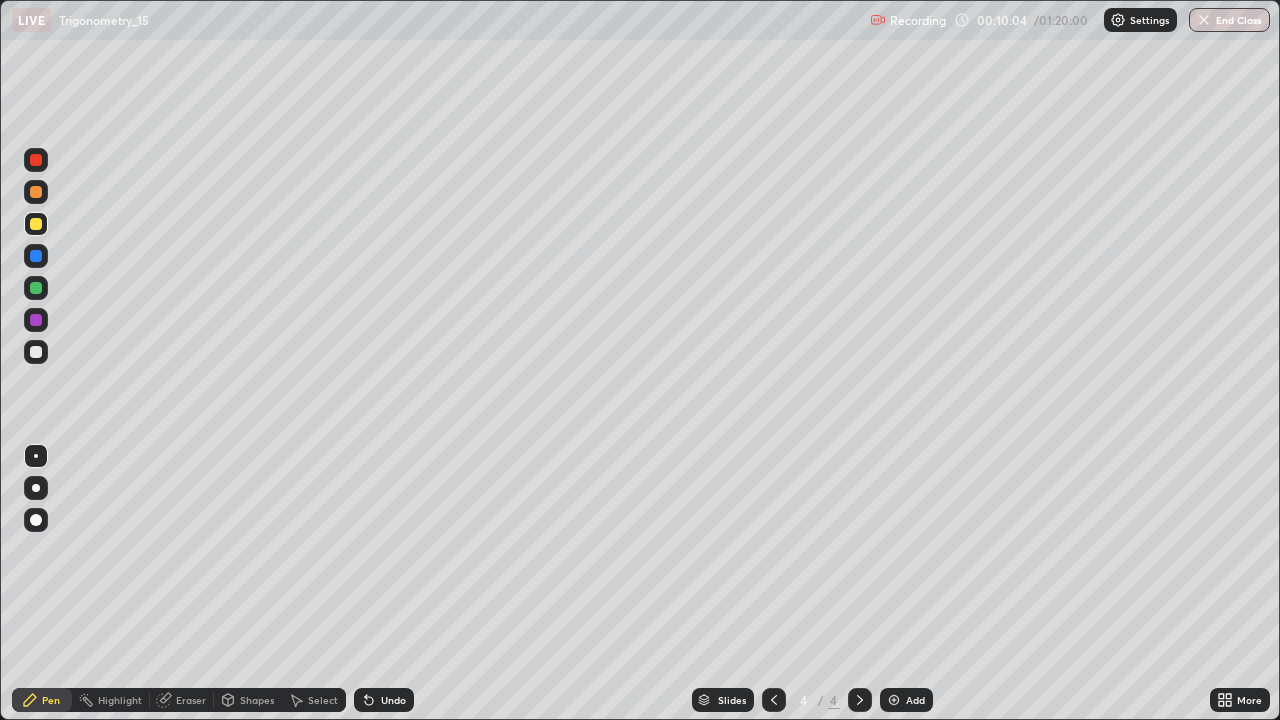 click on "Eraser" at bounding box center [182, 700] 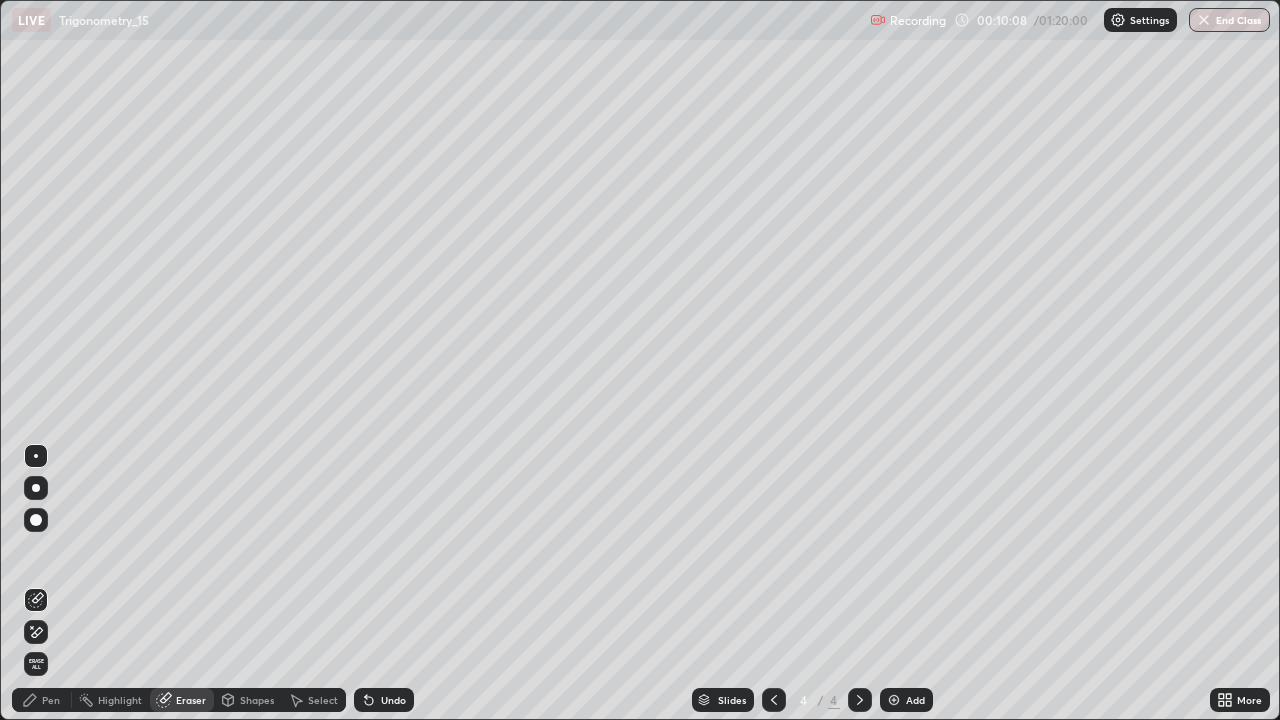 click 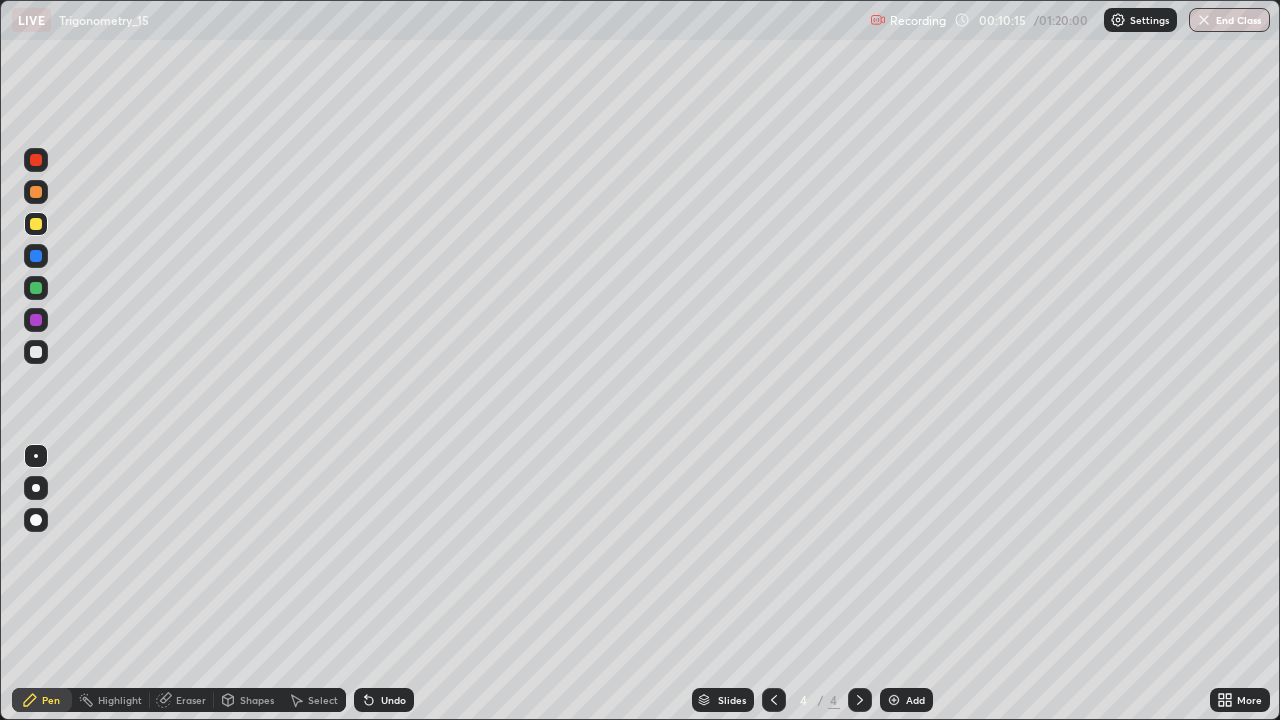 click on "Eraser" at bounding box center [182, 700] 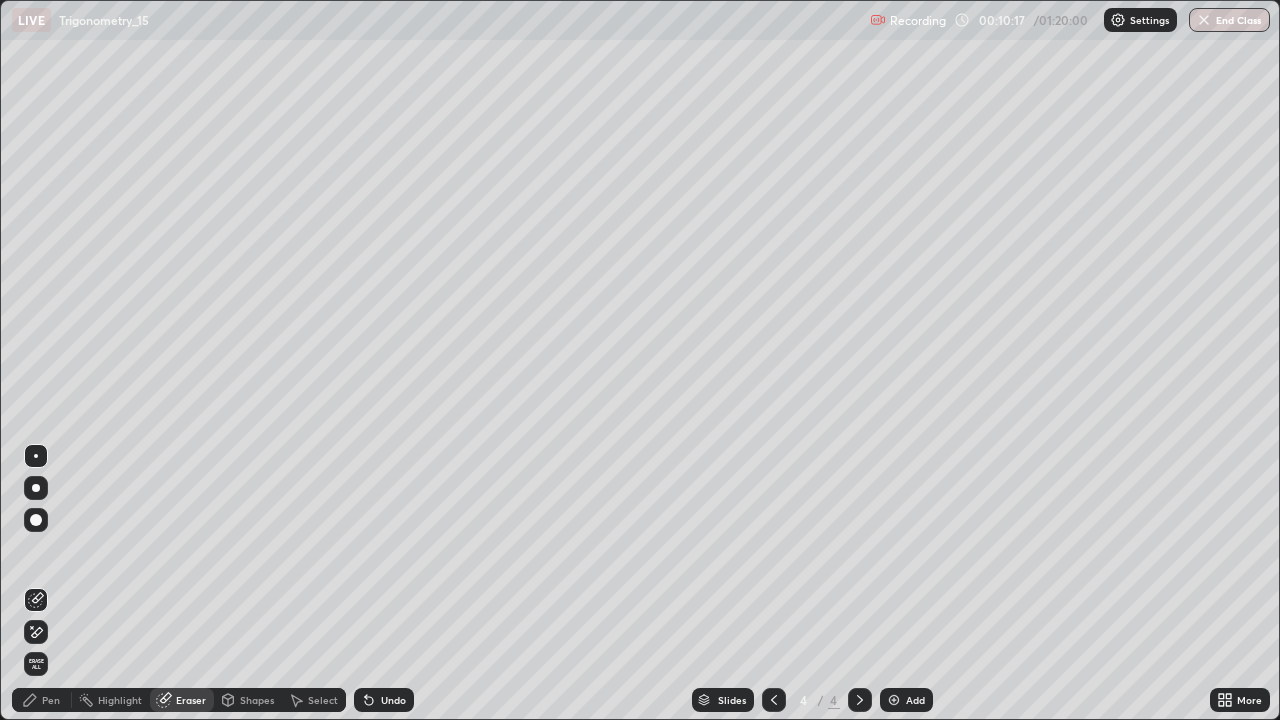 click on "Pen" at bounding box center [51, 700] 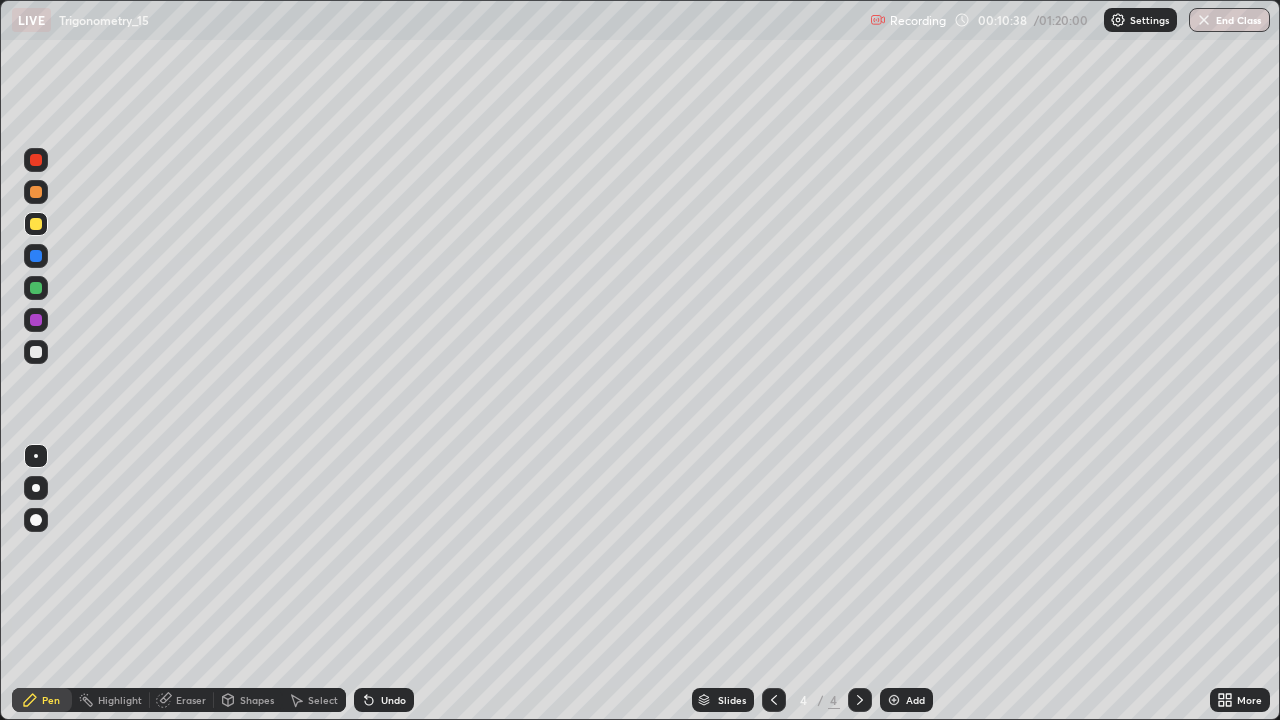 click at bounding box center (36, 352) 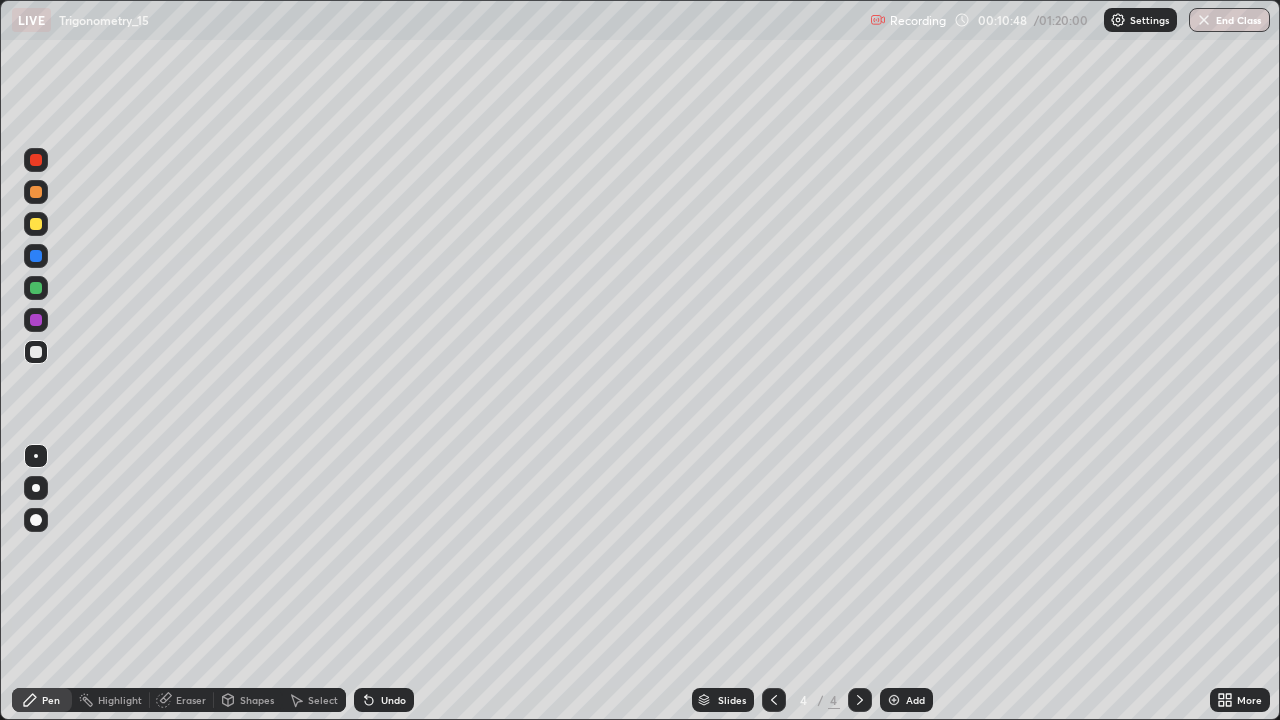 click on "Undo" at bounding box center (380, 700) 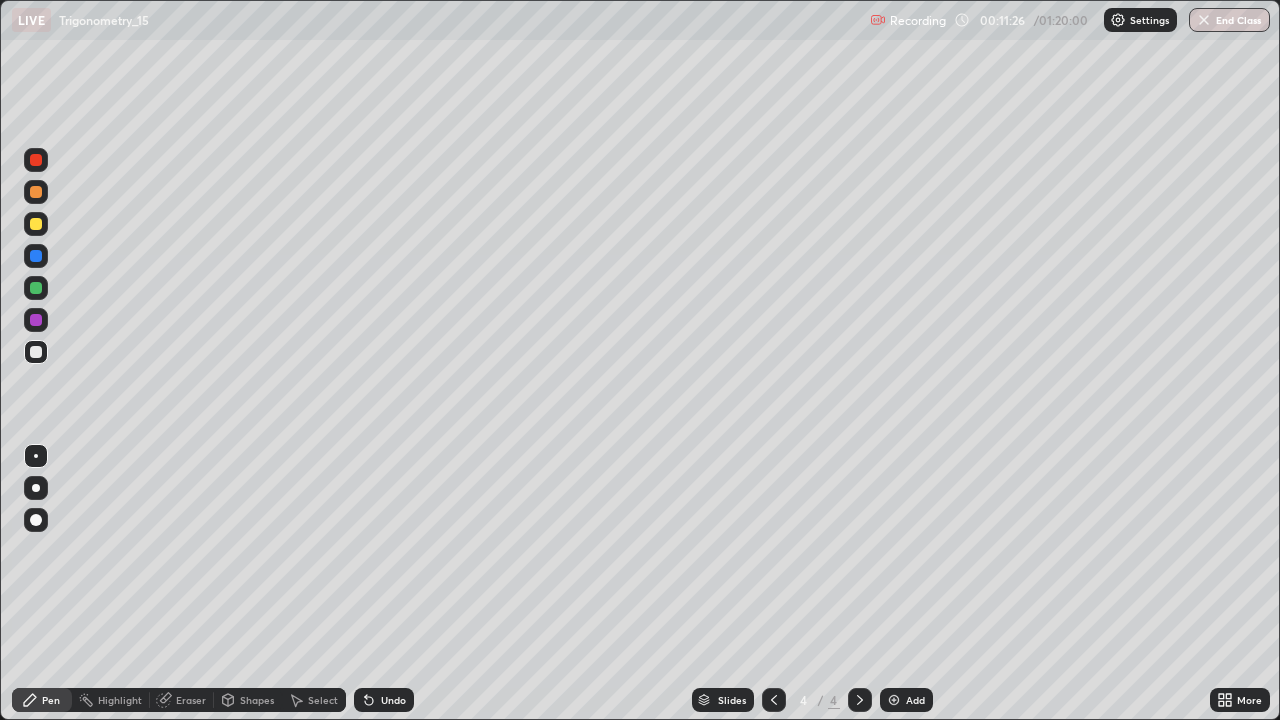 click on "Undo" at bounding box center [393, 700] 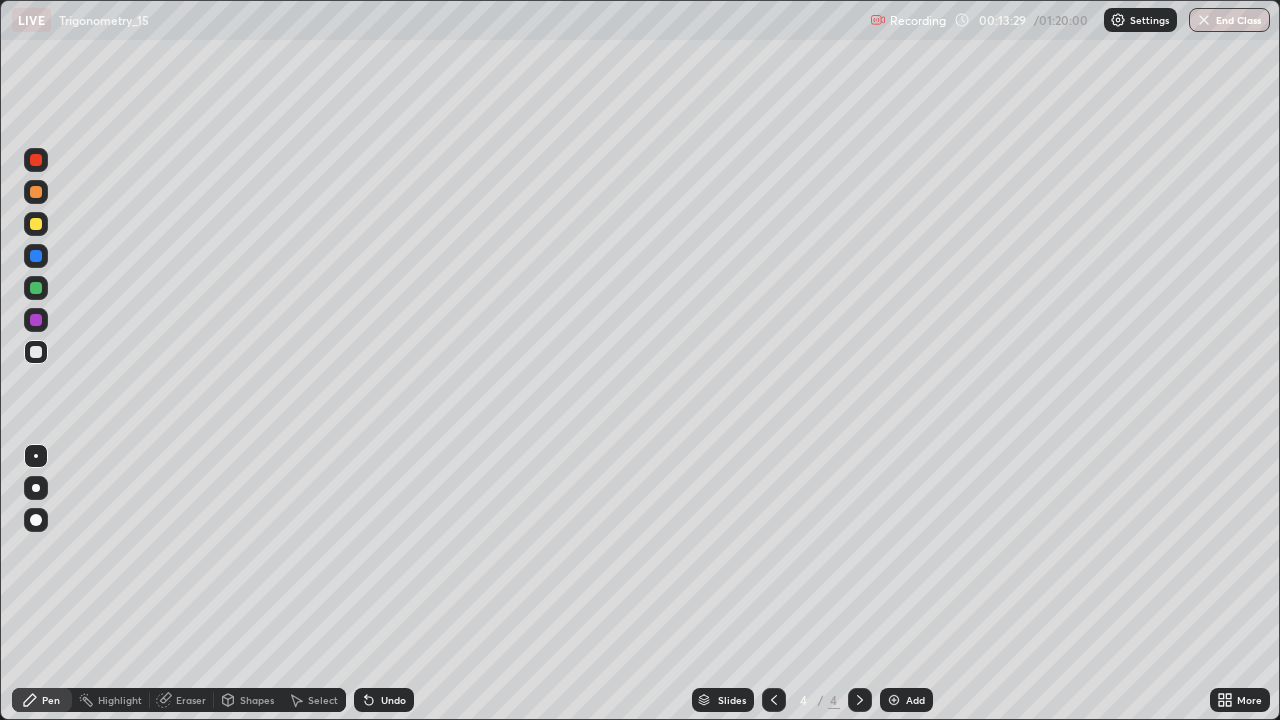 click on "Undo" at bounding box center [393, 700] 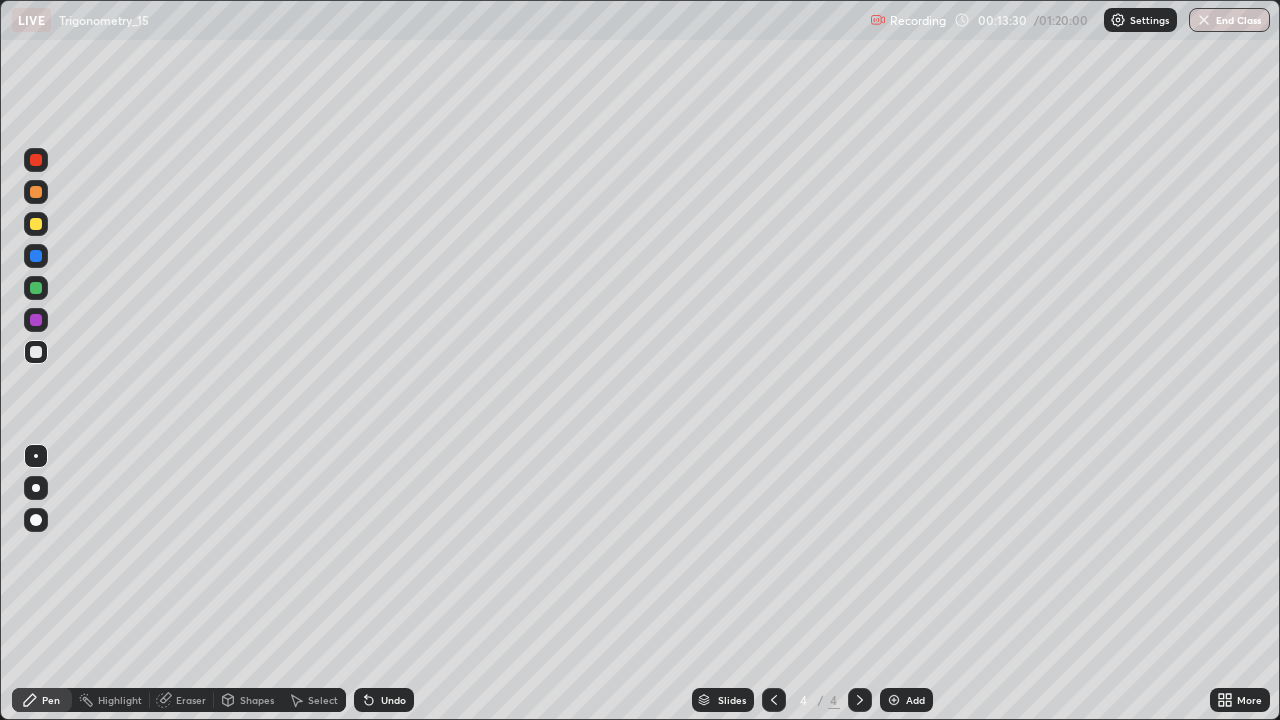 click on "Undo" at bounding box center (384, 700) 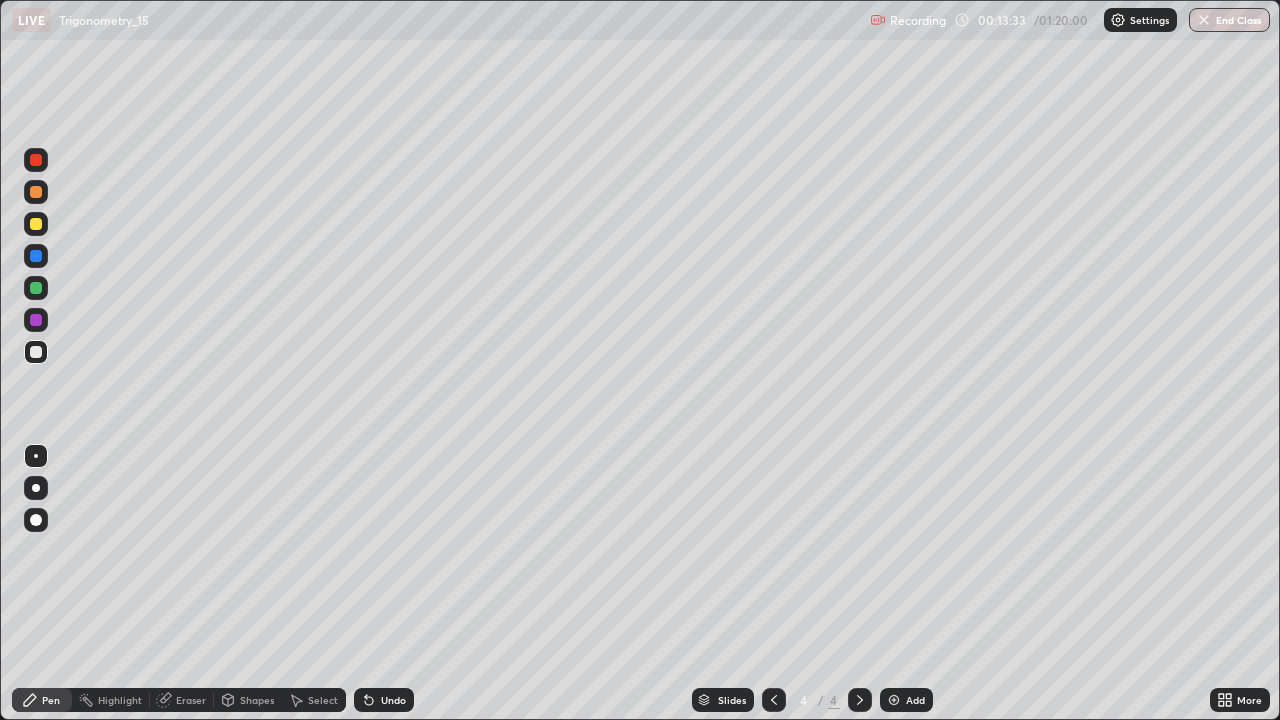 click on "Undo" at bounding box center (393, 700) 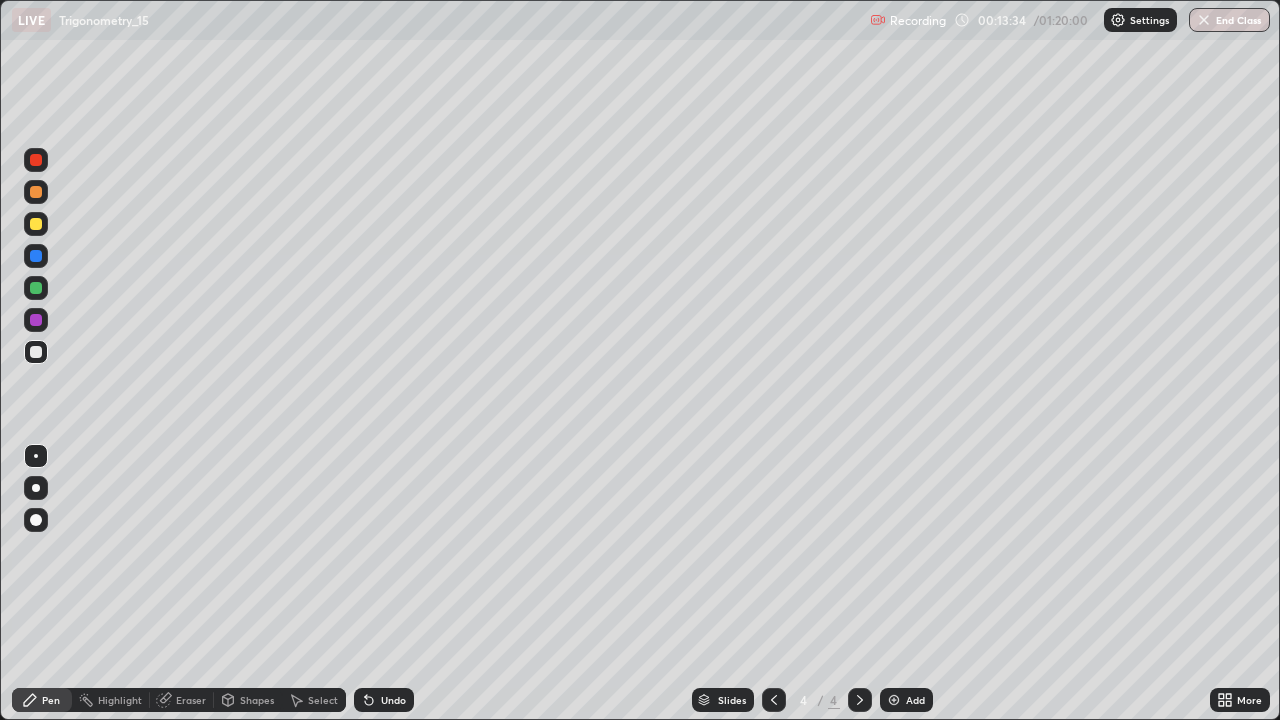 click on "Undo" at bounding box center [384, 700] 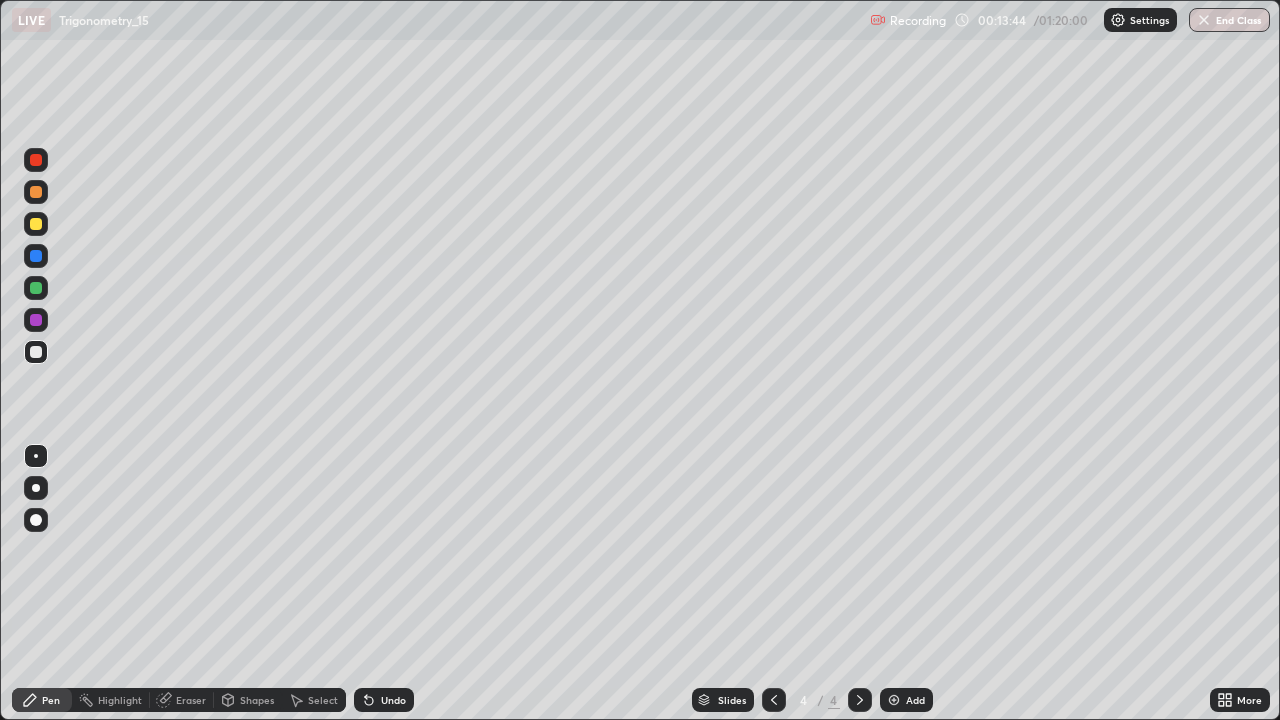 click at bounding box center [36, 256] 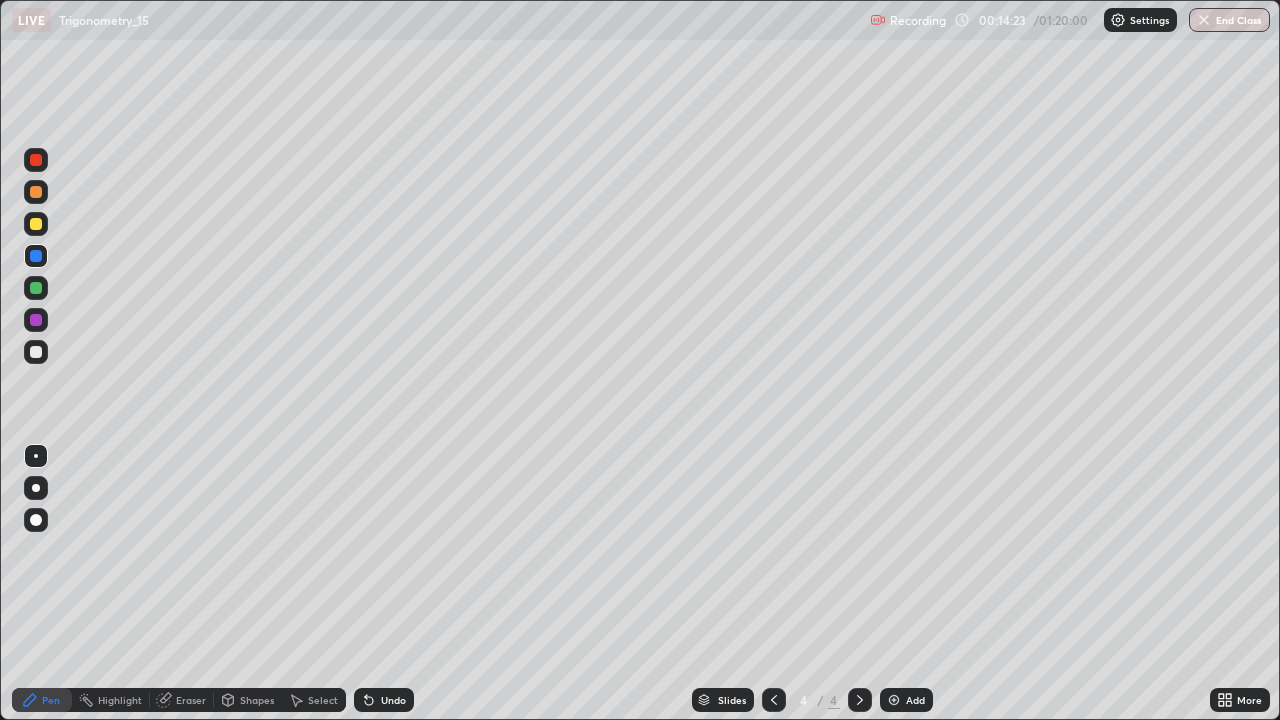 click on "Undo" at bounding box center (384, 700) 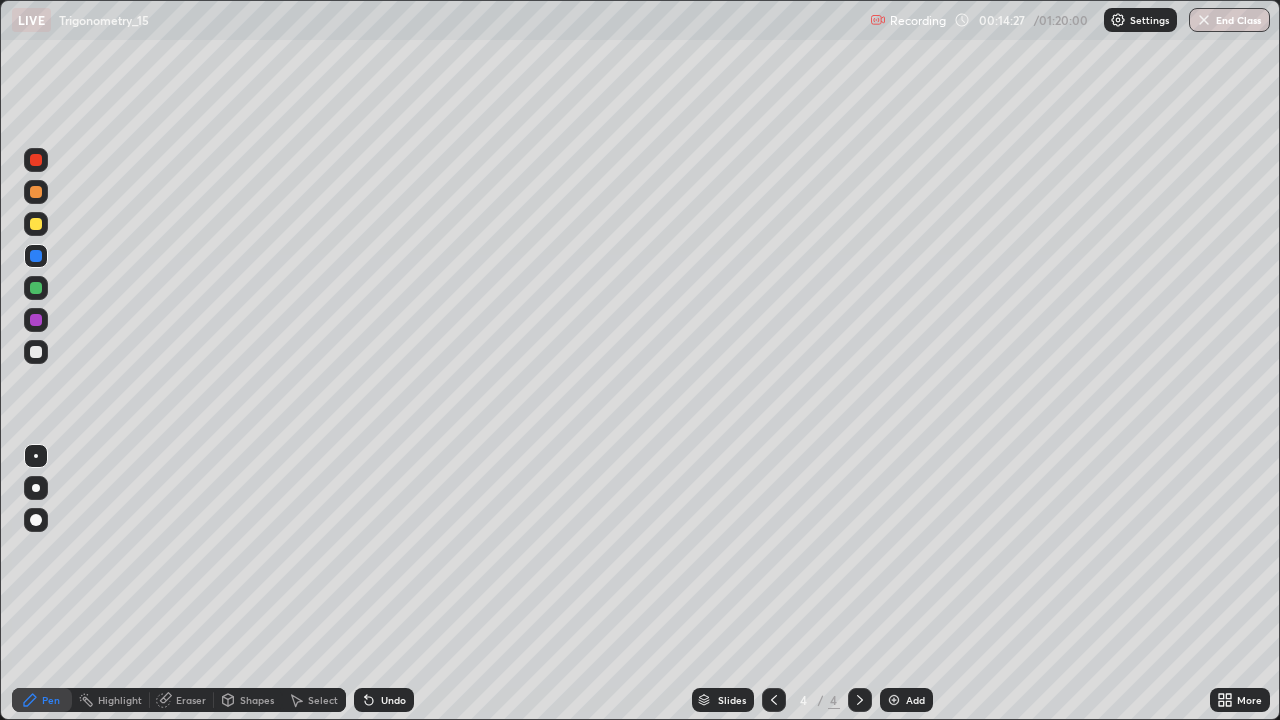 click at bounding box center [36, 224] 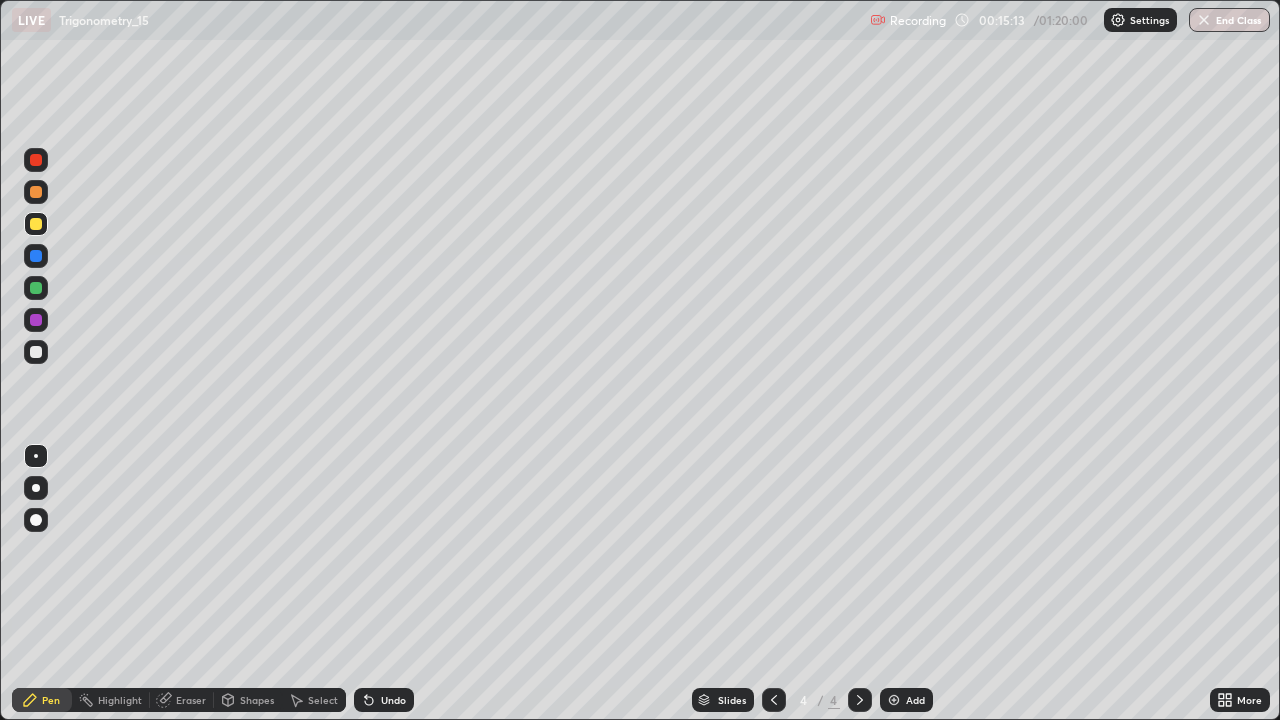 click on "Add" at bounding box center (906, 700) 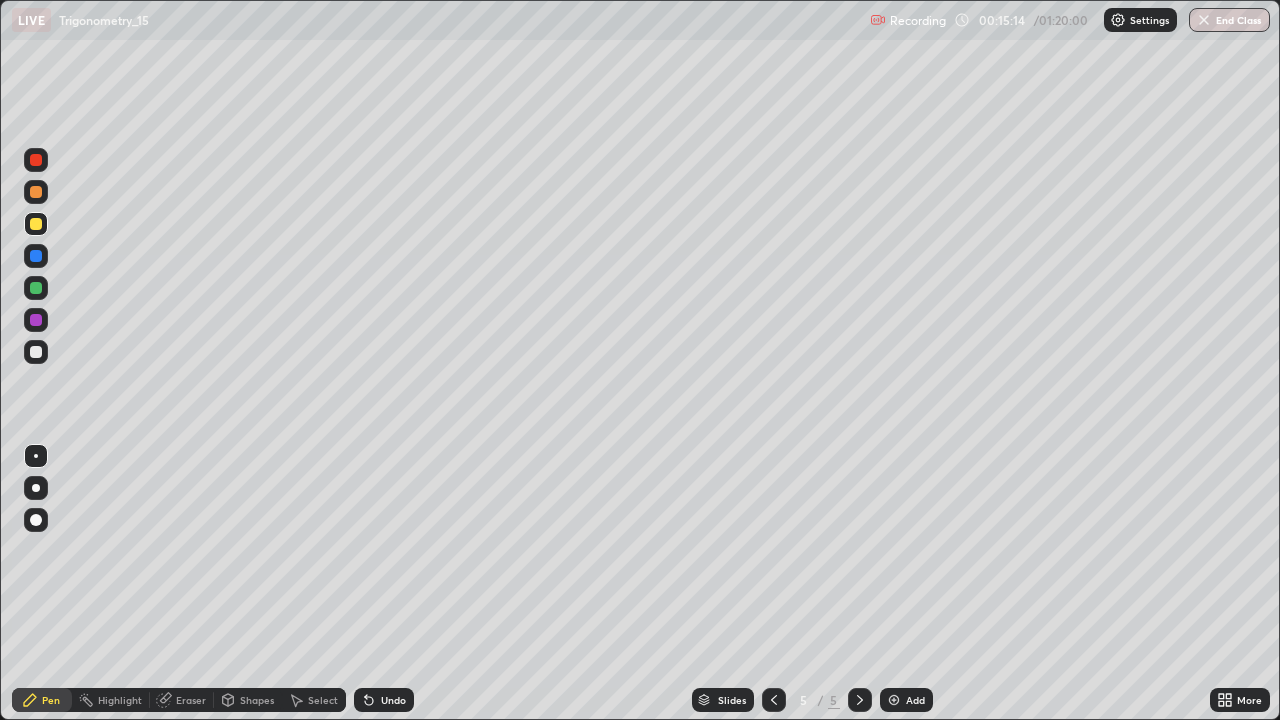 click at bounding box center [36, 352] 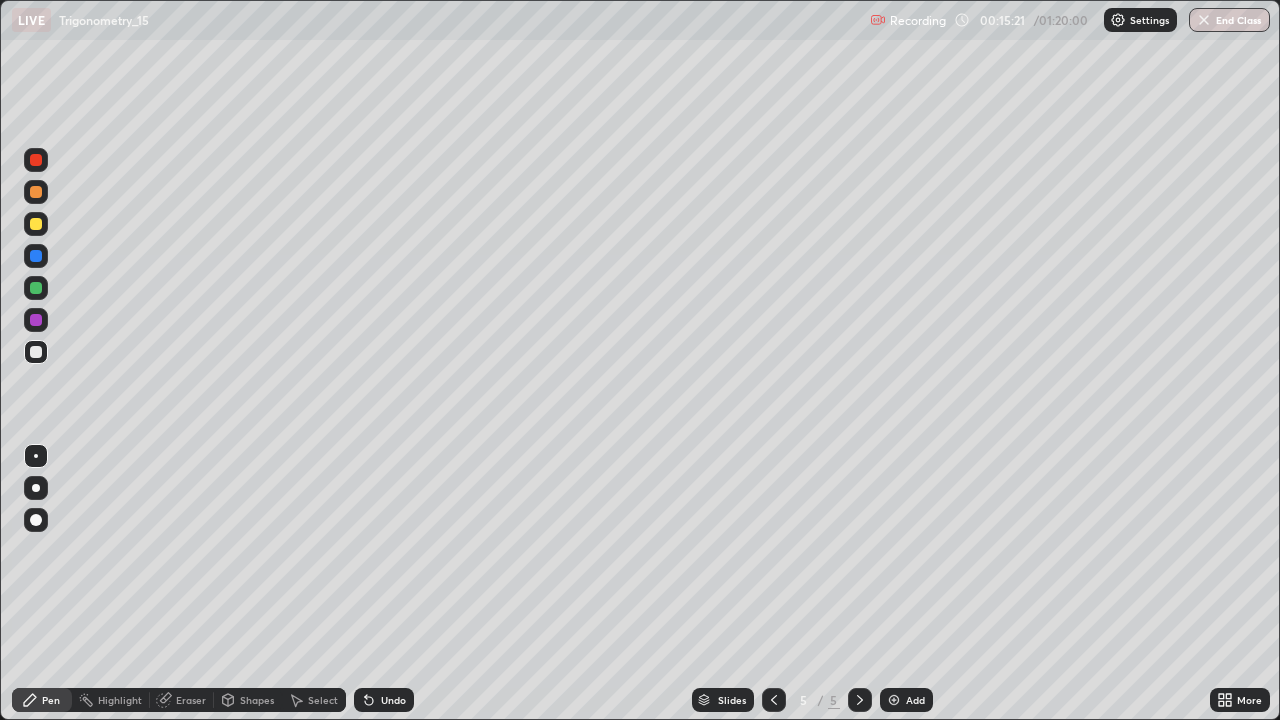 click on "Undo" at bounding box center (393, 700) 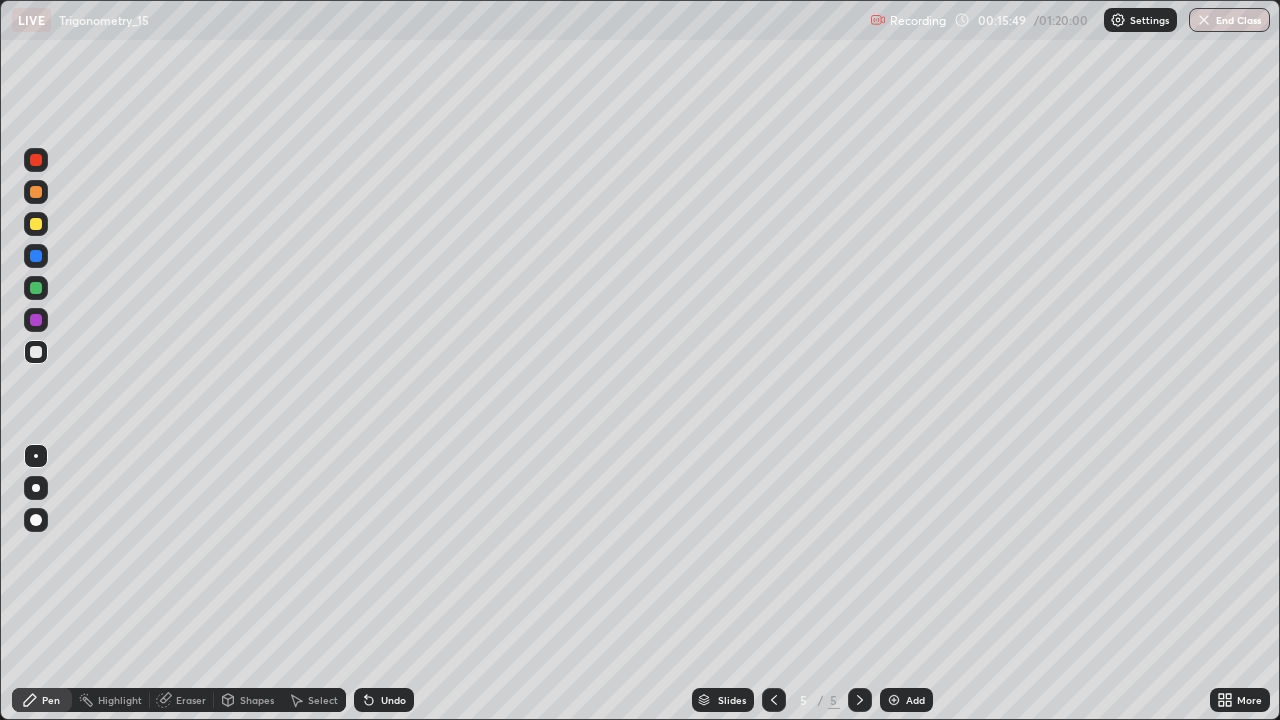 click at bounding box center (36, 256) 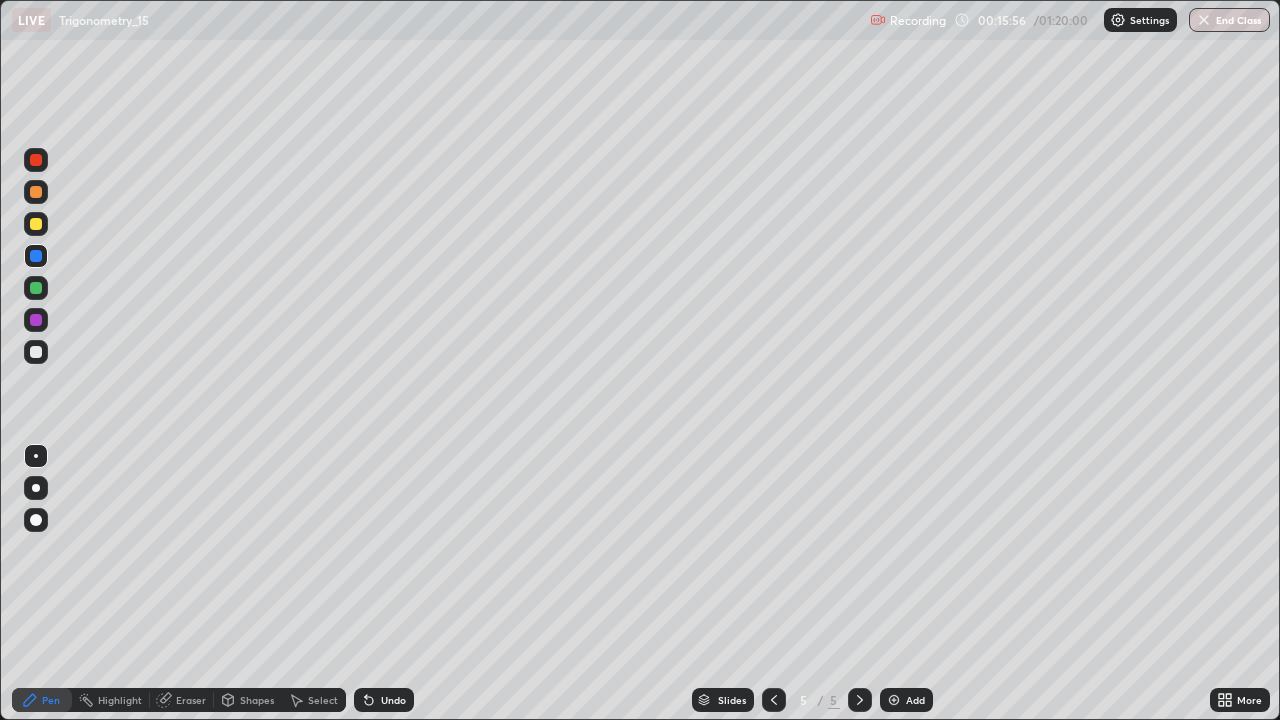 click at bounding box center [36, 352] 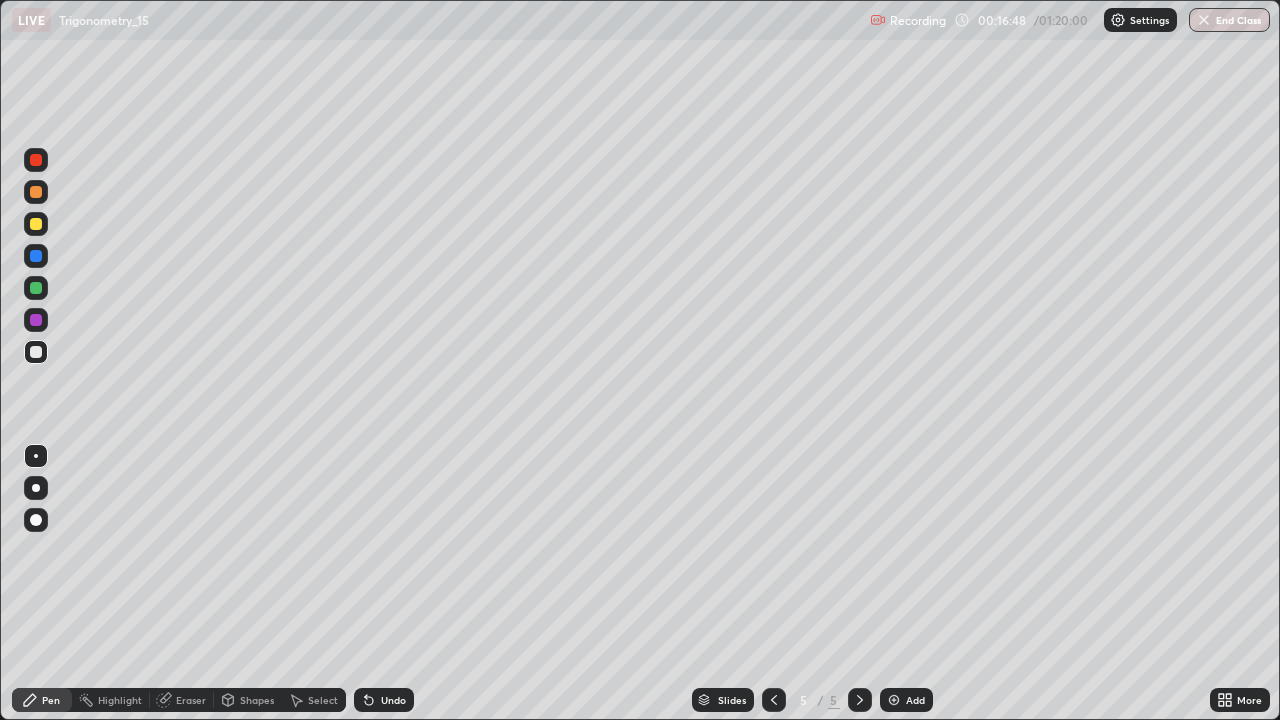 click 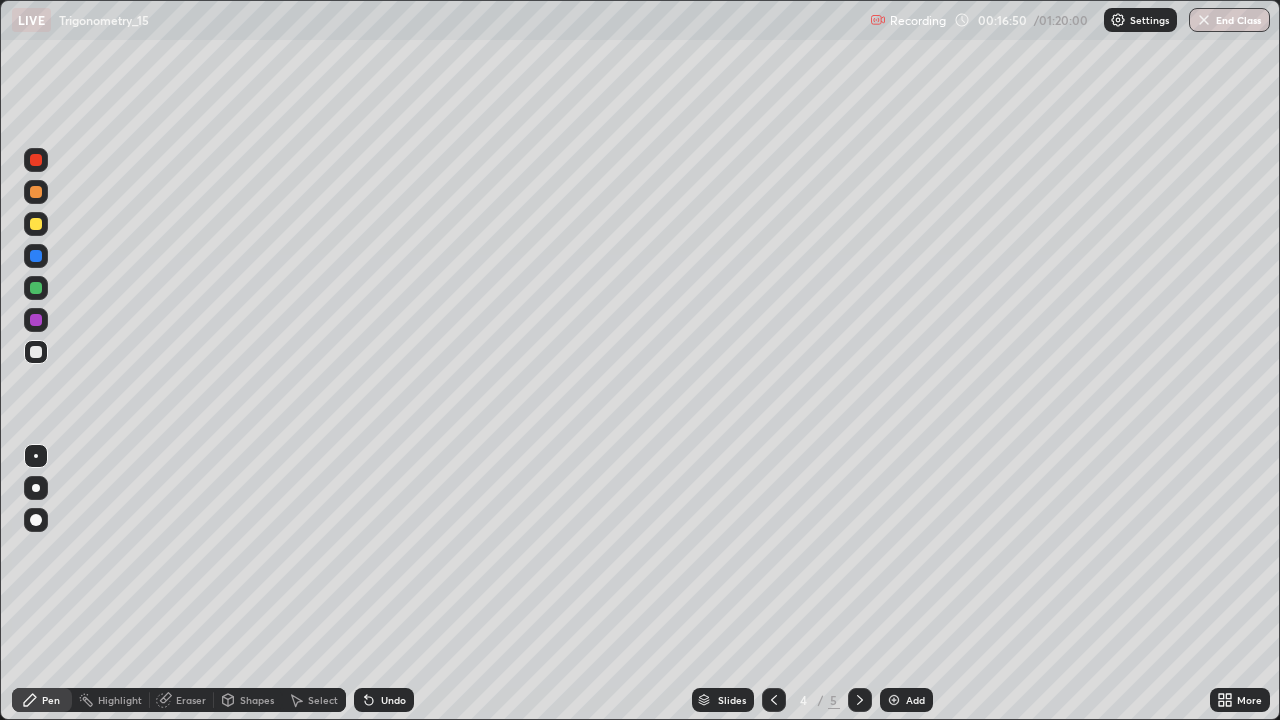 click at bounding box center (774, 700) 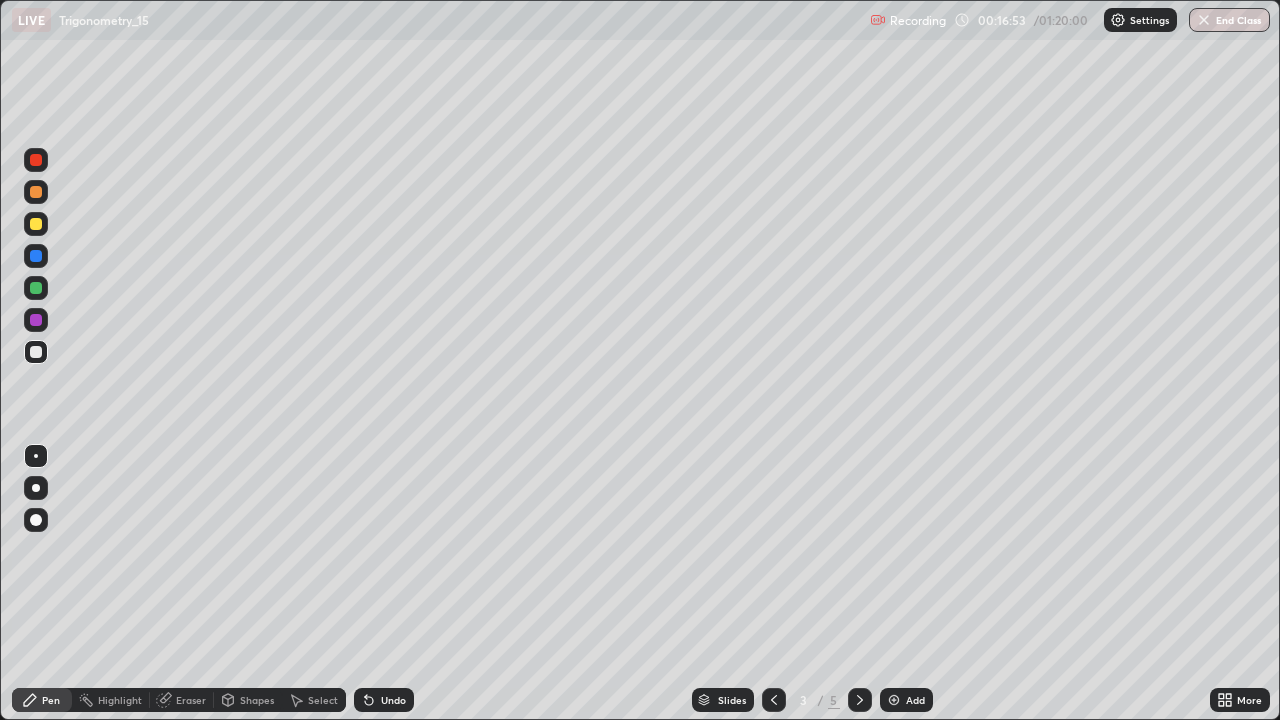 click at bounding box center [36, 288] 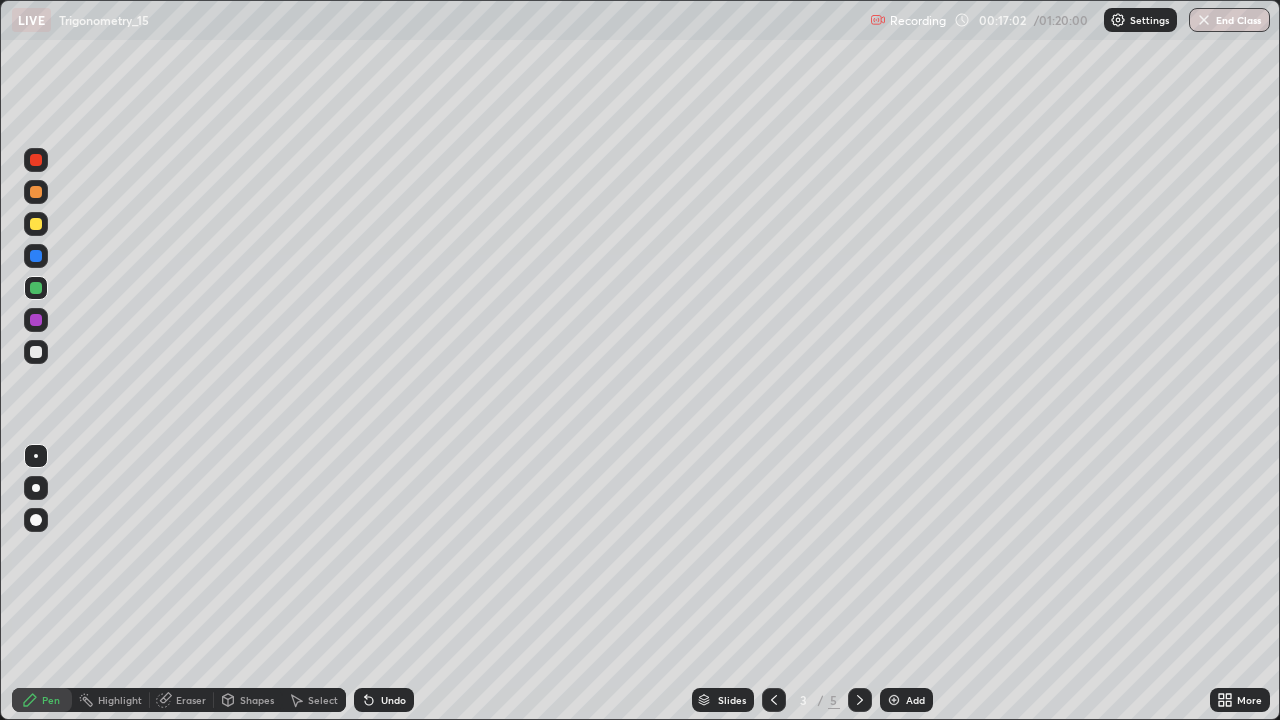 click 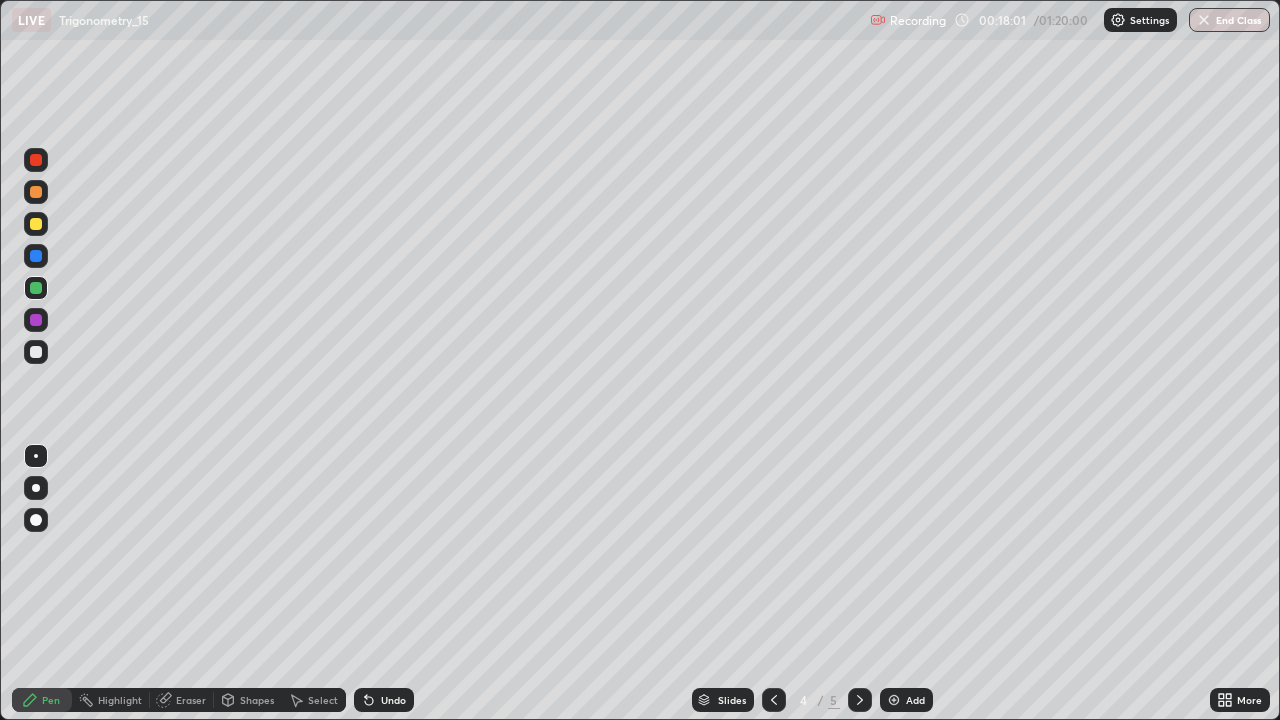 click at bounding box center (860, 700) 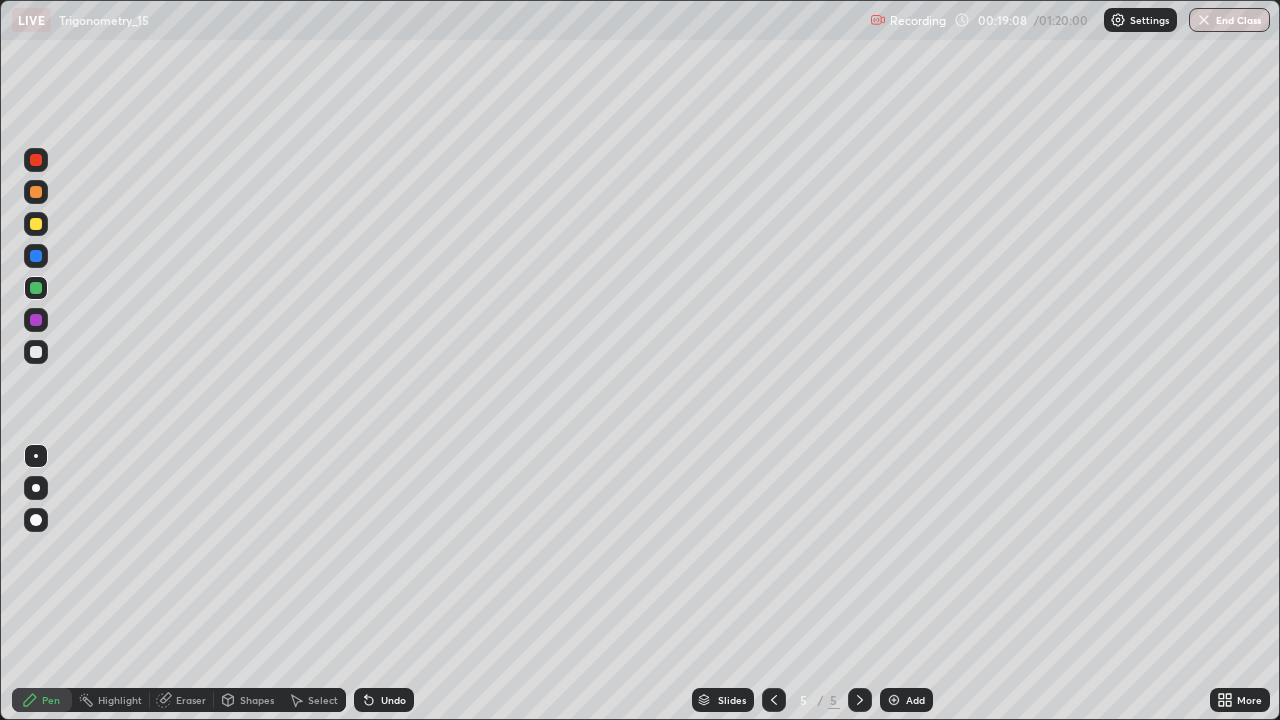 click on "Add" at bounding box center (915, 700) 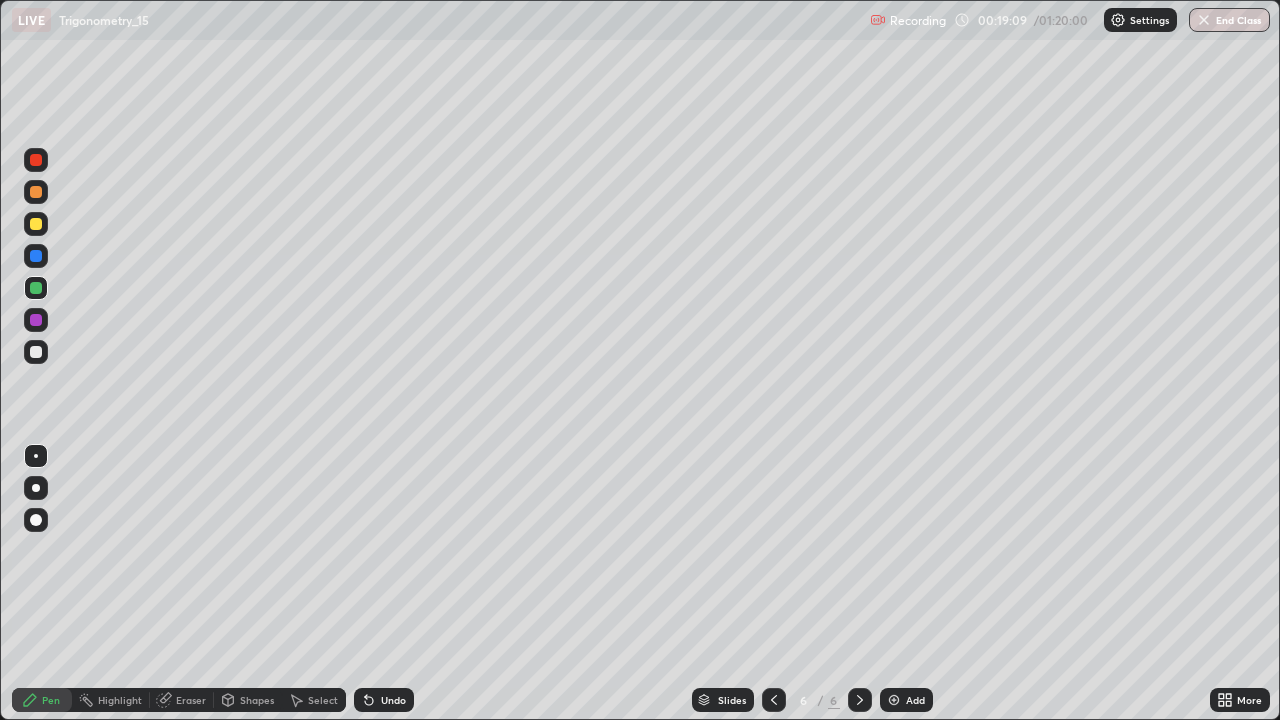 click at bounding box center [36, 224] 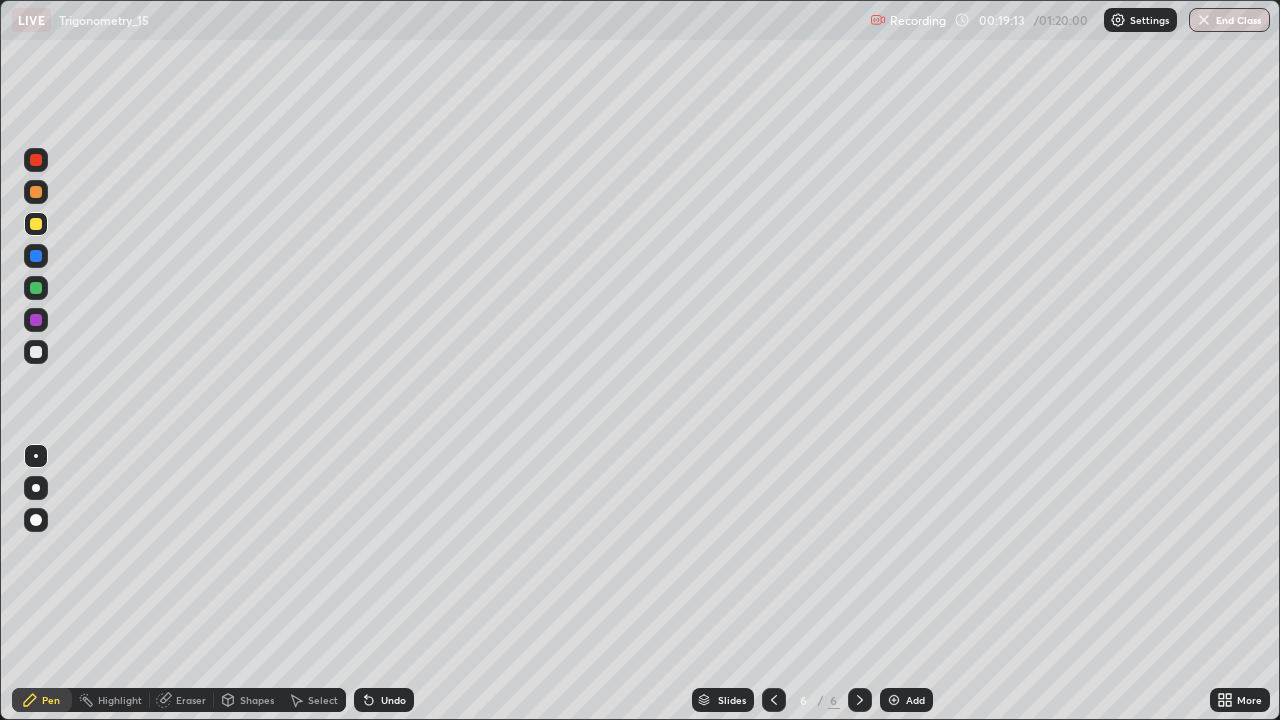 click on "Undo" at bounding box center (384, 700) 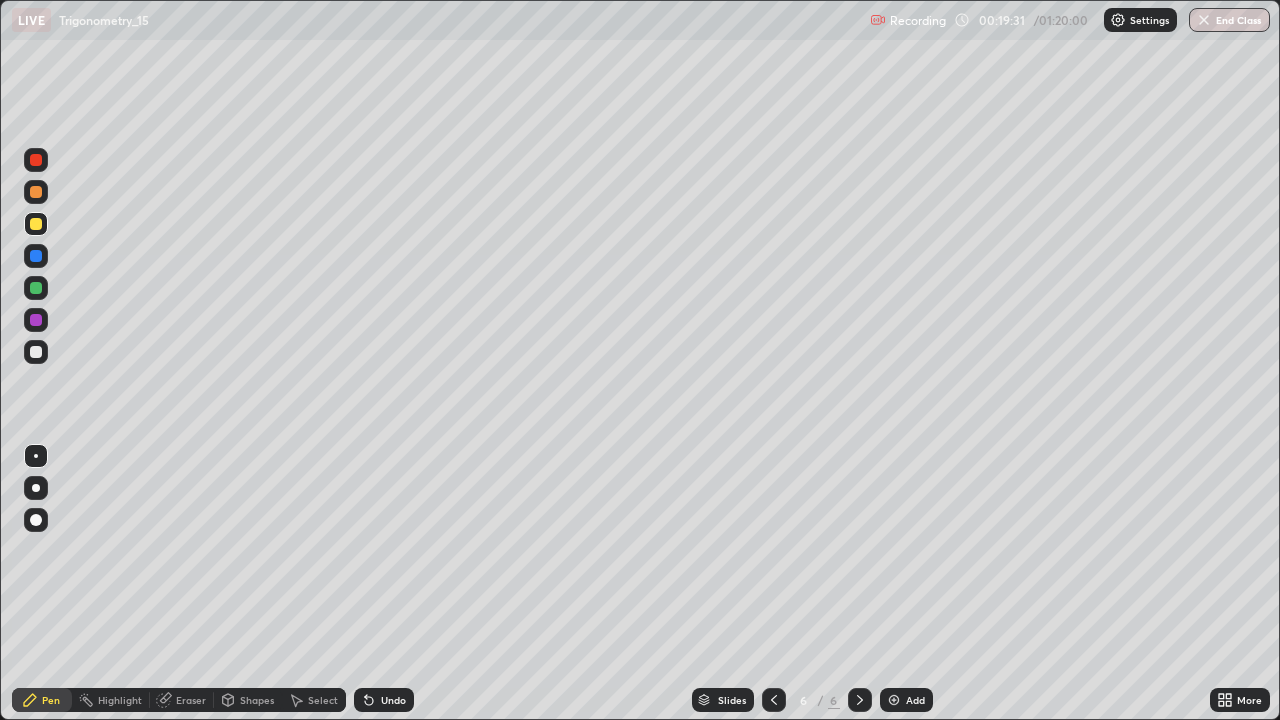 click on "Undo" at bounding box center [393, 700] 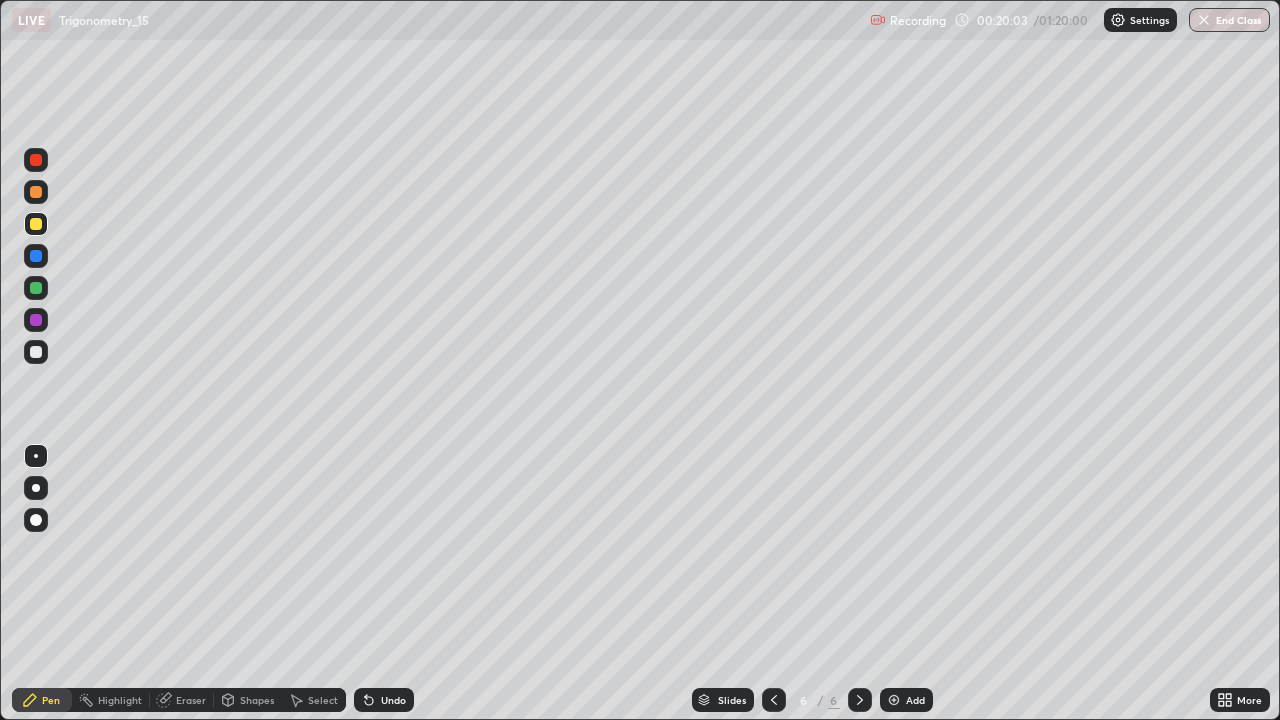click on "Undo" at bounding box center (393, 700) 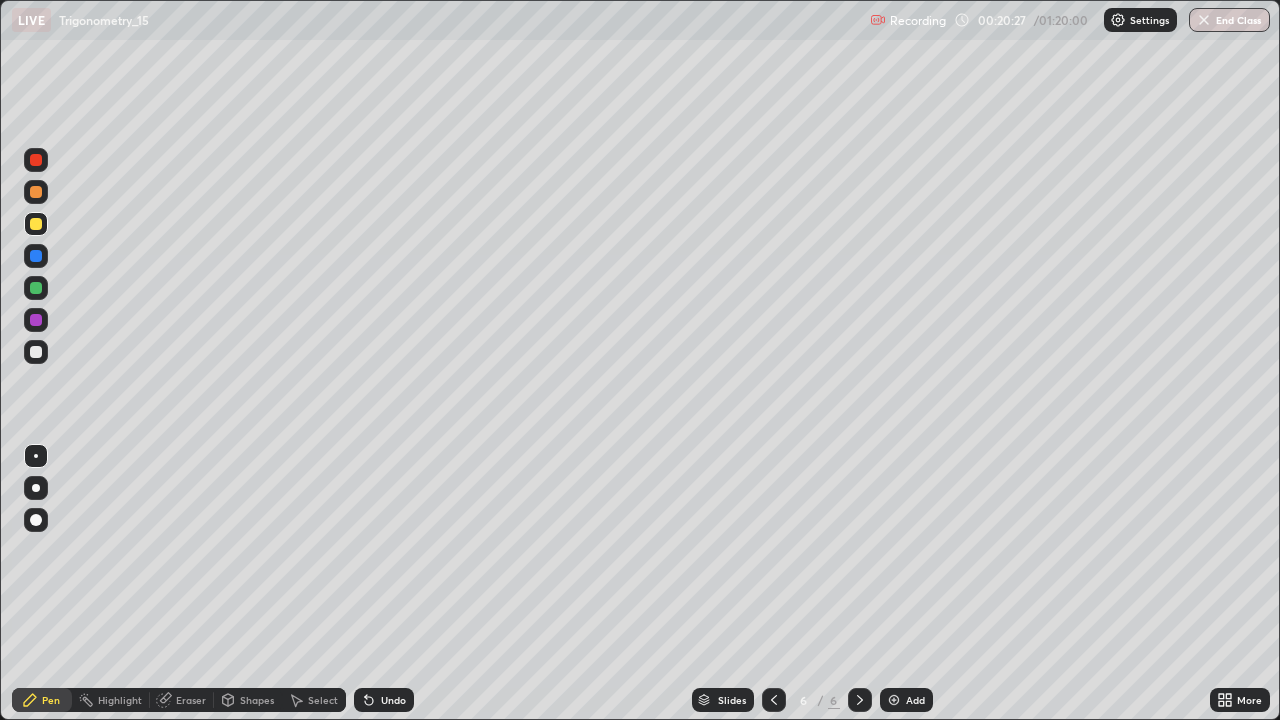 click 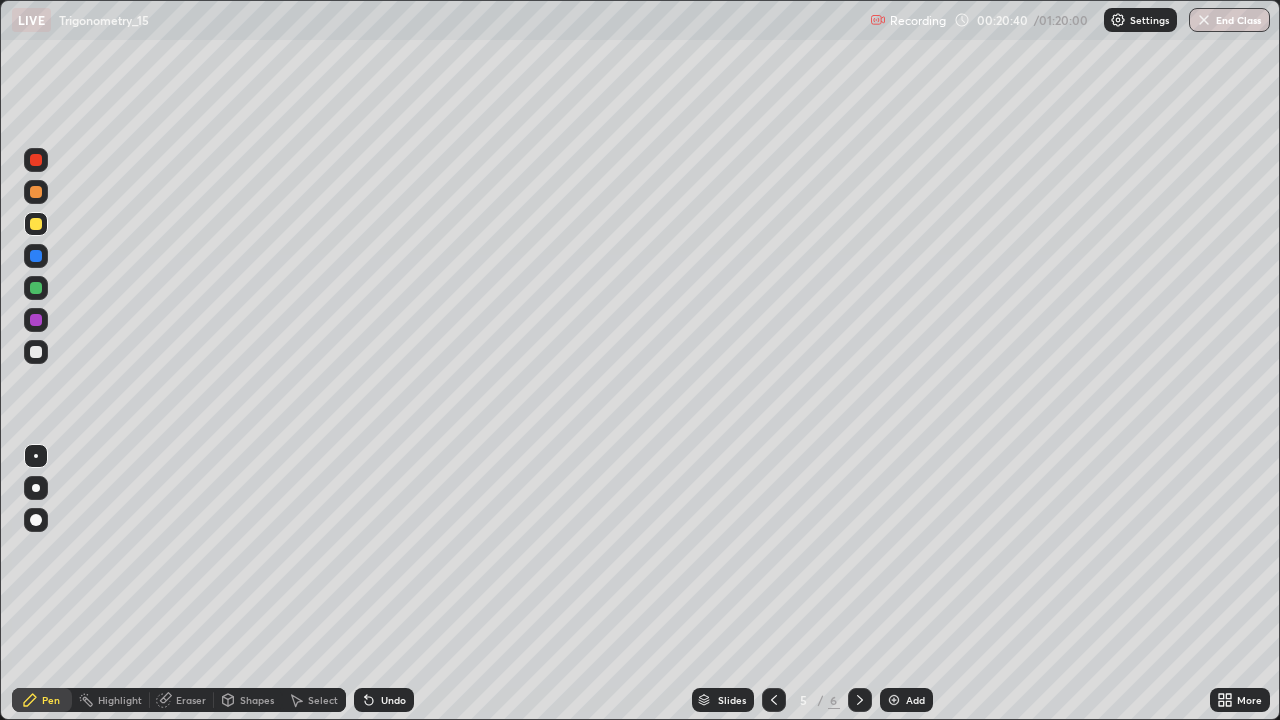 click at bounding box center (36, 352) 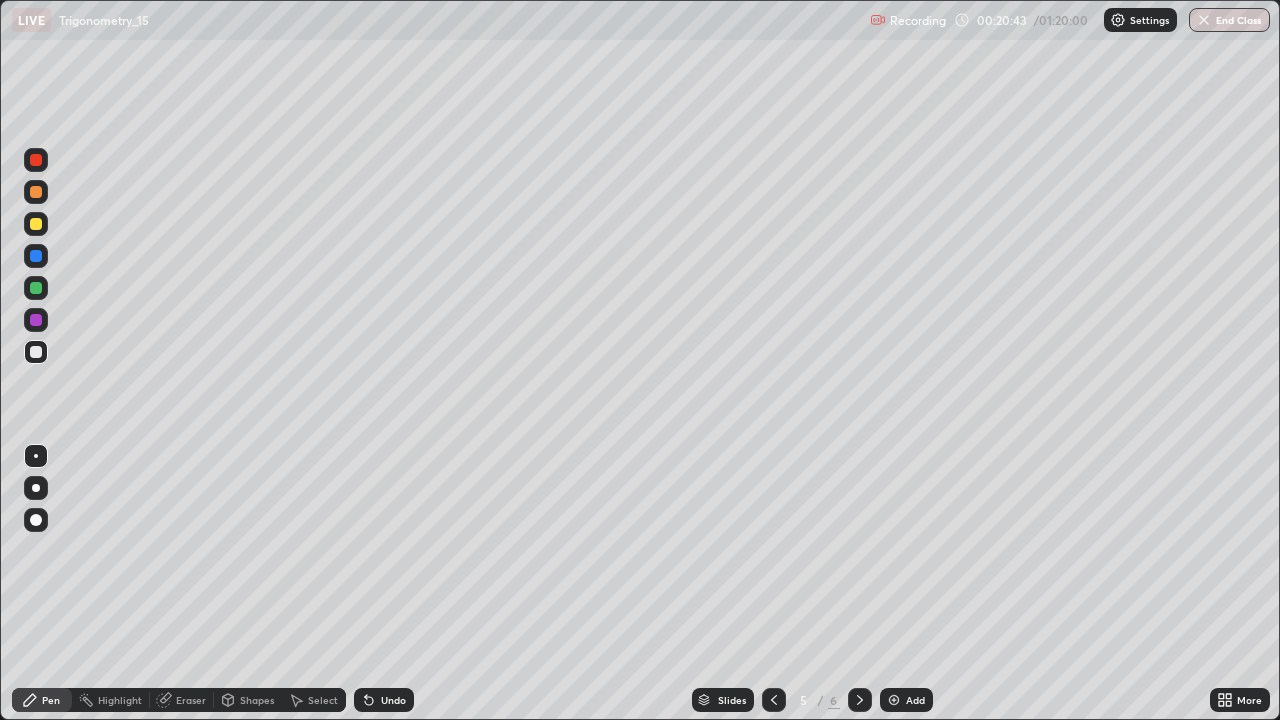 click 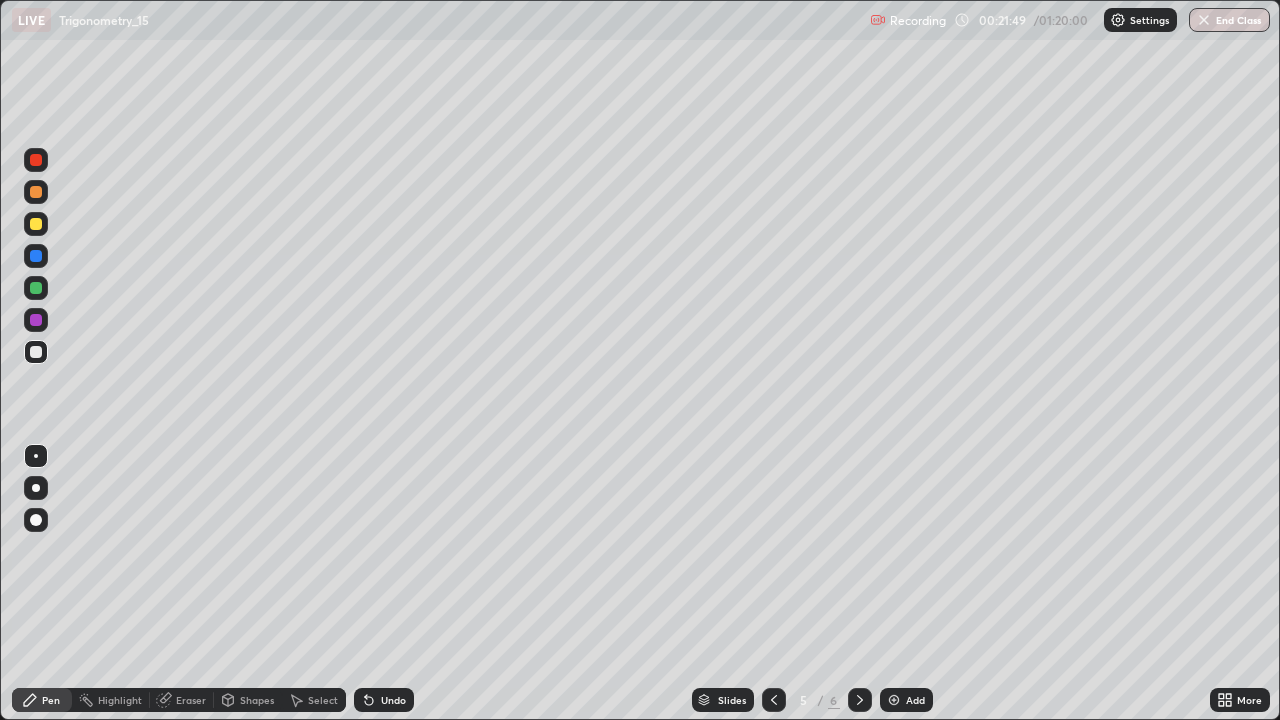 click 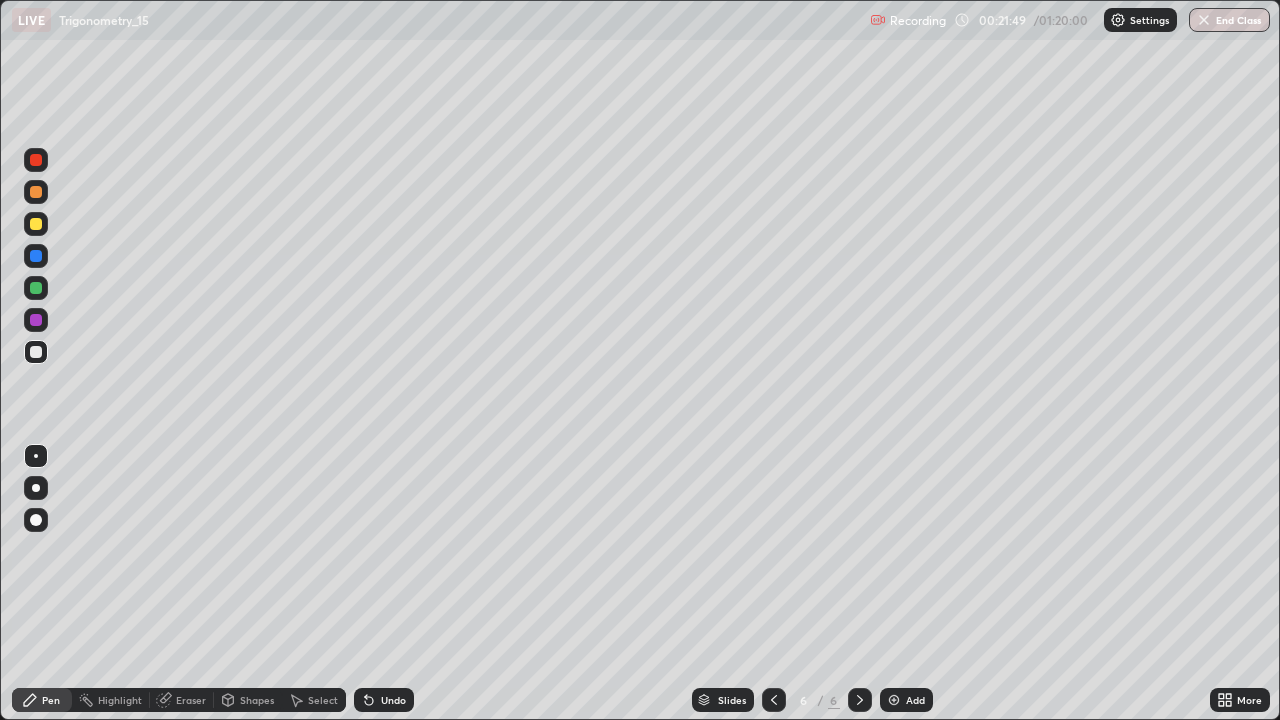 click 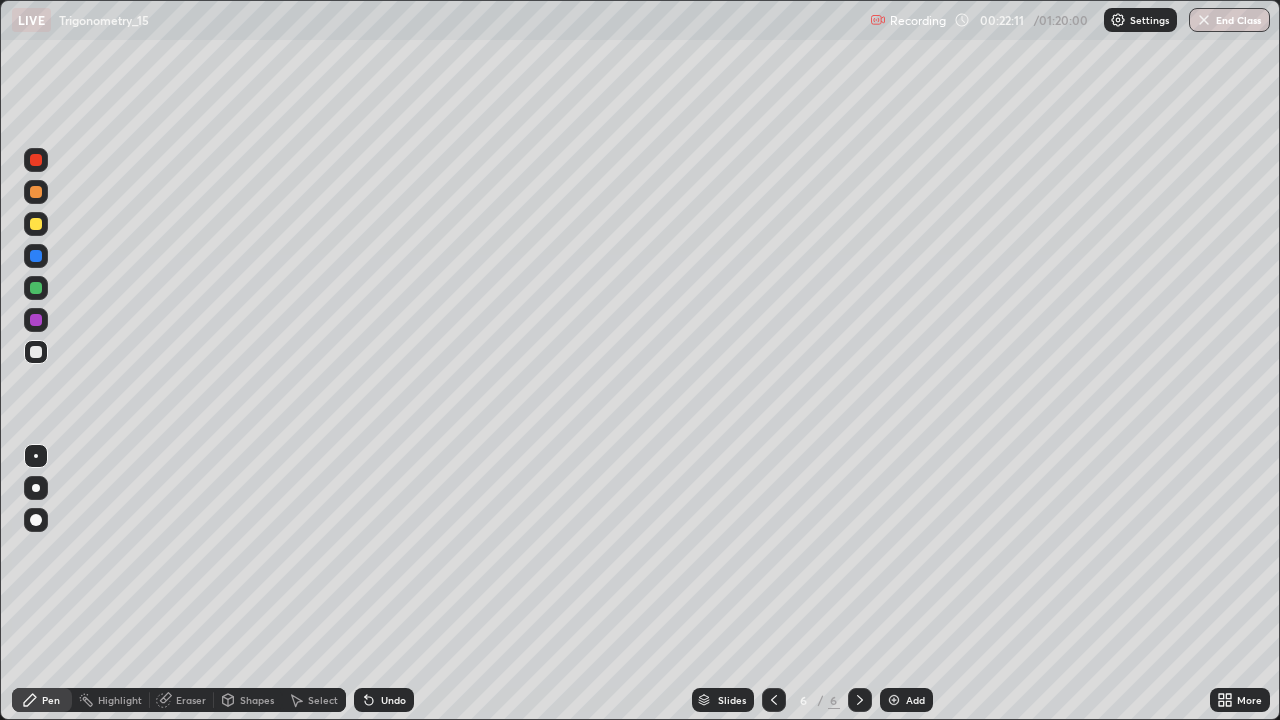 click at bounding box center [36, 352] 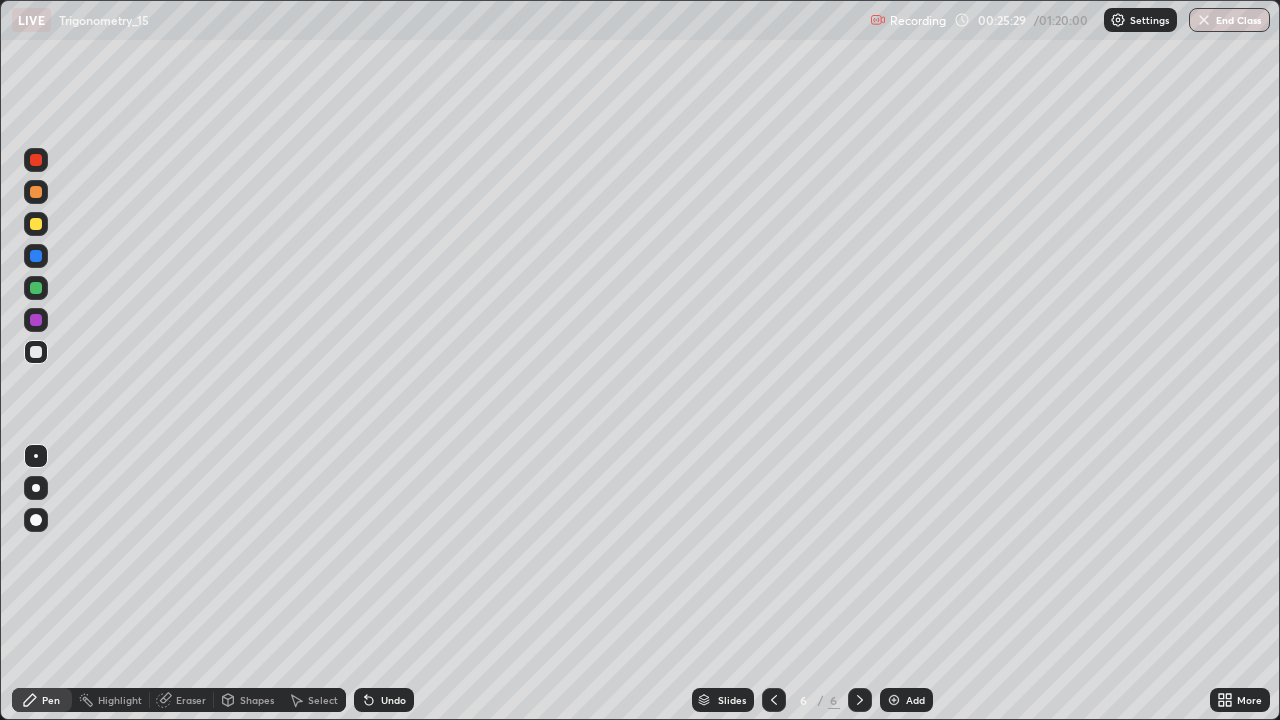 click 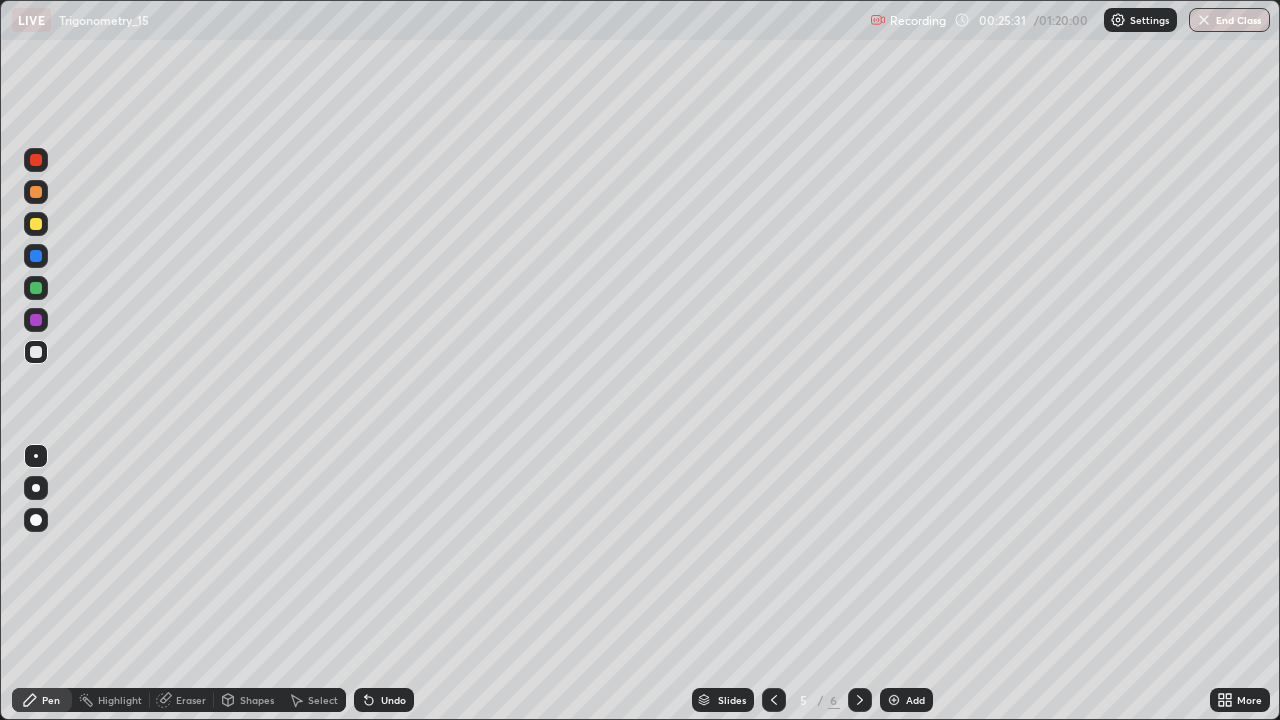 click at bounding box center (774, 700) 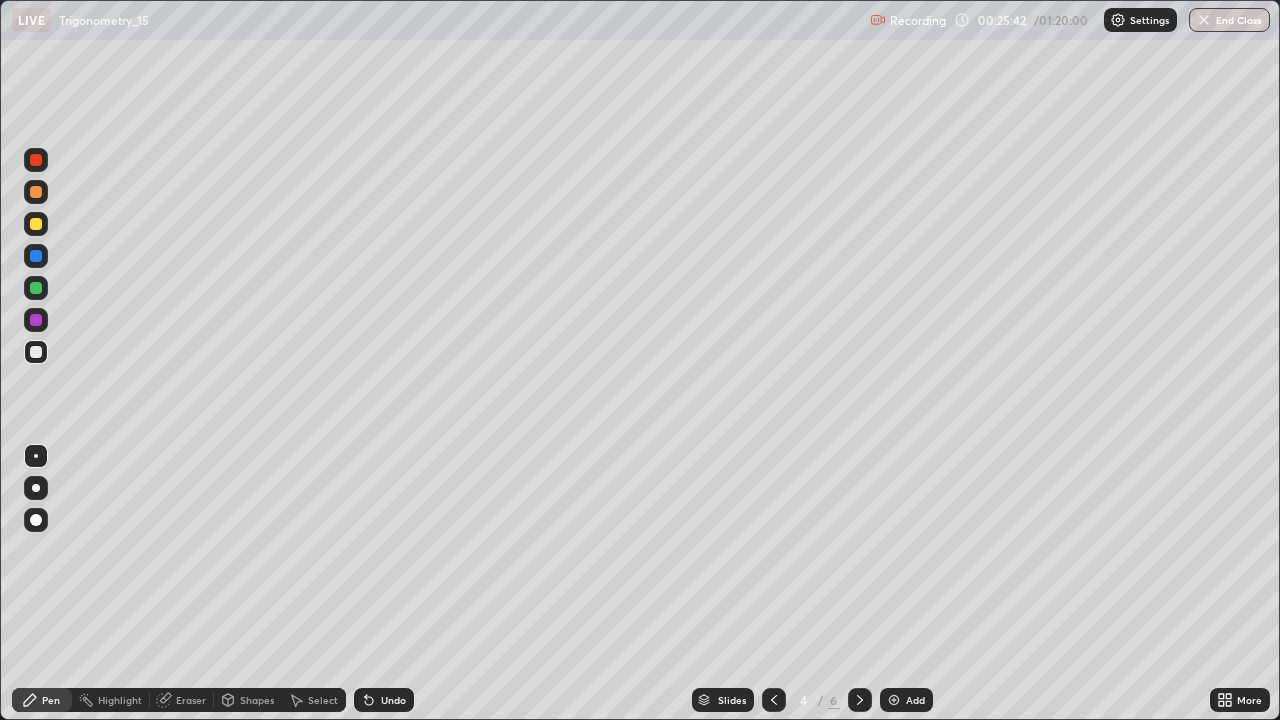 click 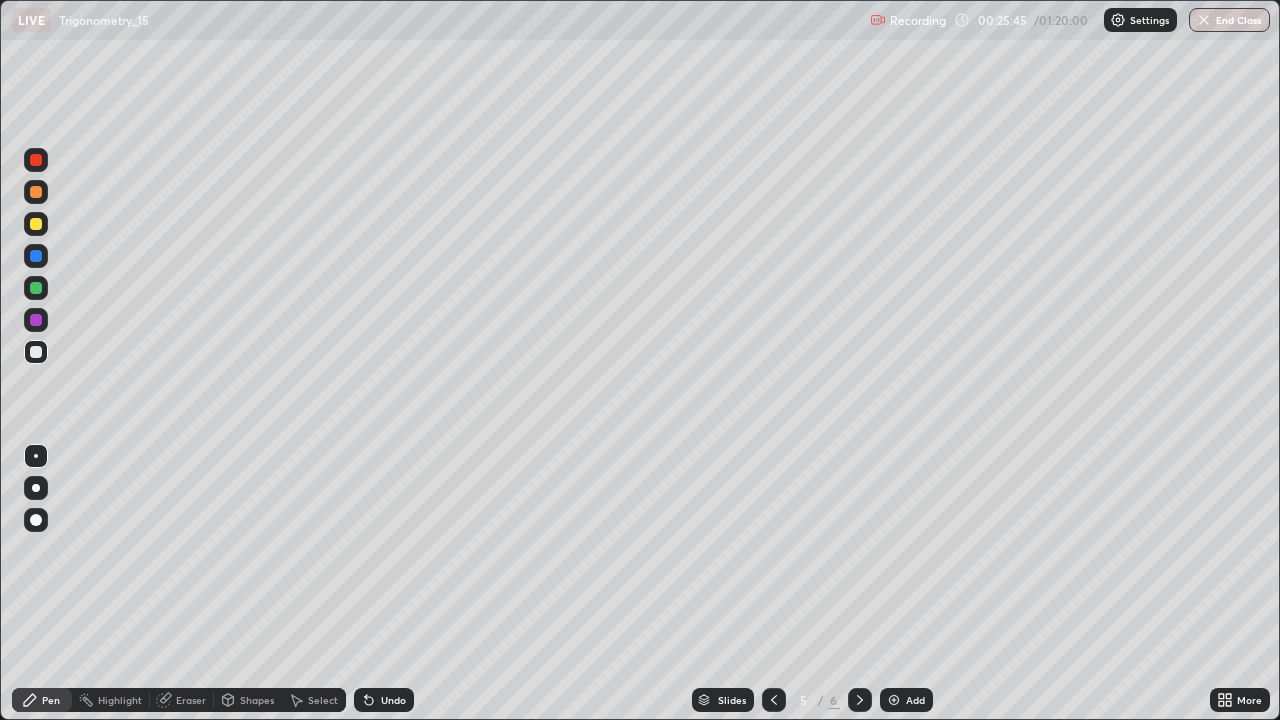 click 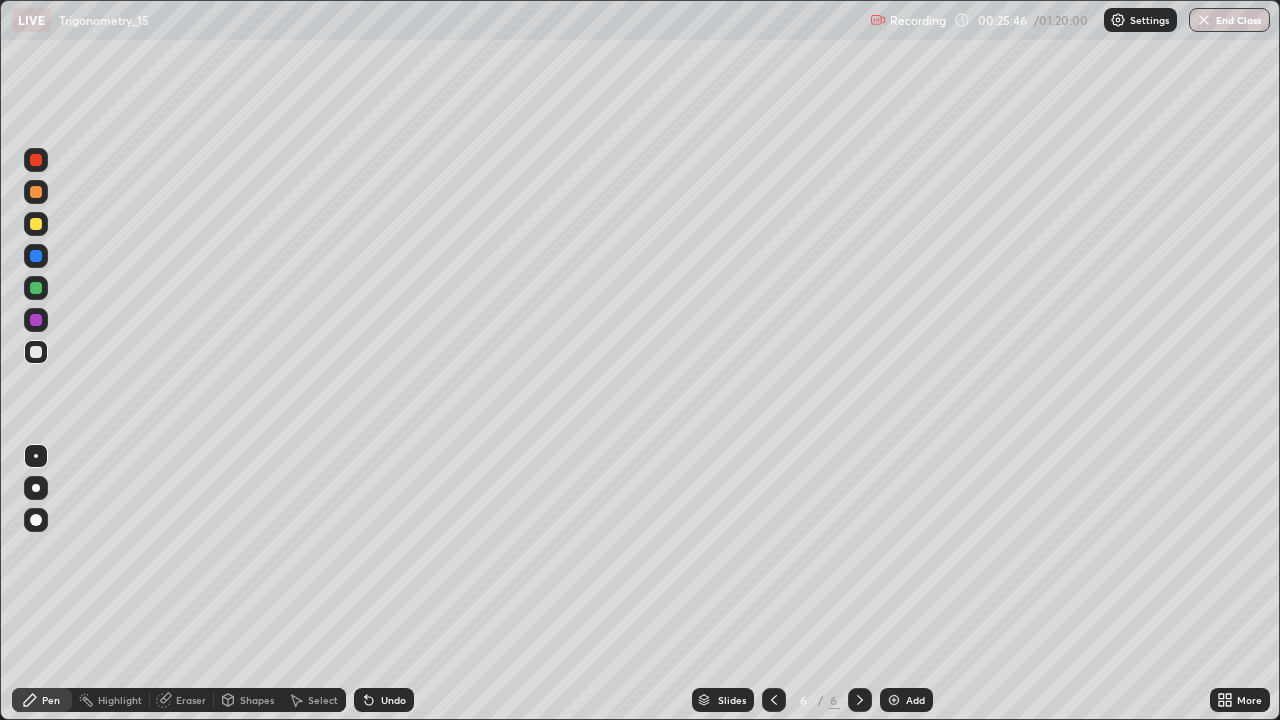 click 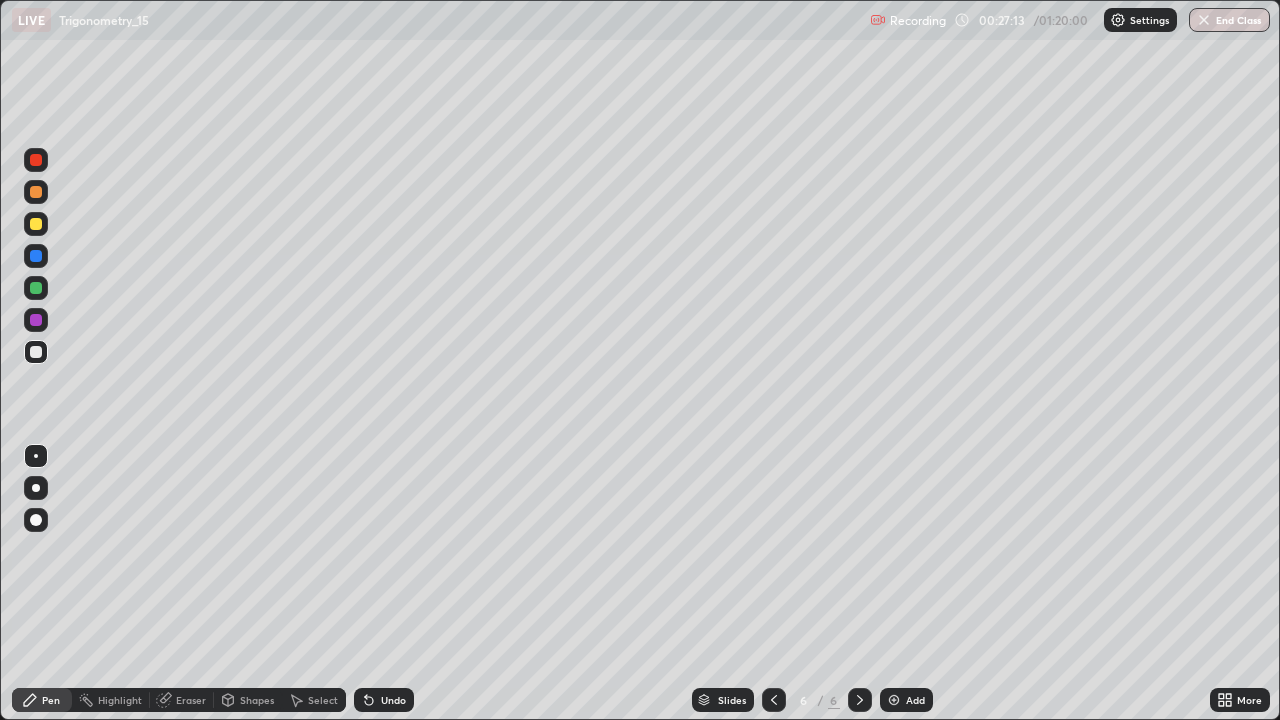 click at bounding box center (36, 288) 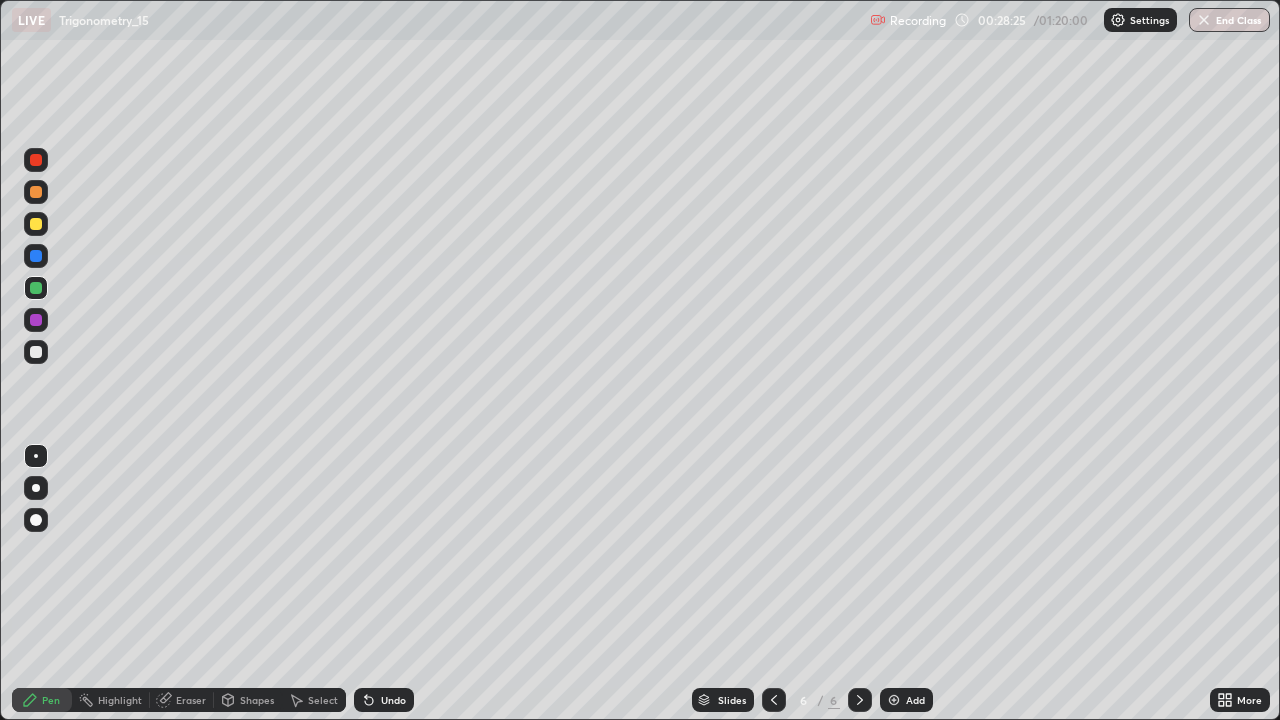 click at bounding box center [36, 352] 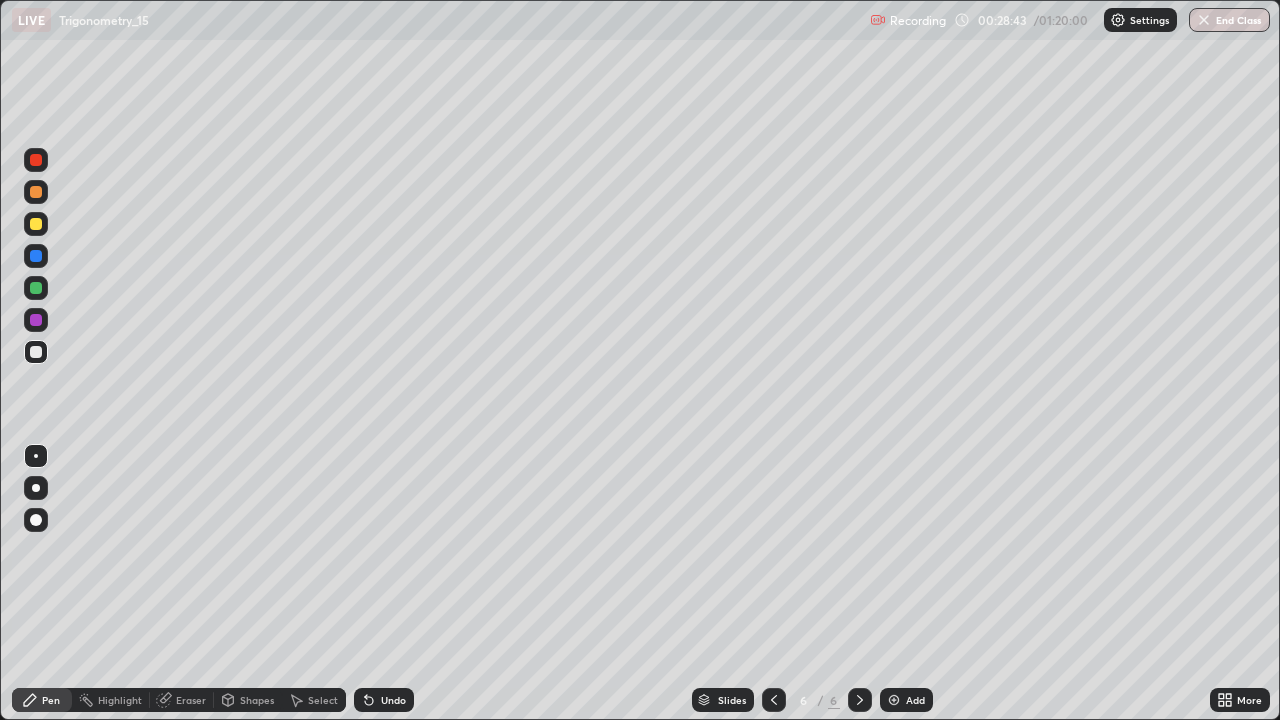 click on "Undo" at bounding box center [393, 700] 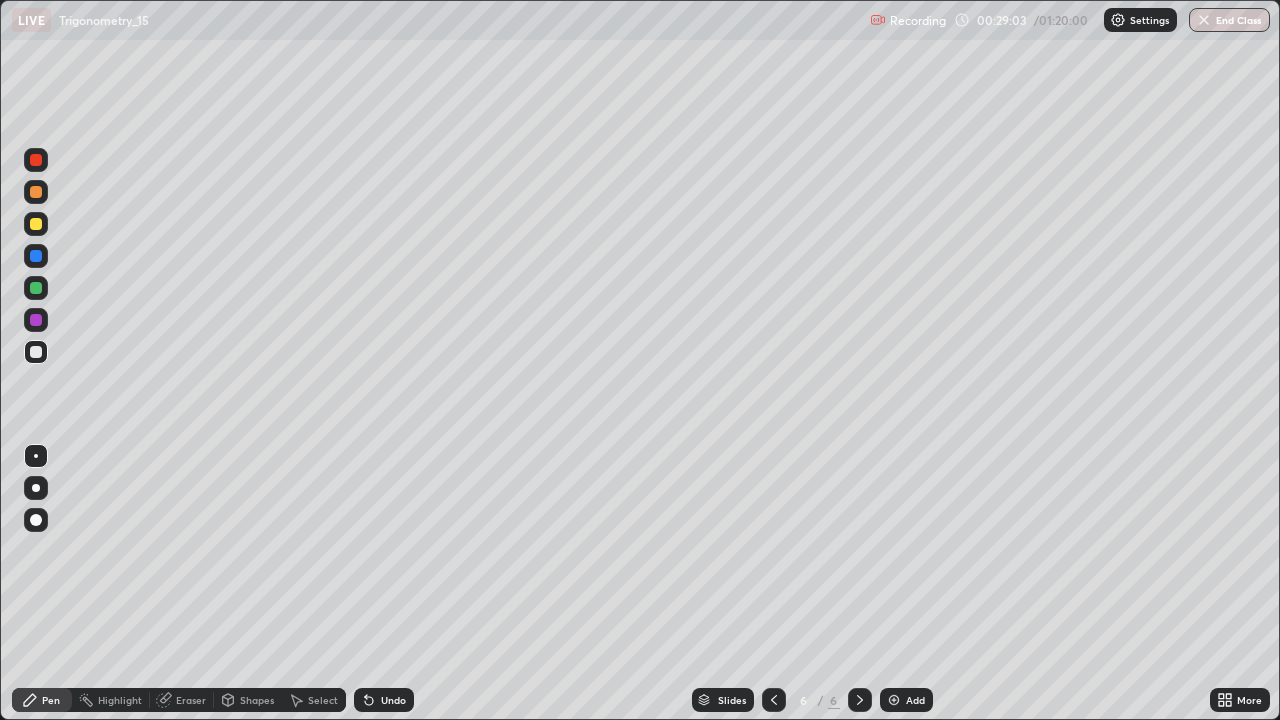 click on "Undo" at bounding box center [384, 700] 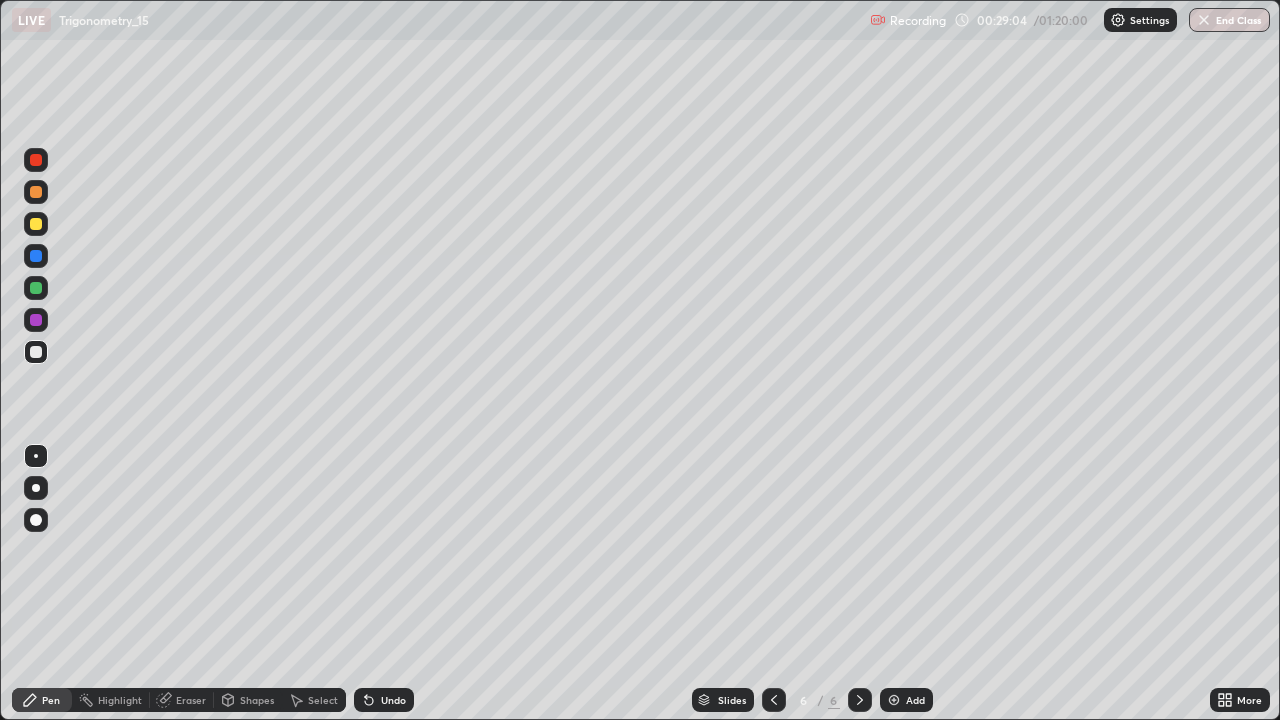 click on "Undo" at bounding box center [384, 700] 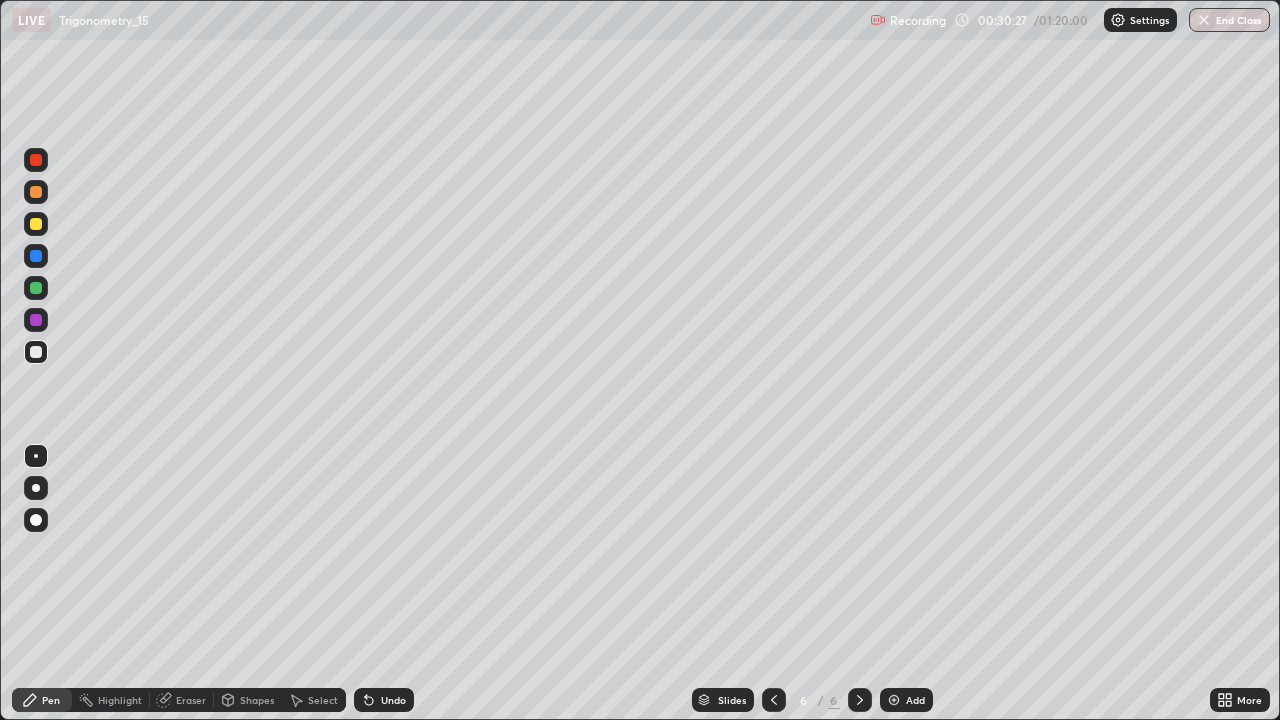 click on "Eraser" at bounding box center [191, 700] 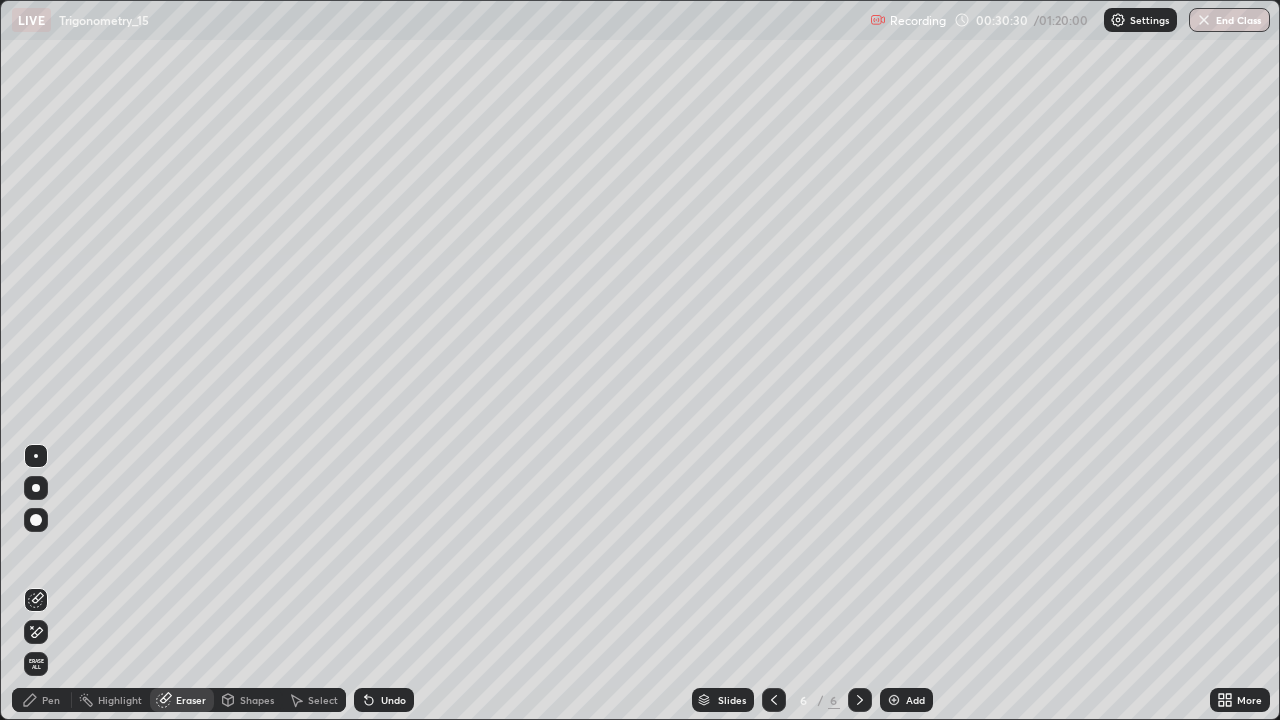 click on "Pen" at bounding box center (51, 700) 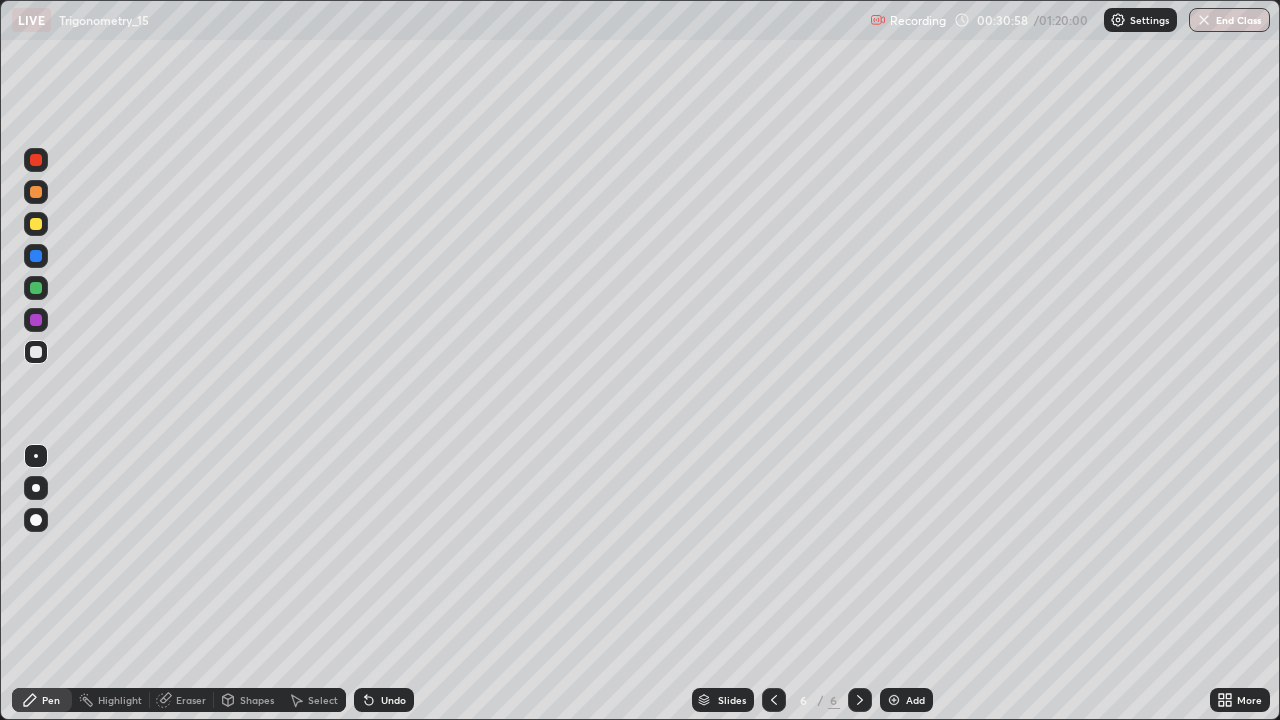 click at bounding box center (36, 288) 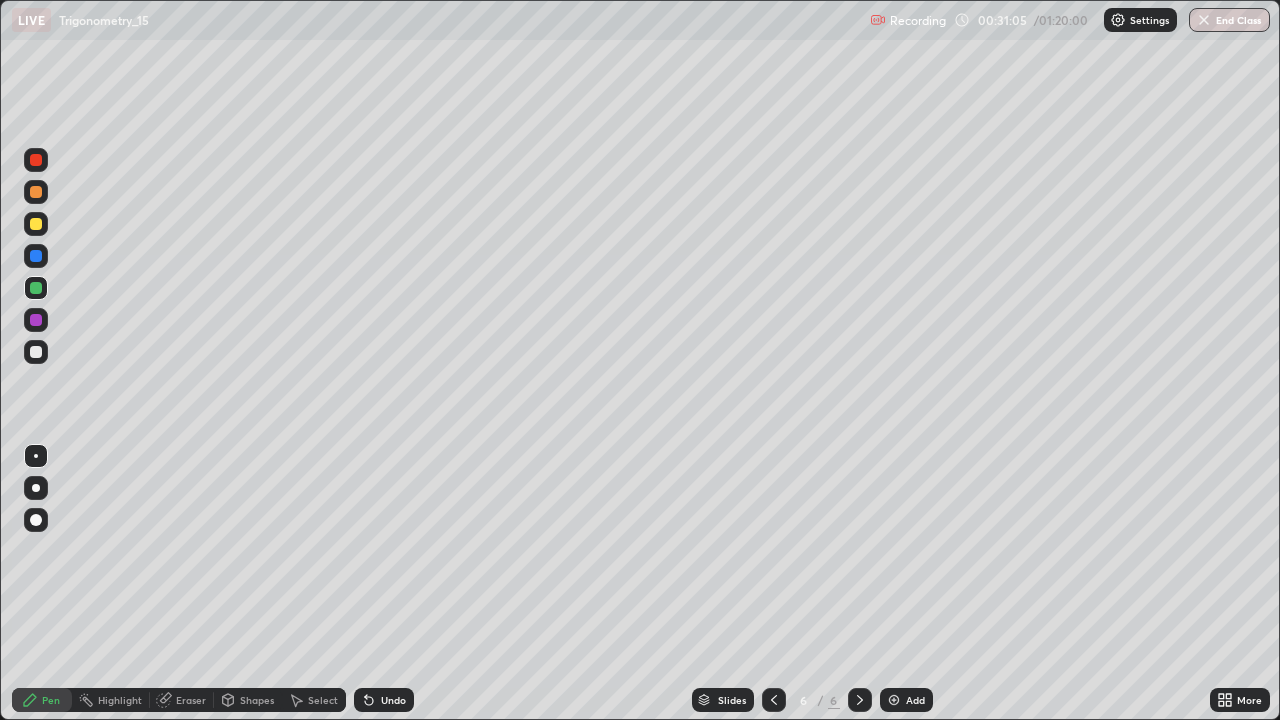 click at bounding box center (36, 352) 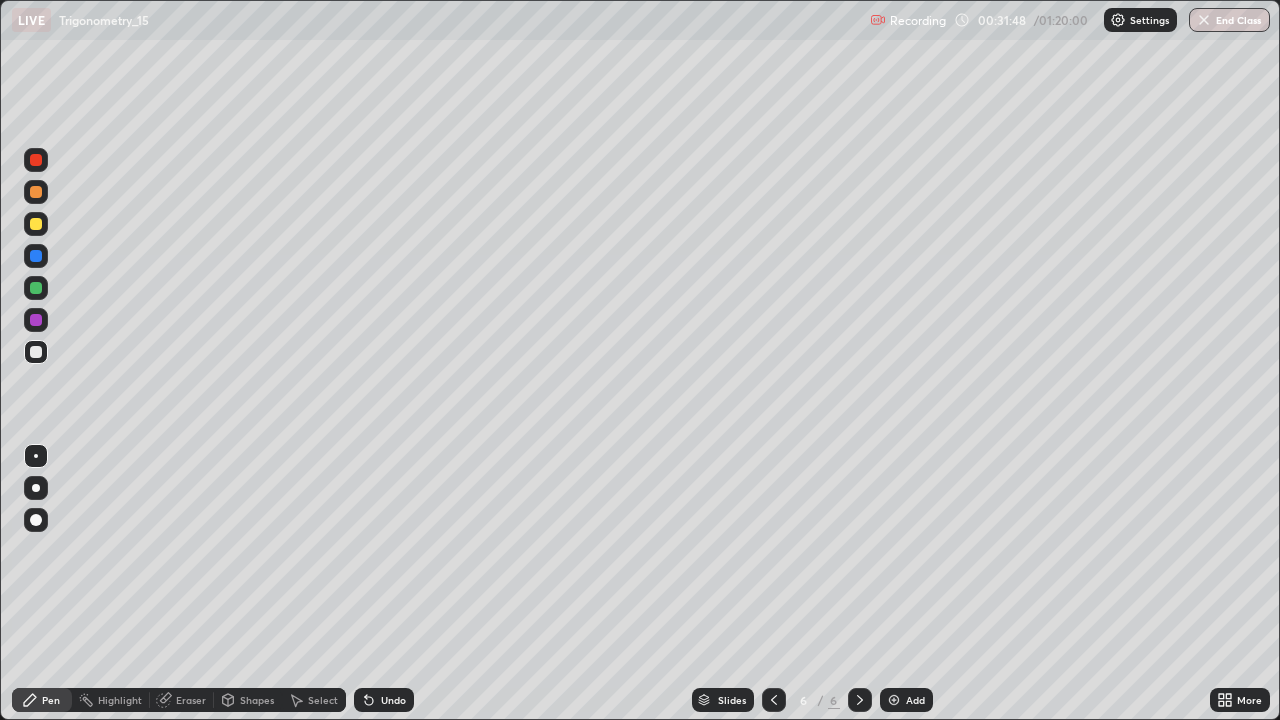 click on "Slides 6 / 6 Add" at bounding box center (812, 700) 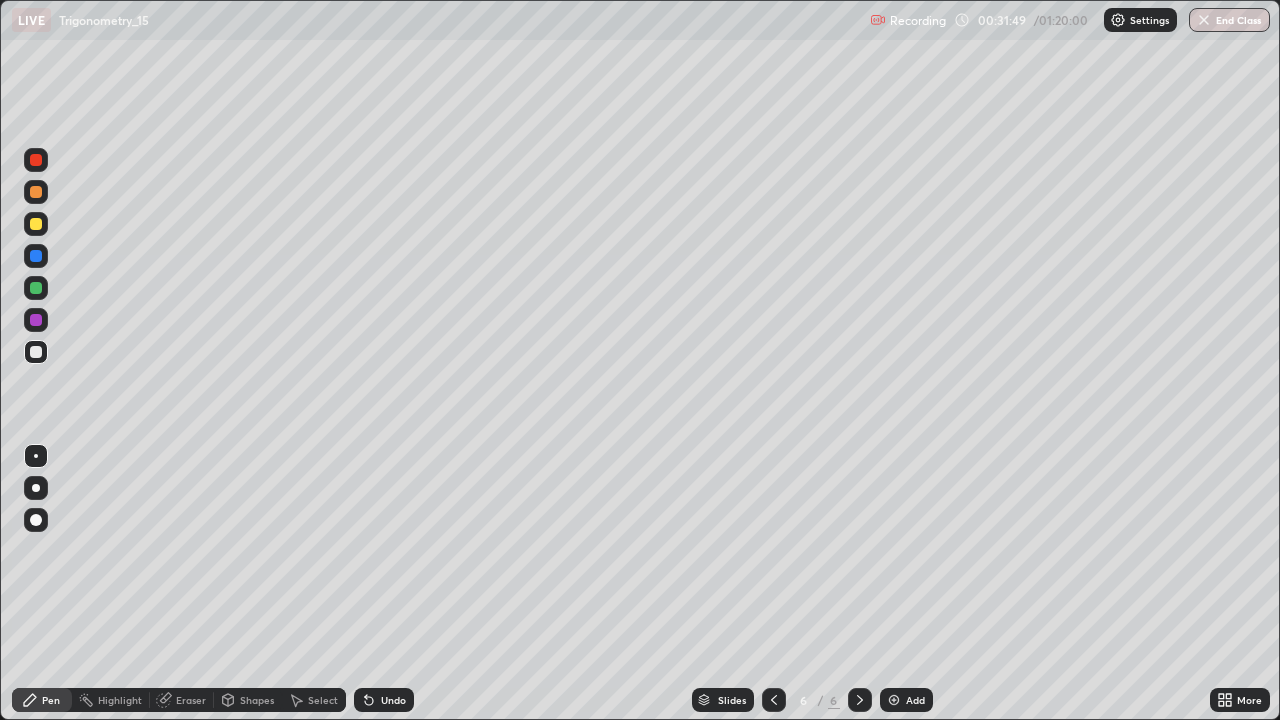 click on "Slides 6 / 6 Add" at bounding box center (812, 700) 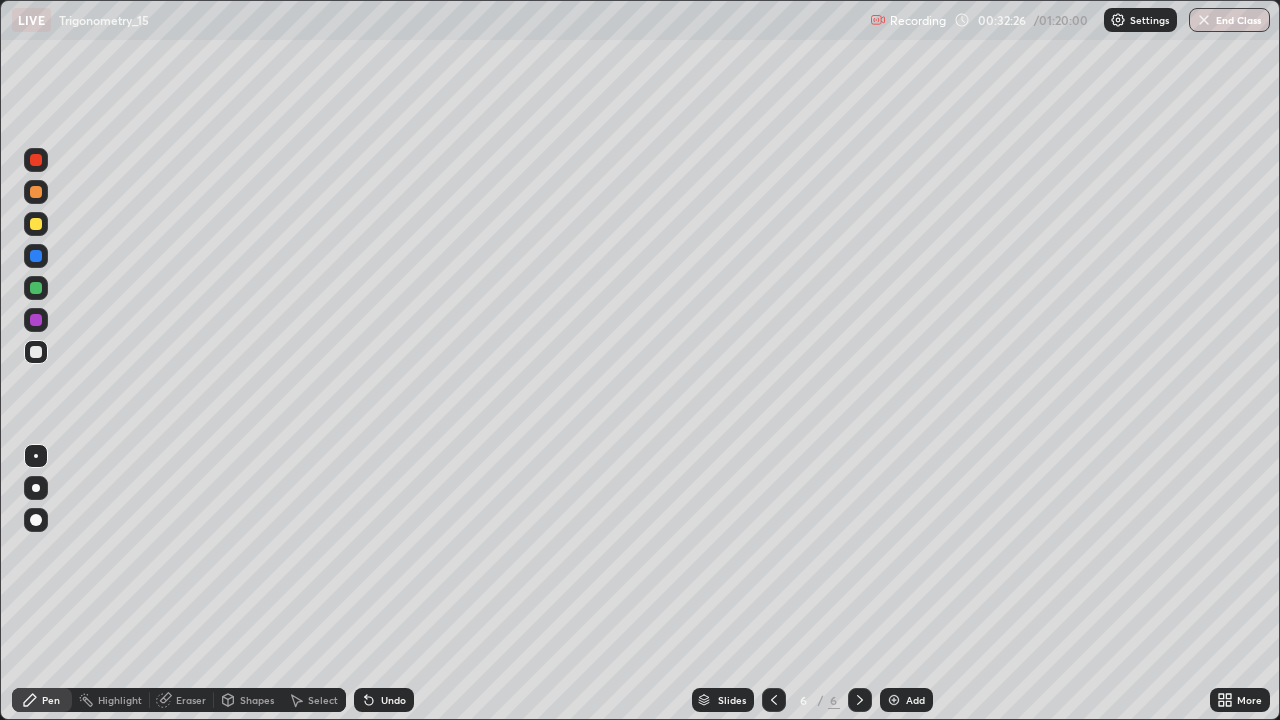 click at bounding box center [36, 256] 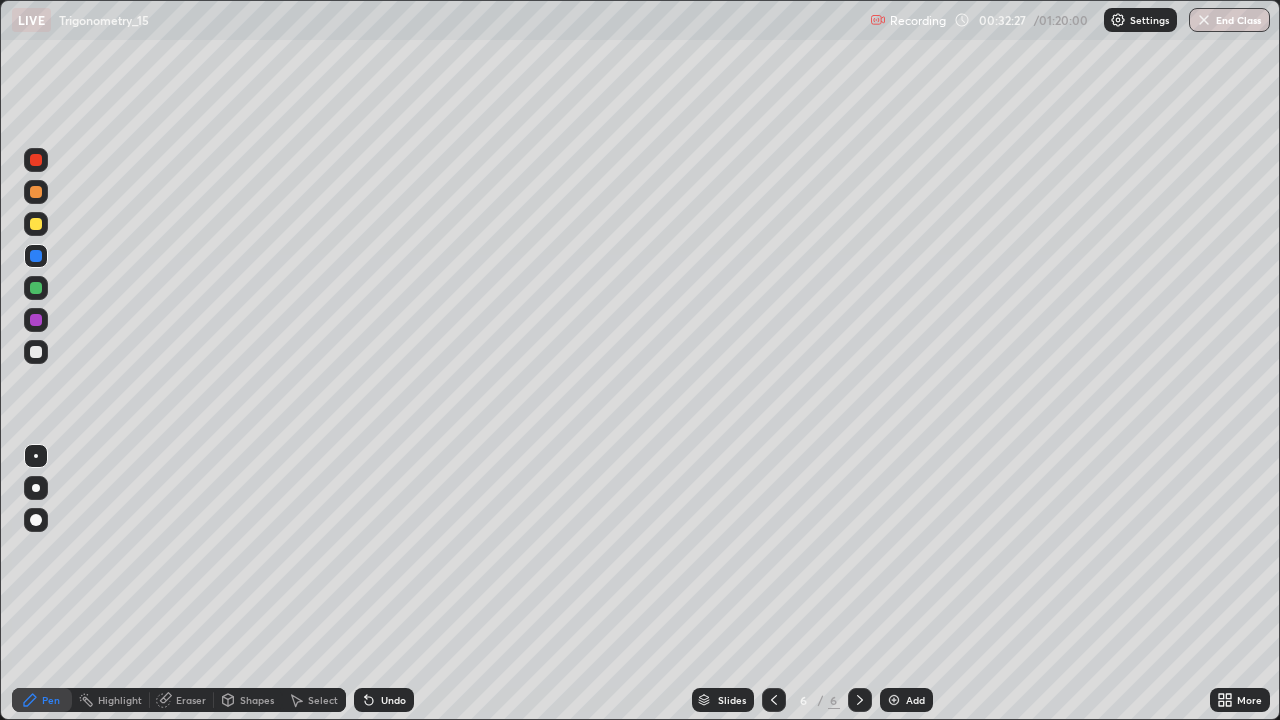 click at bounding box center (36, 288) 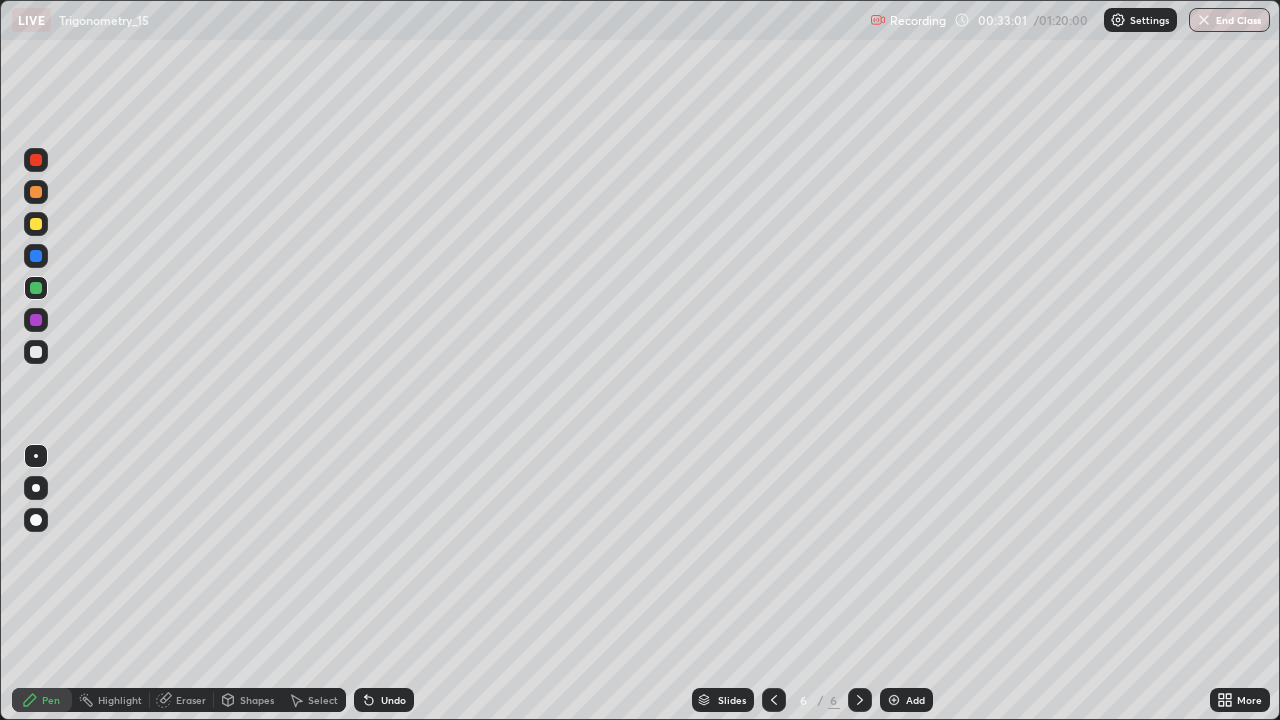 click at bounding box center (36, 224) 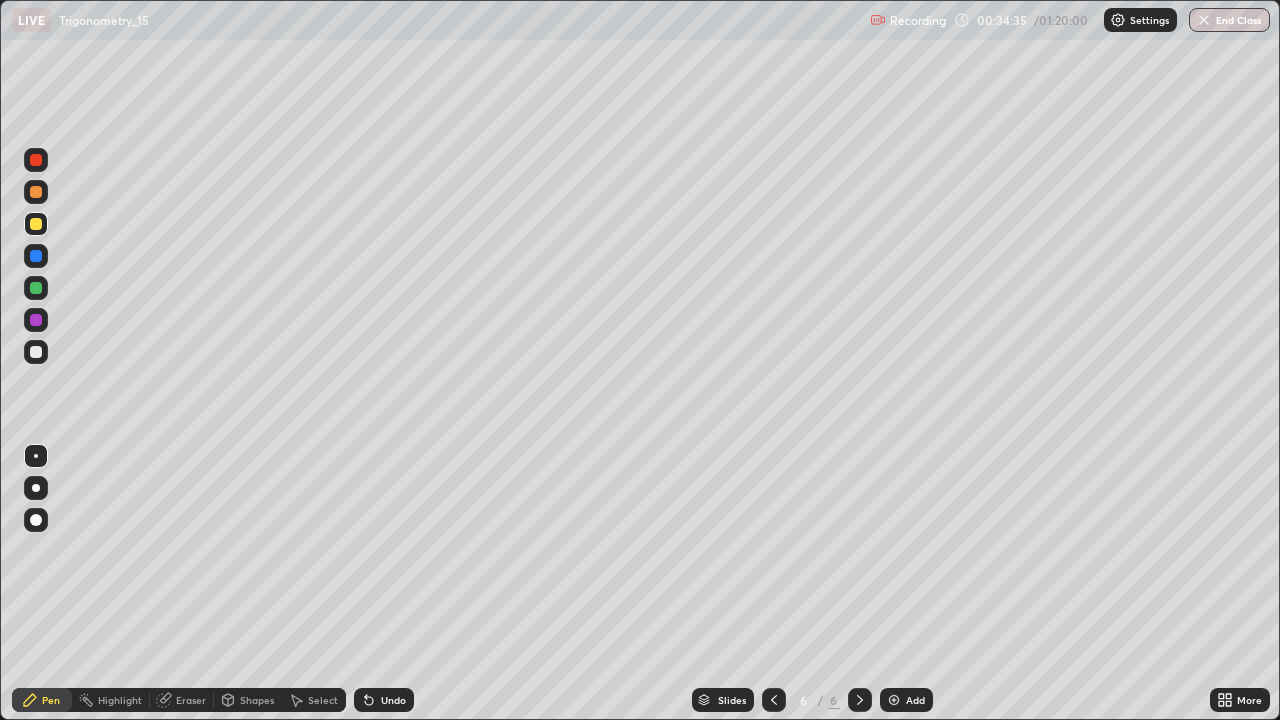 click on "Add" at bounding box center (915, 700) 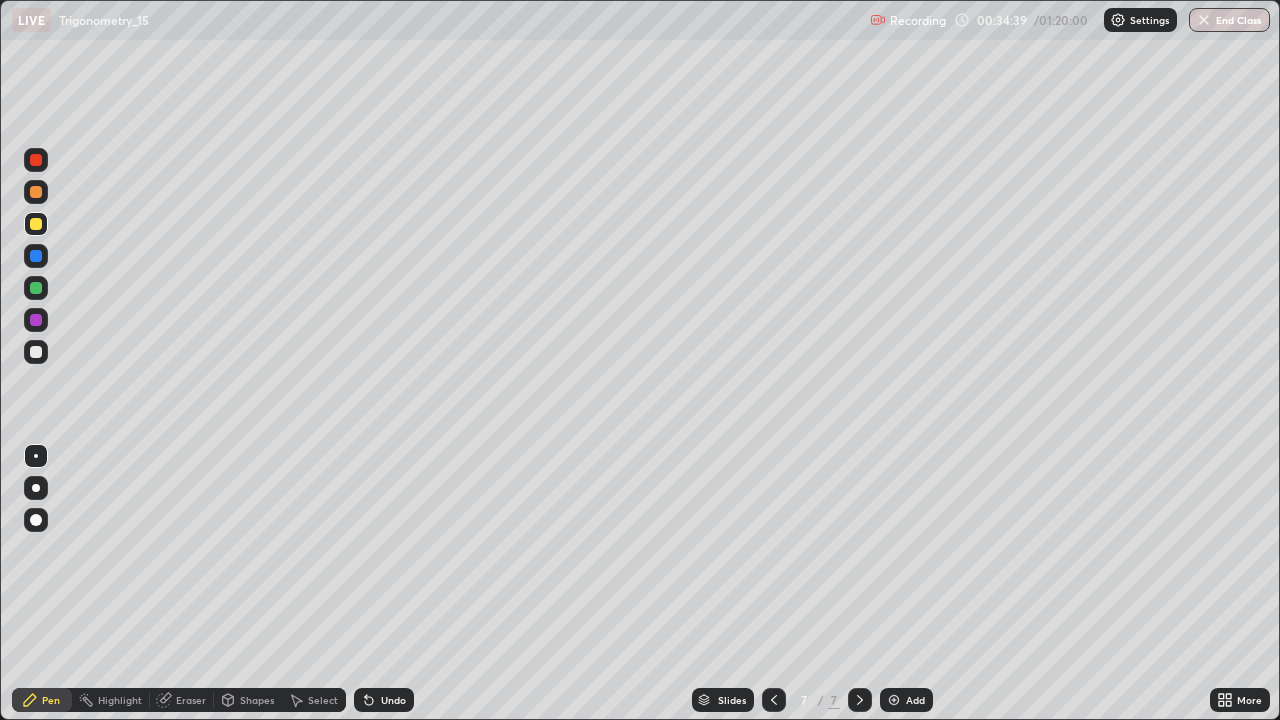 click on "Undo" at bounding box center [393, 700] 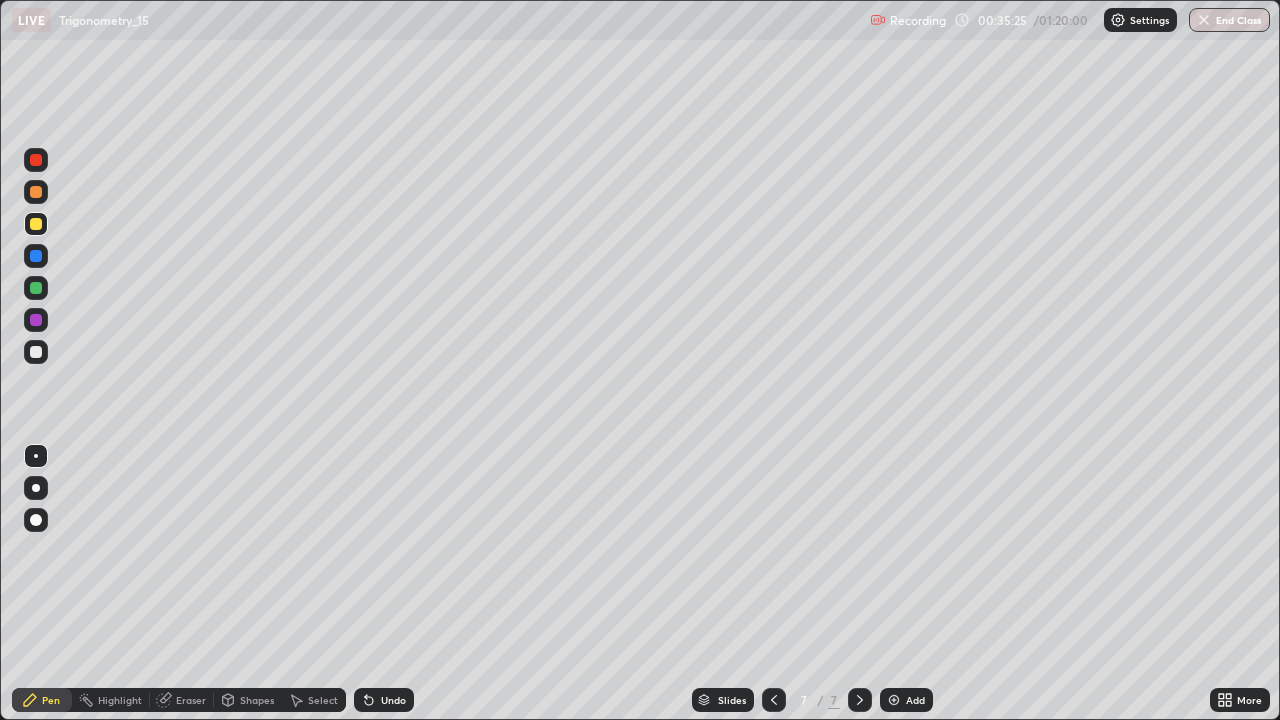 click on "Select" at bounding box center (323, 700) 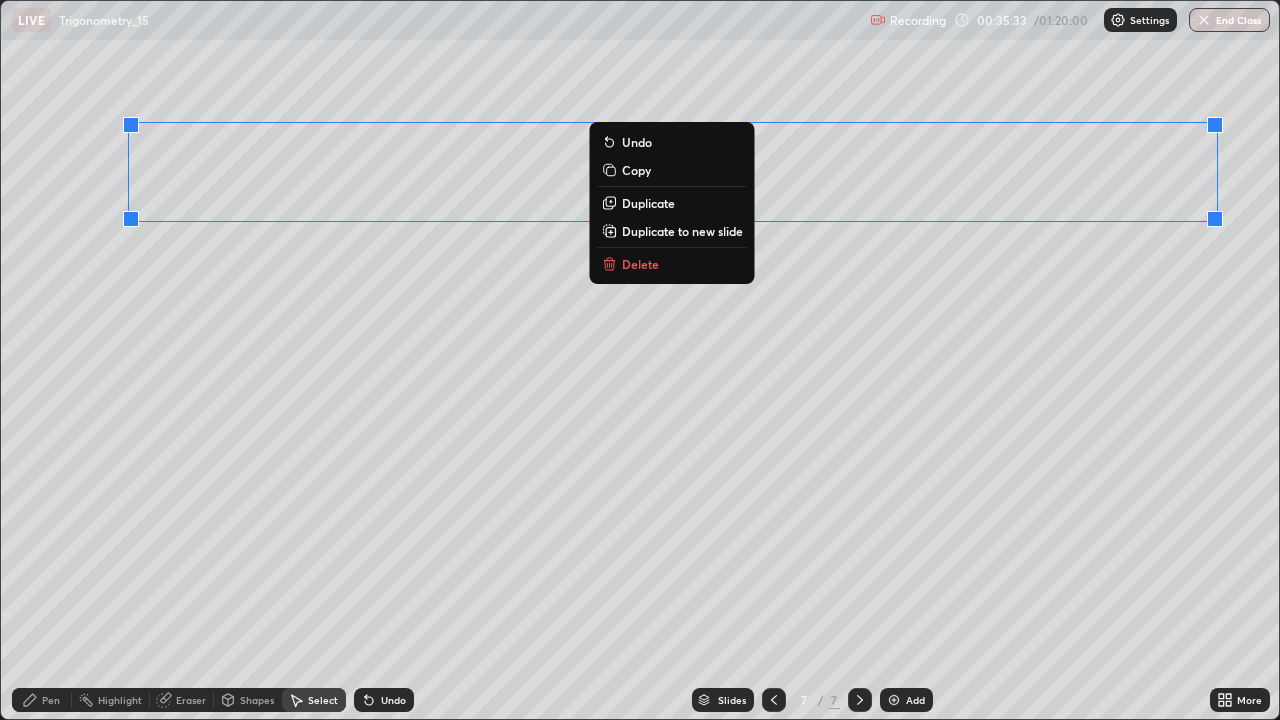 click on "Pen" at bounding box center (51, 700) 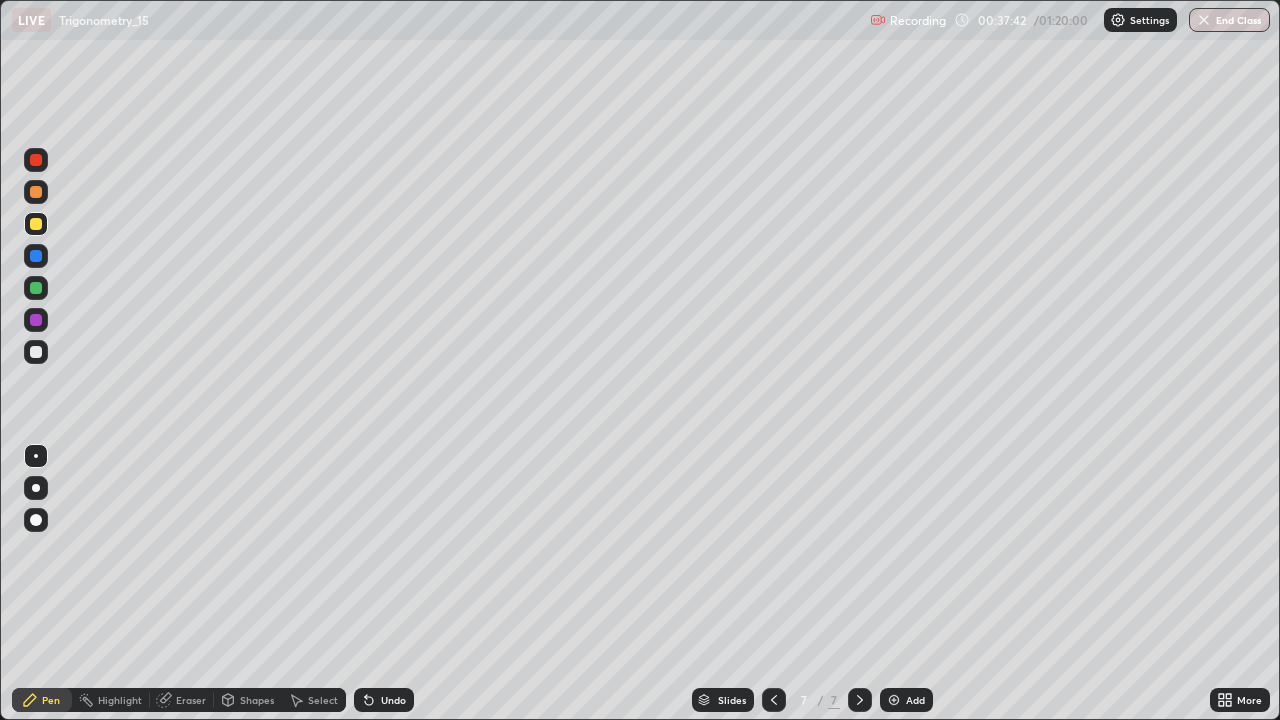 click at bounding box center [36, 352] 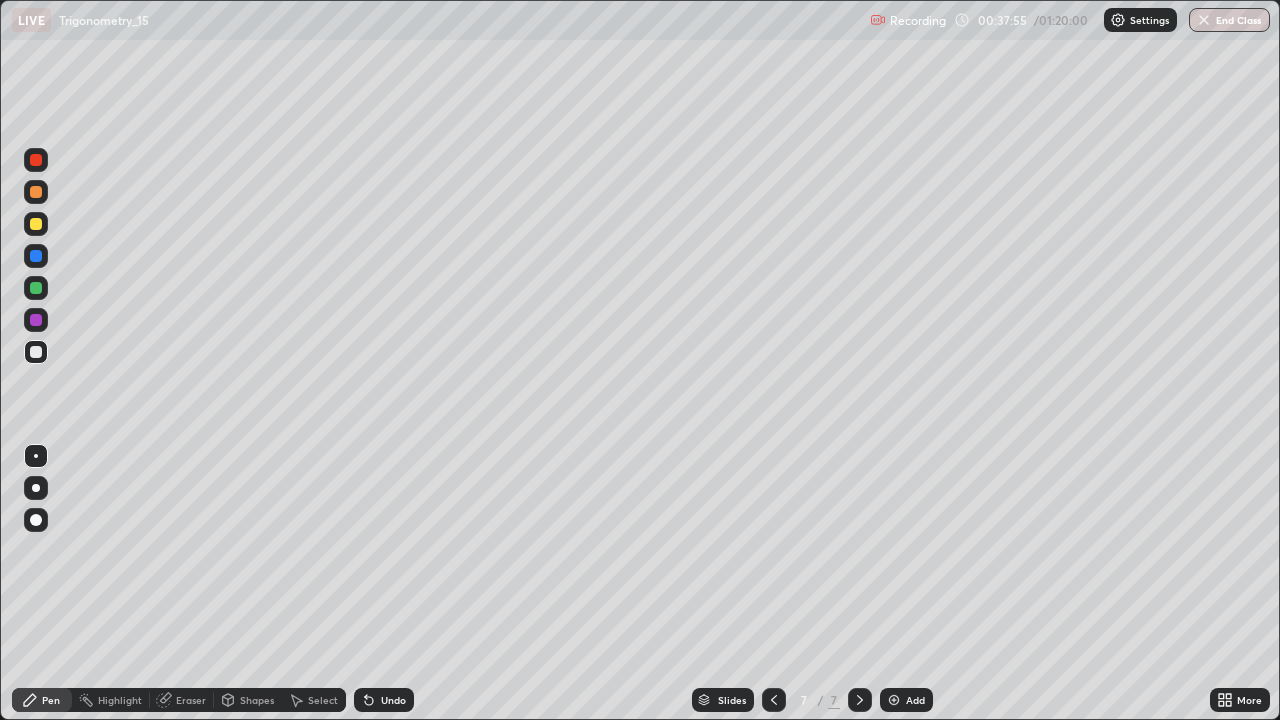 click at bounding box center (36, 352) 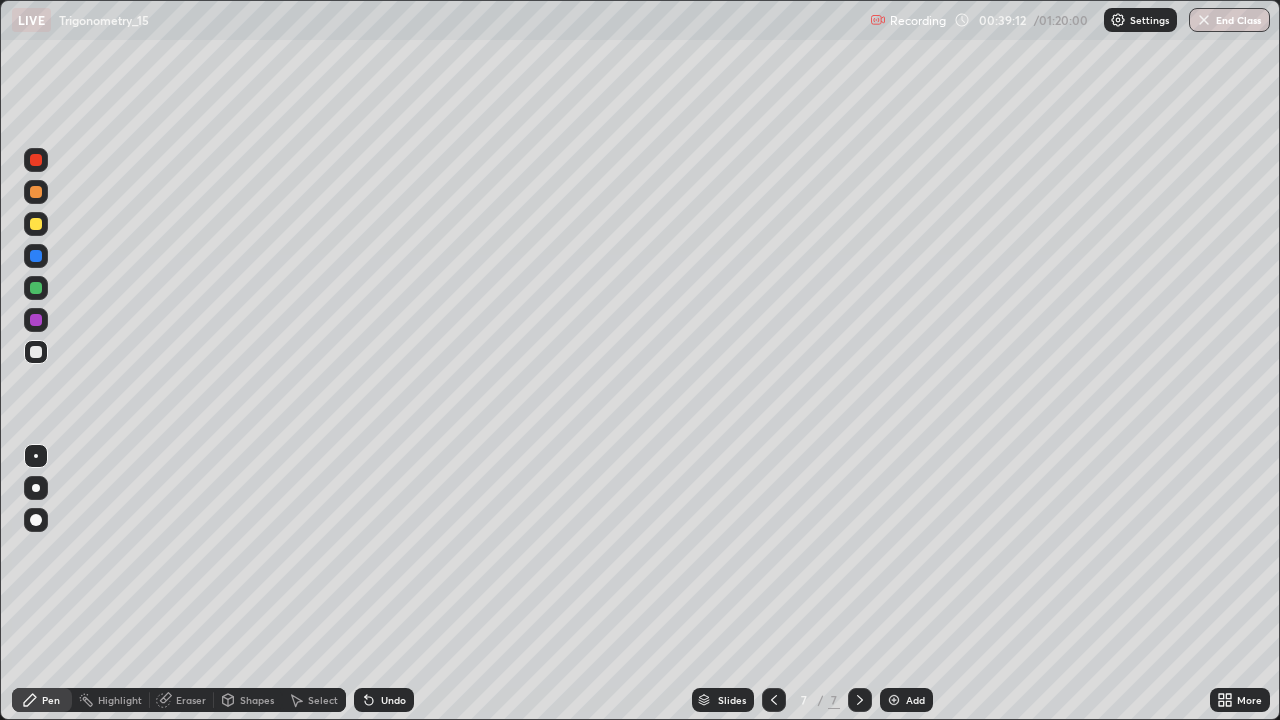 click at bounding box center [36, 224] 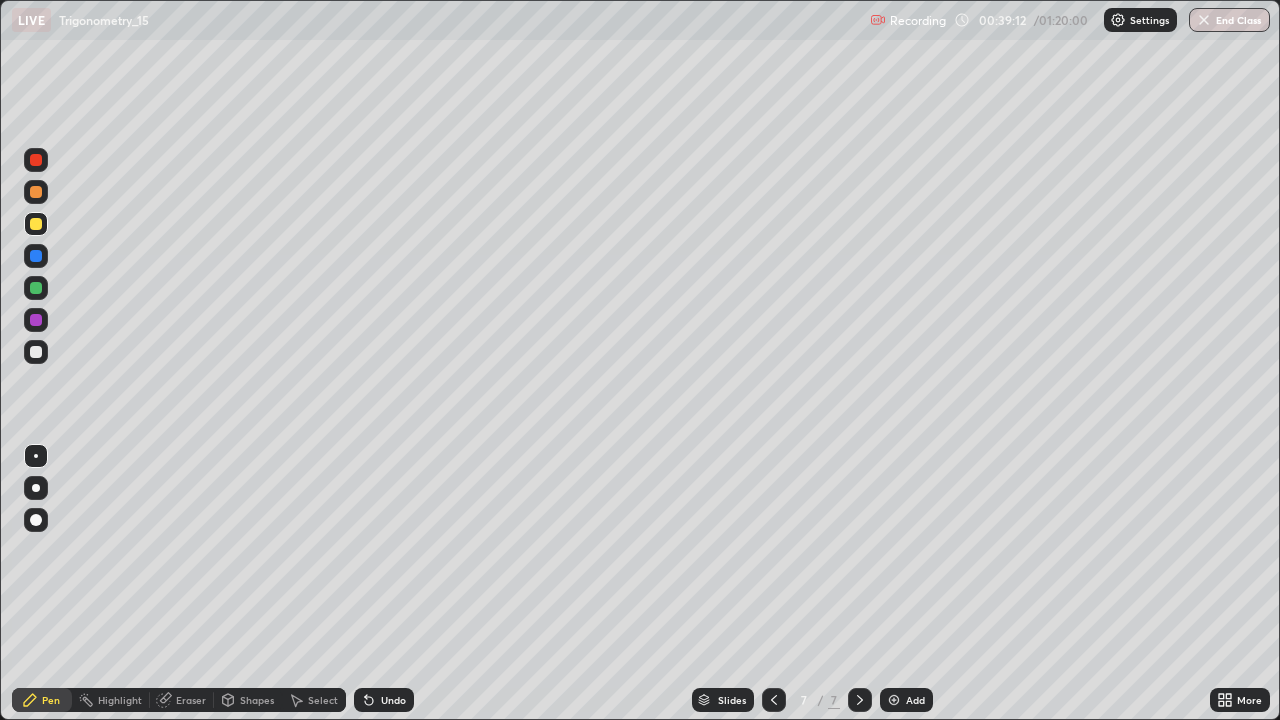 click at bounding box center [36, 192] 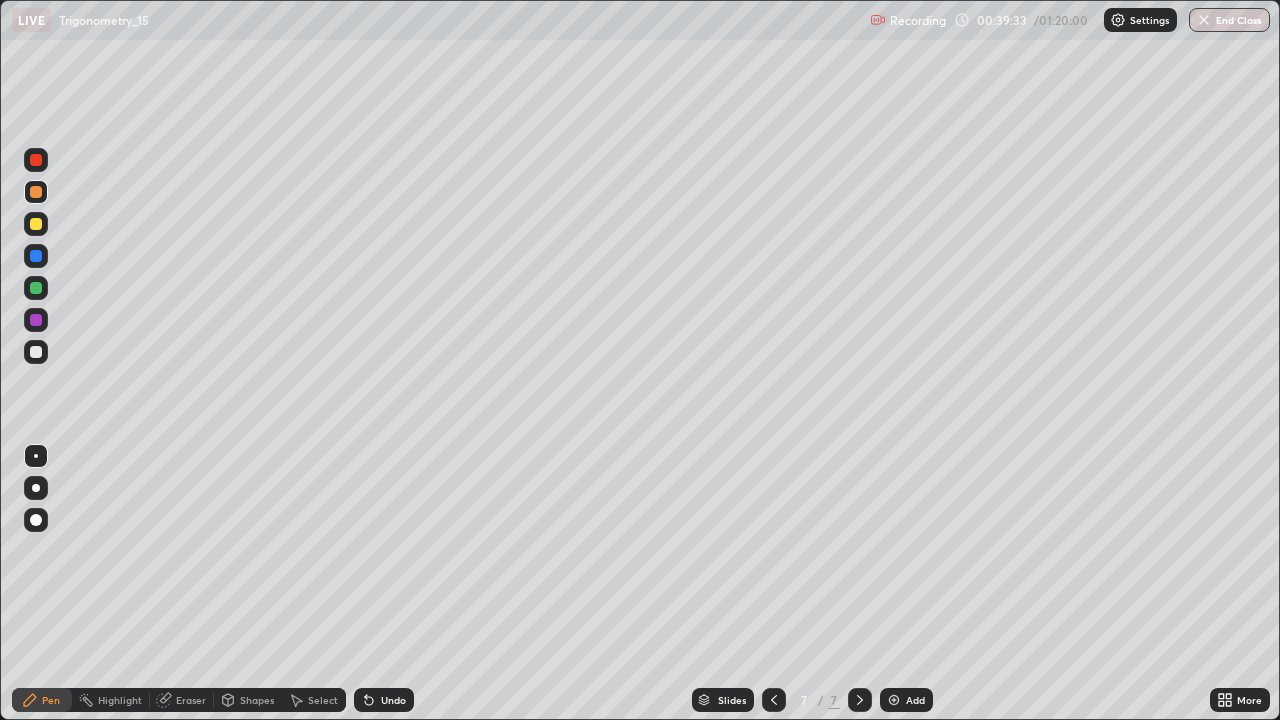 click at bounding box center (36, 352) 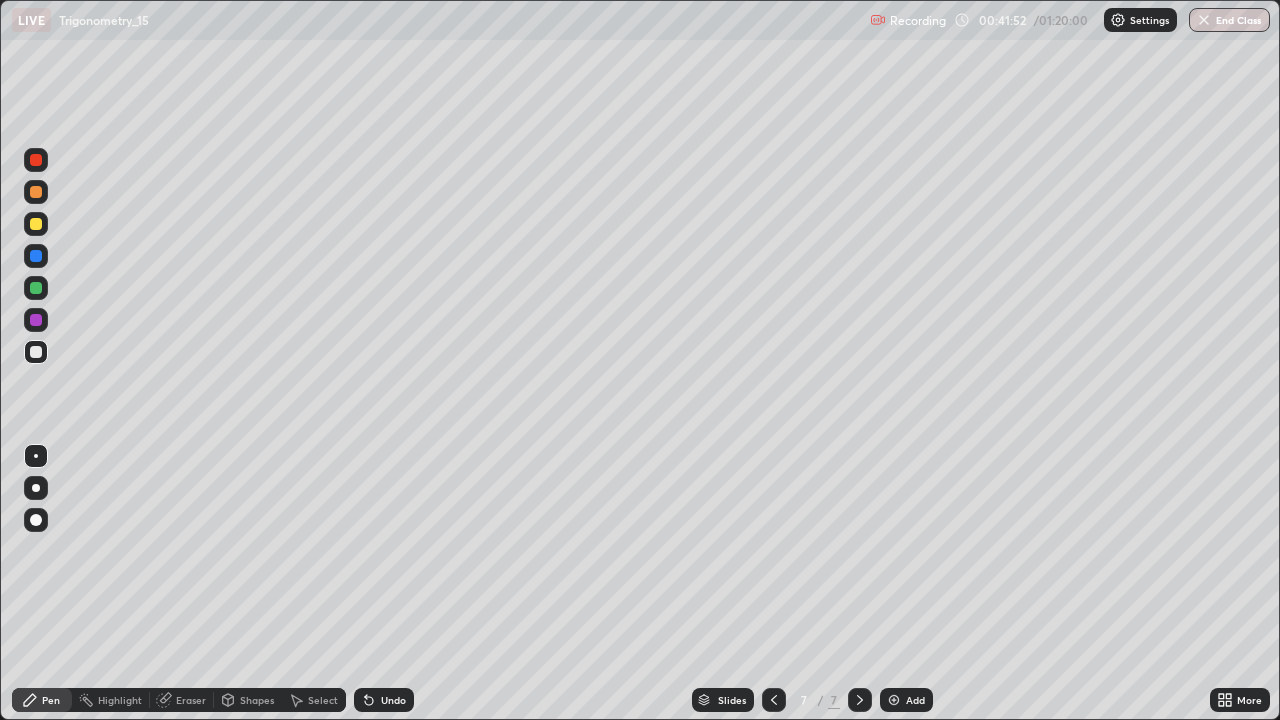 click on "Add" at bounding box center [915, 700] 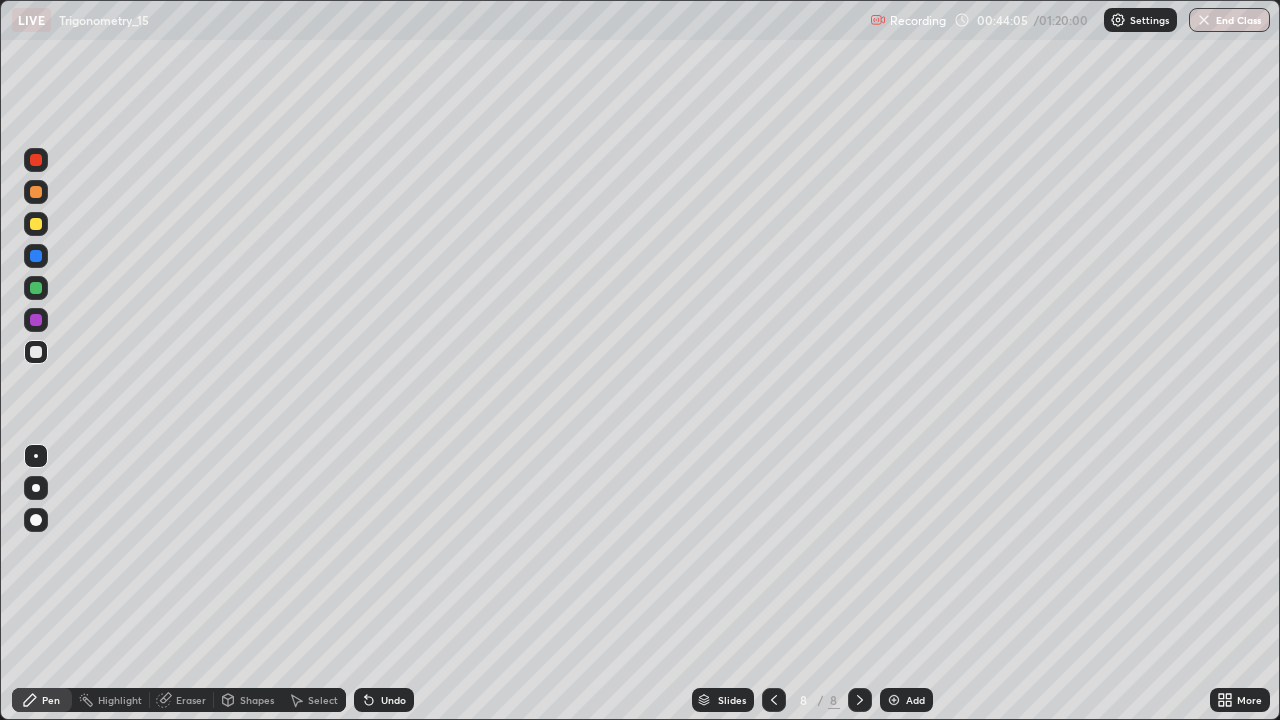 click at bounding box center (36, 224) 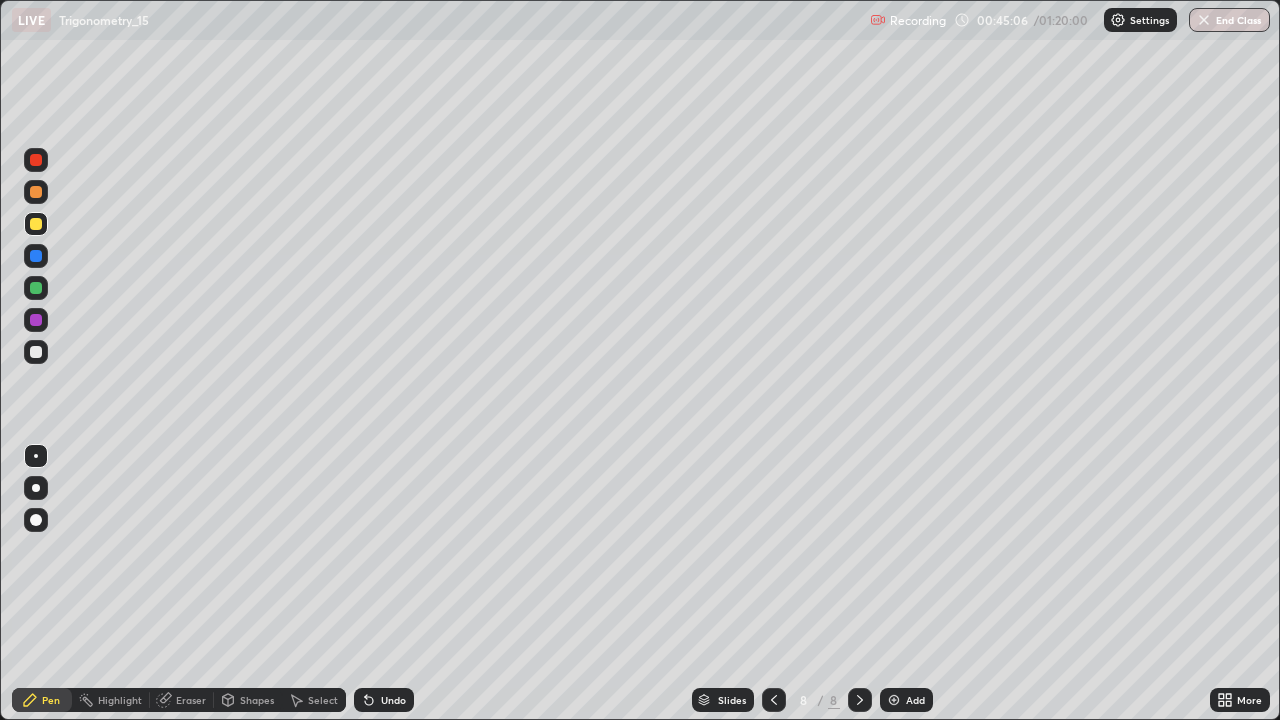 click on "Undo" at bounding box center (384, 700) 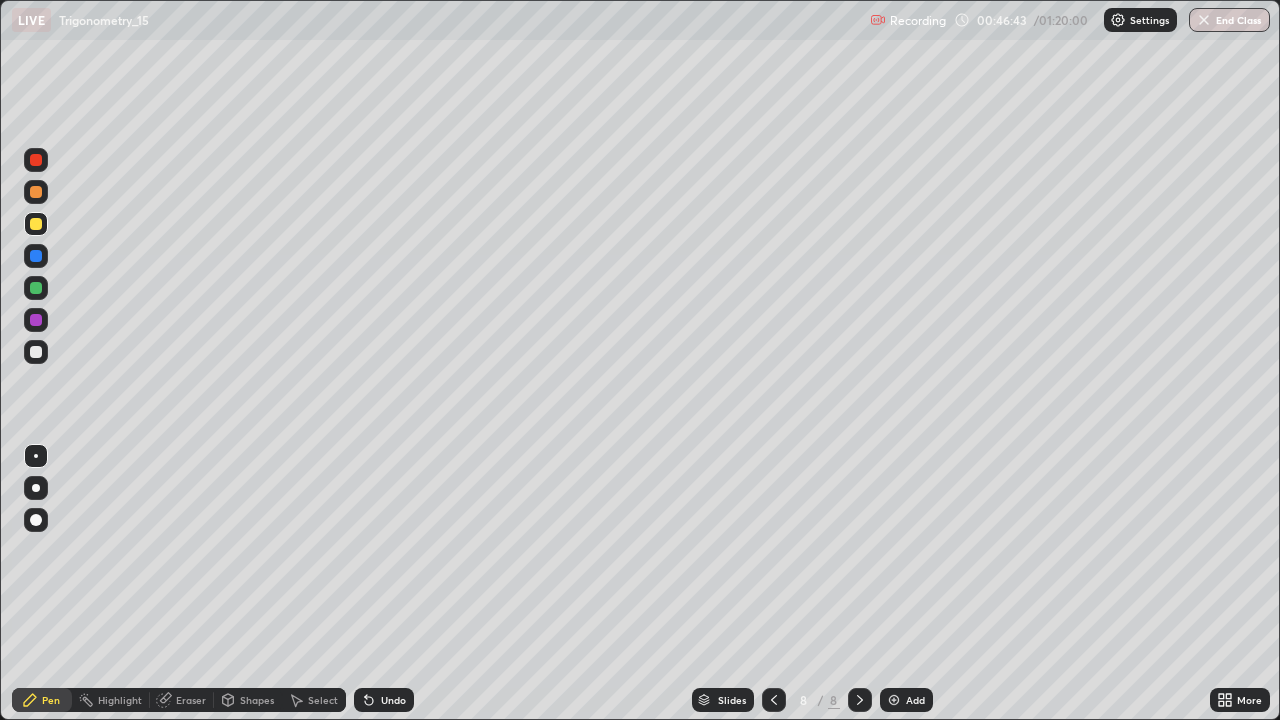 click at bounding box center [36, 352] 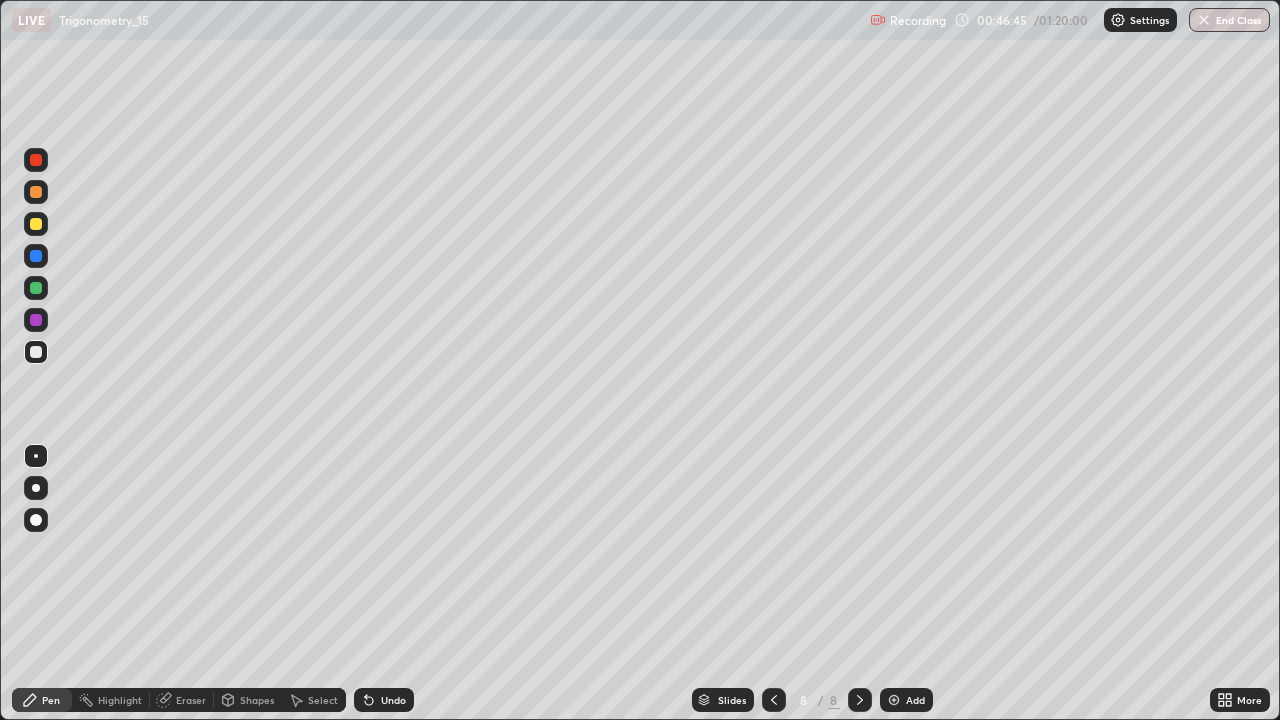 click on "Undo" at bounding box center [384, 700] 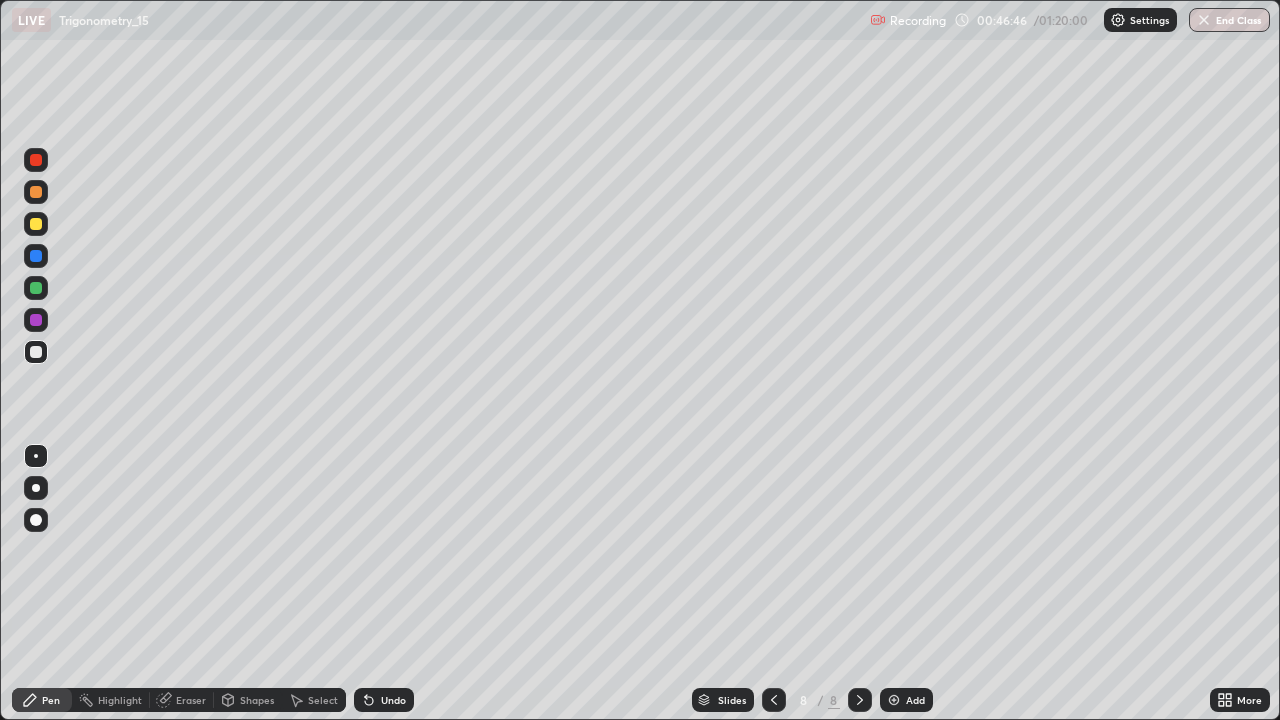 click at bounding box center (36, 288) 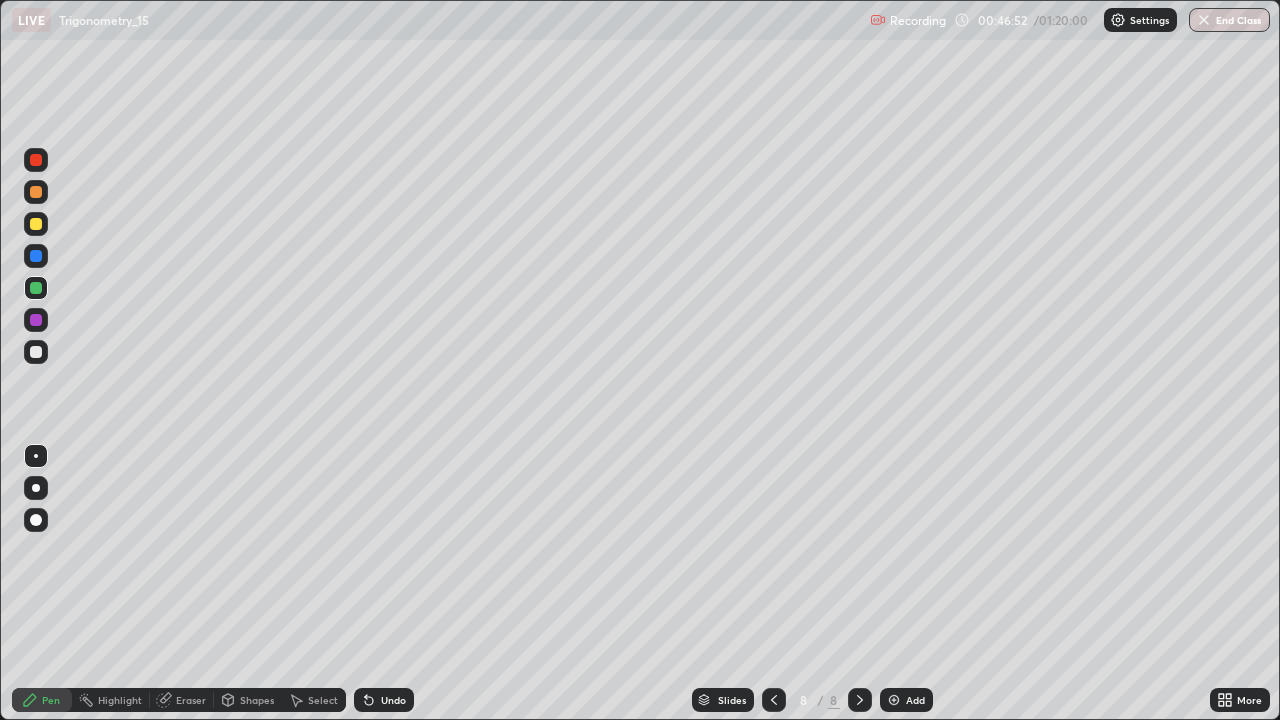 click at bounding box center (36, 352) 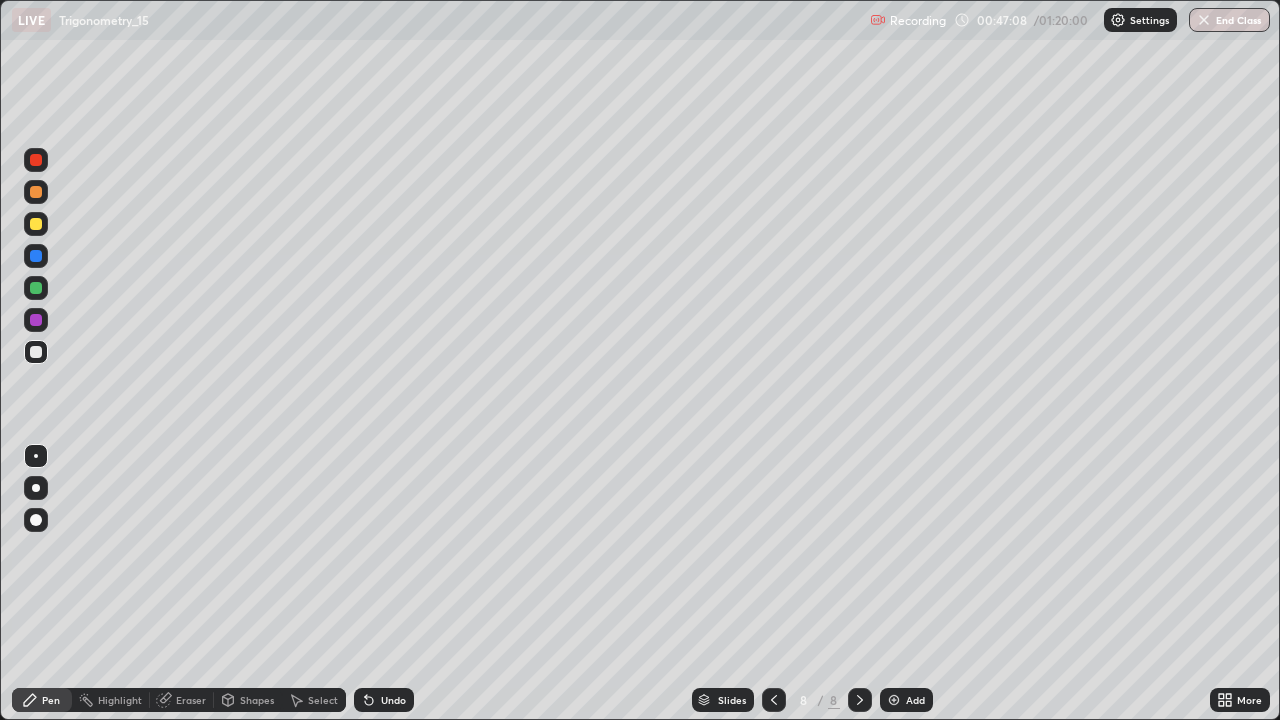click on "Undo" at bounding box center (393, 700) 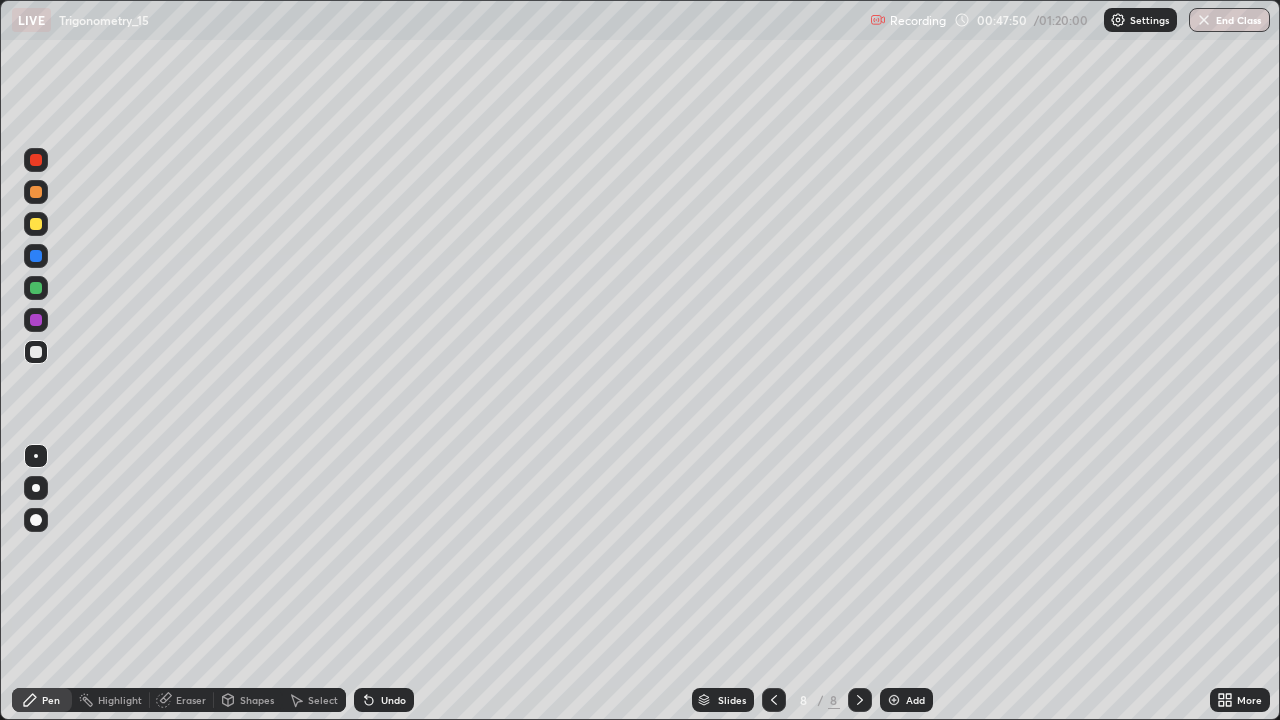 click on "Undo" at bounding box center [393, 700] 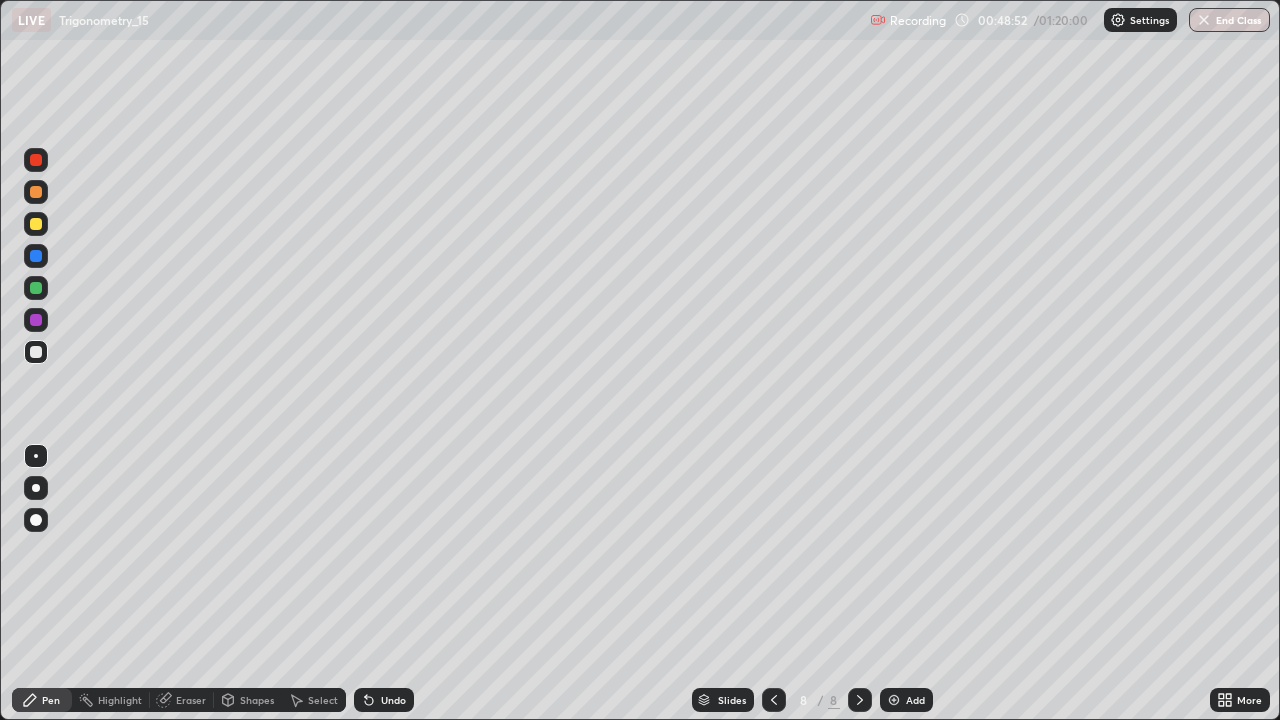 click at bounding box center (894, 700) 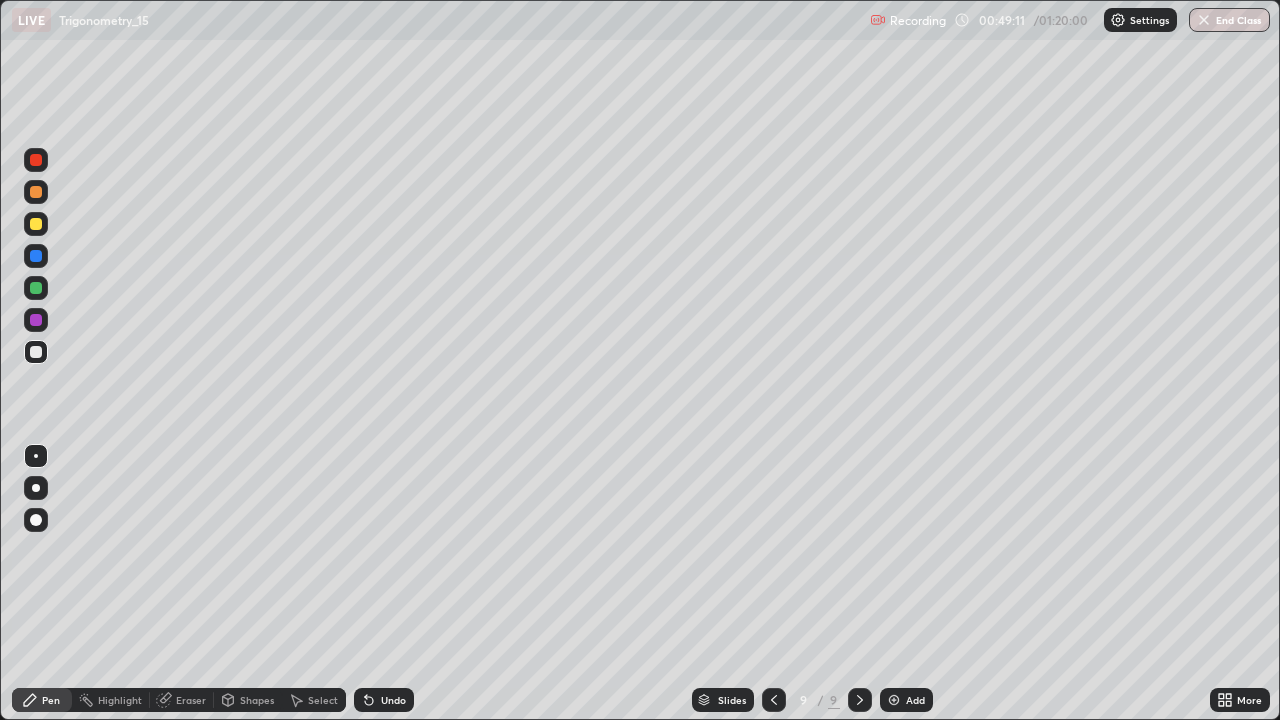 click on "Undo" at bounding box center (393, 700) 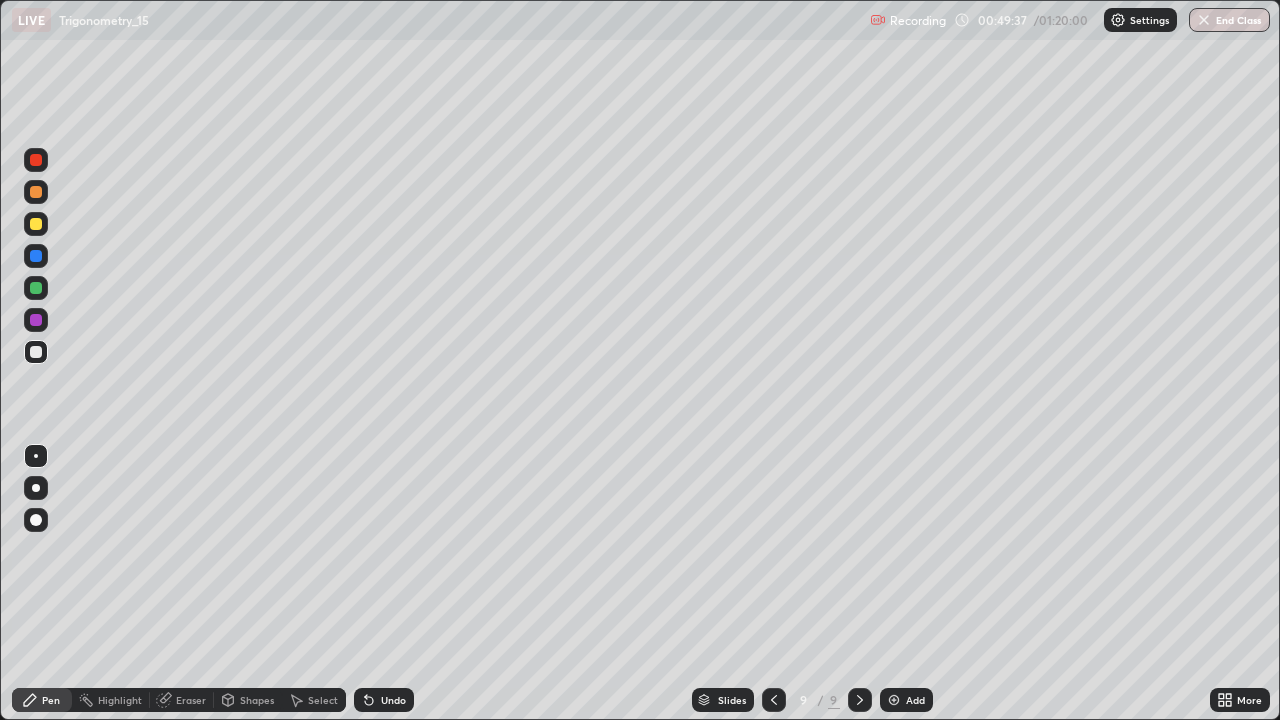 click on "Undo" at bounding box center [384, 700] 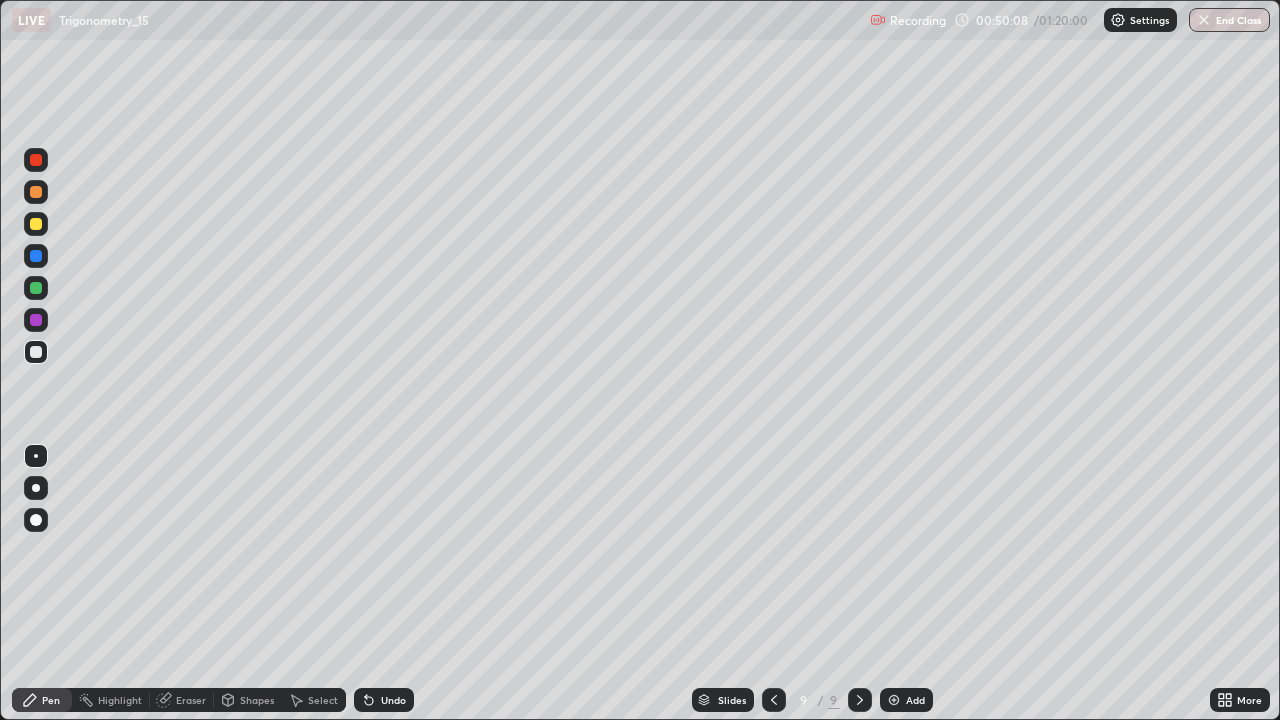 click at bounding box center [36, 288] 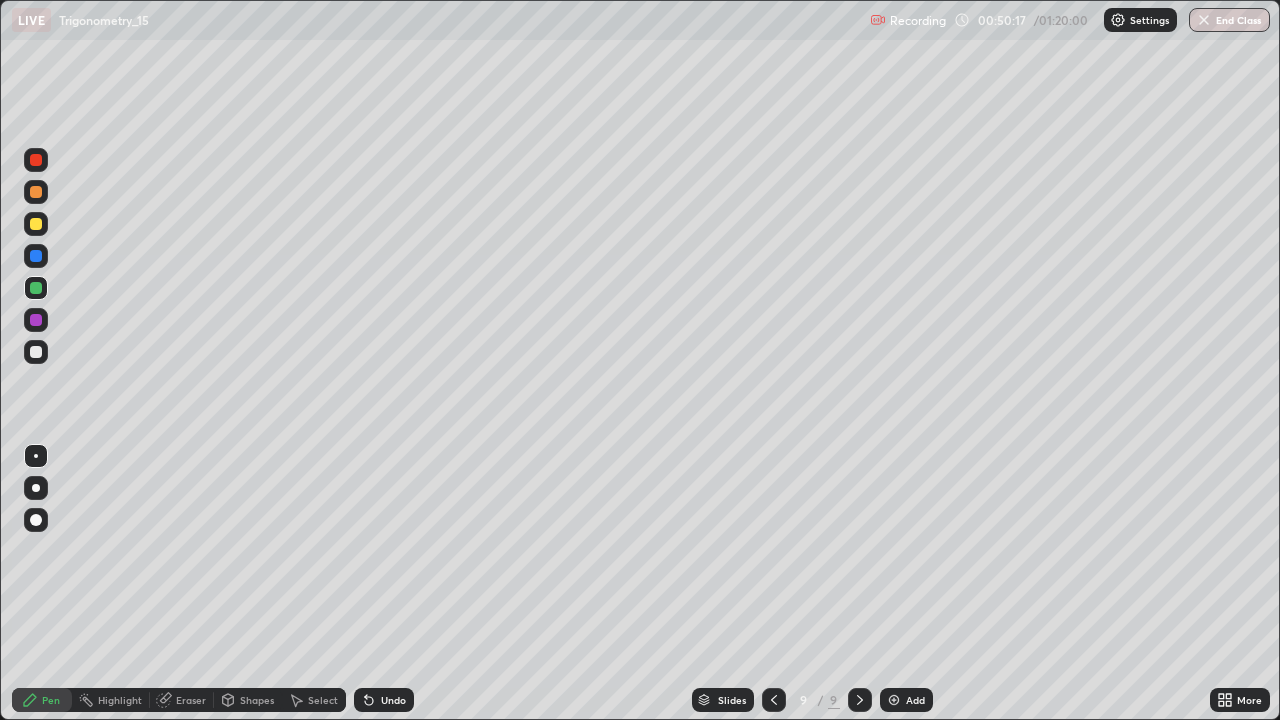 click at bounding box center [36, 352] 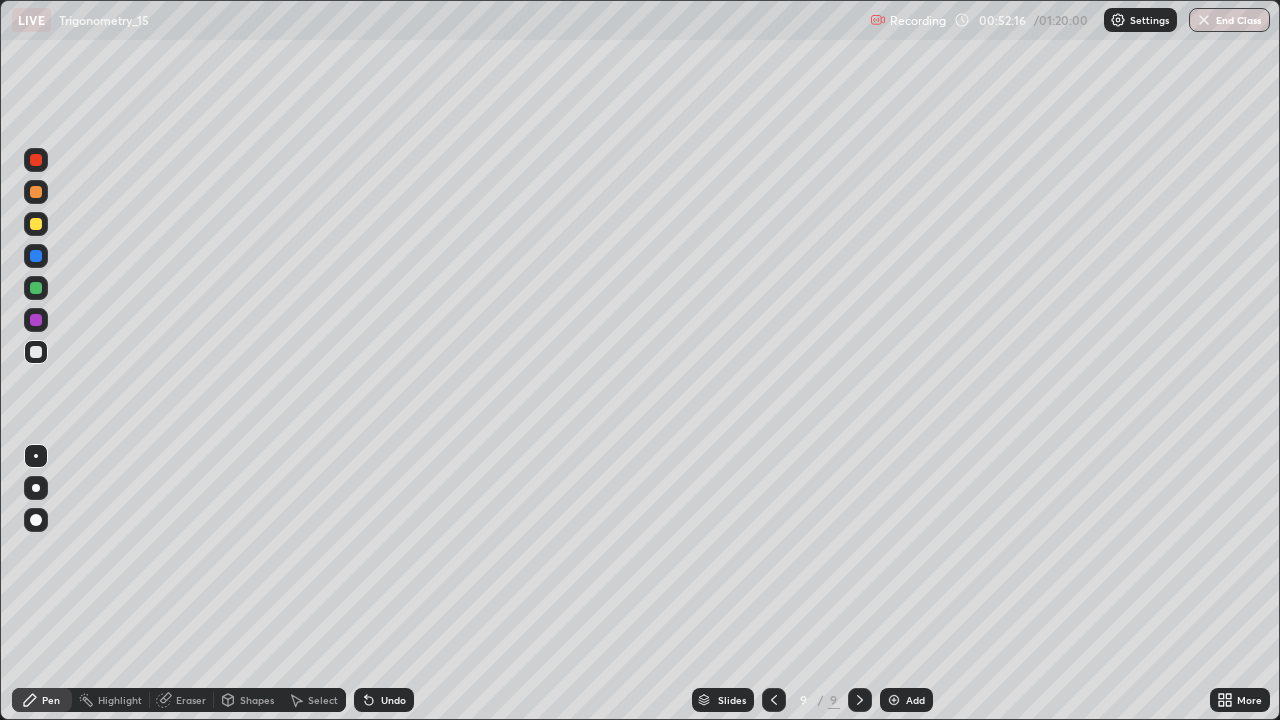 click at bounding box center (36, 224) 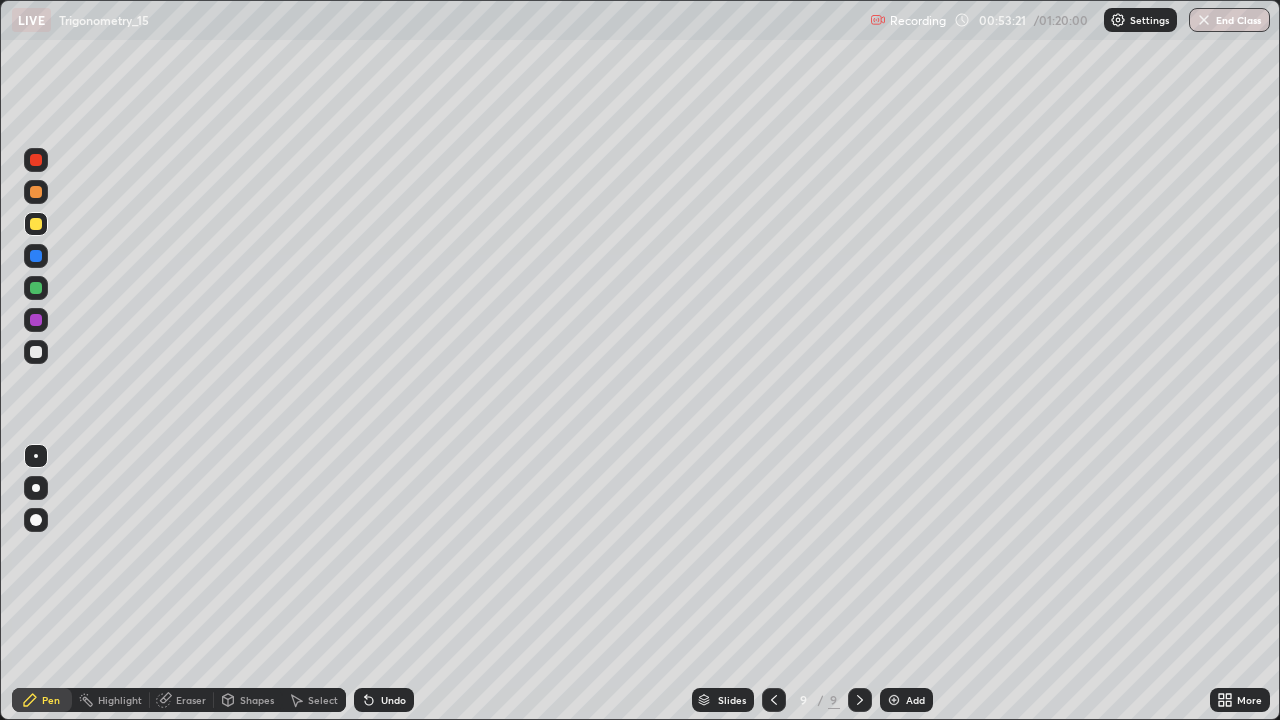 click on "Add" at bounding box center [915, 700] 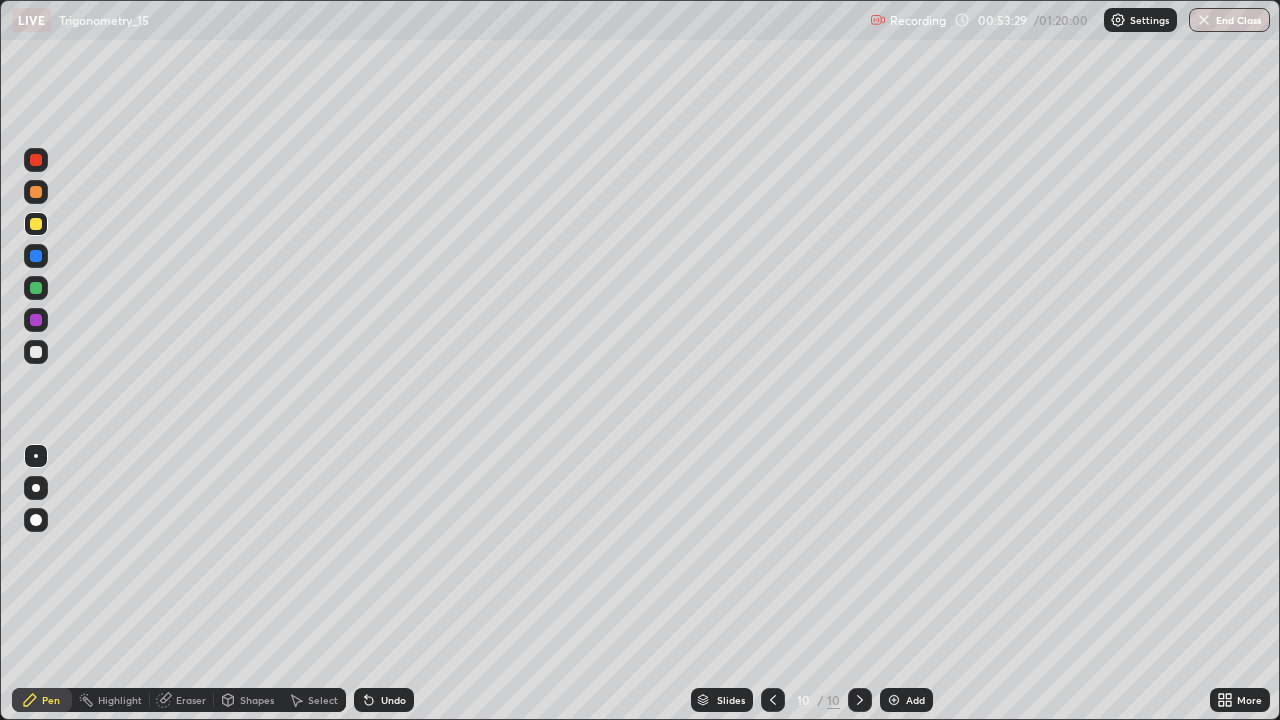 click 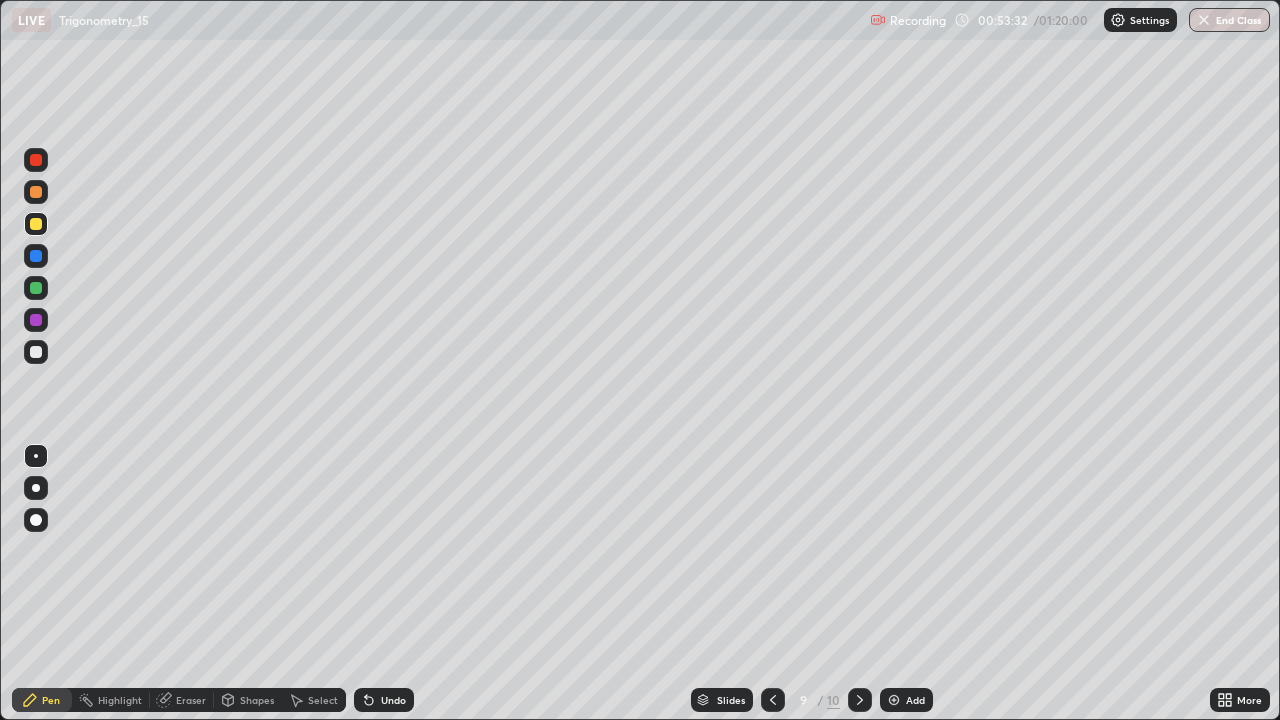 click at bounding box center [773, 700] 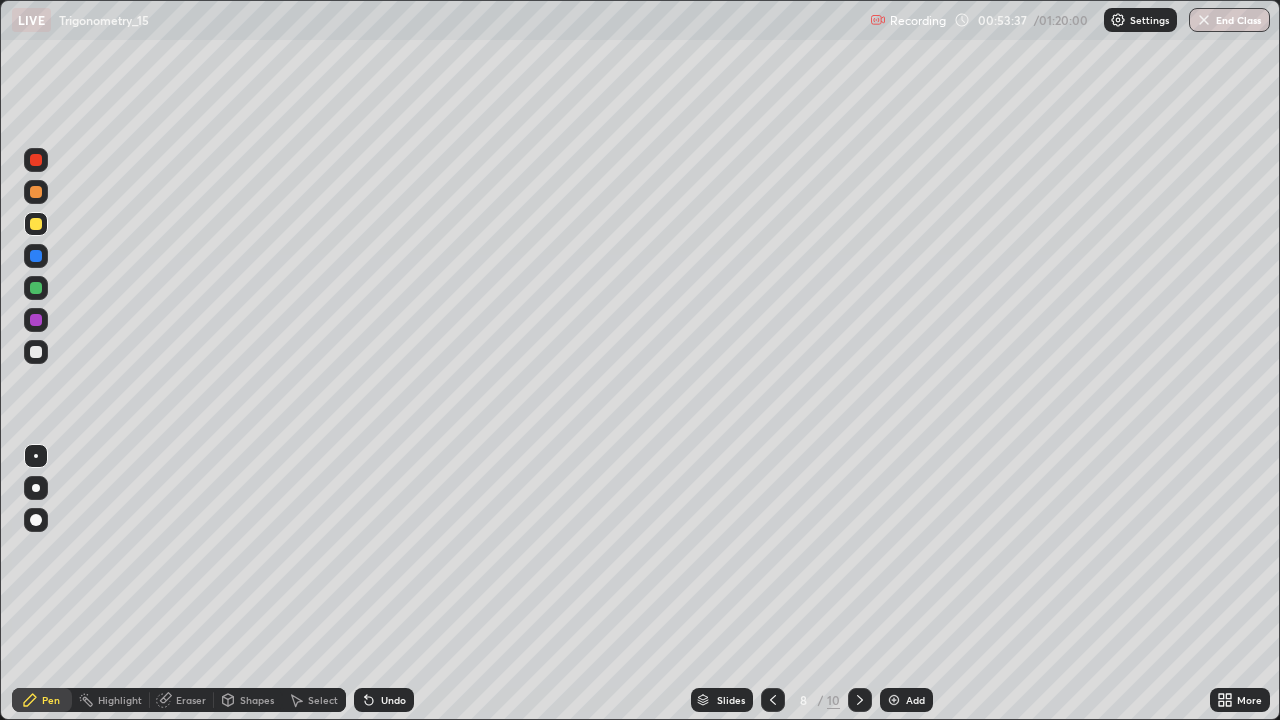 click at bounding box center (36, 256) 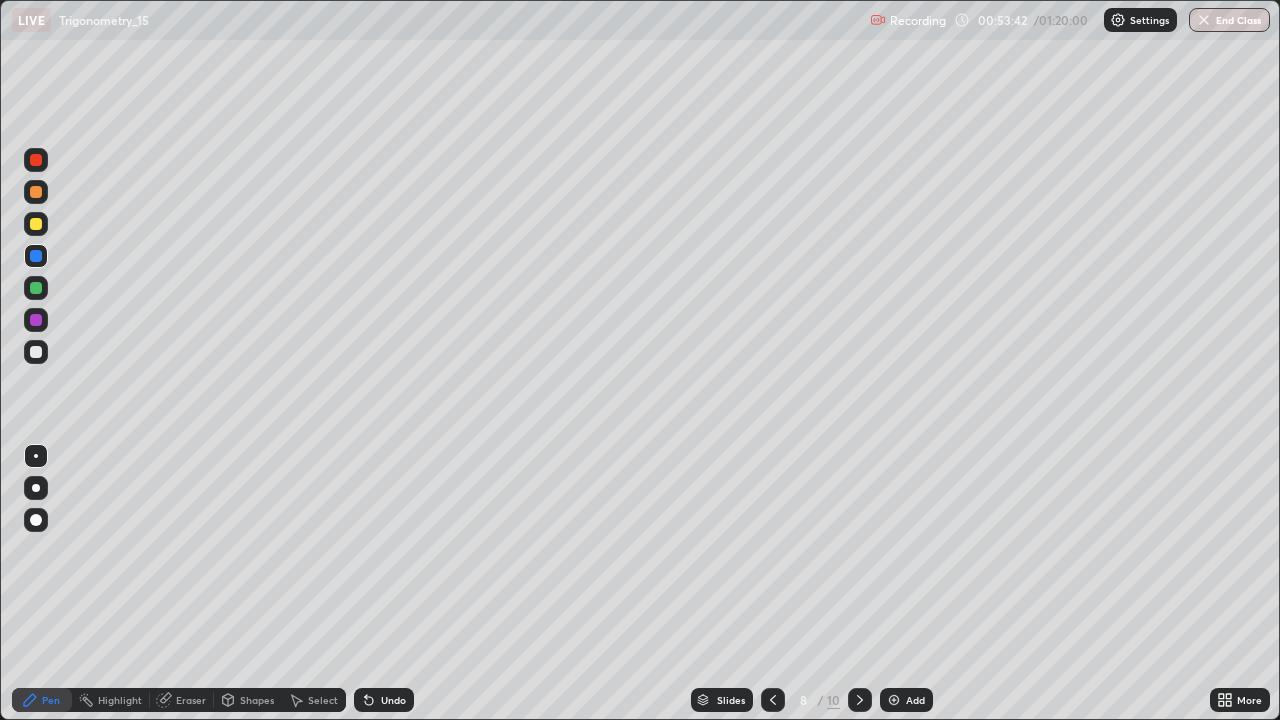 click 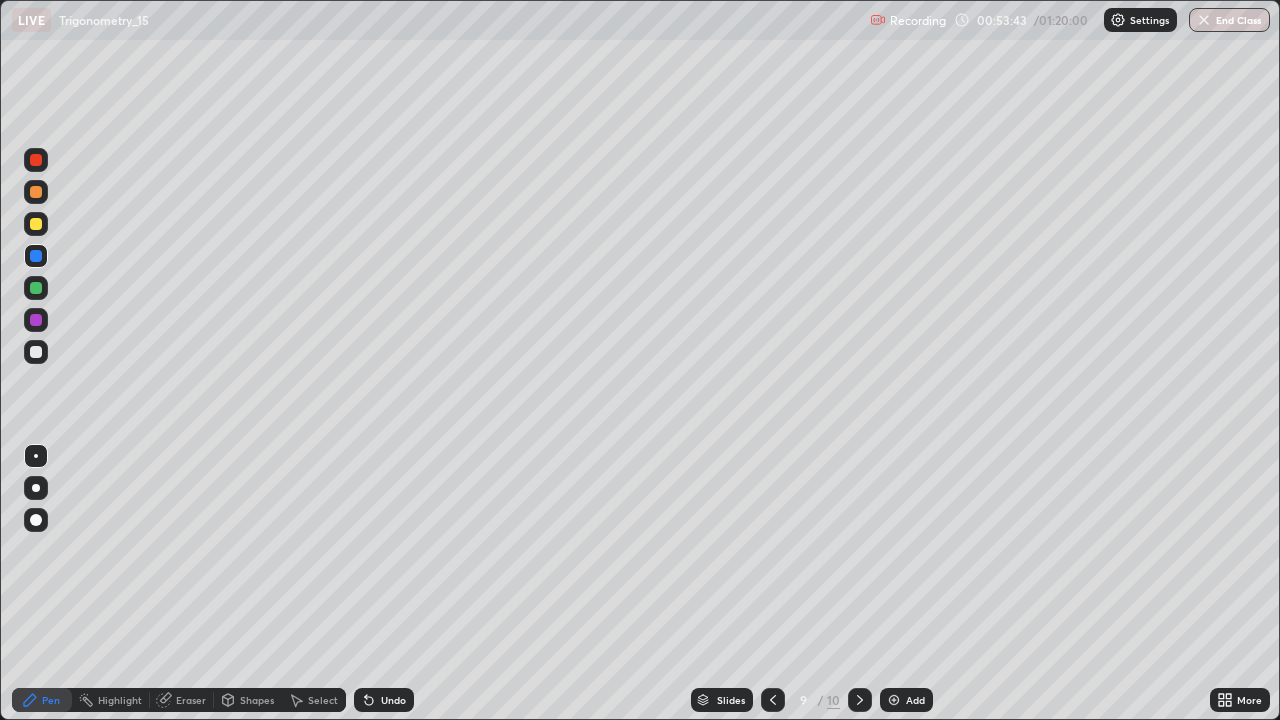 click at bounding box center [773, 700] 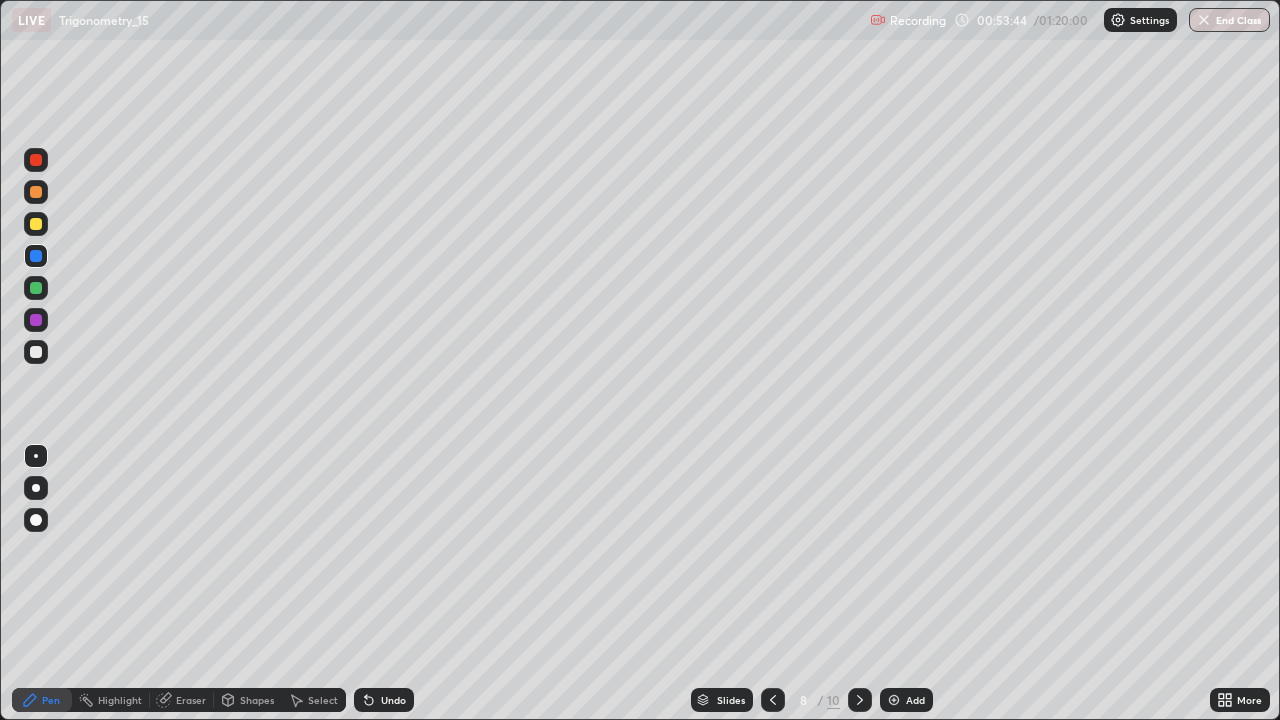 click 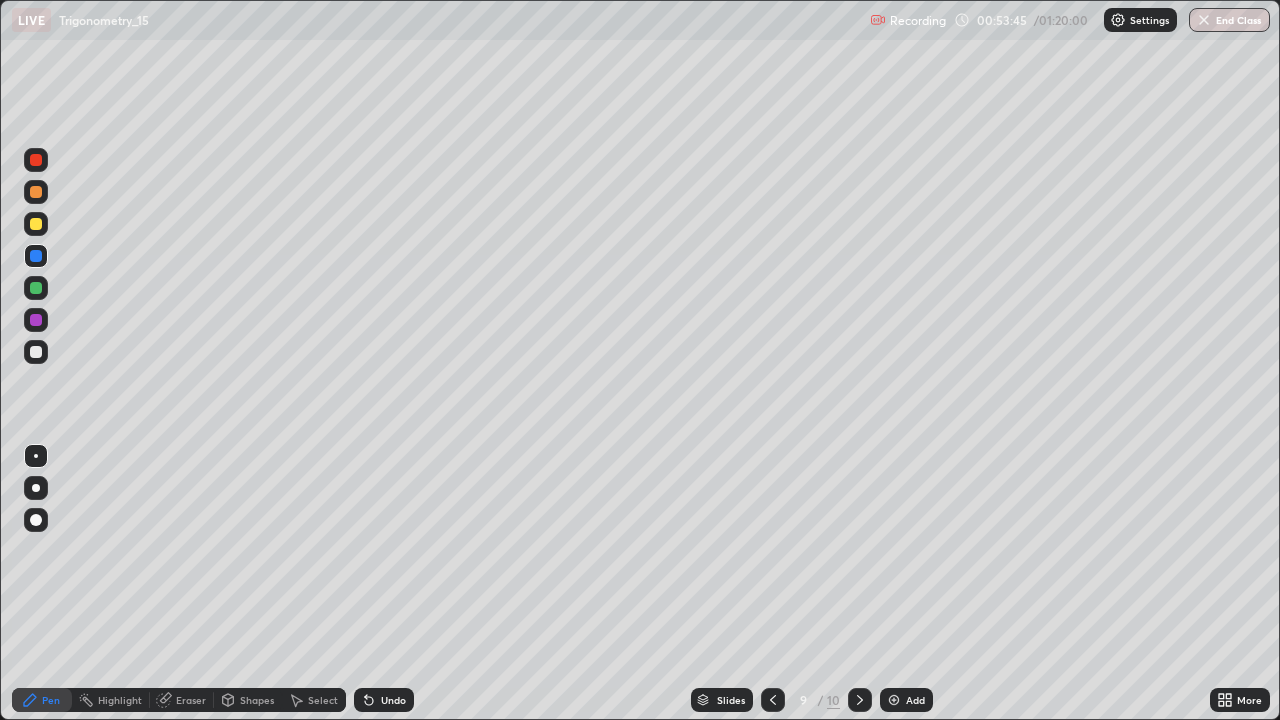 click 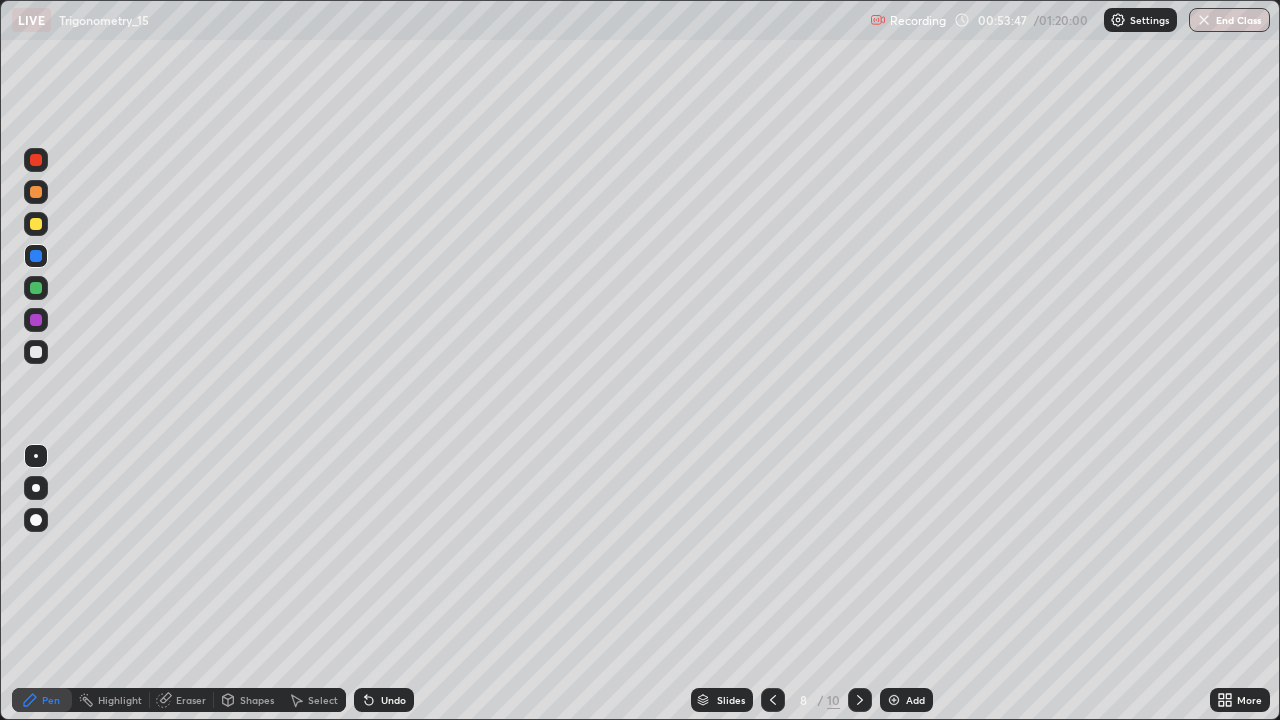 click 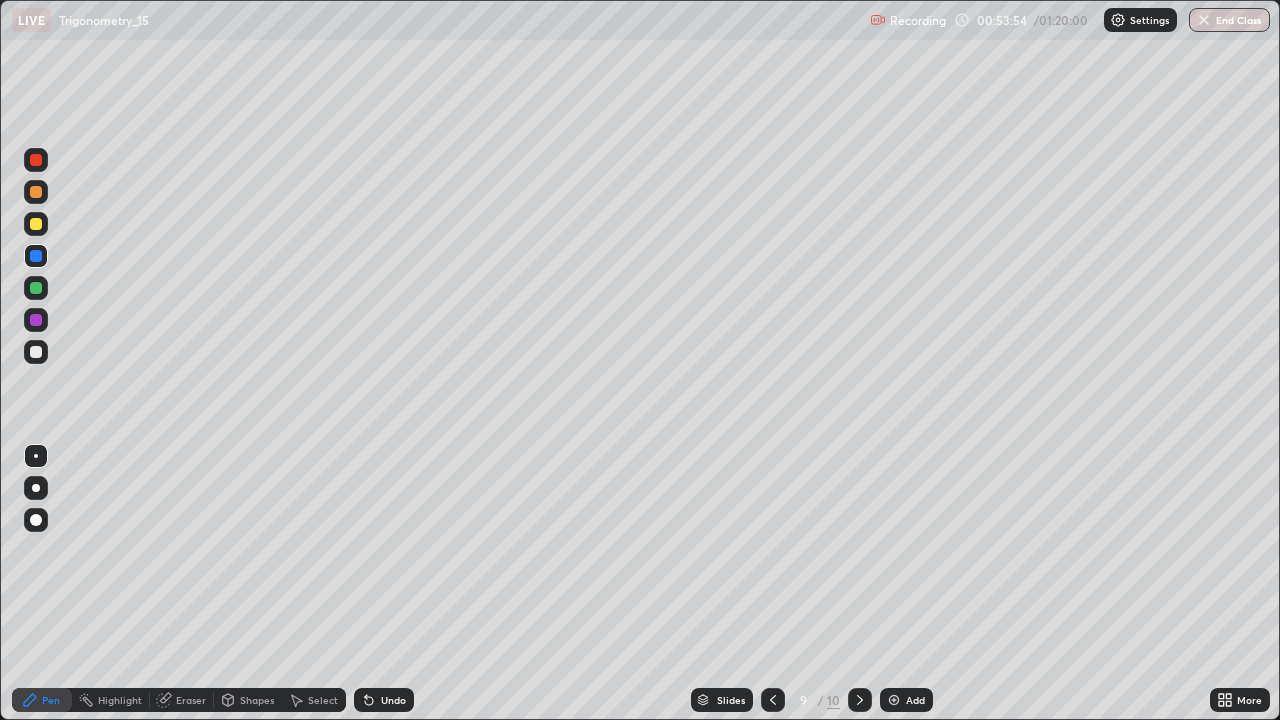 click 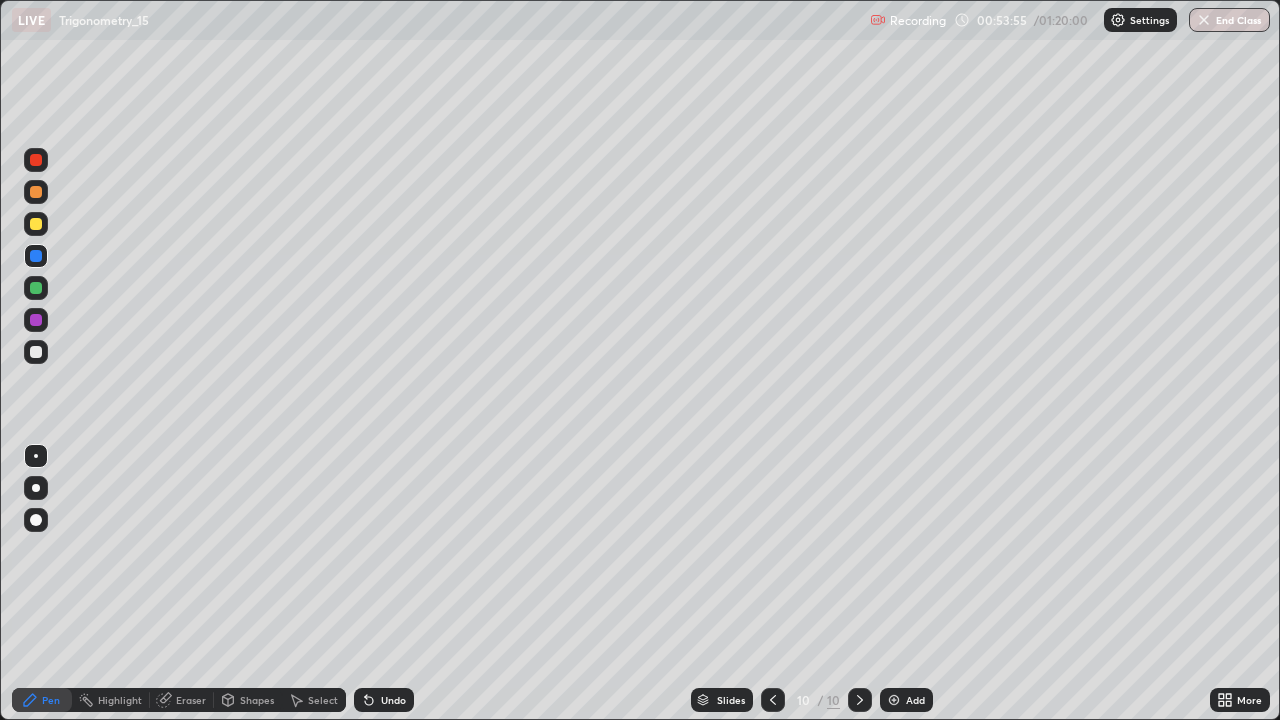 click at bounding box center (36, 256) 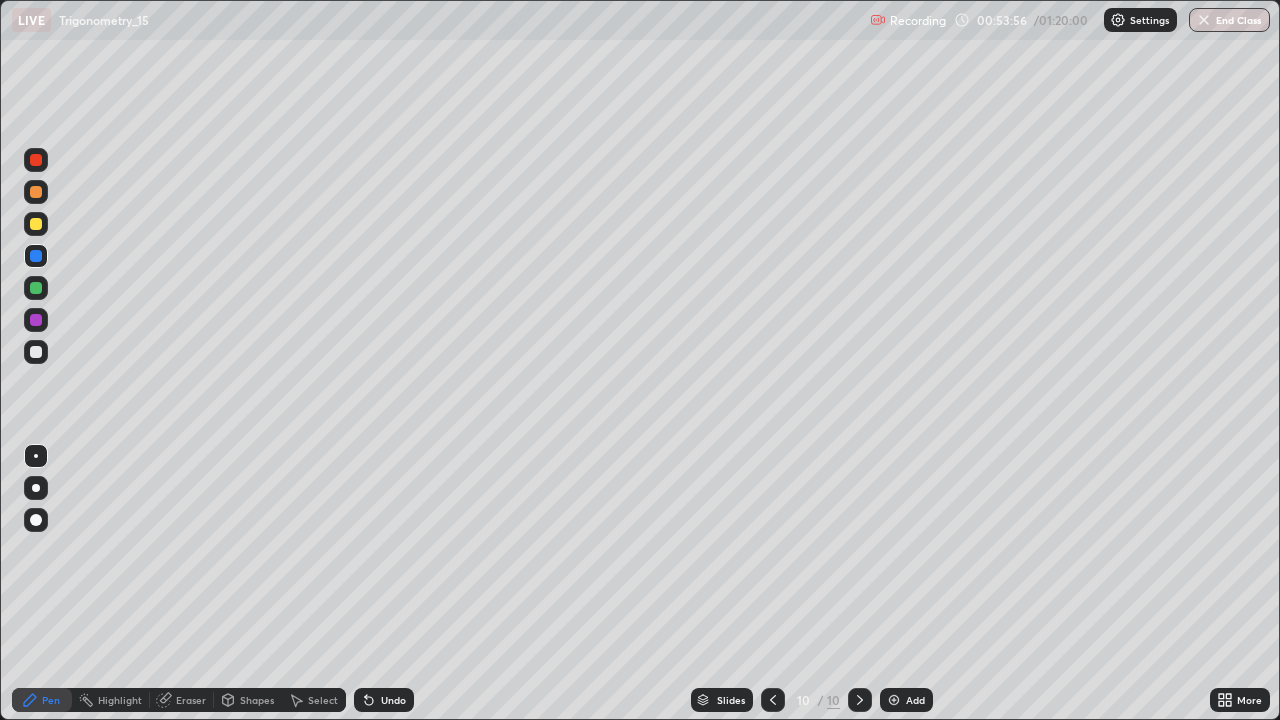 click at bounding box center (36, 224) 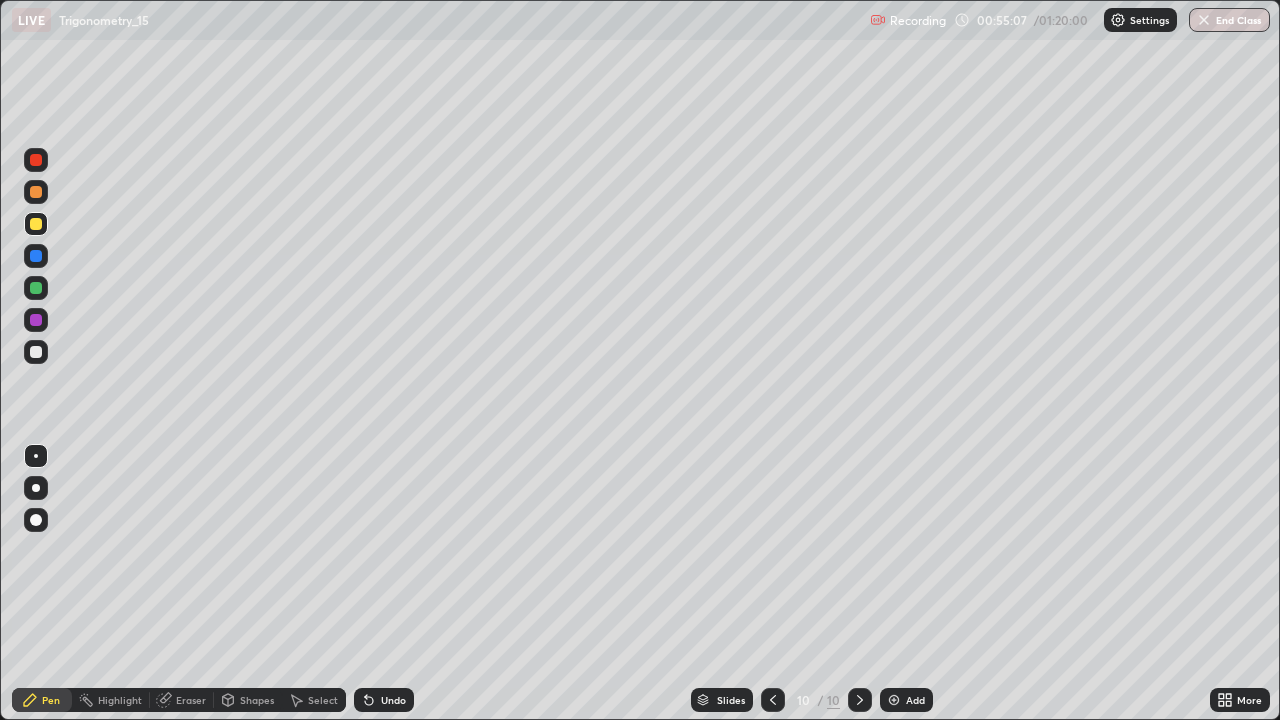 click 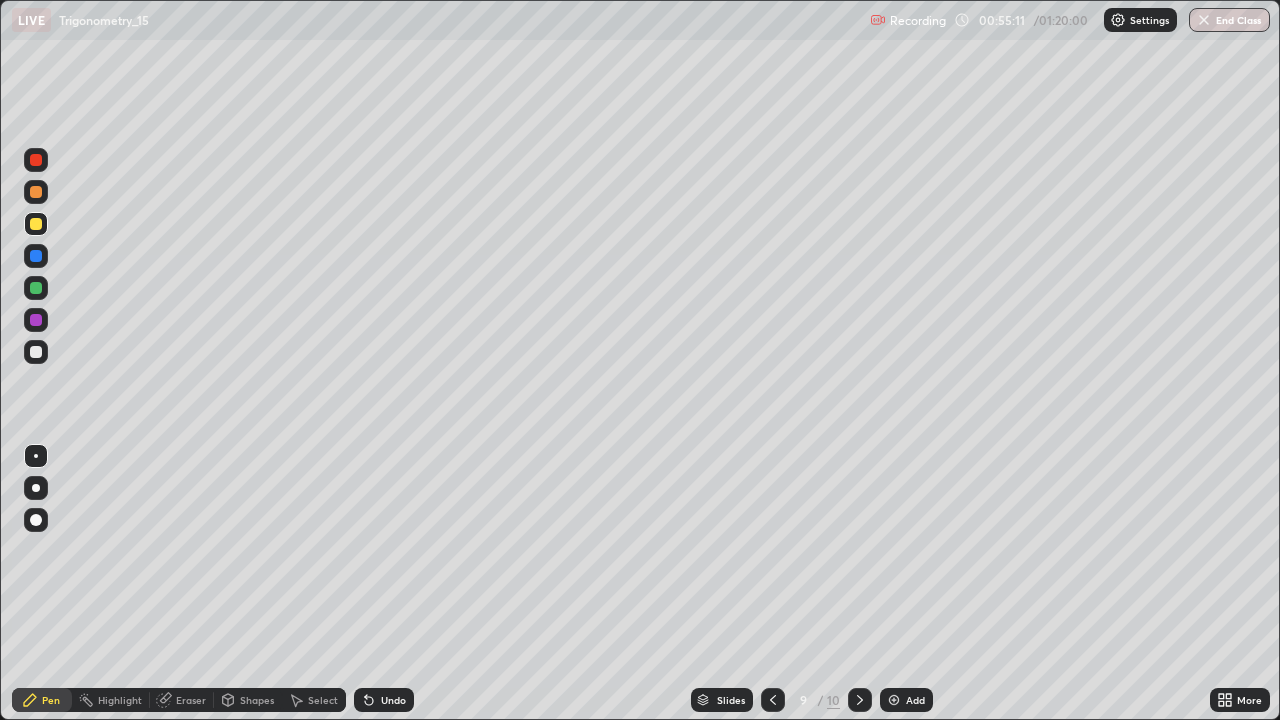 click 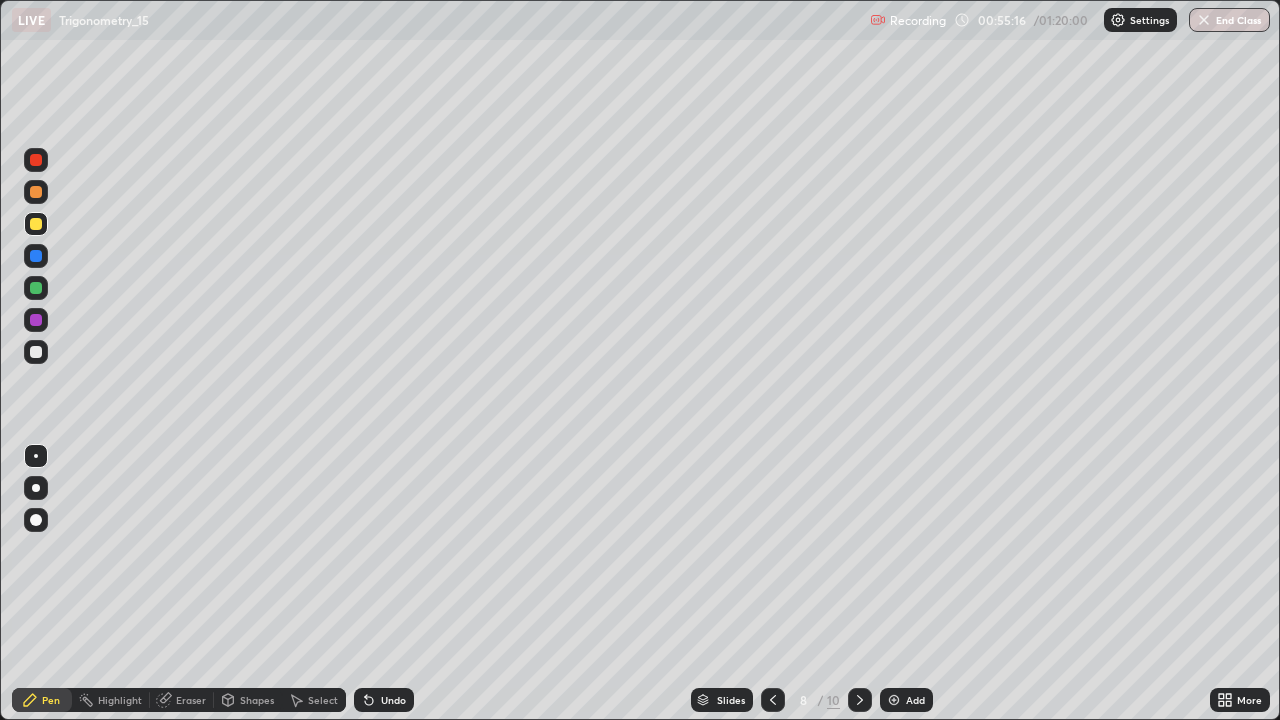 click at bounding box center (36, 288) 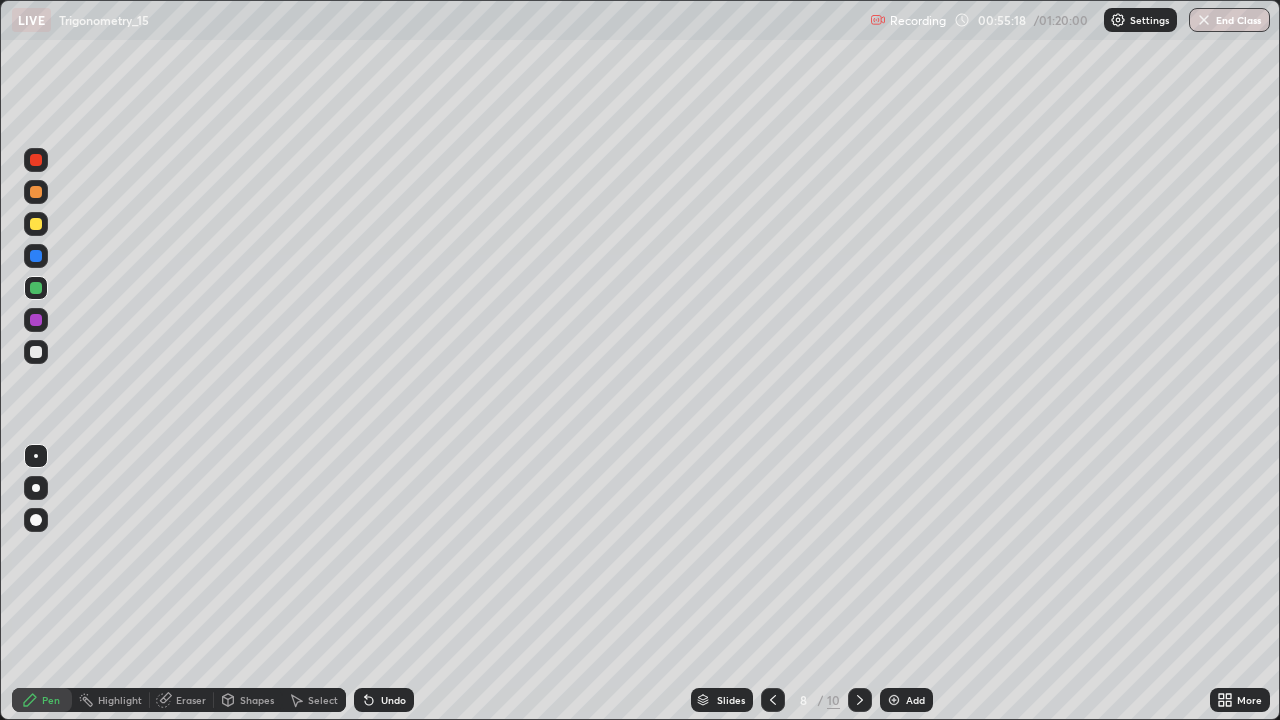 click 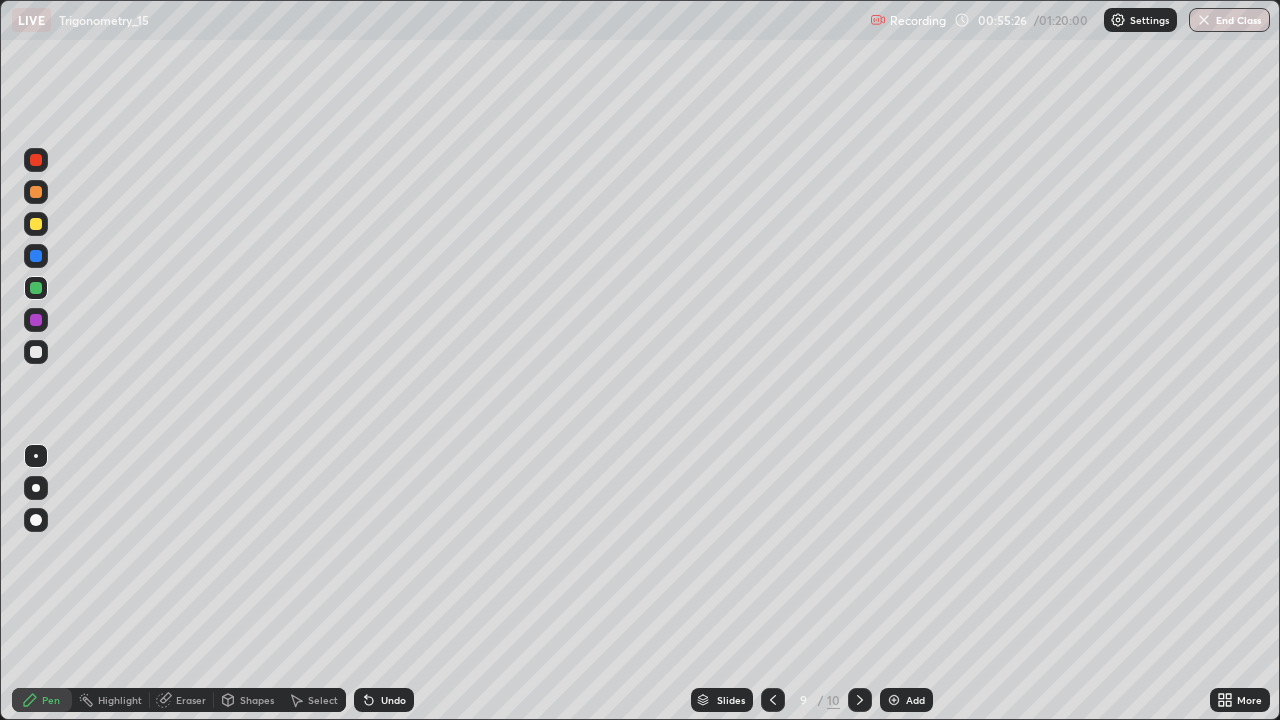 click at bounding box center [36, 256] 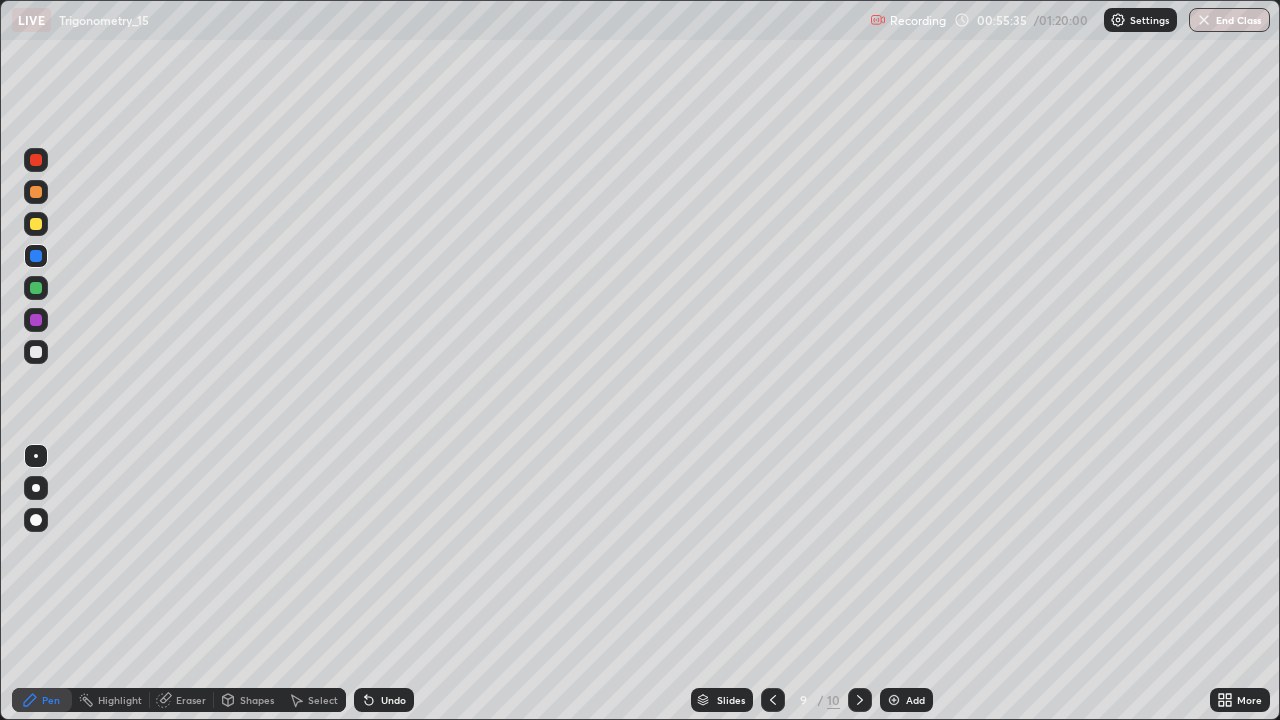click on "Undo" at bounding box center [393, 700] 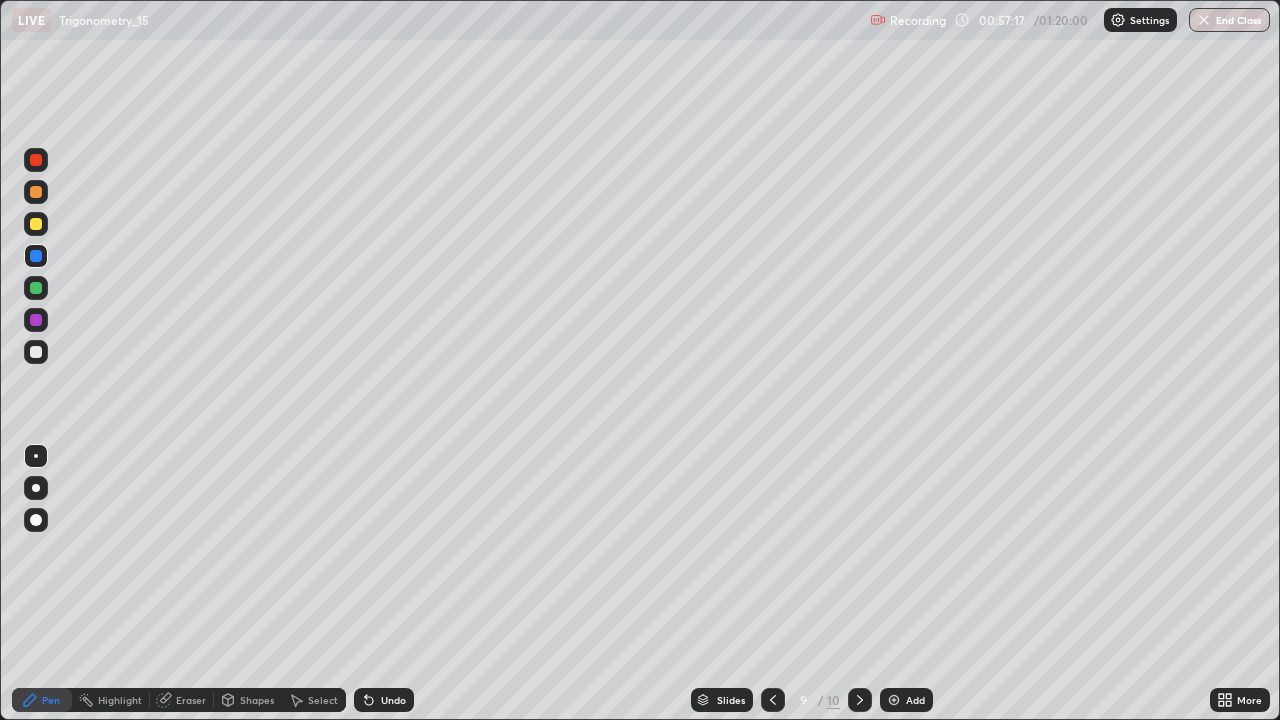 click 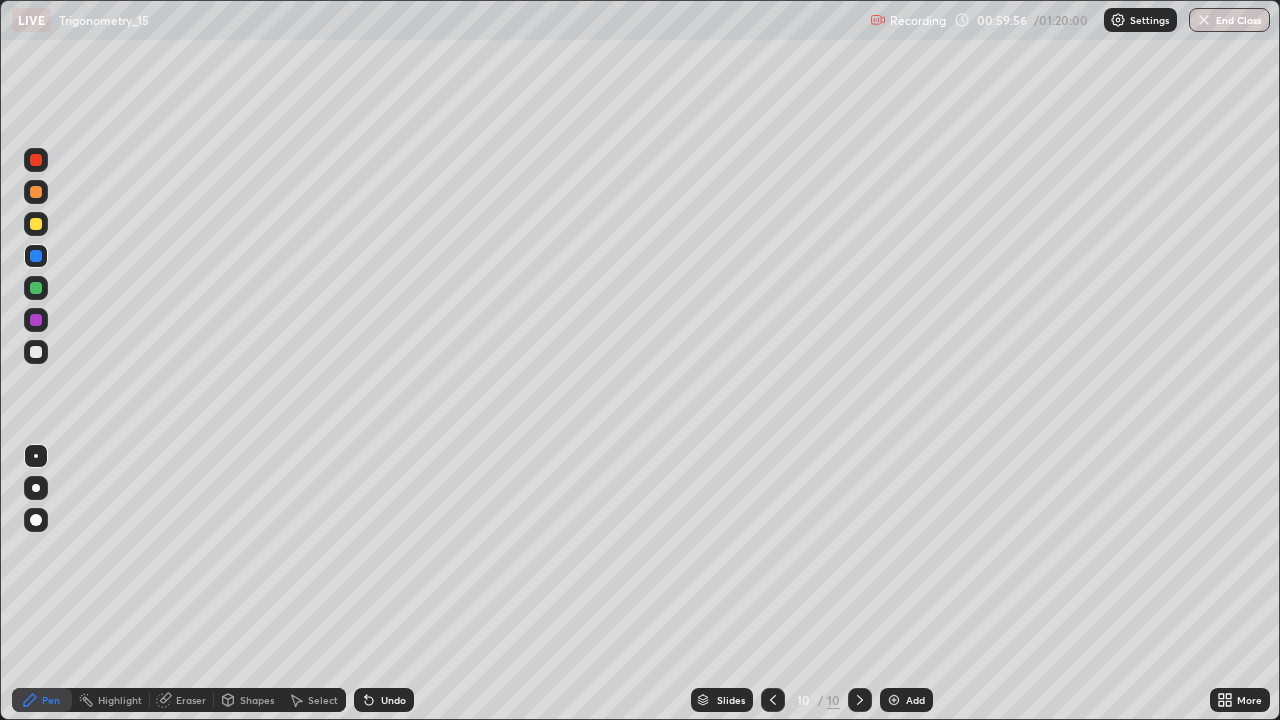 click 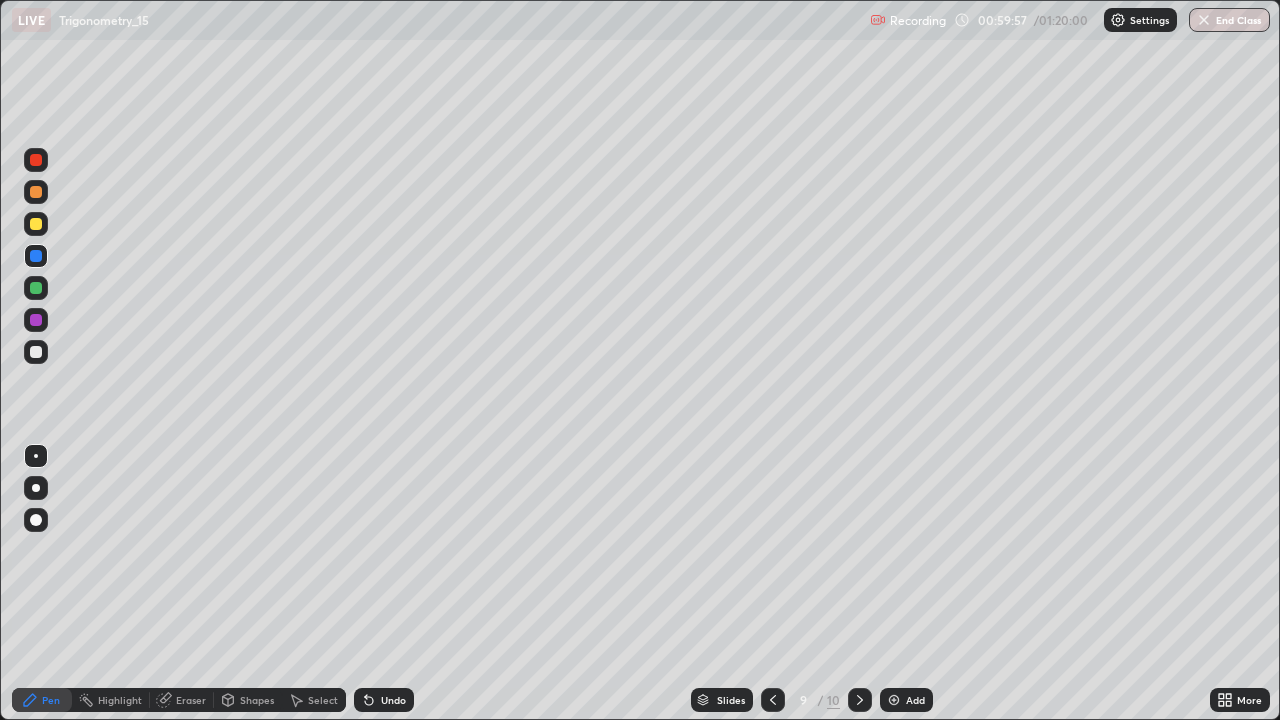click 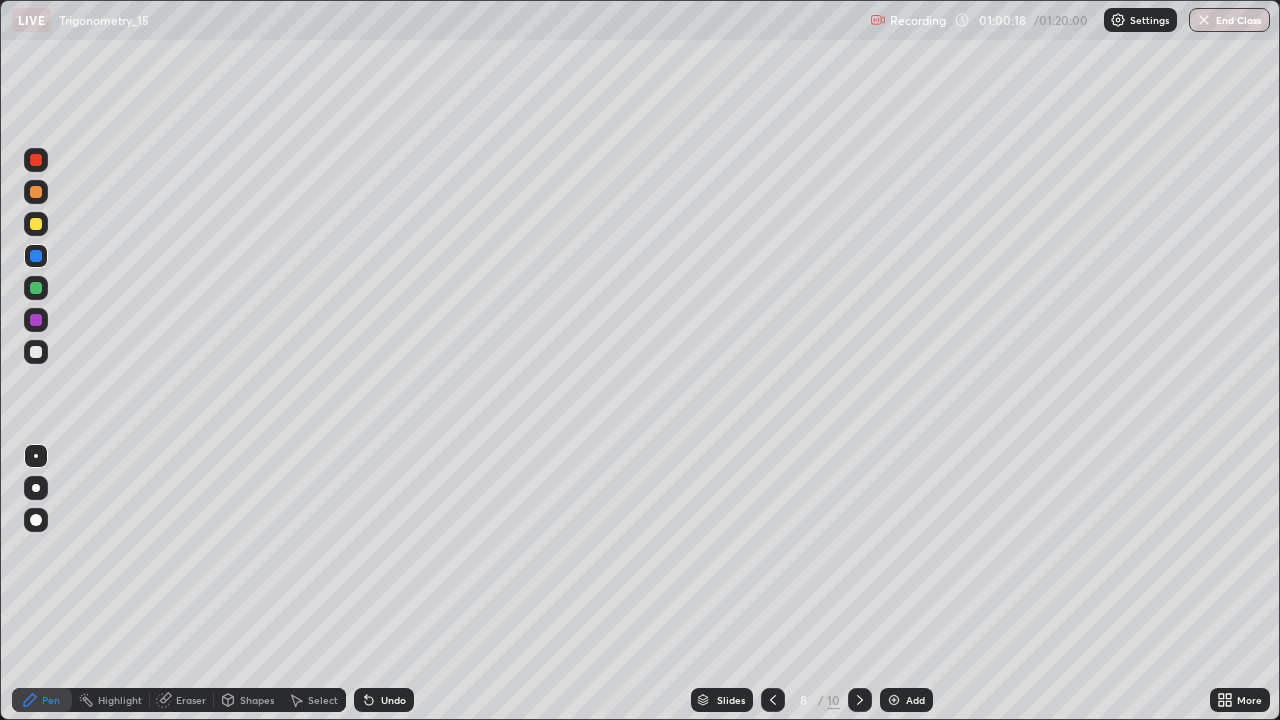 click at bounding box center [36, 288] 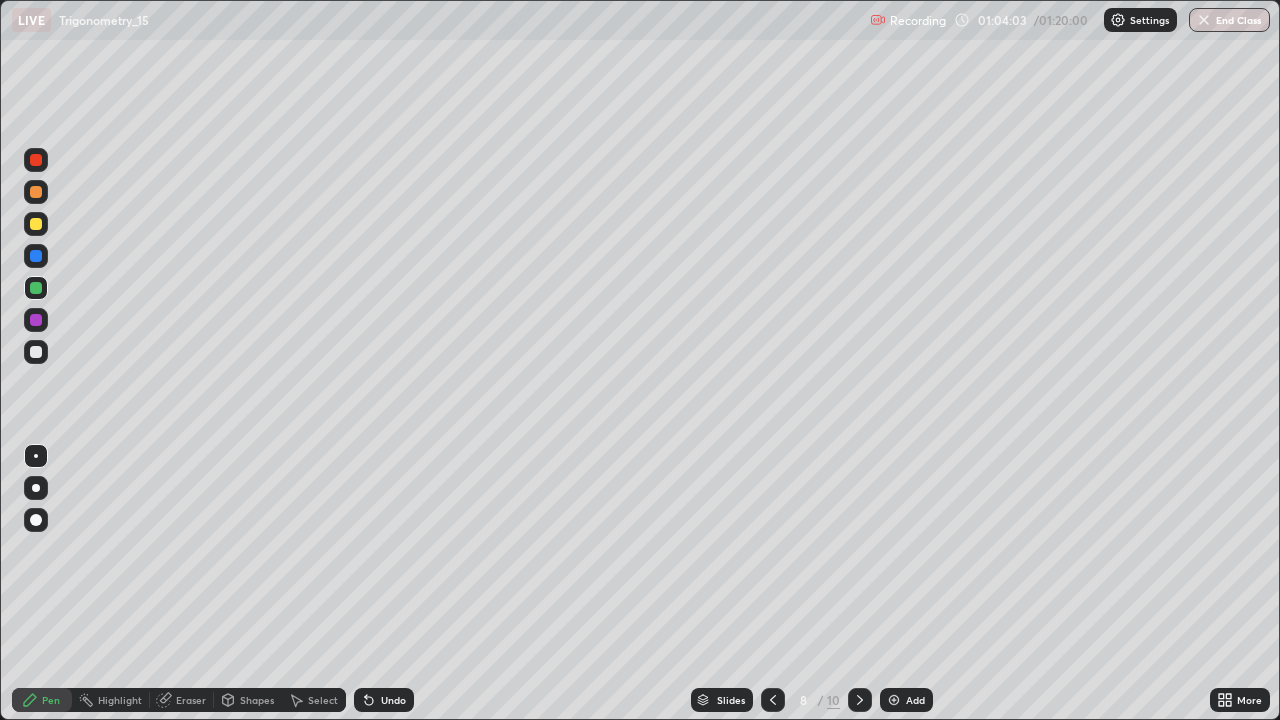 click 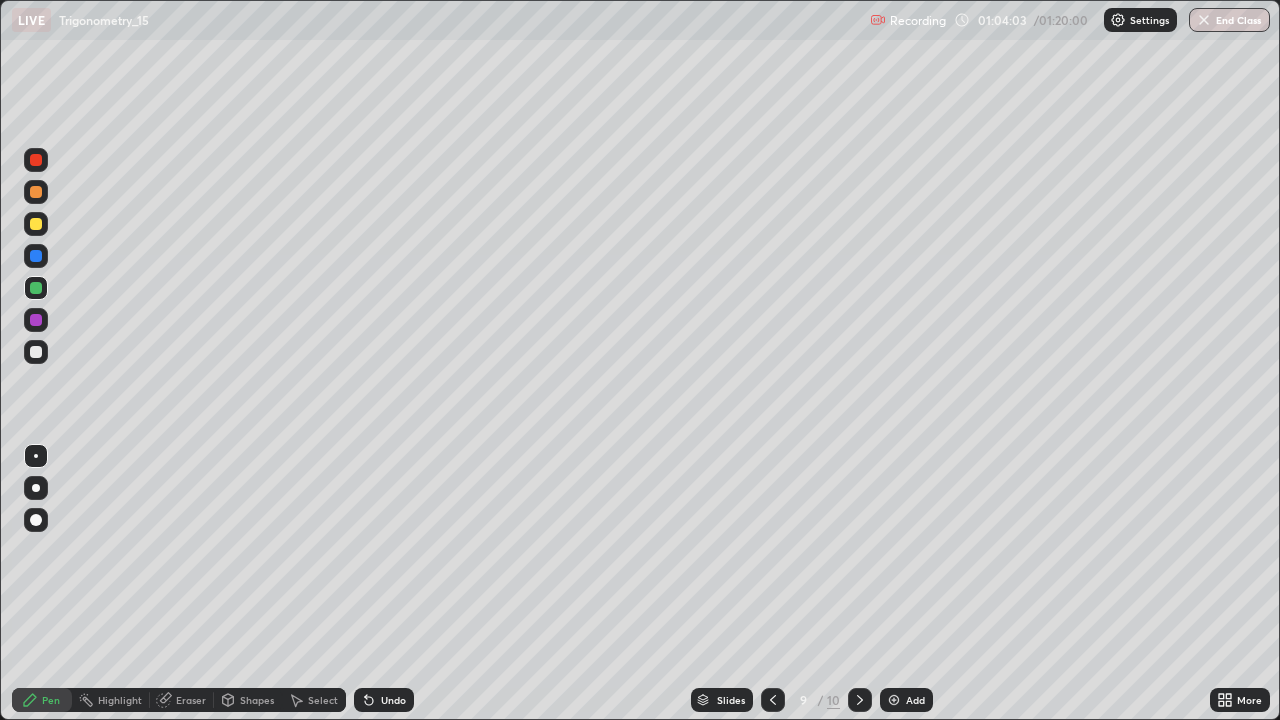 click 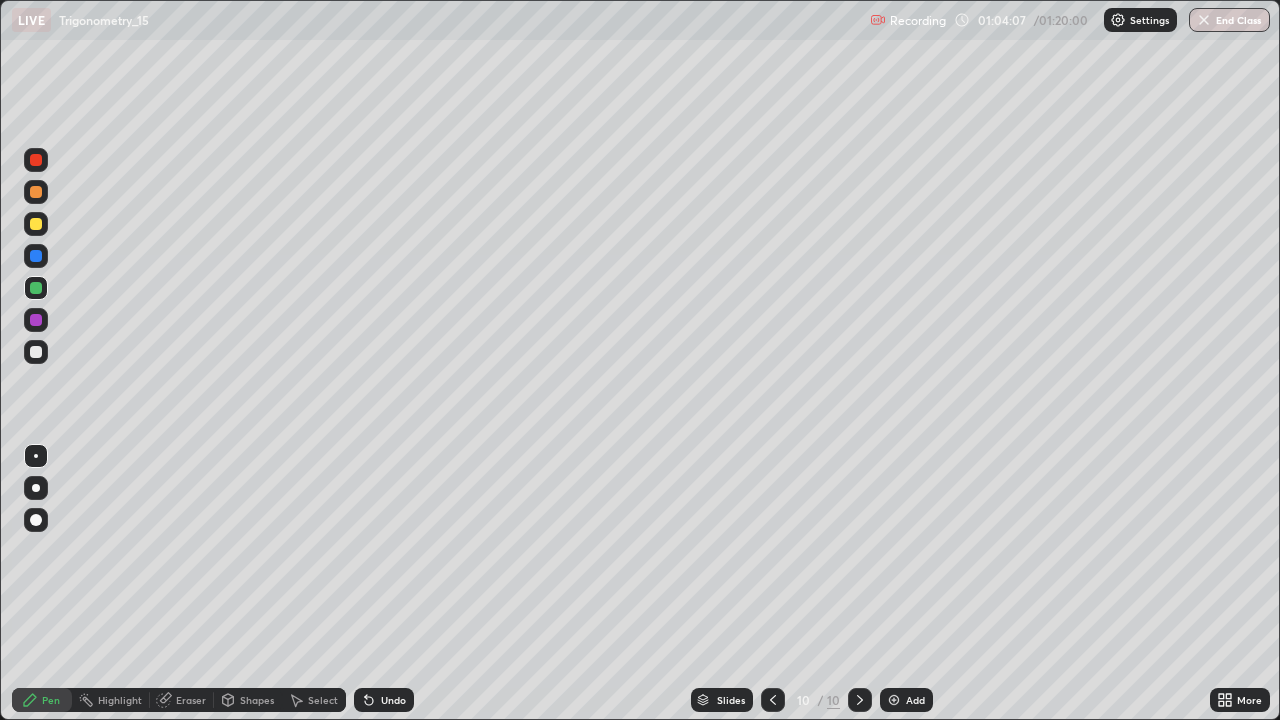 click on "End Class" at bounding box center (1229, 20) 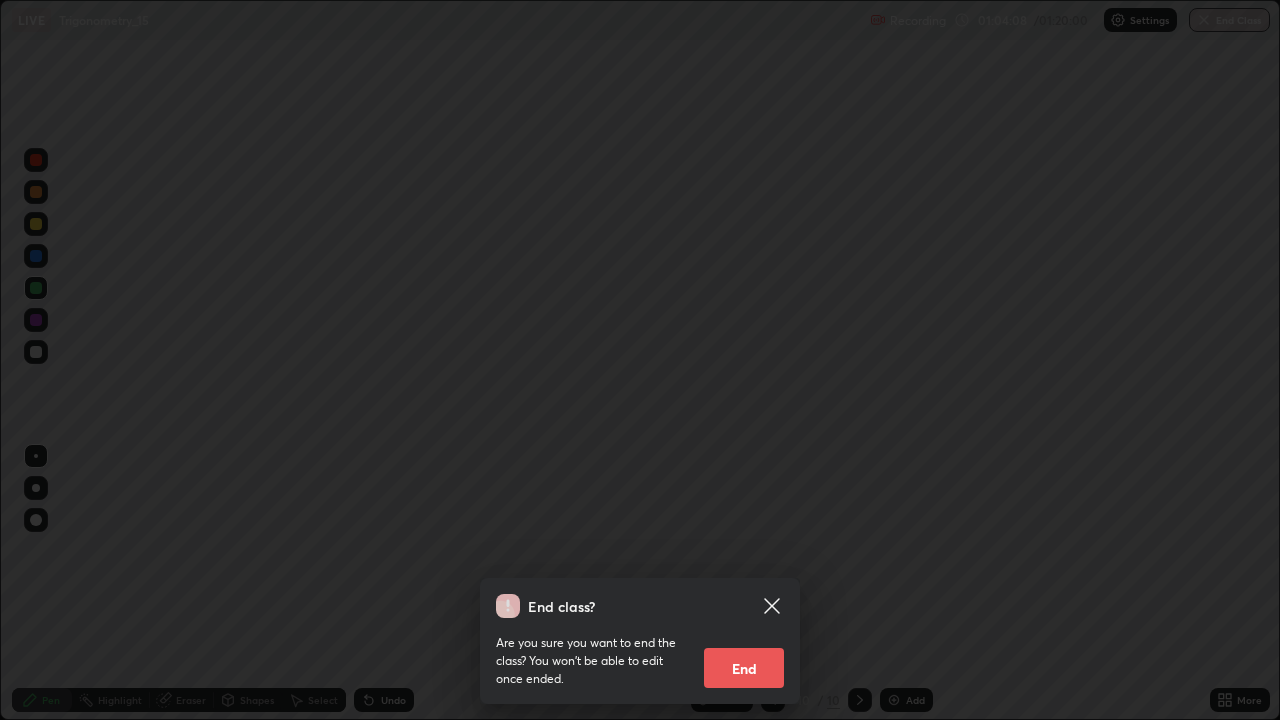 click on "End" at bounding box center (744, 668) 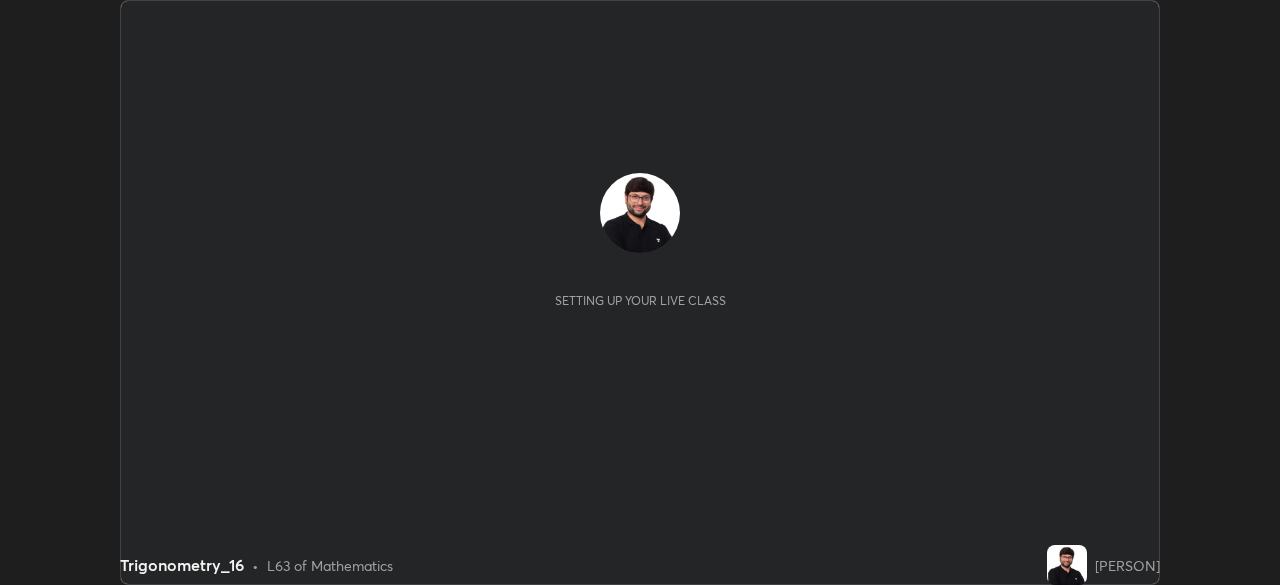 scroll, scrollTop: 0, scrollLeft: 0, axis: both 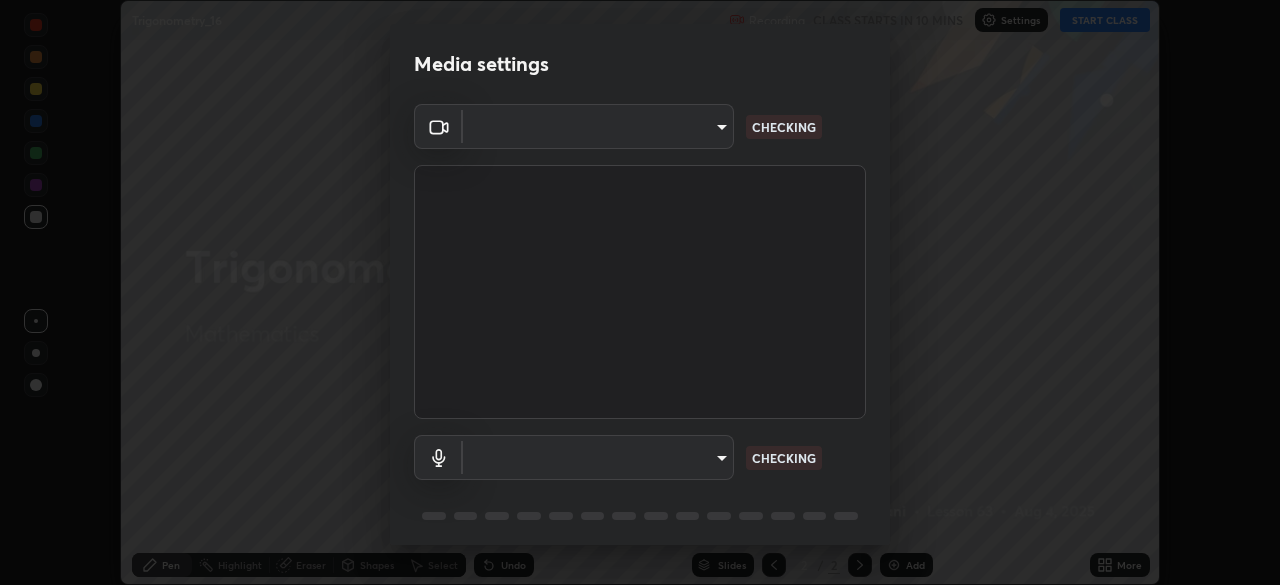 type on "6f19bd17bb1345d3381c364c08f732a45a1be43fbbd3e071611a8edbcb1d3ae0" 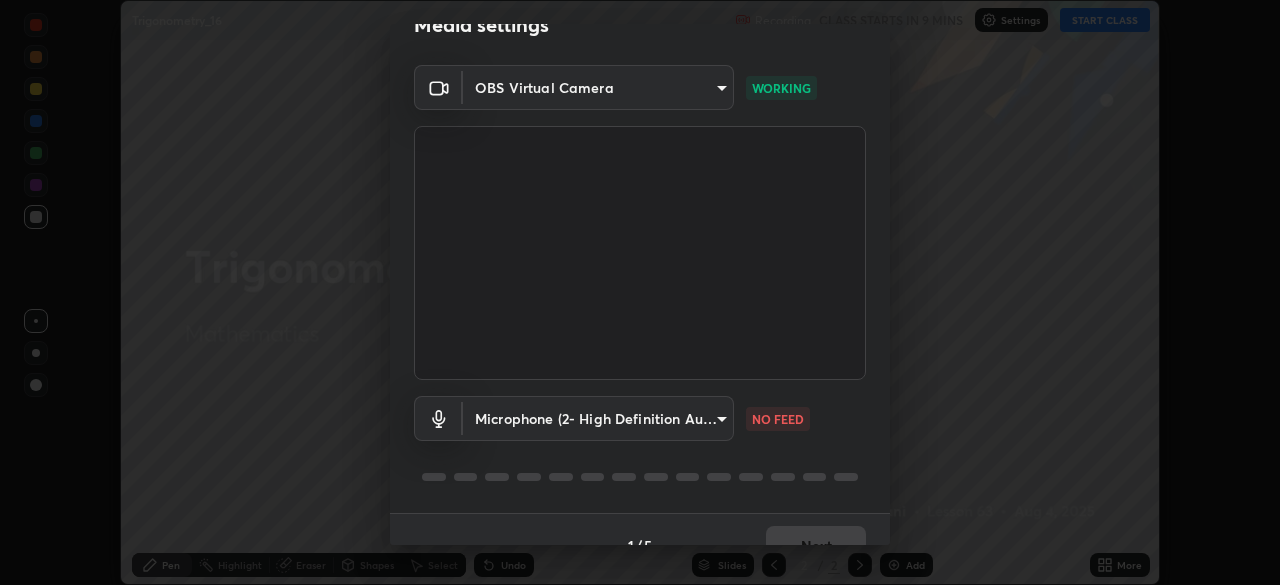 scroll, scrollTop: 71, scrollLeft: 0, axis: vertical 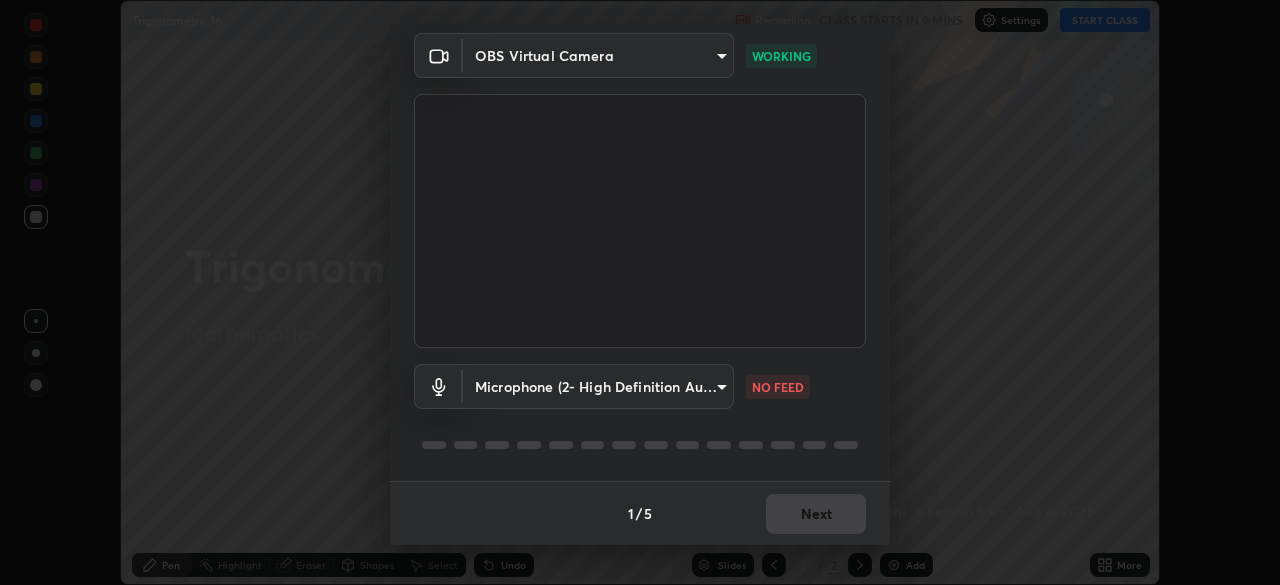 click at bounding box center (640, 221) 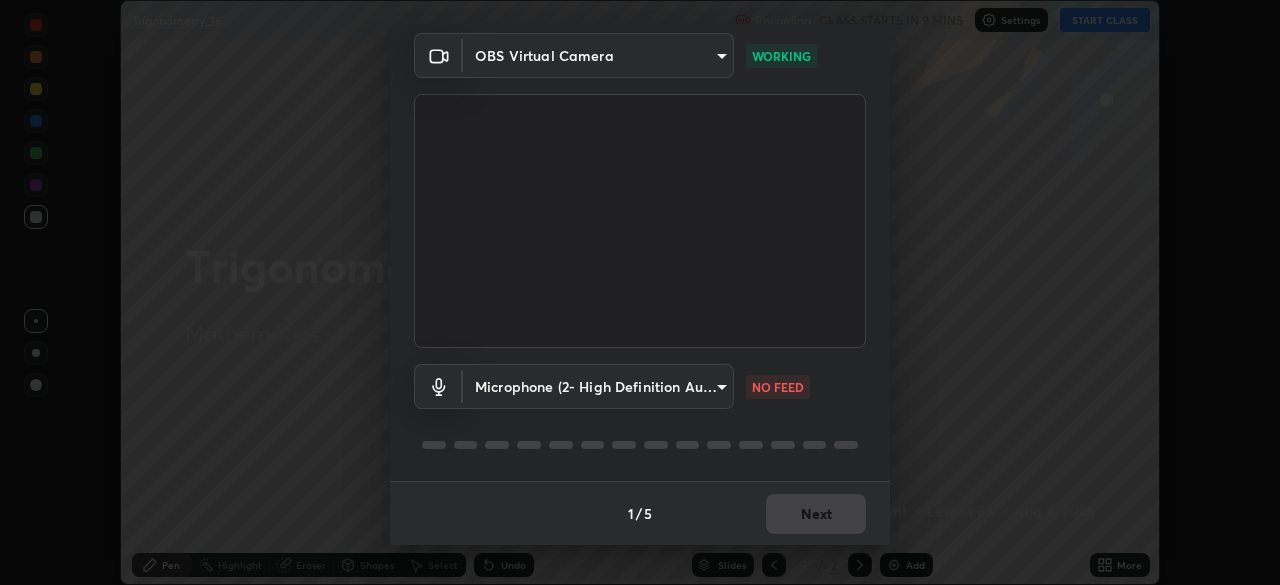 click on "Erase all Trigonometry_16 Recording CLASS STARTS IN 9 MINS Settings START CLASS Setting up your live class Trigonometry_16 • L63 of Mathematics [PERSON] Pen Highlight Eraser Shapes Select Undo Slides 2 / 2 Add More No doubts shared Encourage your learners to ask a doubt for better clarity Report an issue Reason for reporting Buffering Chat not working Audio - Video sync issue Educator video quality low ​ Attach an image Report Media settings OBS Virtual Camera [HASH] WORKING Microphone (2- High Definition Audio Device) [HASH] NO FEED 1 / 5 Next" at bounding box center (640, 292) 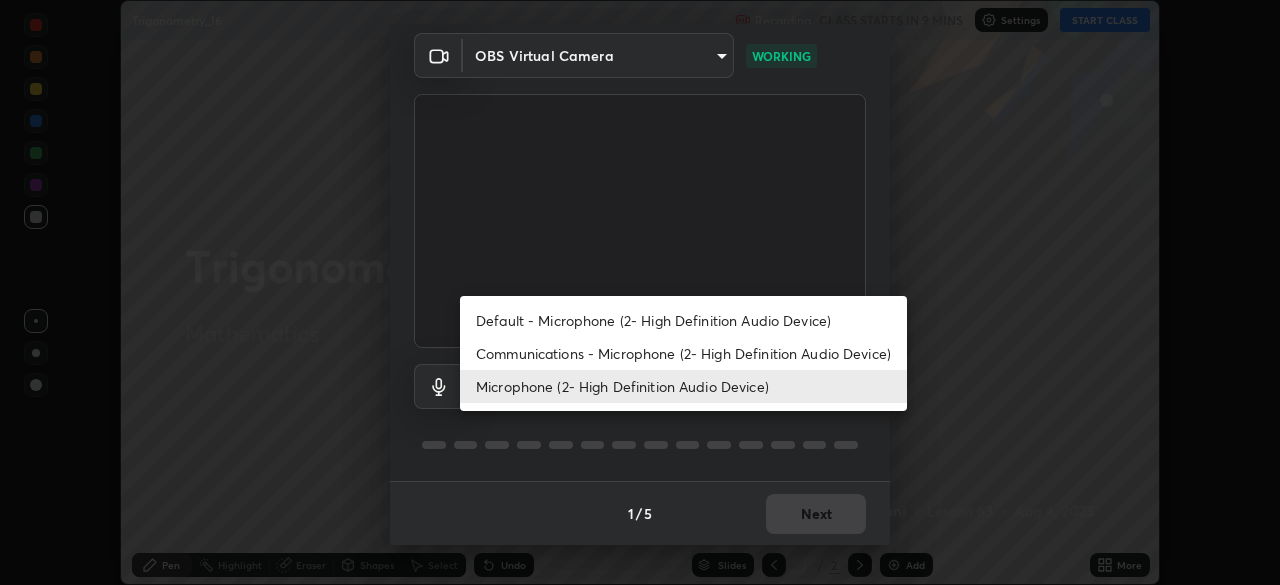 click on "Default - Microphone (2- High Definition Audio Device)" at bounding box center (683, 320) 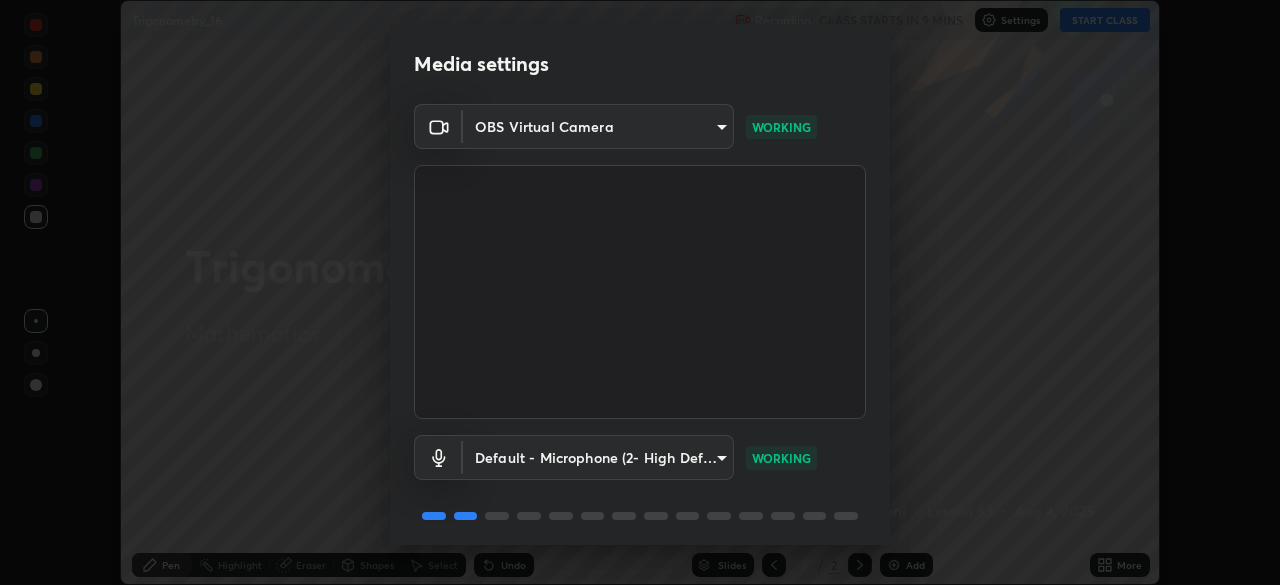 scroll, scrollTop: 71, scrollLeft: 0, axis: vertical 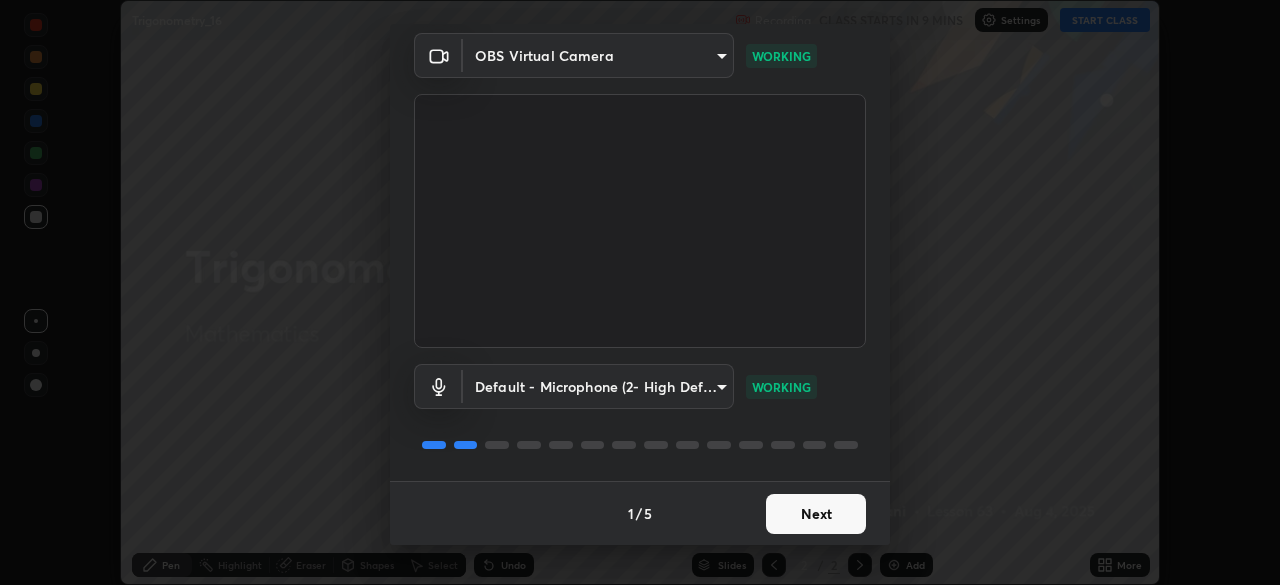 click on "Next" at bounding box center (816, 514) 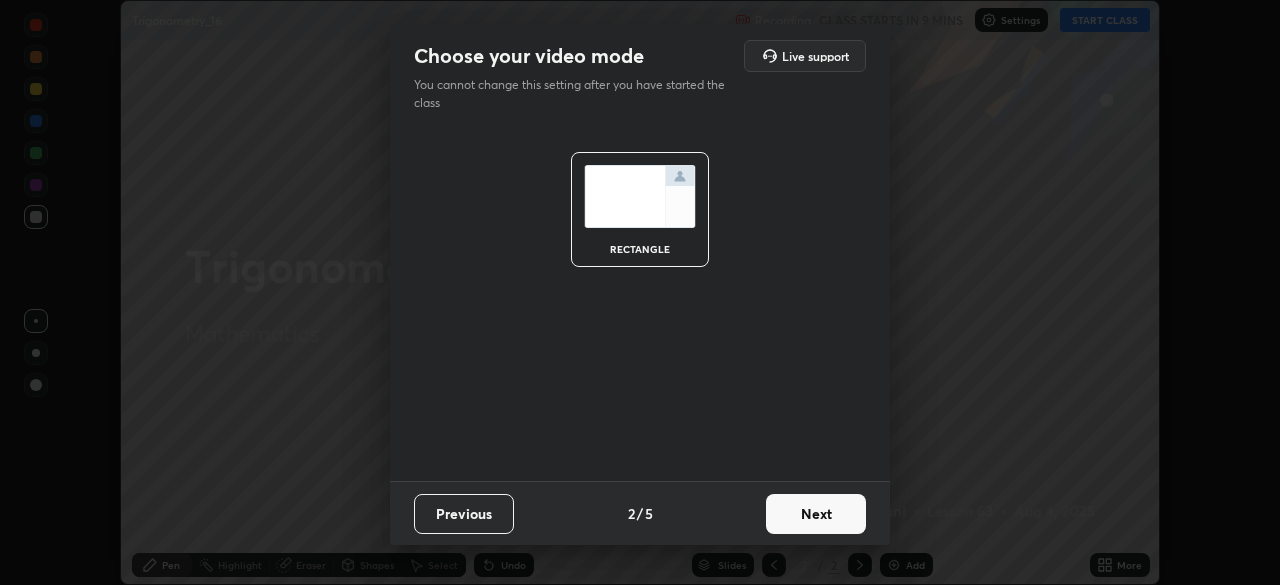 scroll, scrollTop: 0, scrollLeft: 0, axis: both 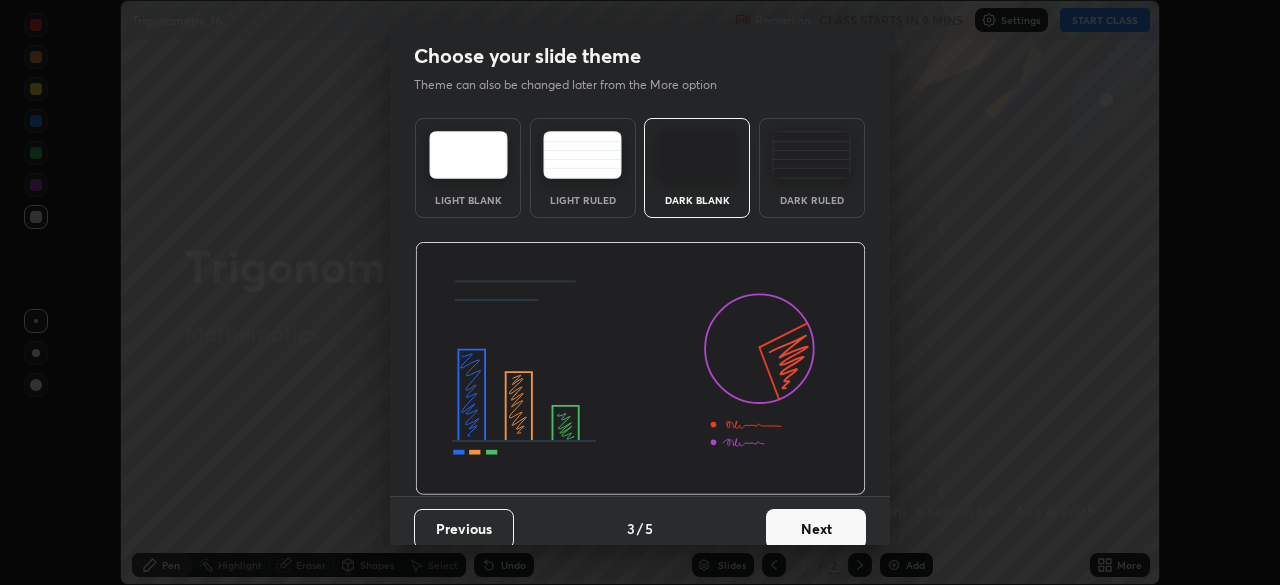 click on "Next" at bounding box center [816, 529] 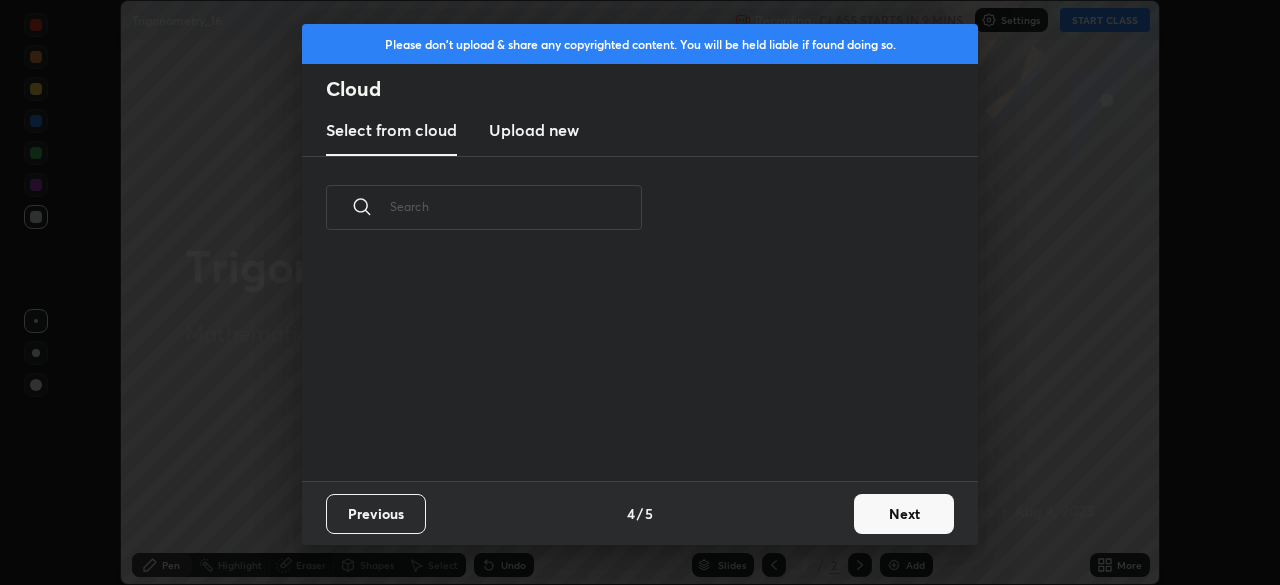 click on "Next" at bounding box center [904, 514] 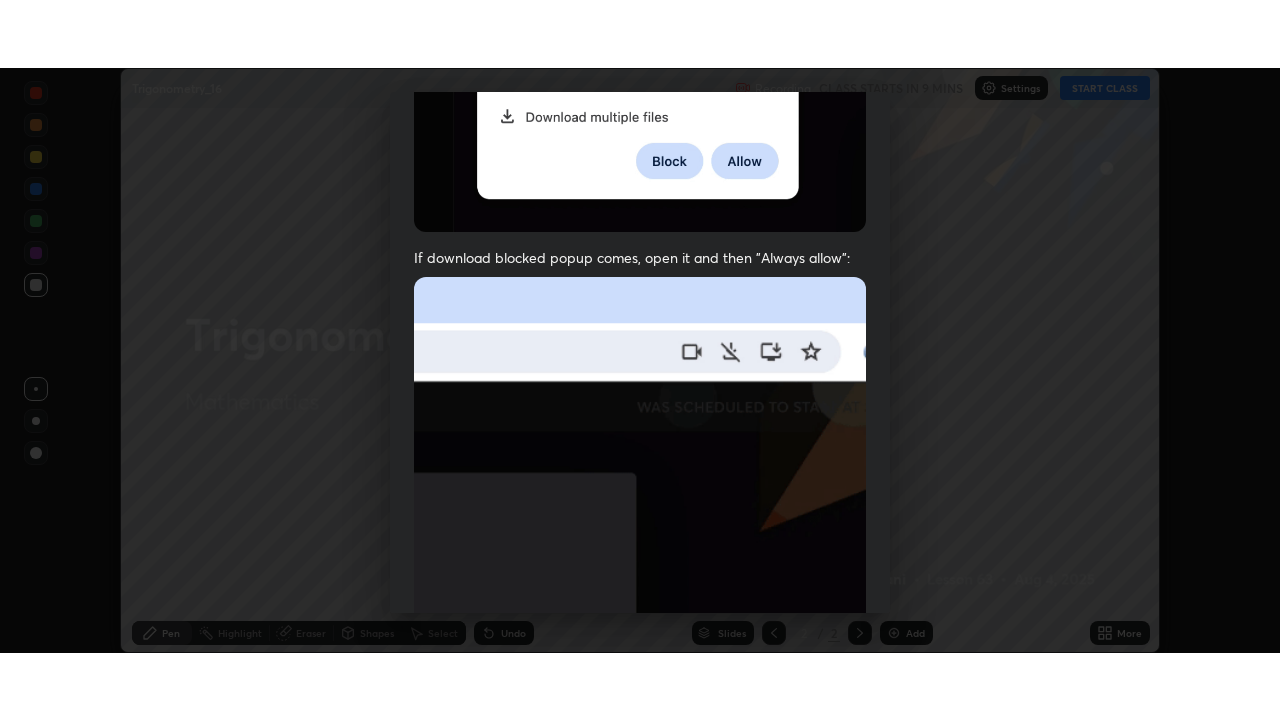 scroll, scrollTop: 479, scrollLeft: 0, axis: vertical 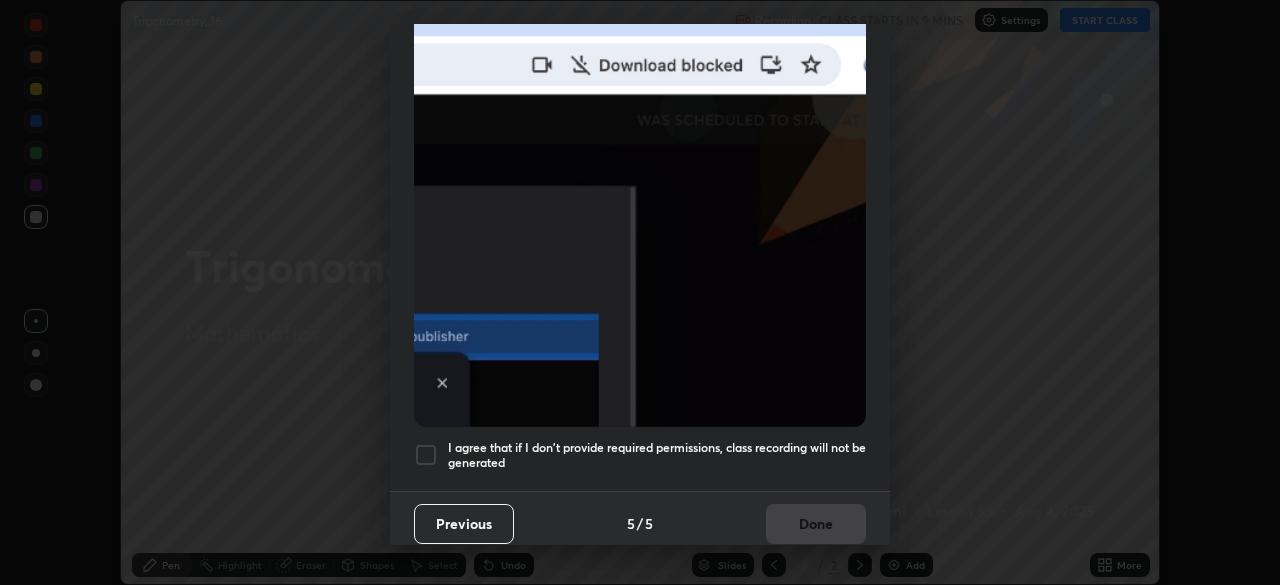 click at bounding box center (426, 455) 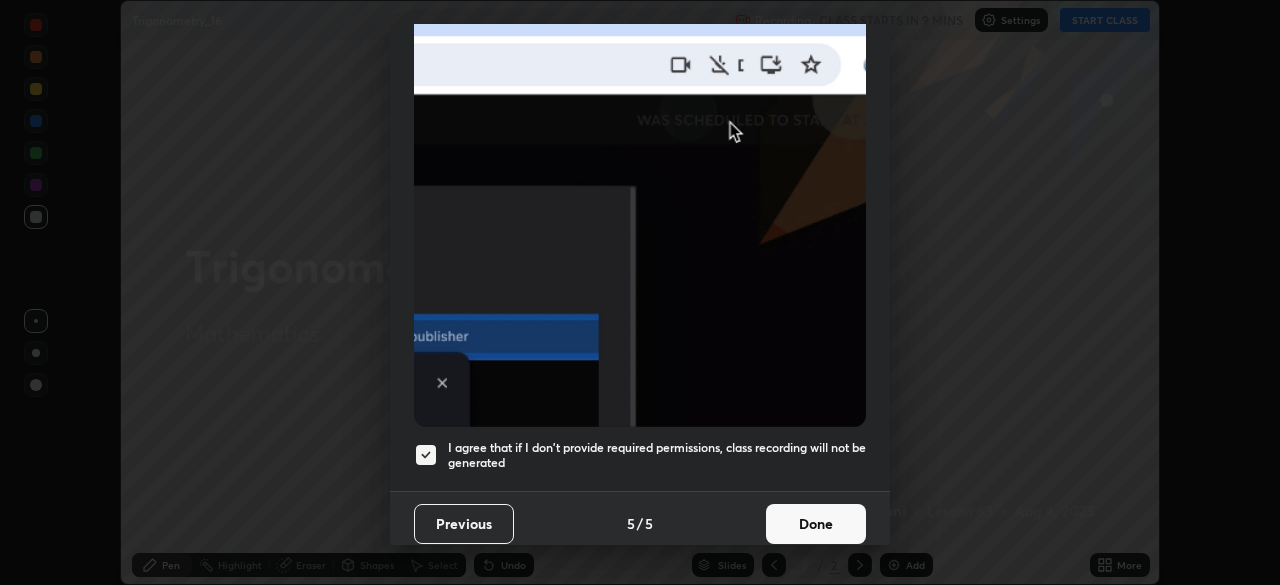 click on "Done" at bounding box center [816, 524] 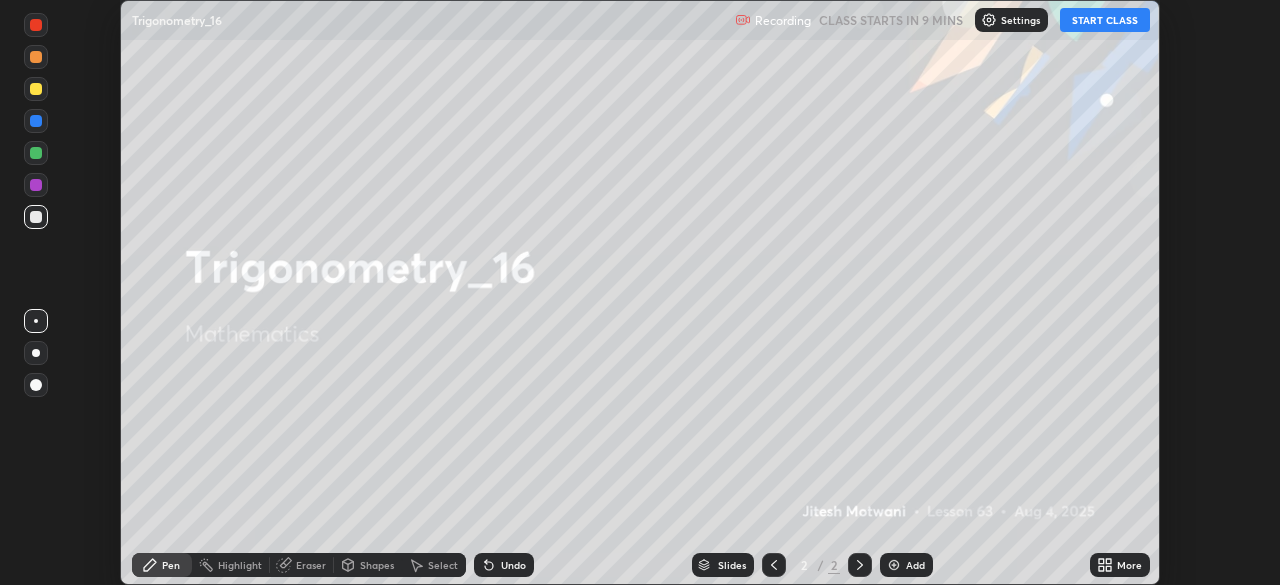 click on "More" at bounding box center [1129, 565] 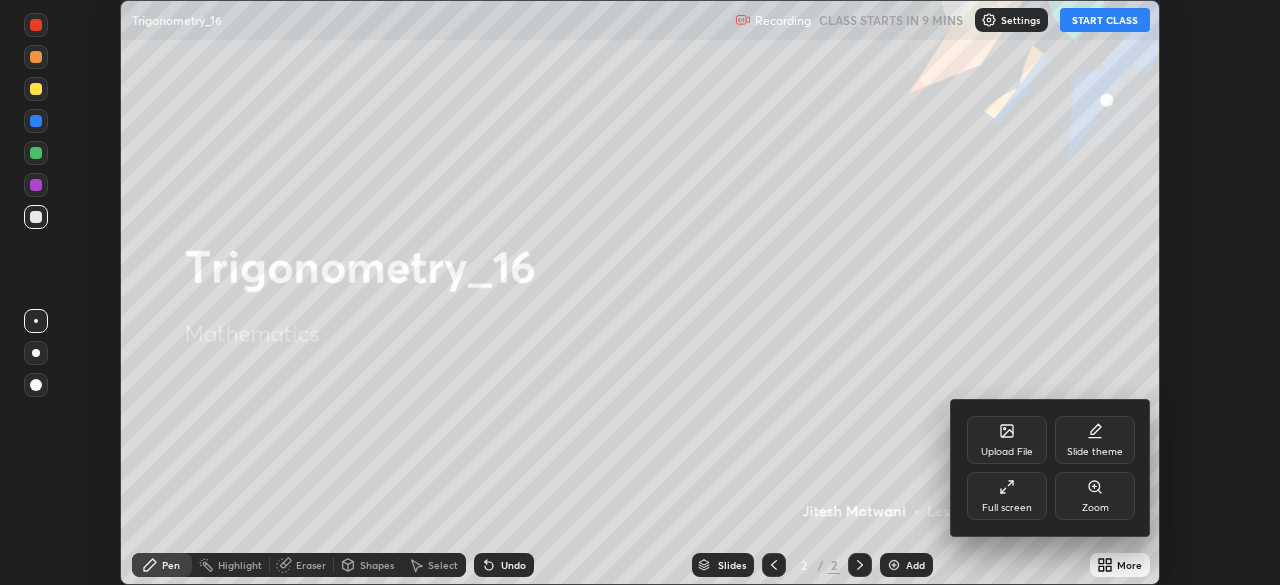 click on "Full screen" at bounding box center (1007, 496) 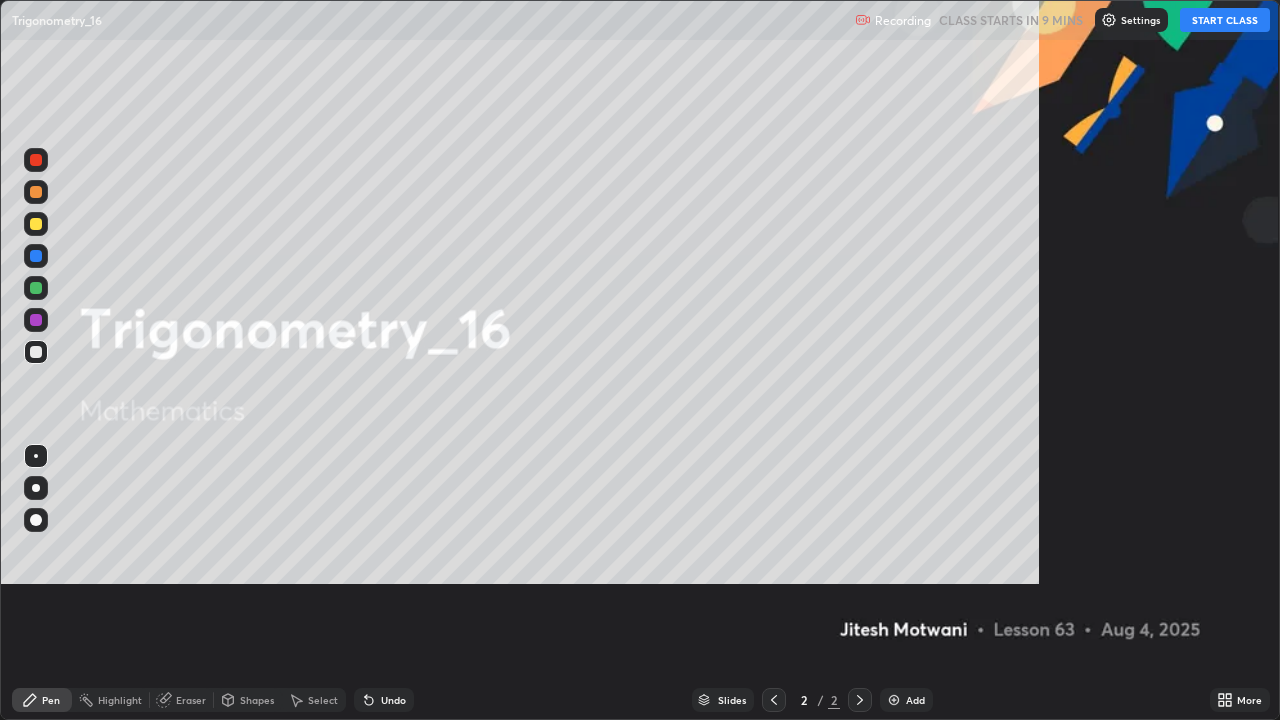 scroll, scrollTop: 99280, scrollLeft: 98720, axis: both 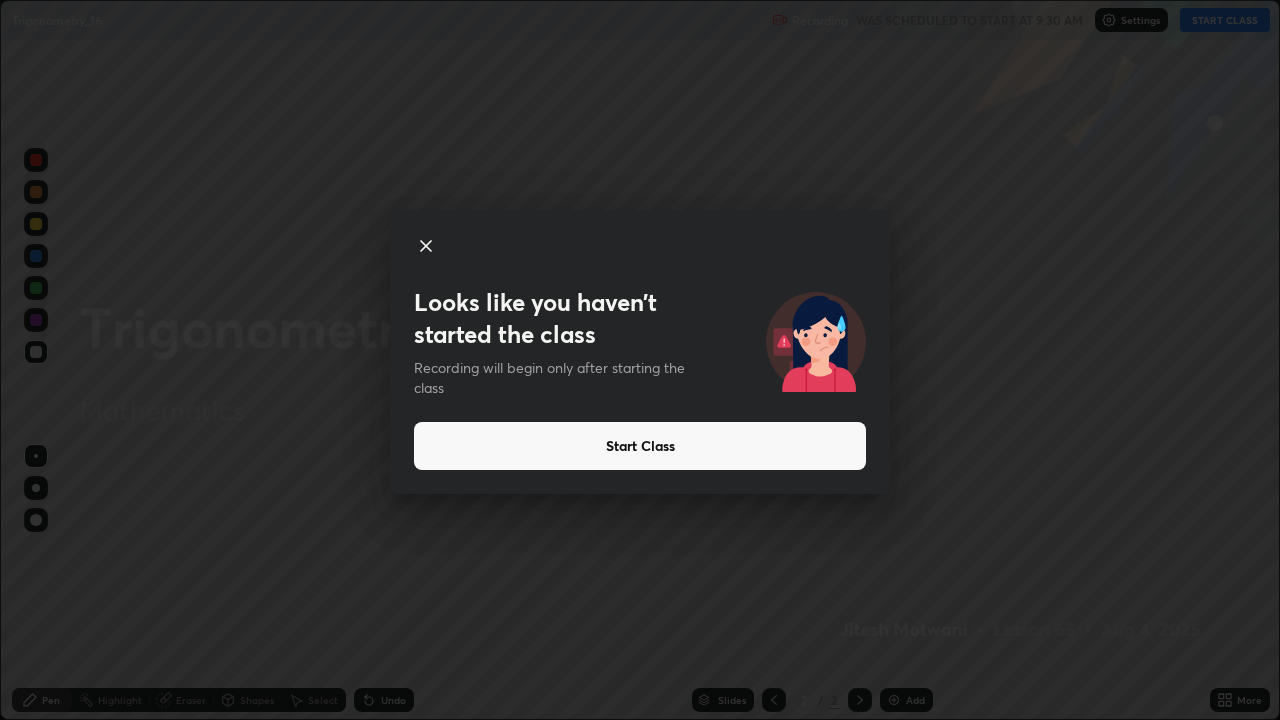 click on "Start Class" at bounding box center [640, 446] 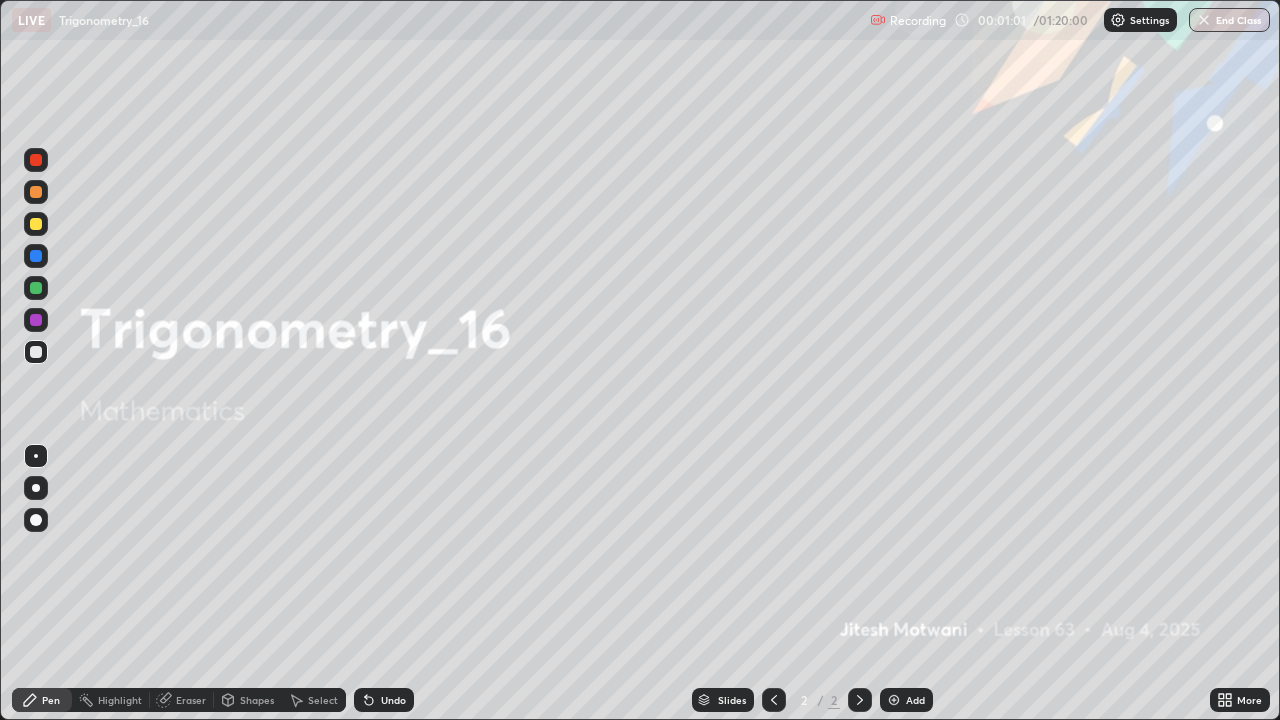 click on "Add" at bounding box center (915, 700) 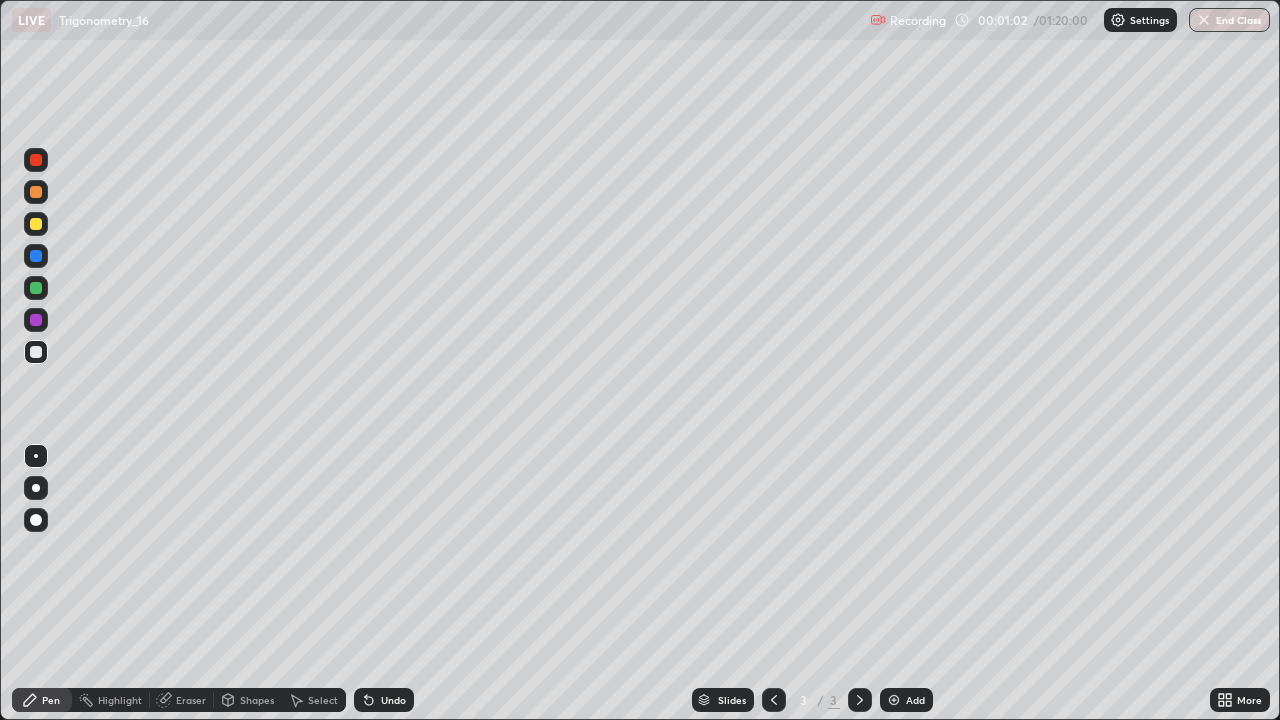 click at bounding box center [36, 224] 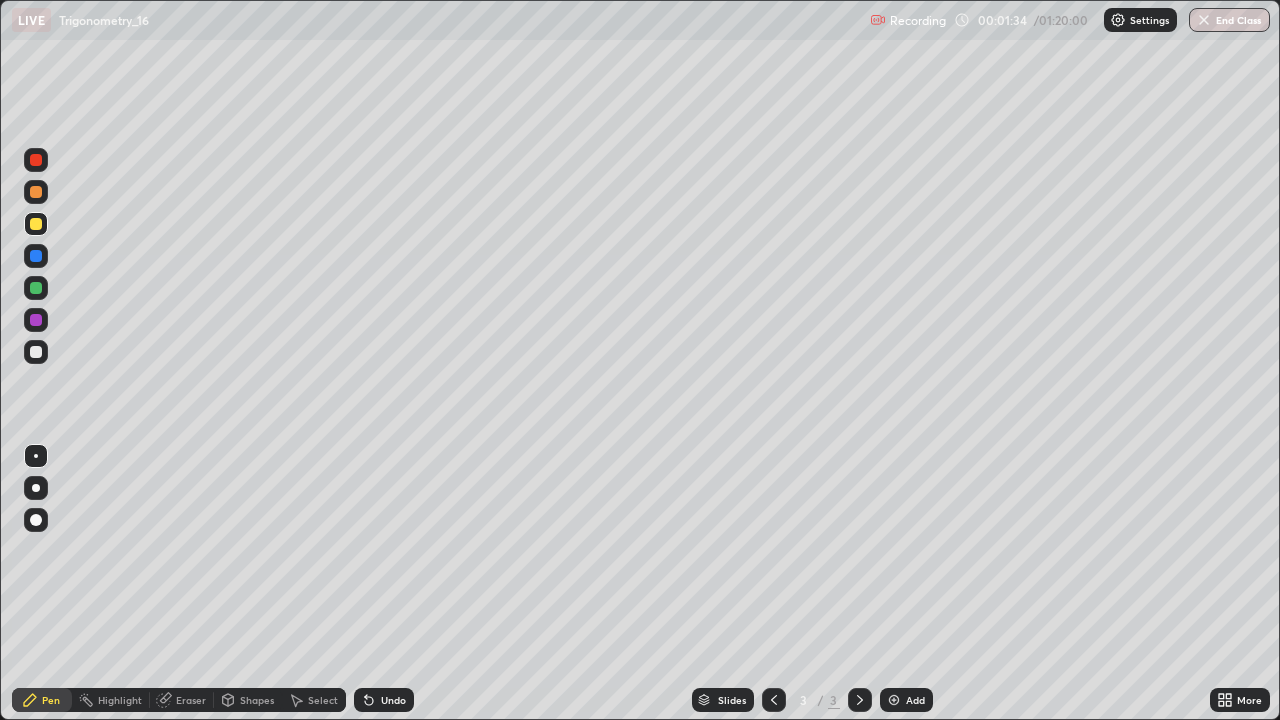click at bounding box center [36, 352] 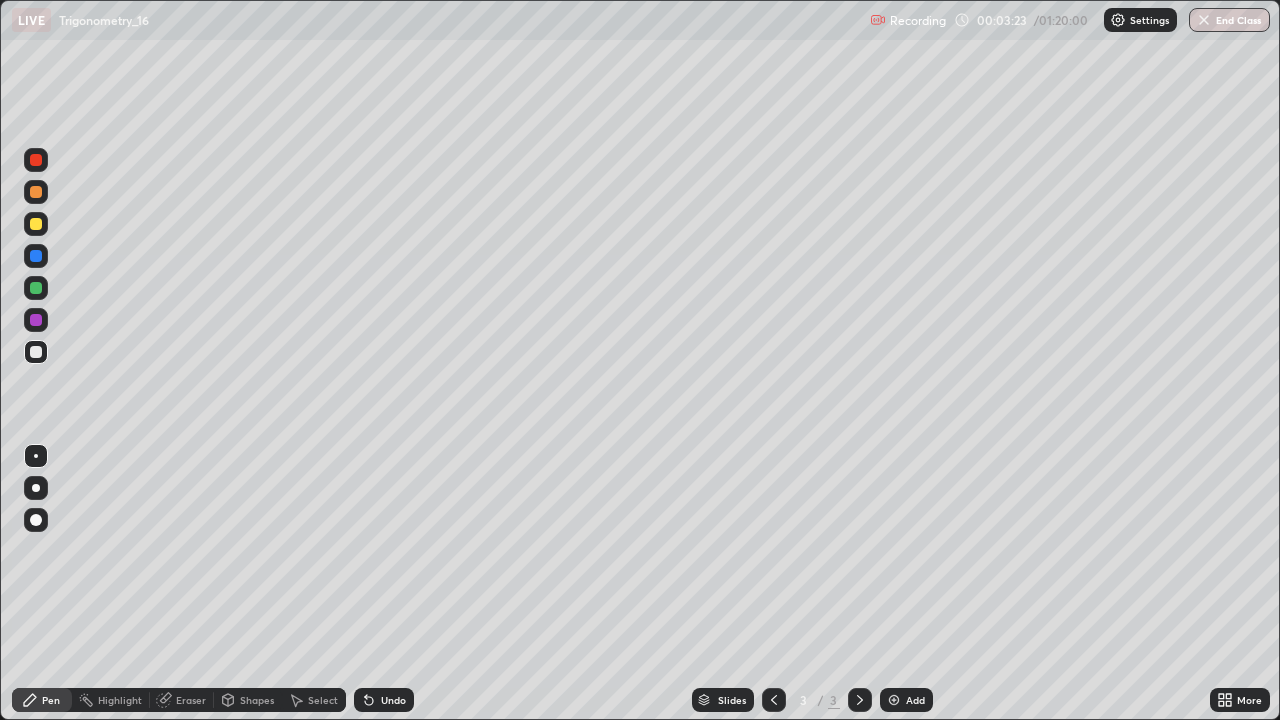 click at bounding box center [36, 352] 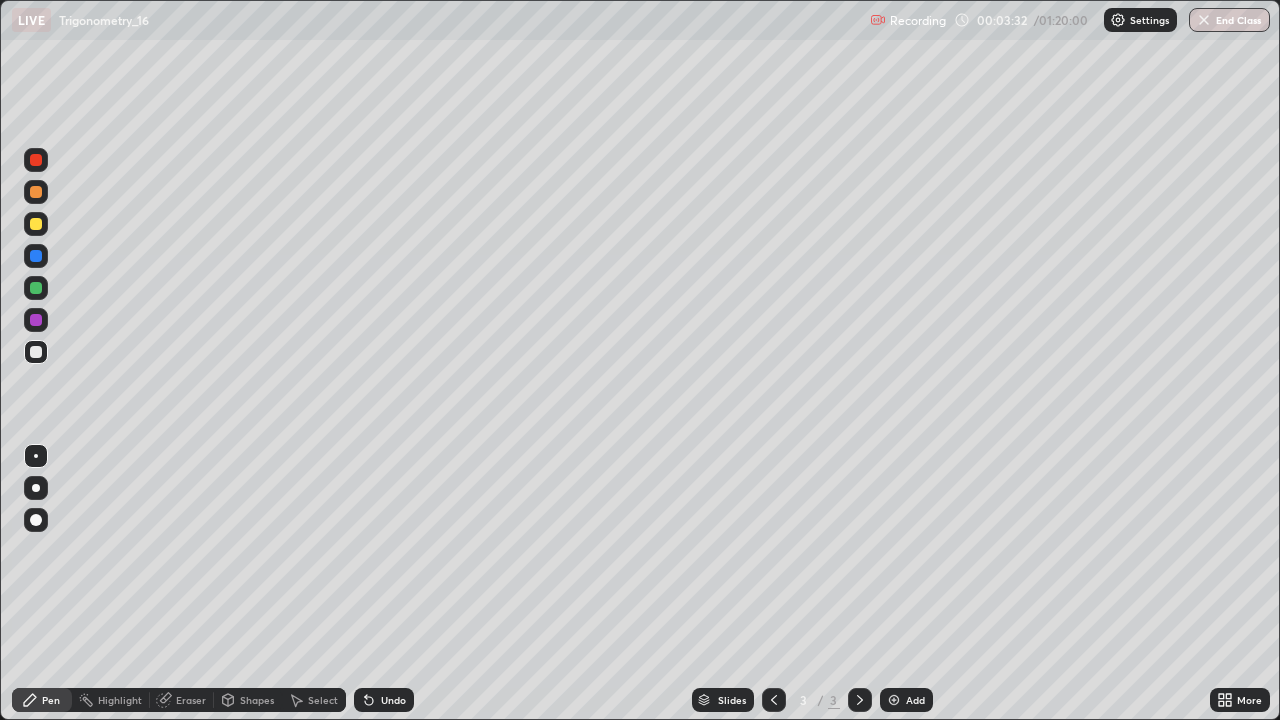 click on "Undo" at bounding box center (393, 700) 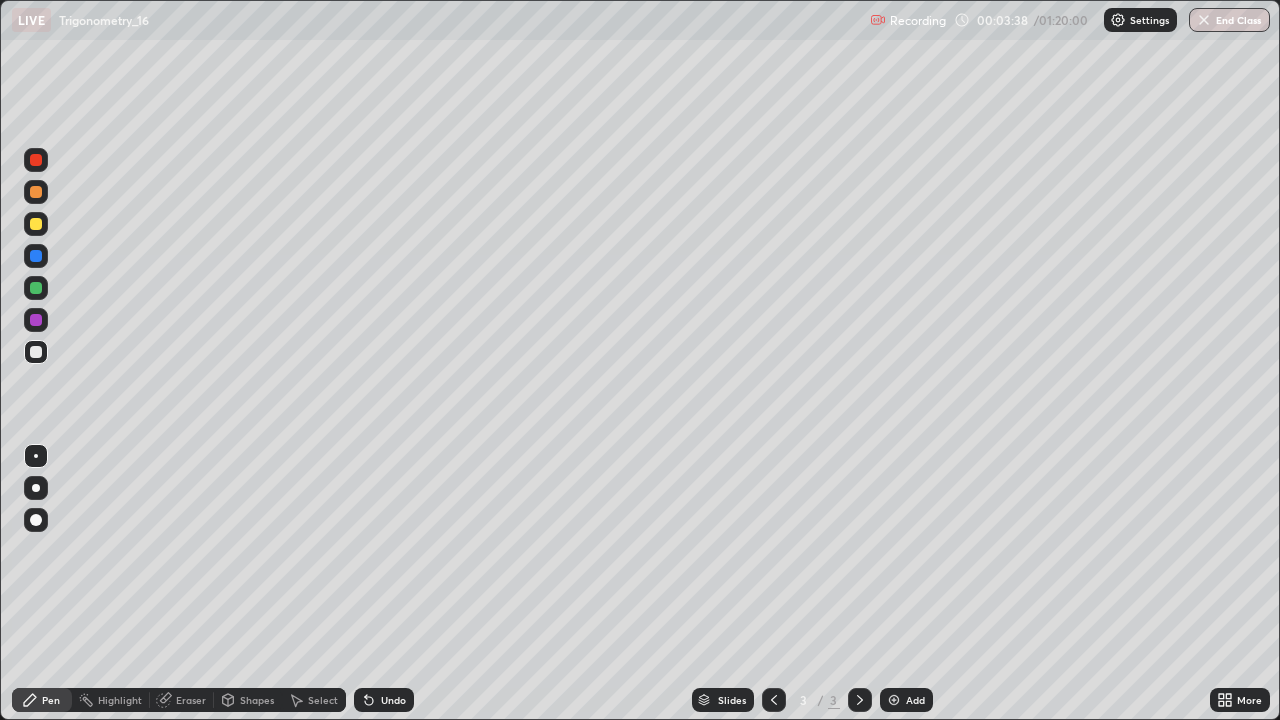 click on "Eraser" at bounding box center (191, 700) 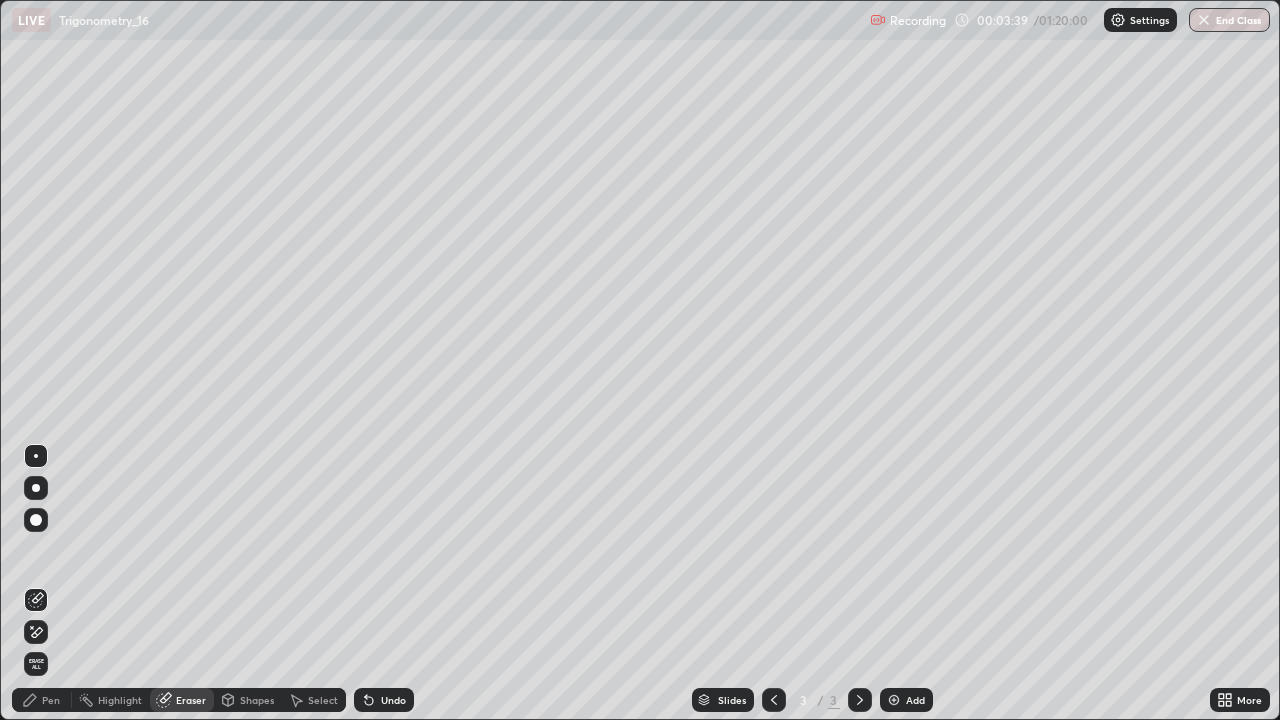 click on "Pen" at bounding box center [42, 700] 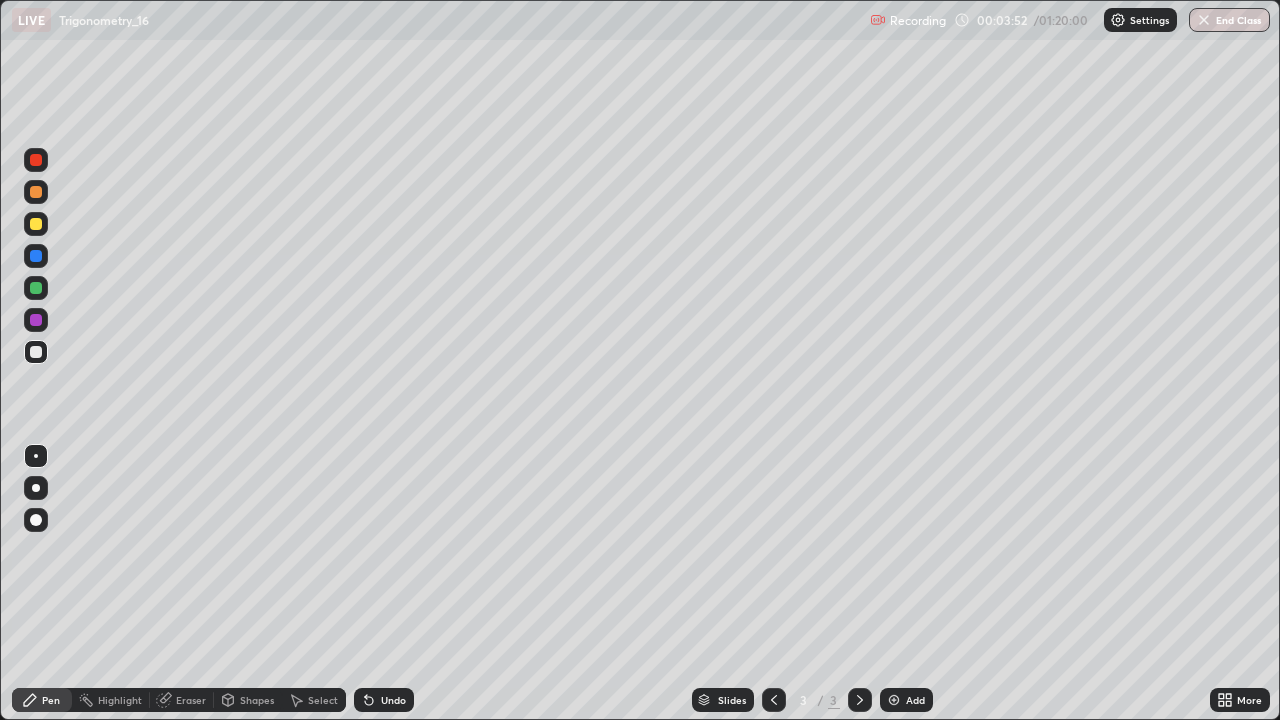 click on "Undo" at bounding box center (384, 700) 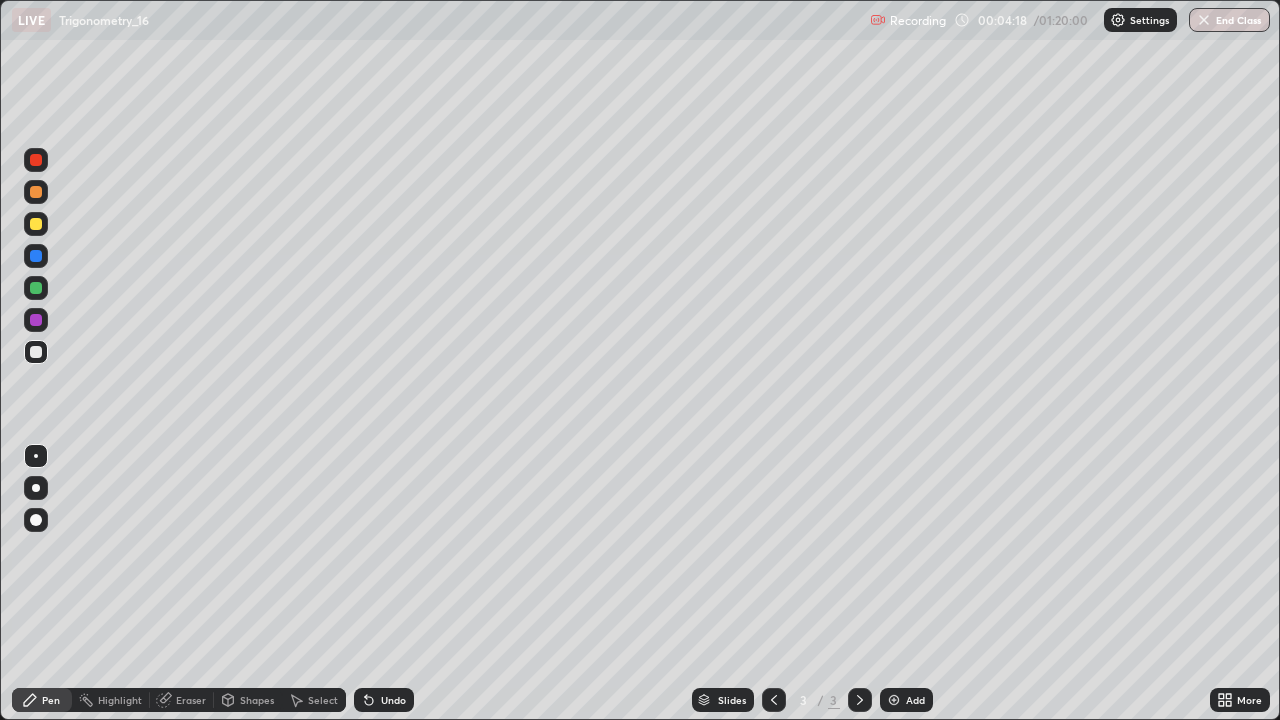click on "Undo" at bounding box center [384, 700] 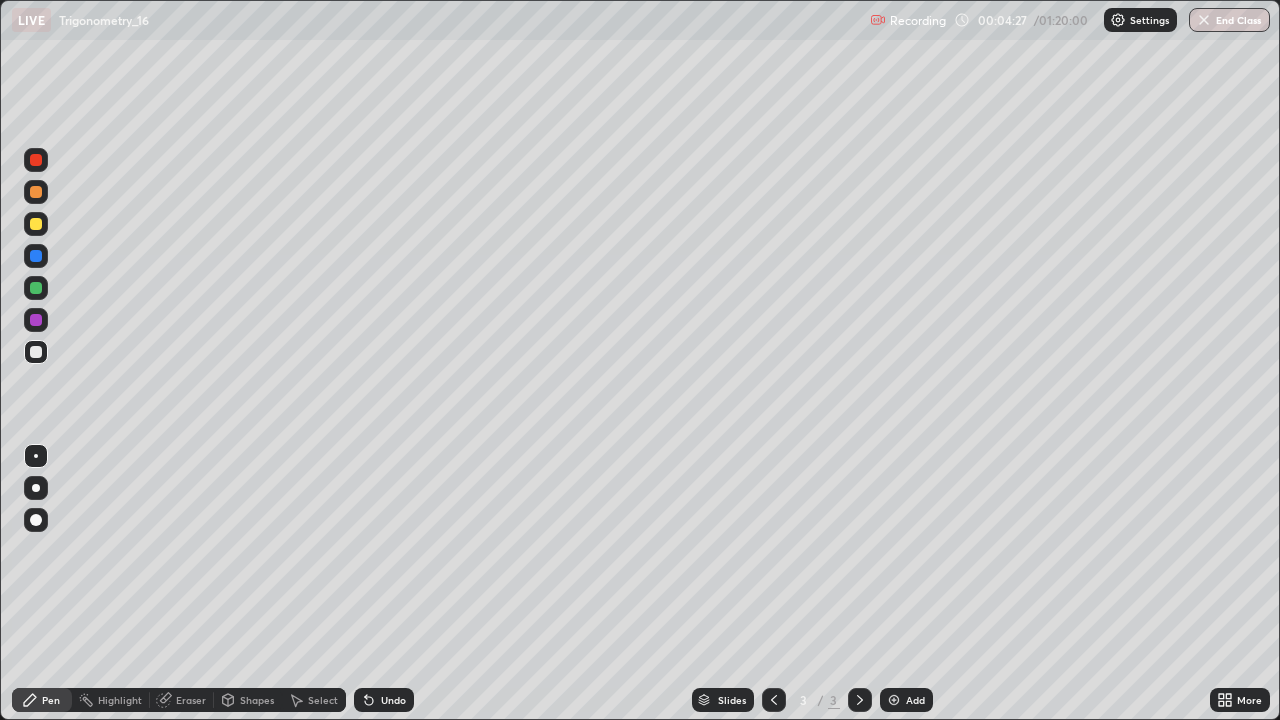 click at bounding box center [36, 352] 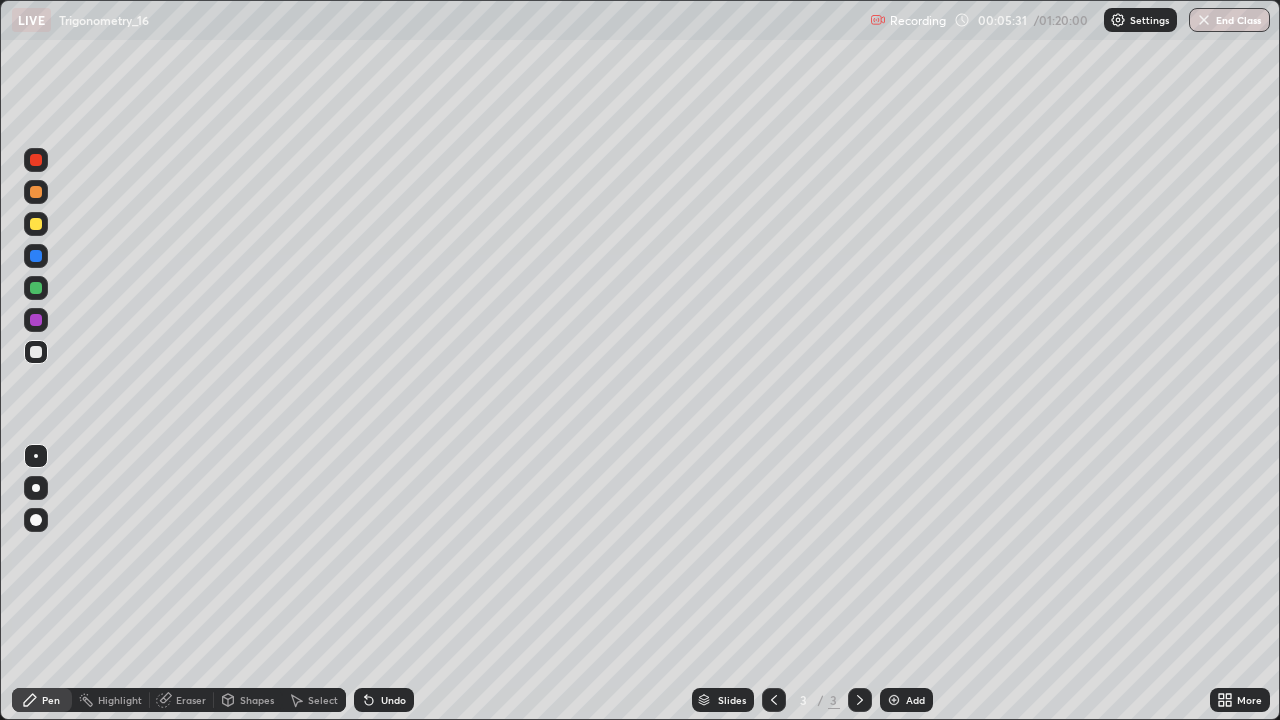 click at bounding box center (36, 288) 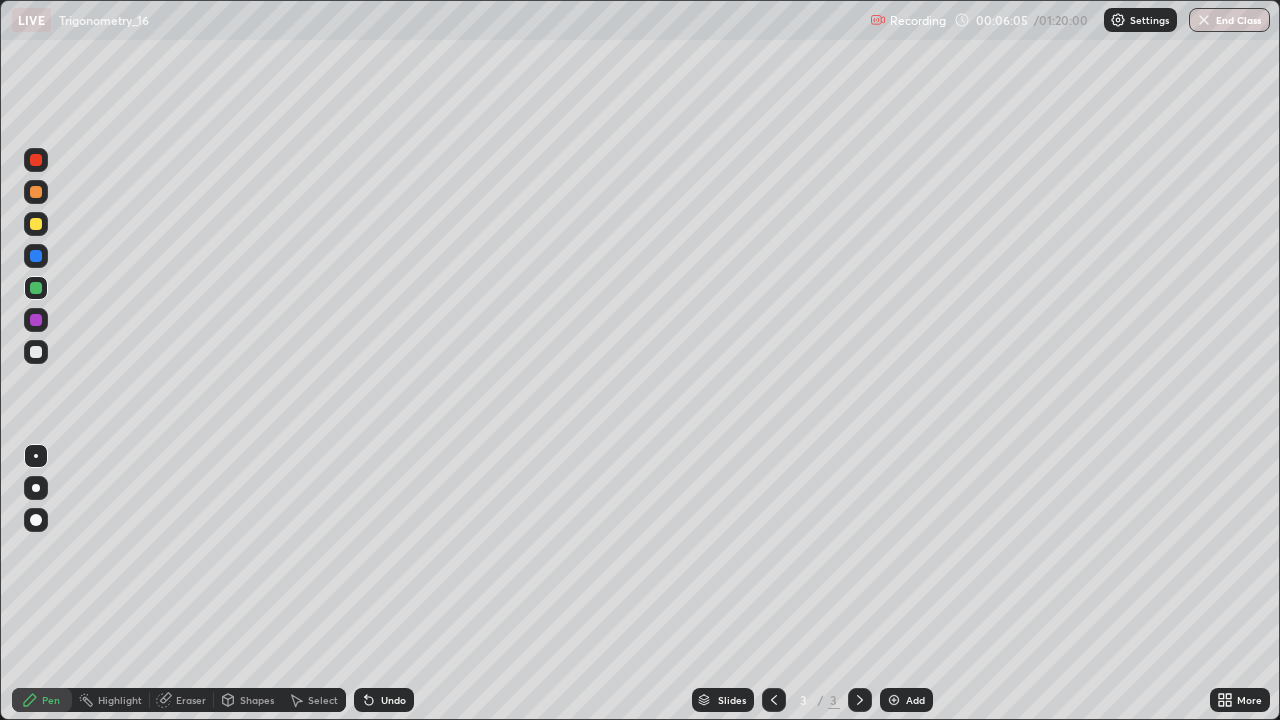 click at bounding box center [36, 352] 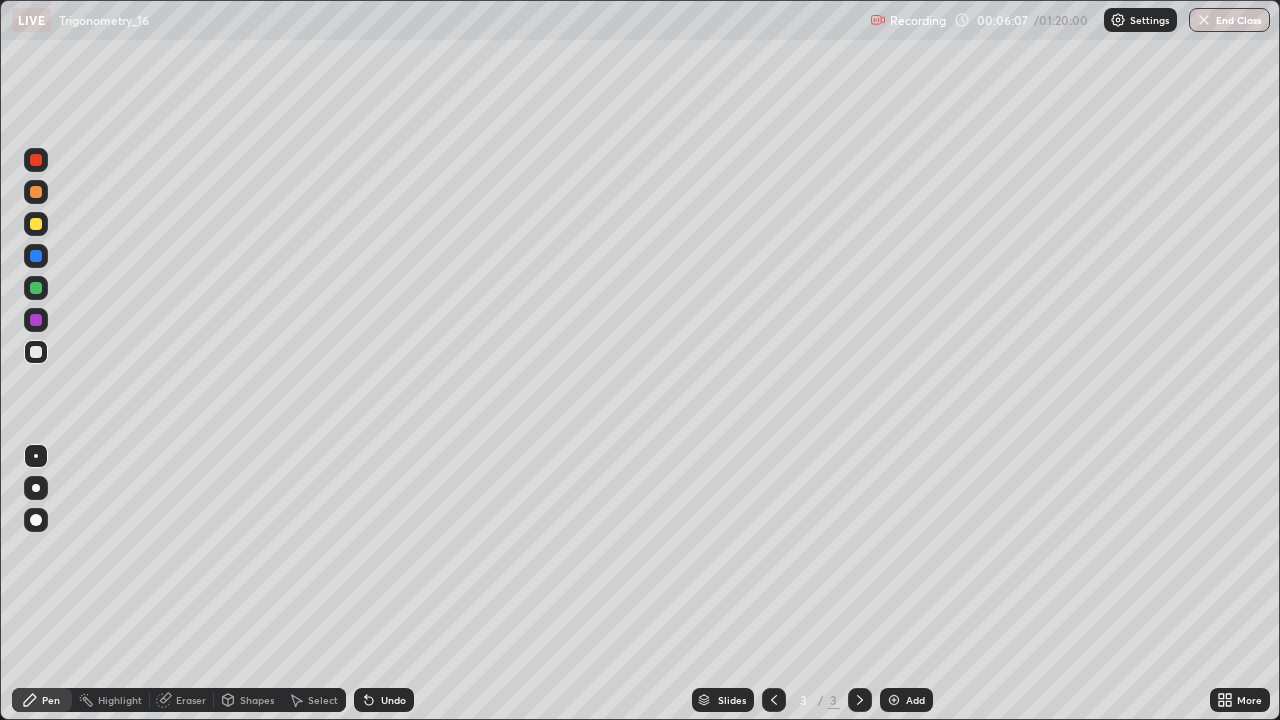 click on "Undo" at bounding box center [393, 700] 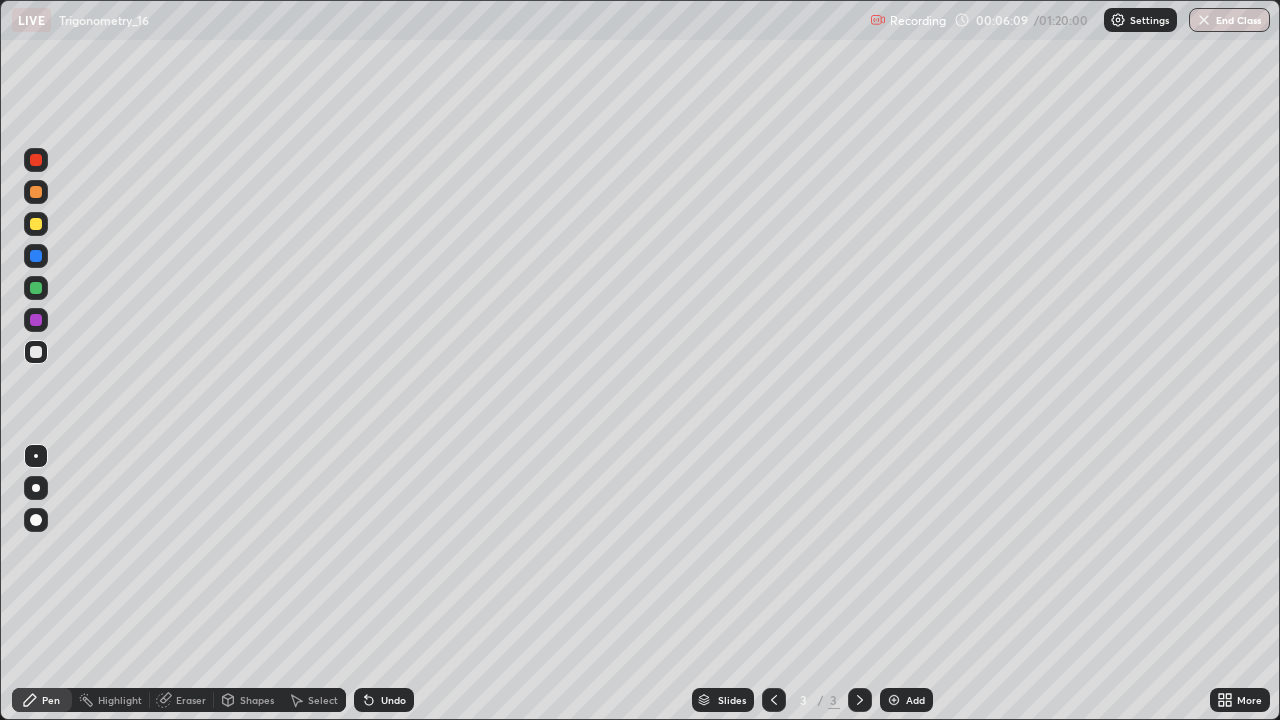click on "Add" at bounding box center (906, 700) 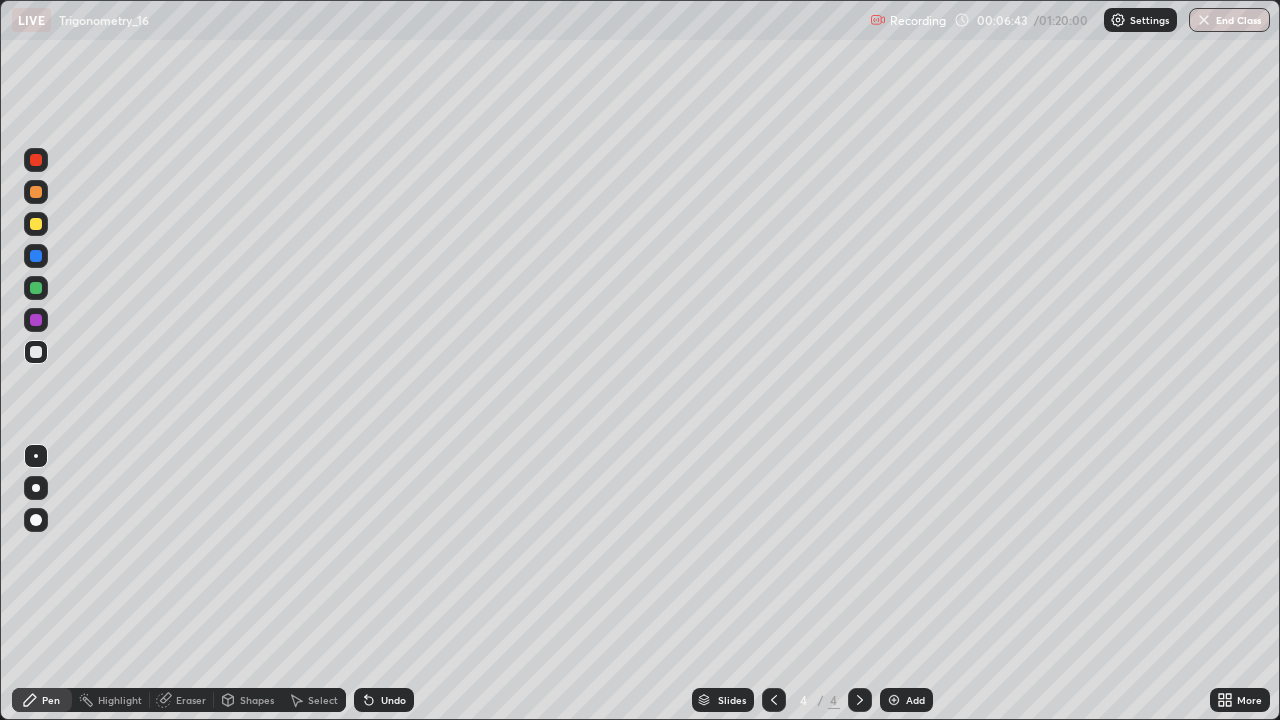 click 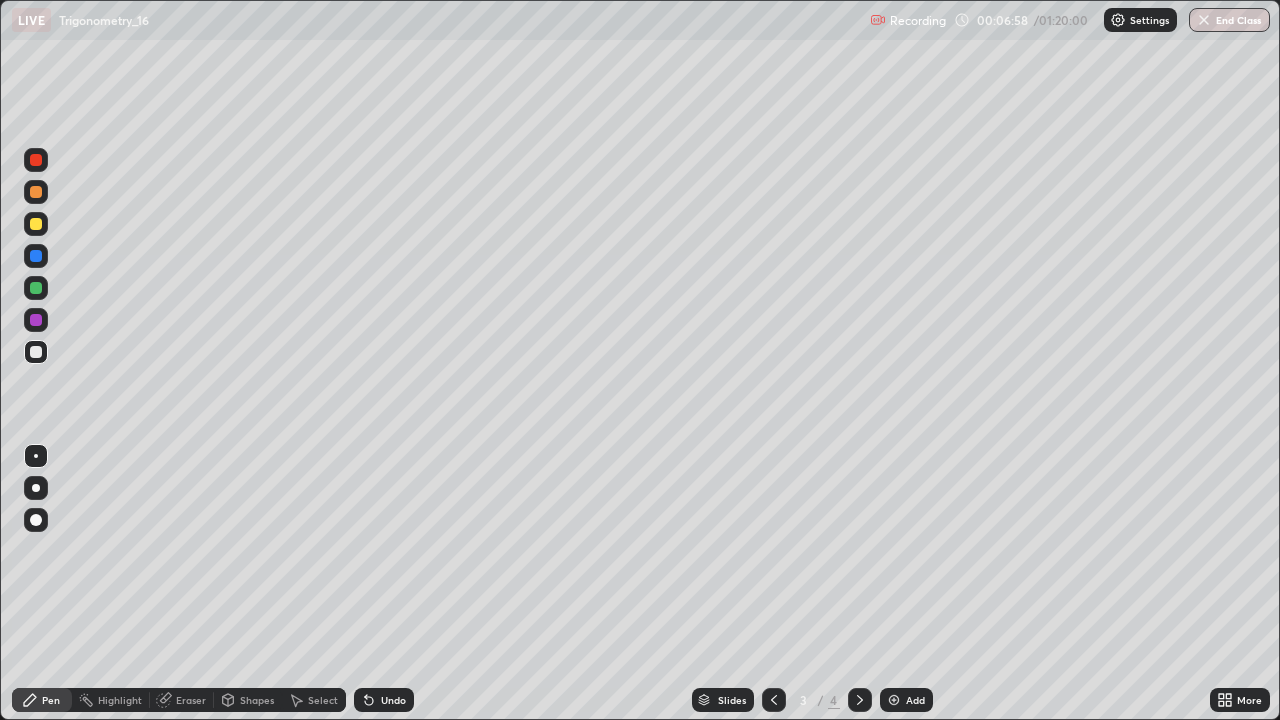 click 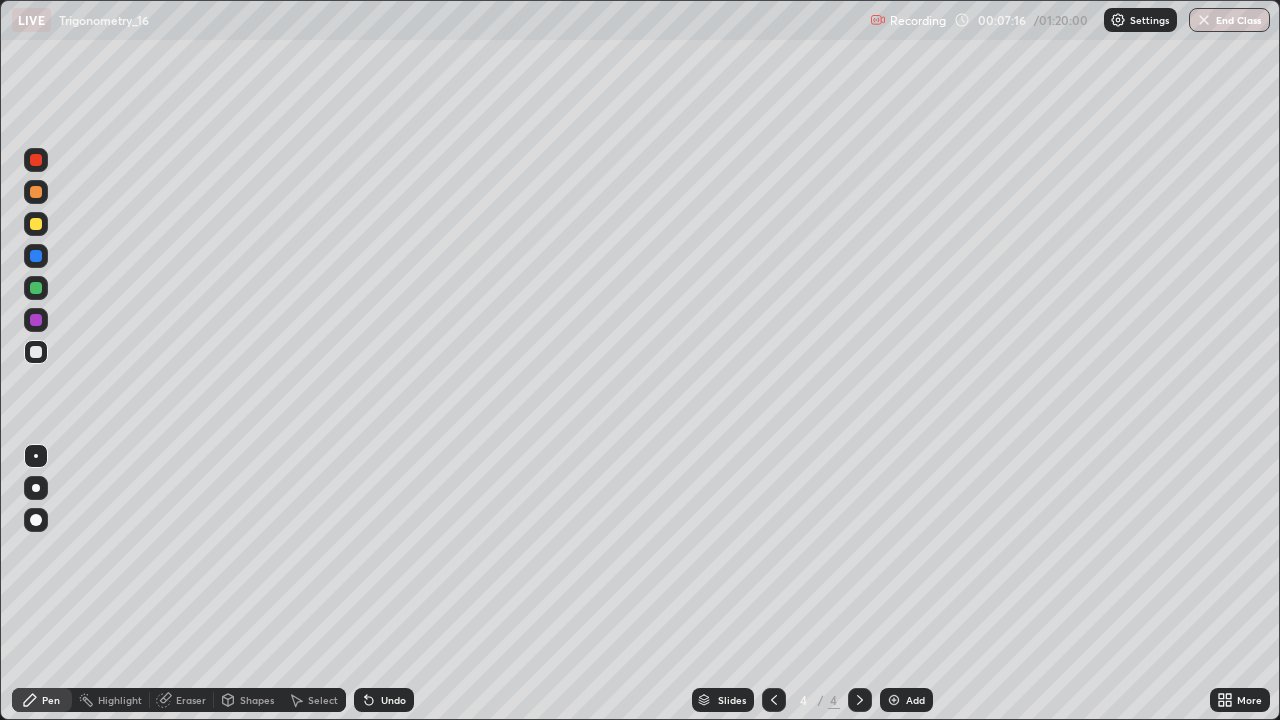 click 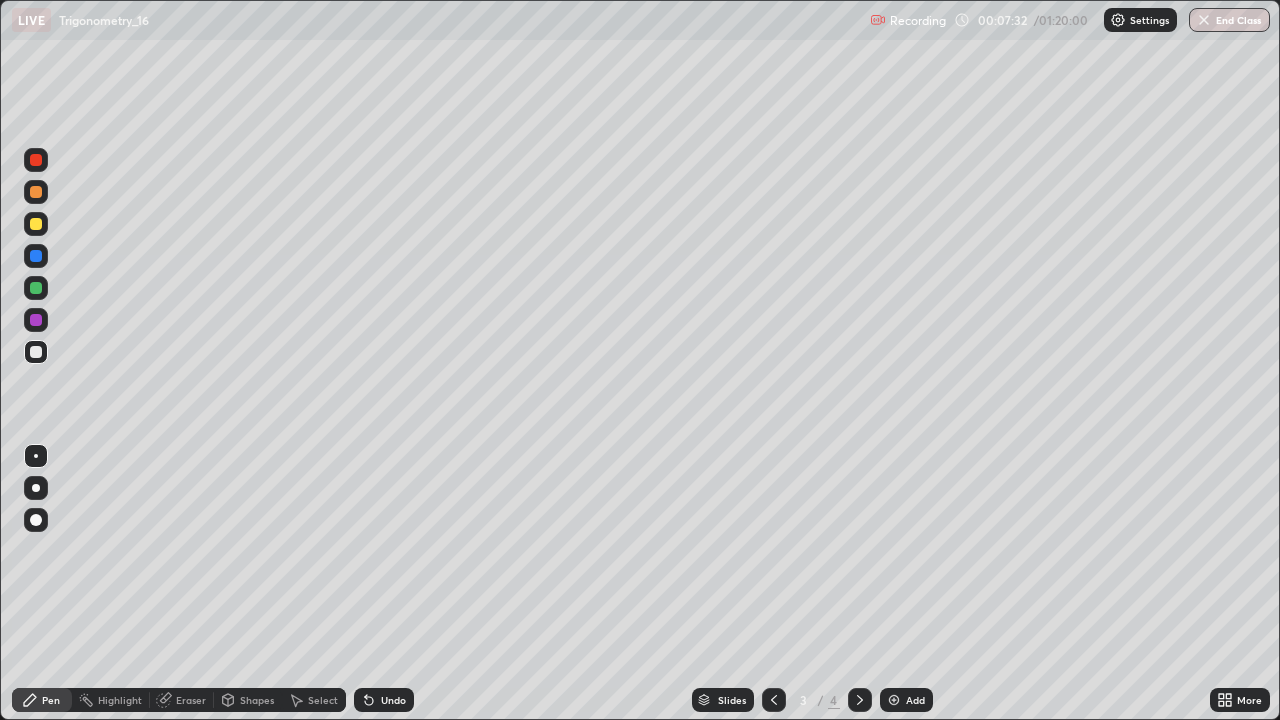 click at bounding box center (36, 352) 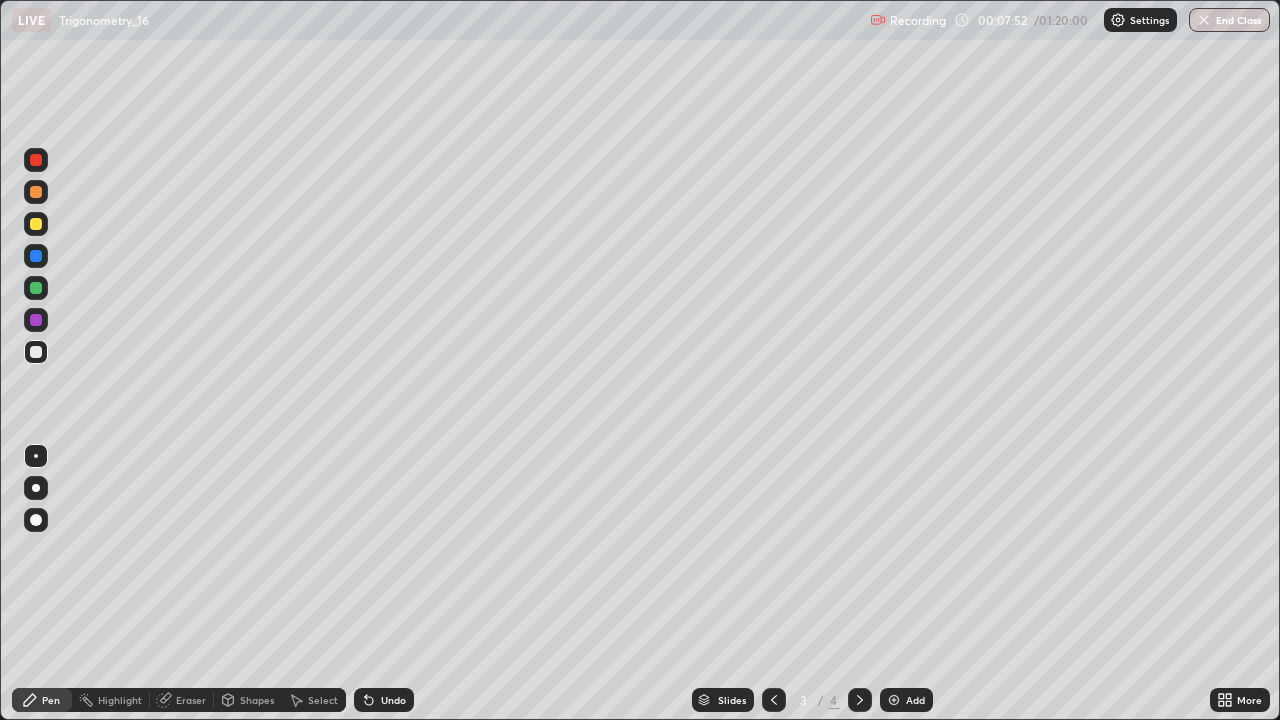 click 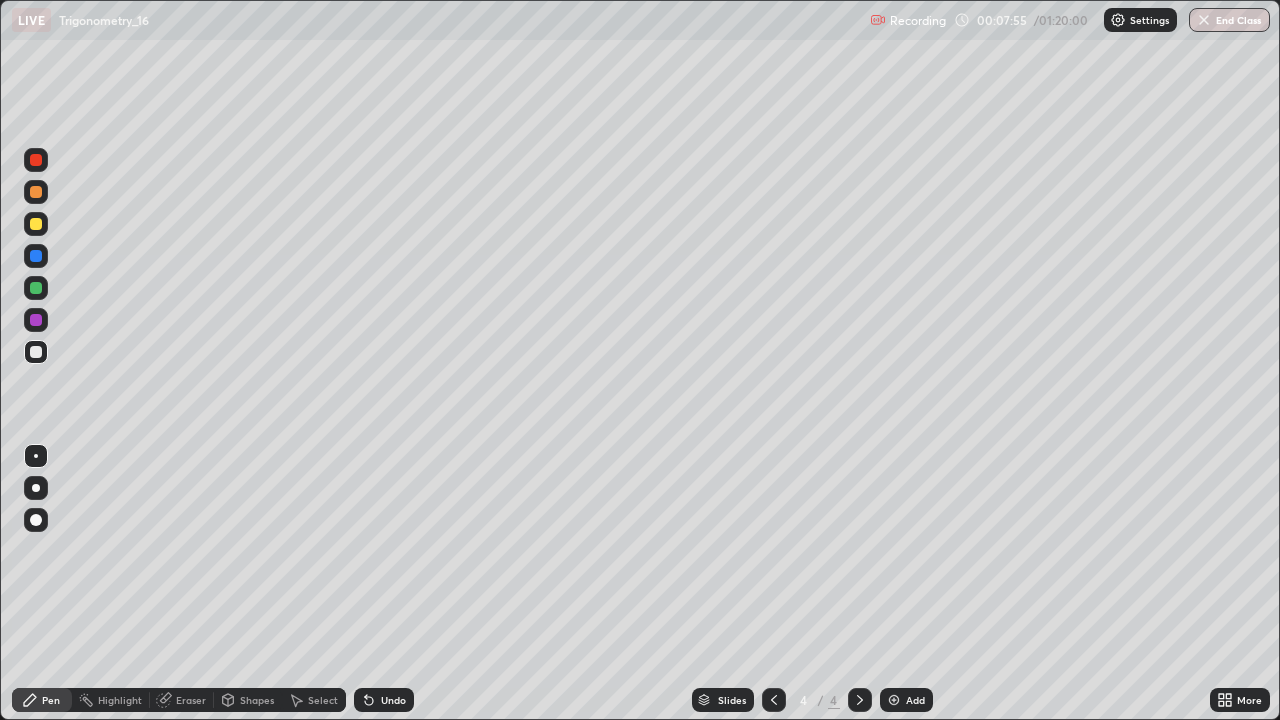 click on "Eraser" at bounding box center (191, 700) 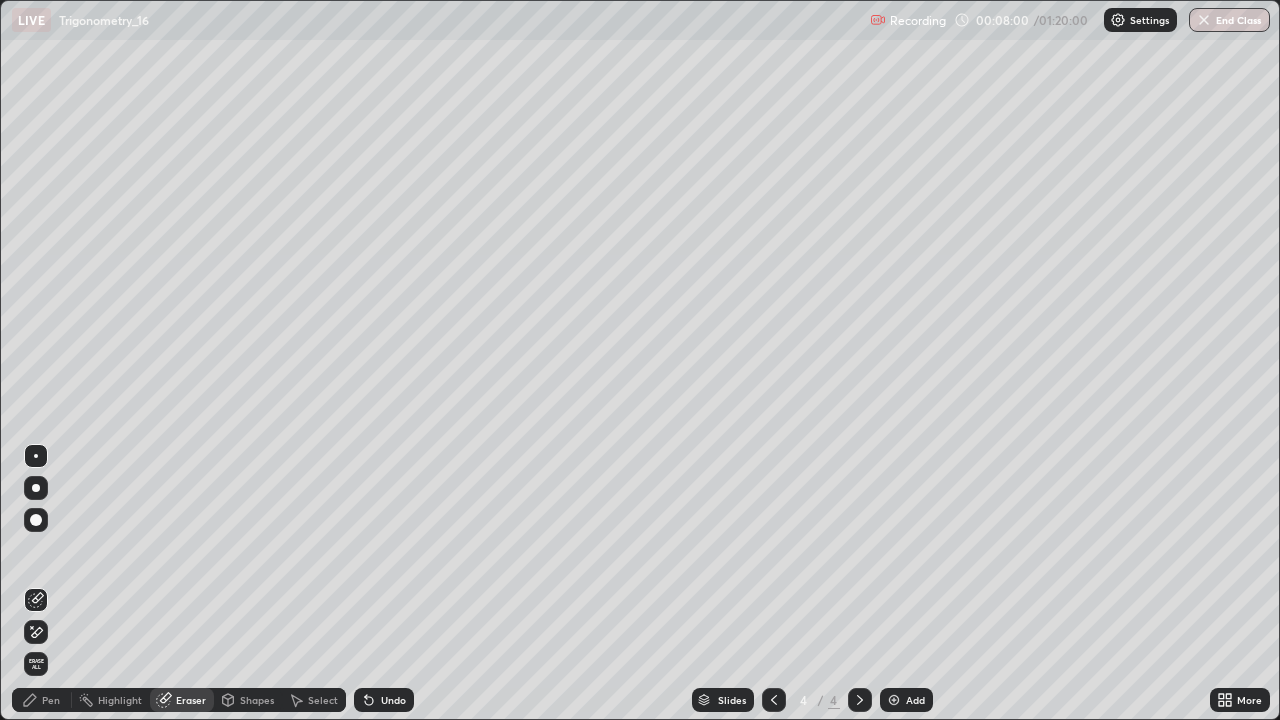 click on "Pen" at bounding box center [51, 700] 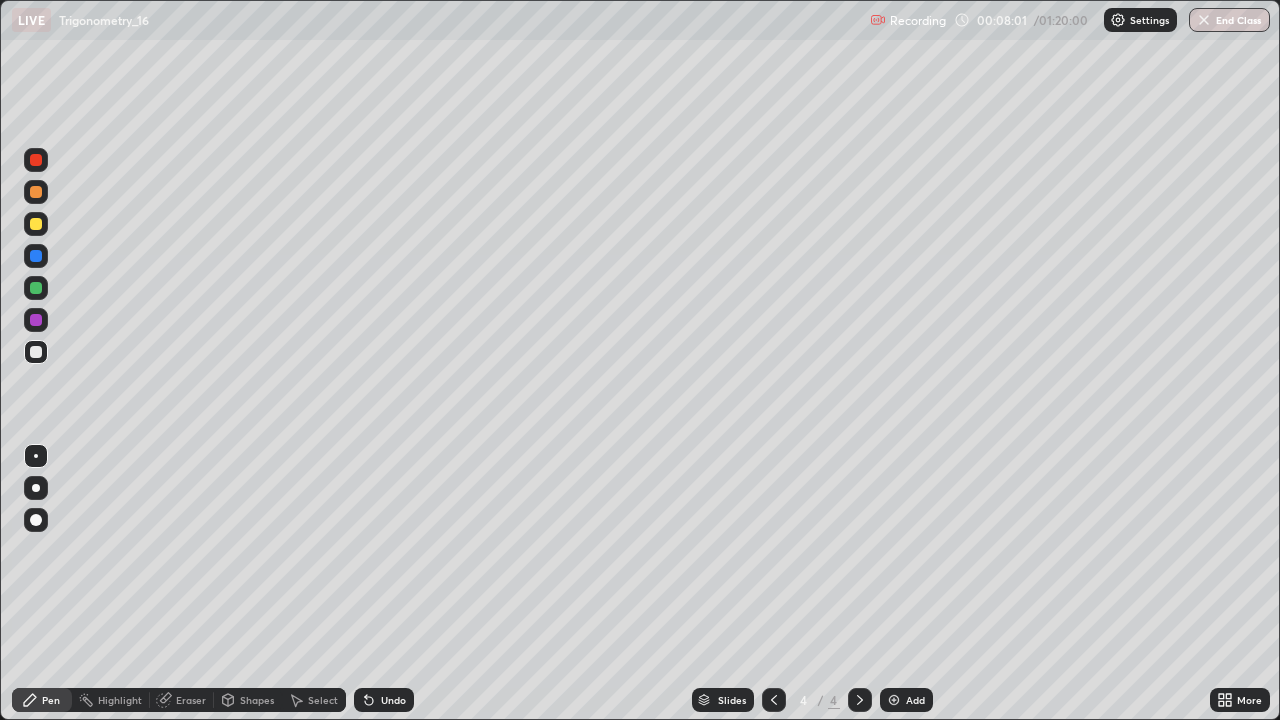 click on "Eraser" at bounding box center [191, 700] 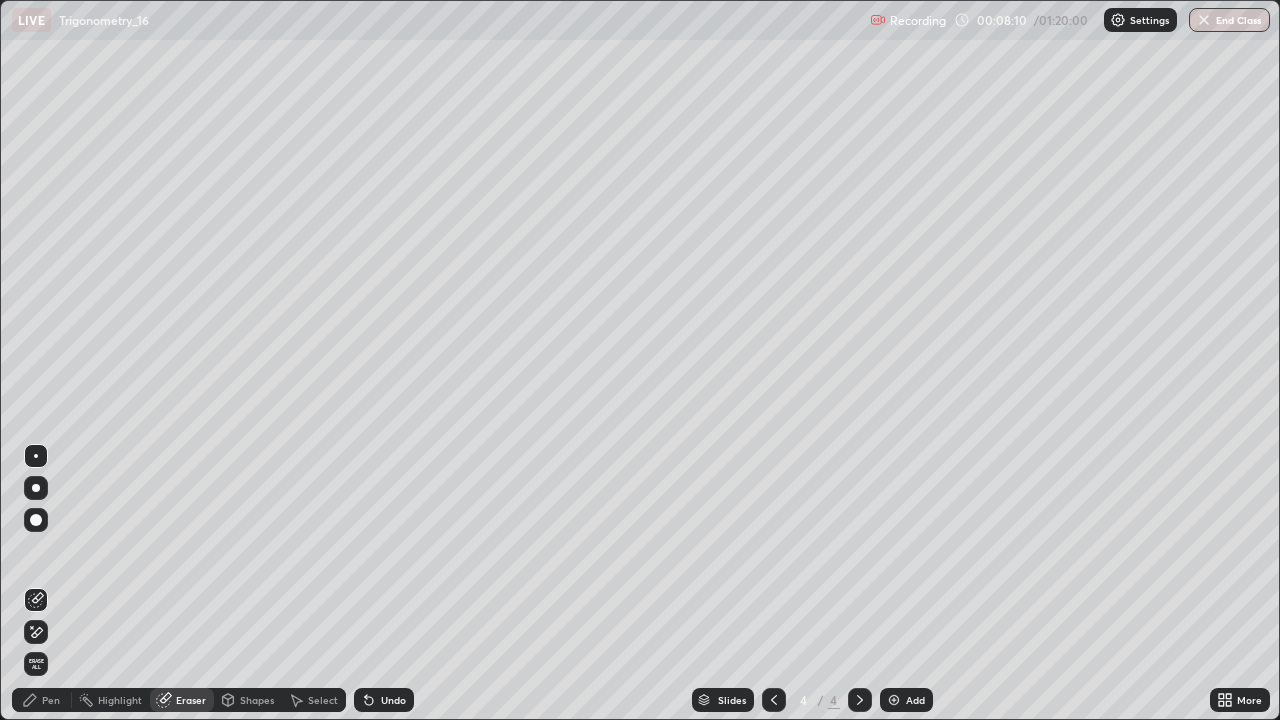 click on "Pen" at bounding box center [42, 700] 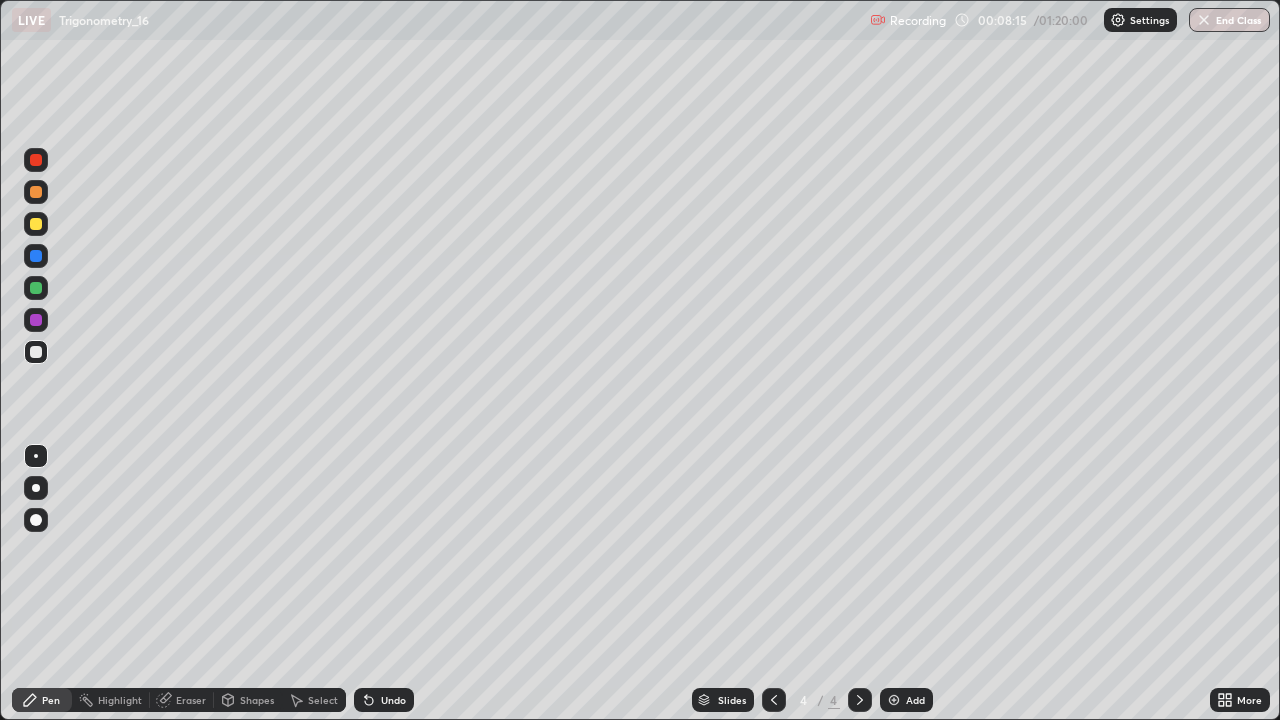 click 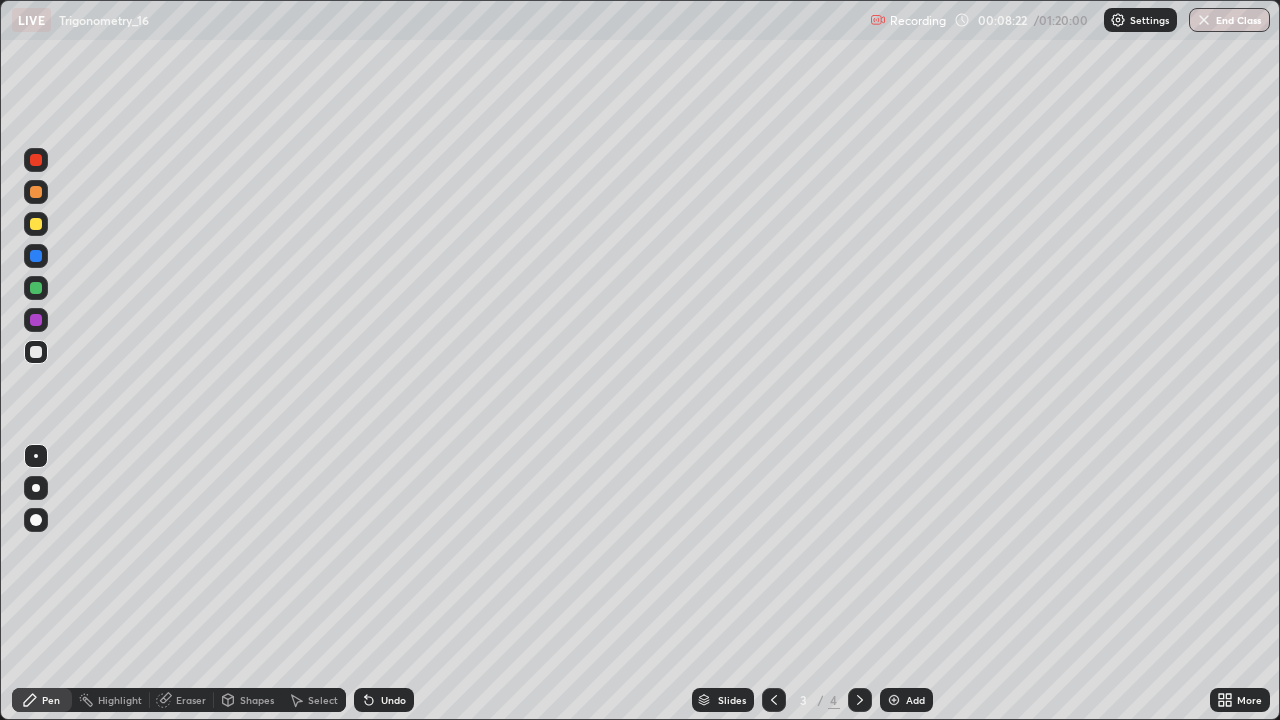 click 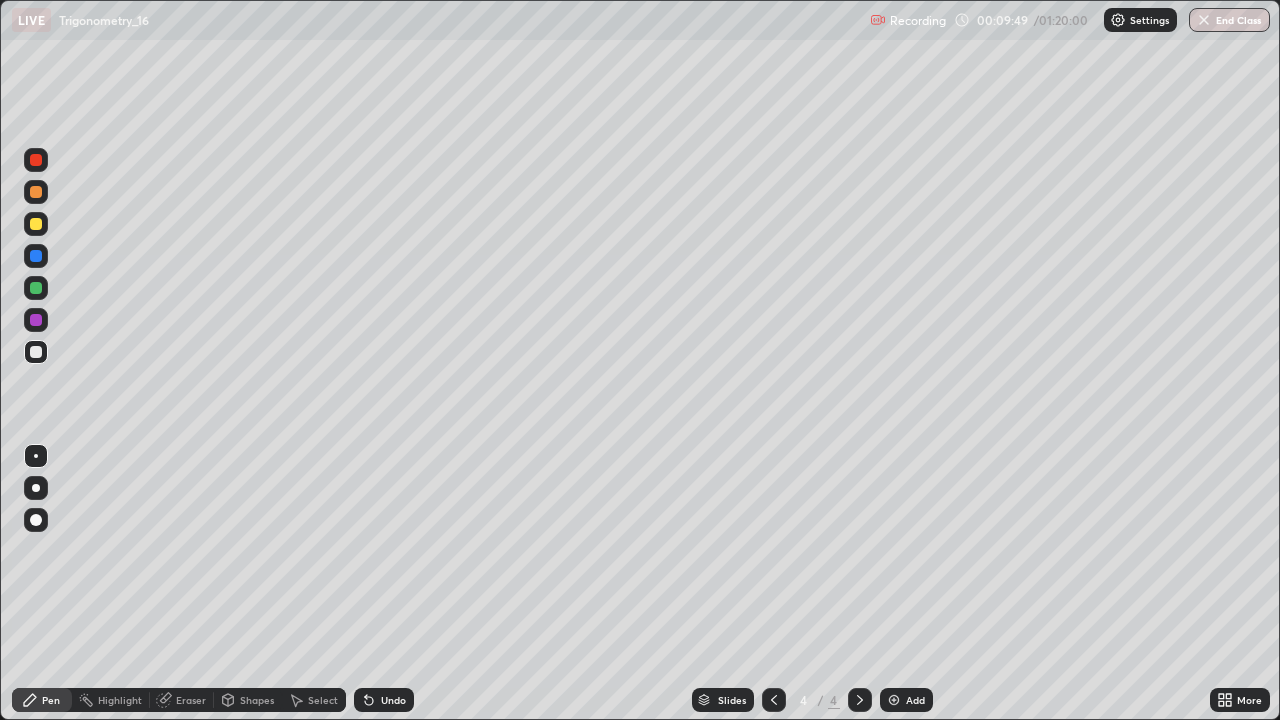 click at bounding box center (36, 352) 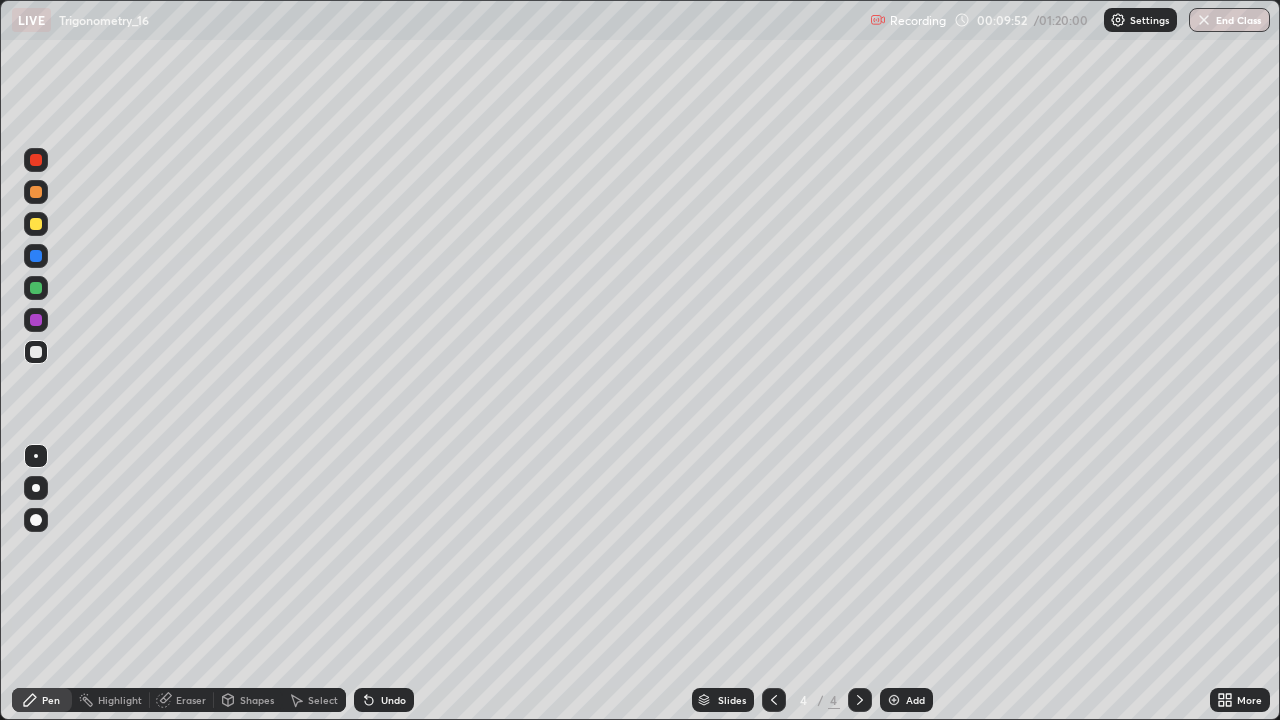 click at bounding box center (36, 288) 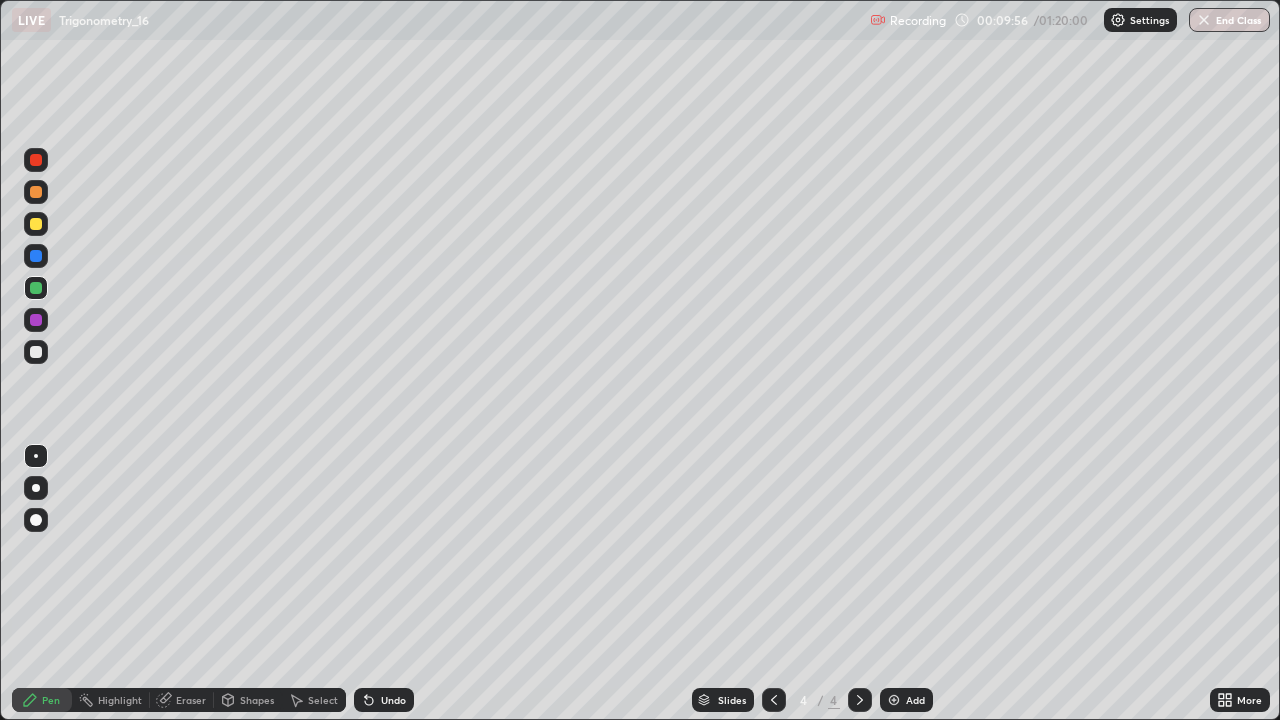 click at bounding box center [36, 288] 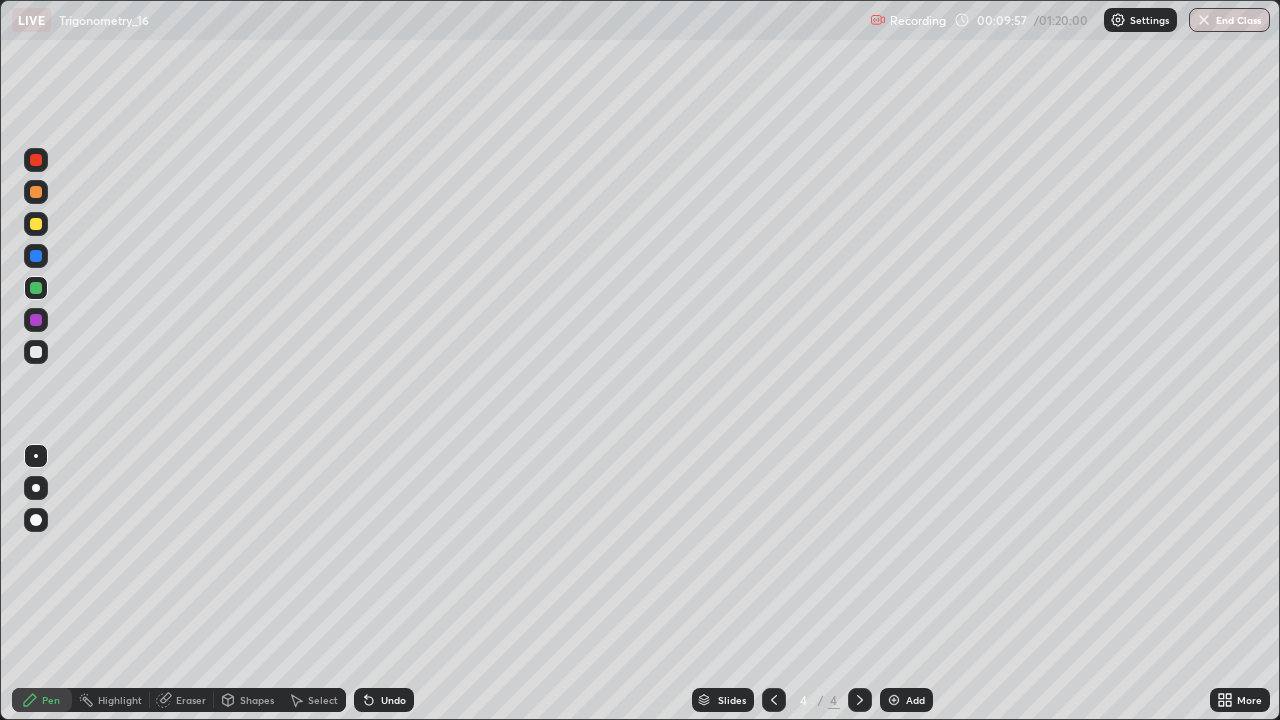 click at bounding box center (36, 256) 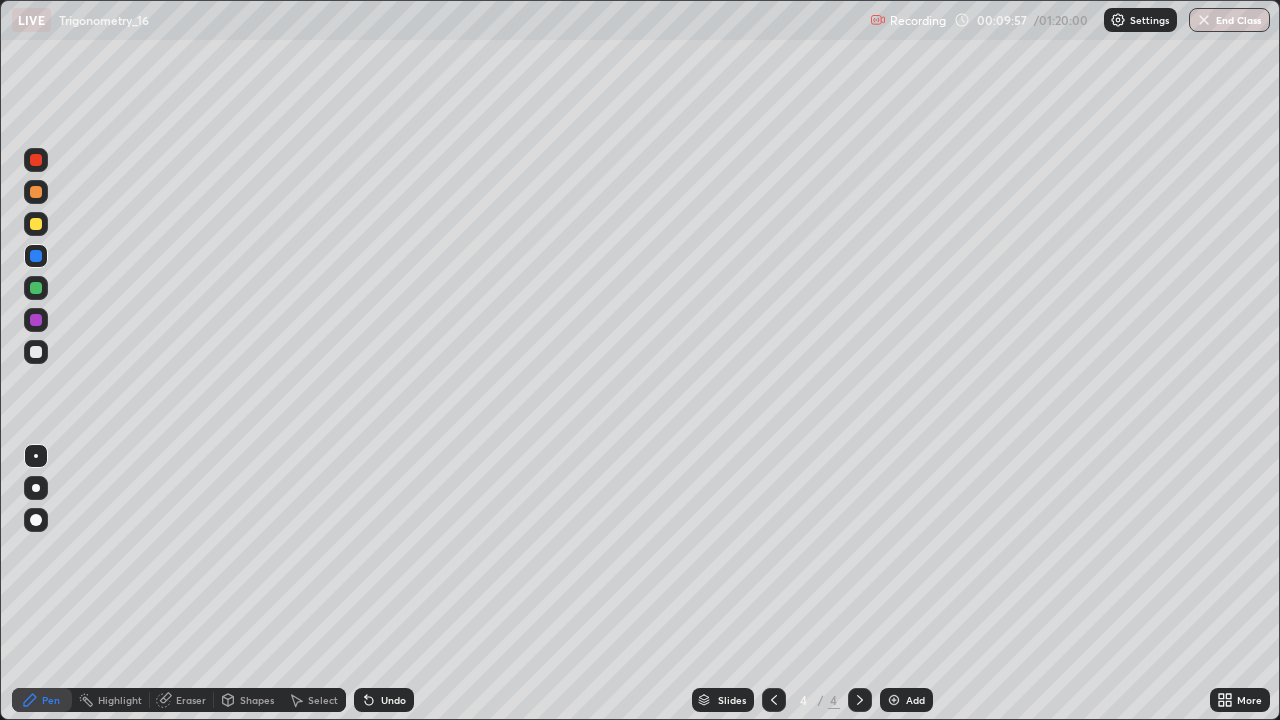 click at bounding box center [36, 224] 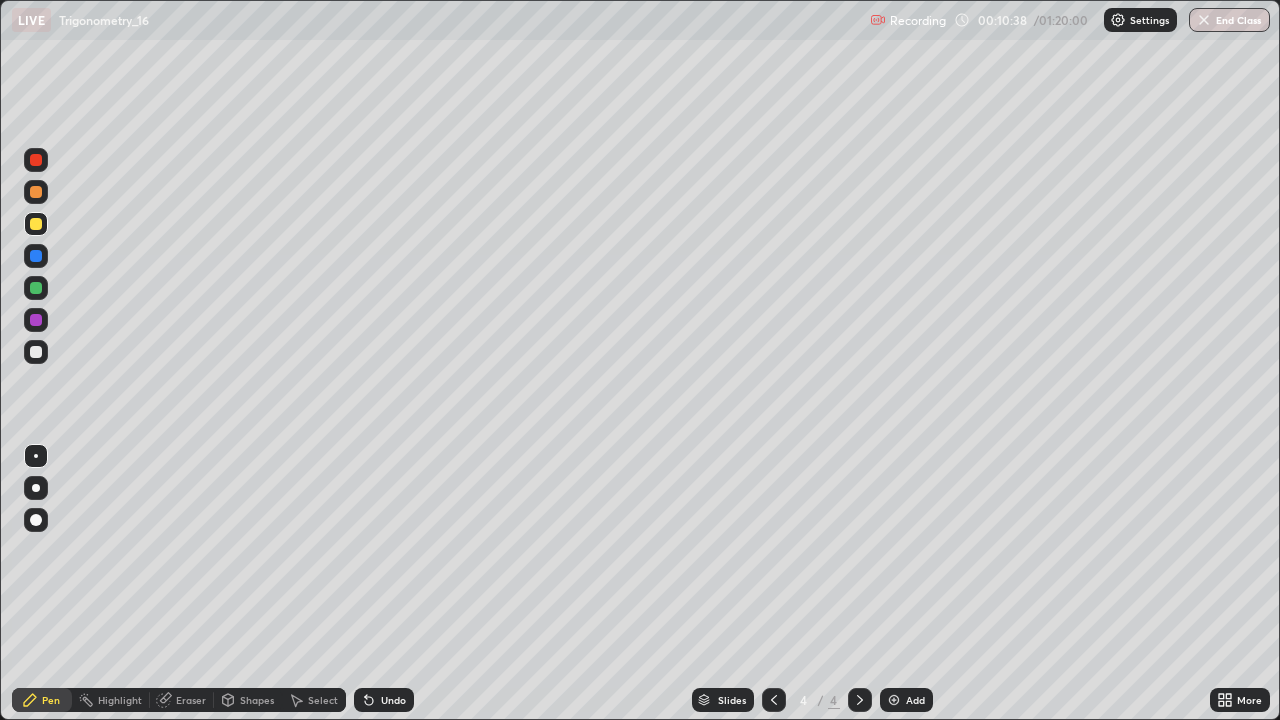 click at bounding box center [36, 288] 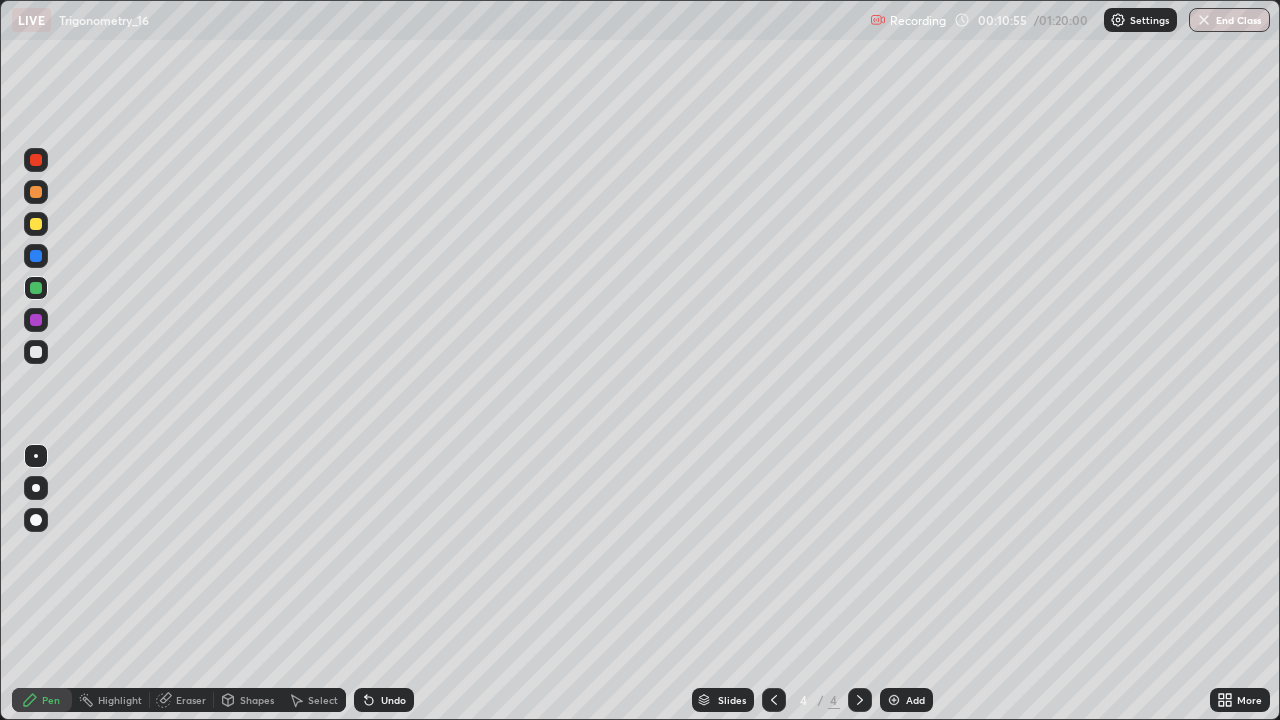 click 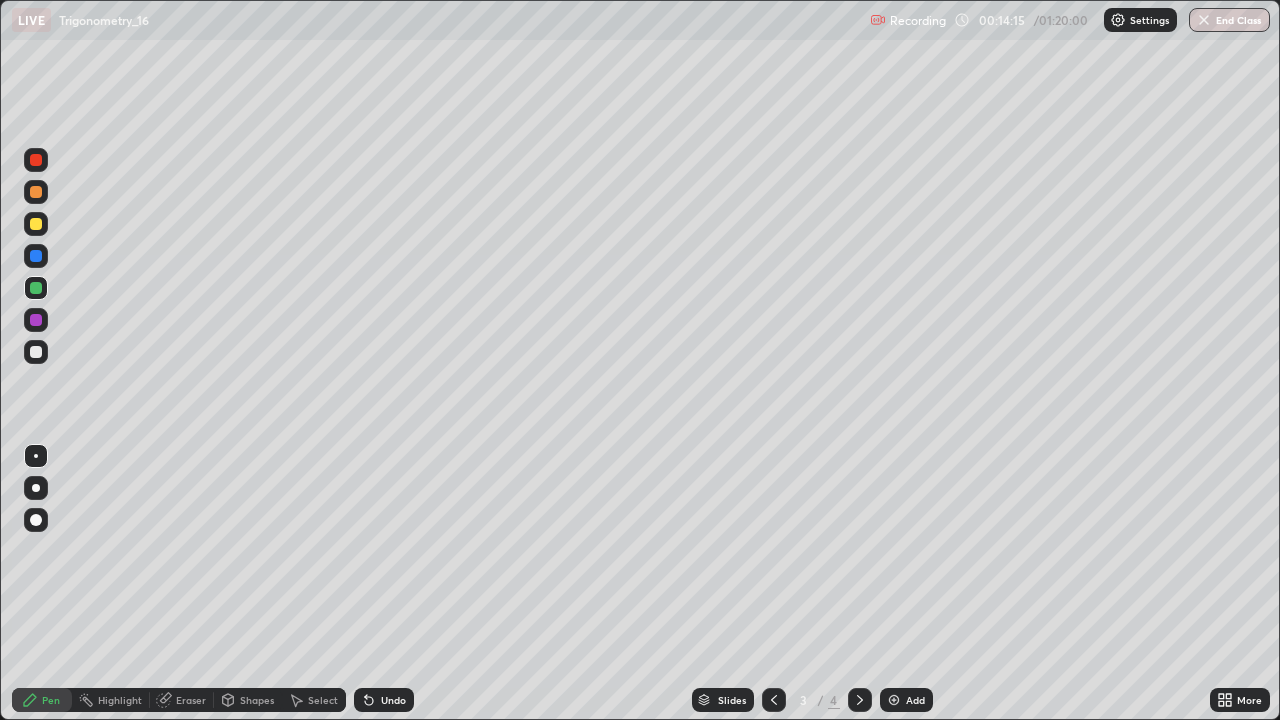 click at bounding box center (860, 700) 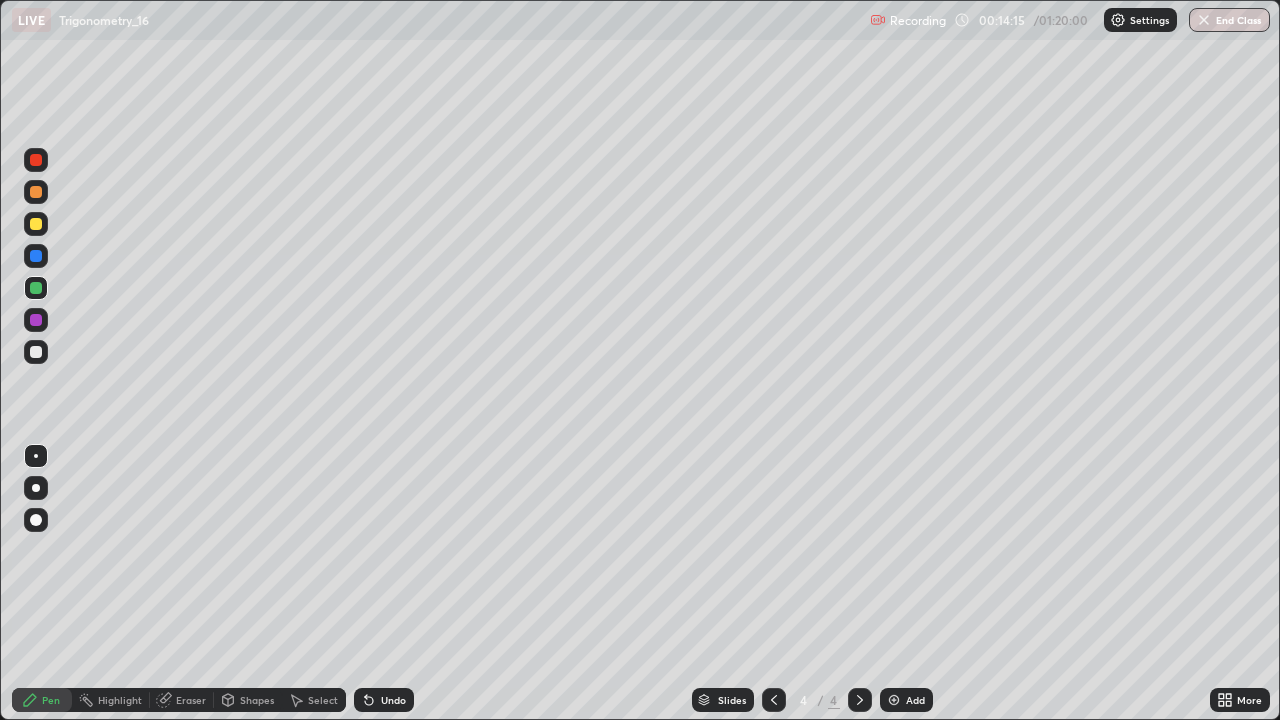 click 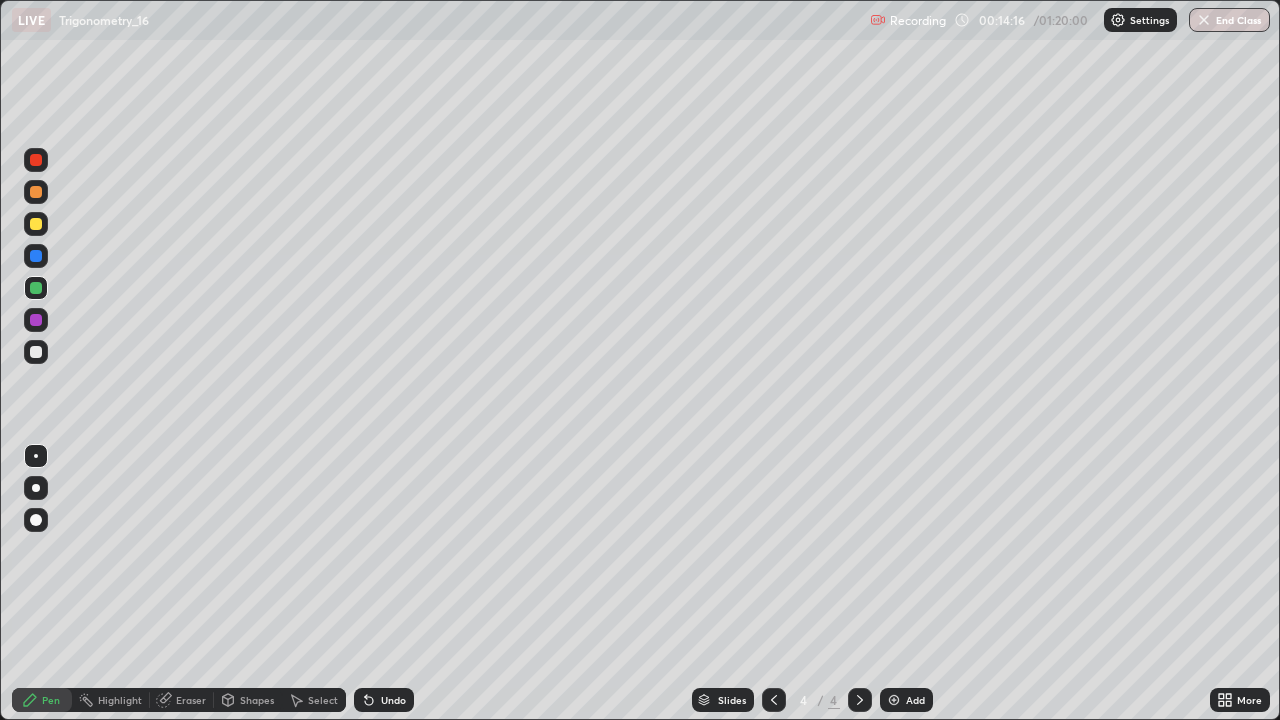 click 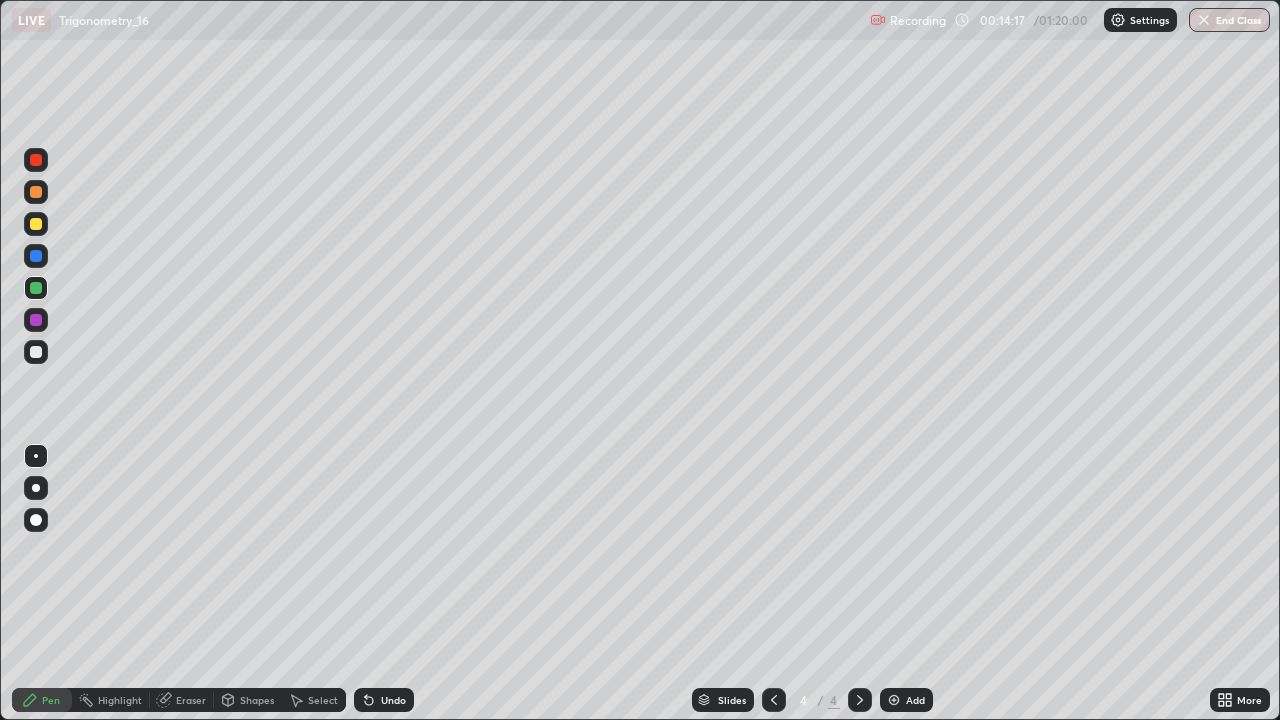 click on "Add" at bounding box center (915, 700) 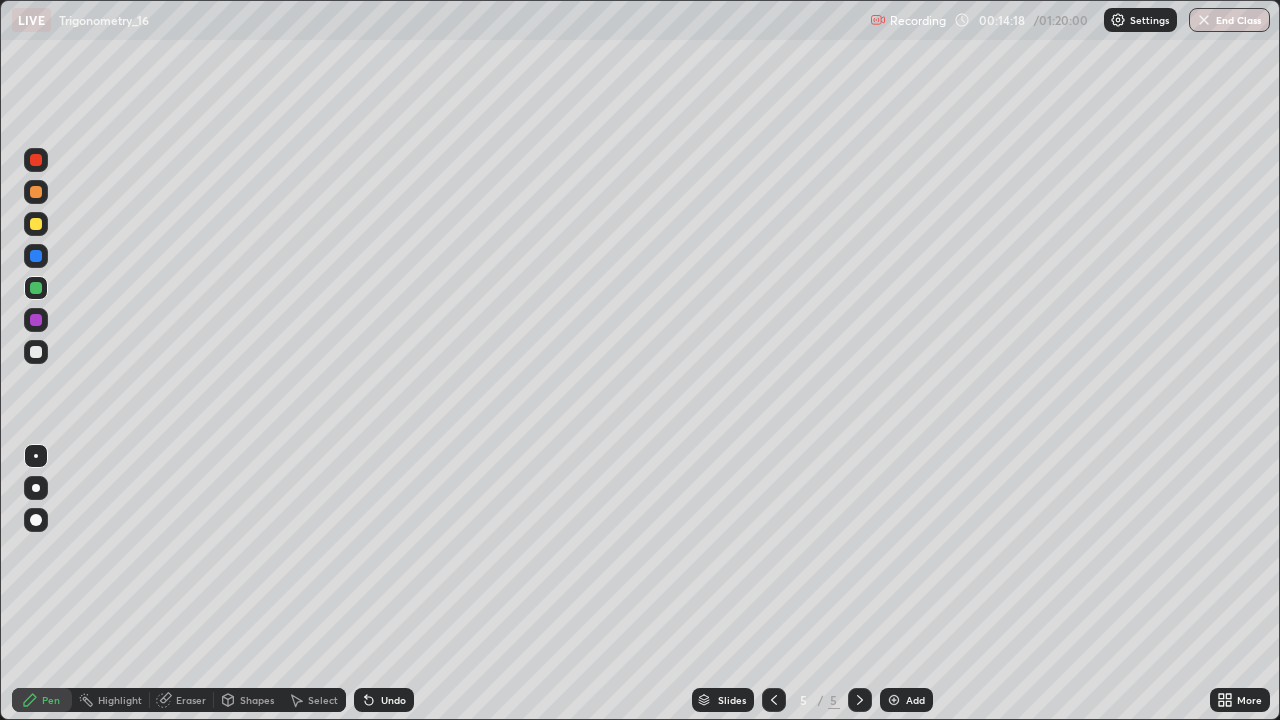 click at bounding box center [36, 224] 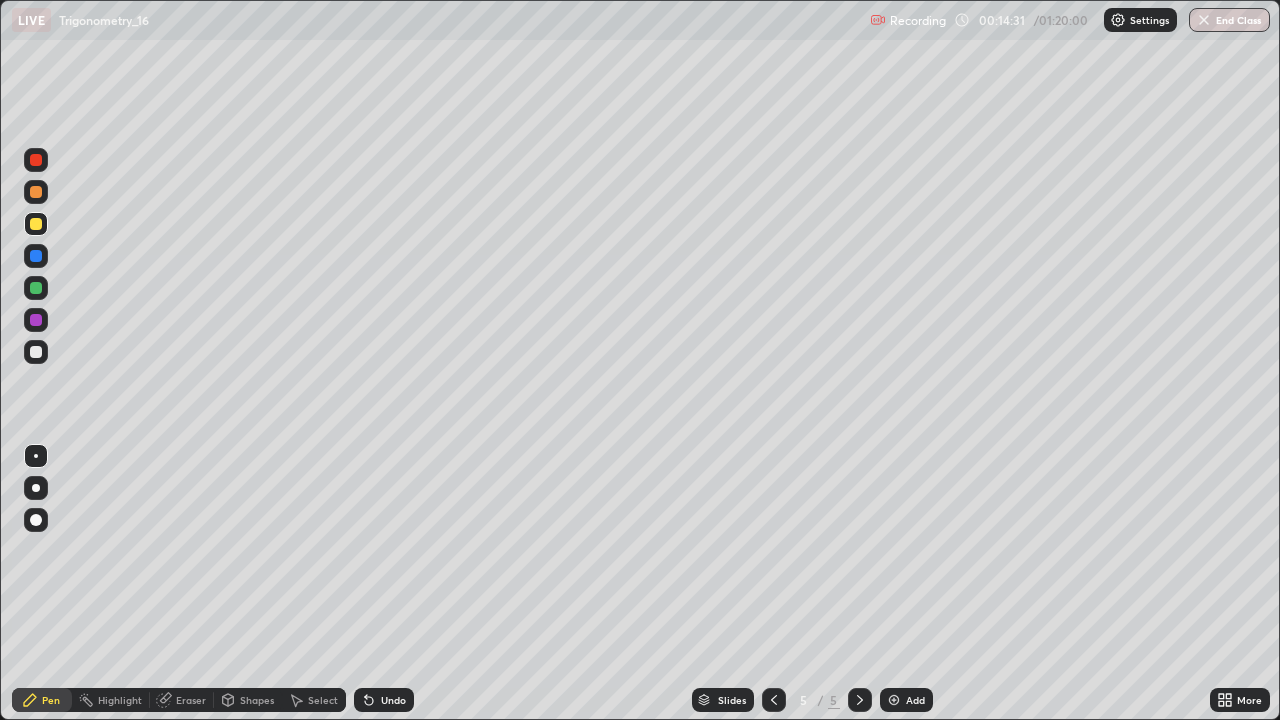 click at bounding box center (36, 352) 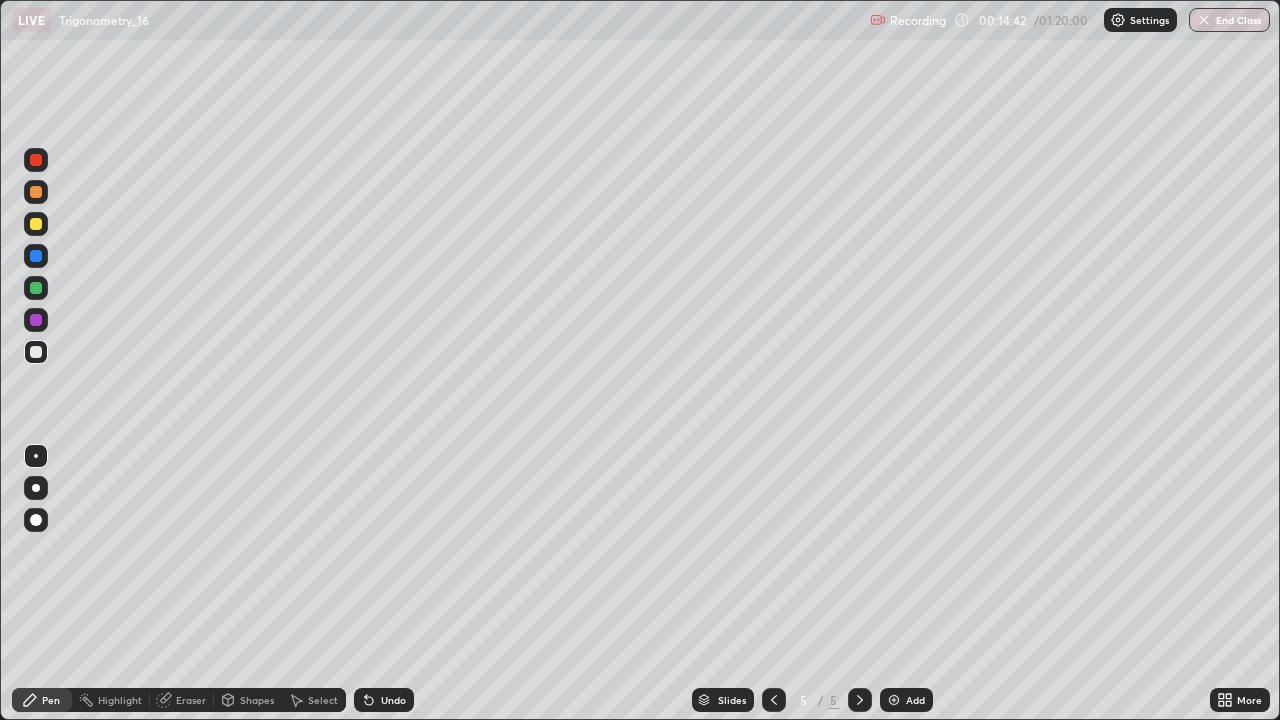 click on "Undo" at bounding box center [393, 700] 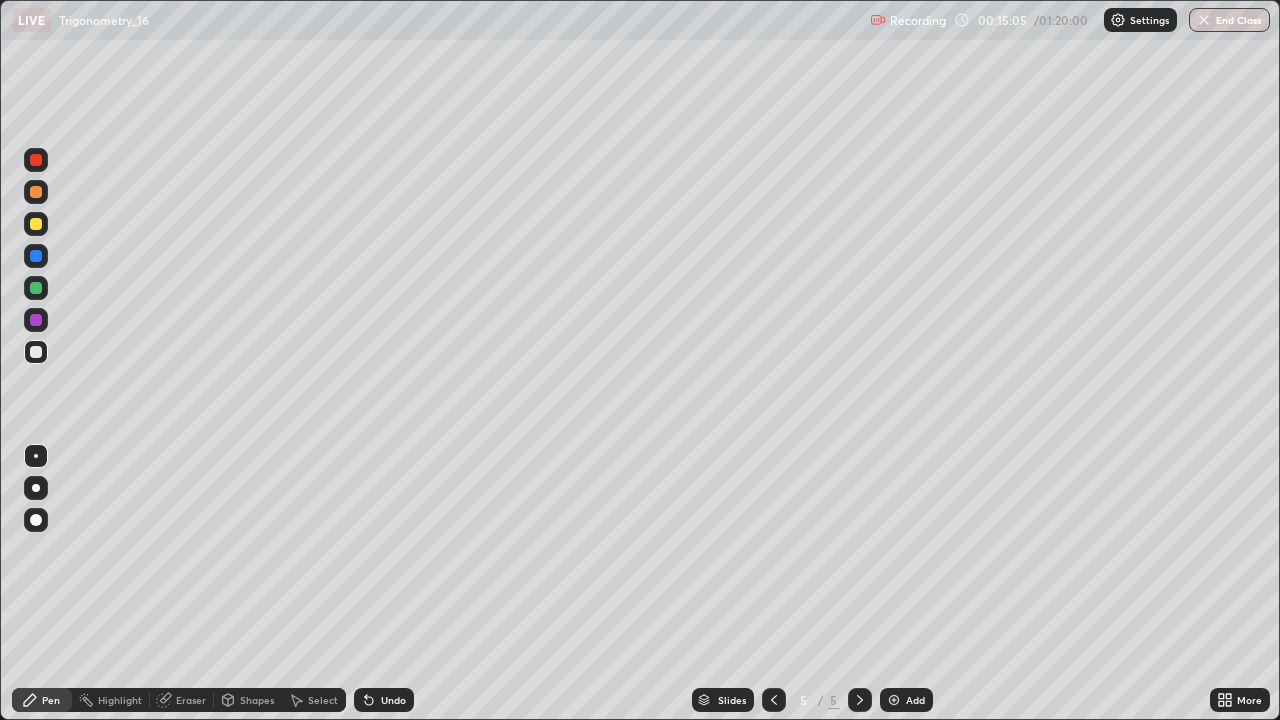 click on "Undo" at bounding box center (384, 700) 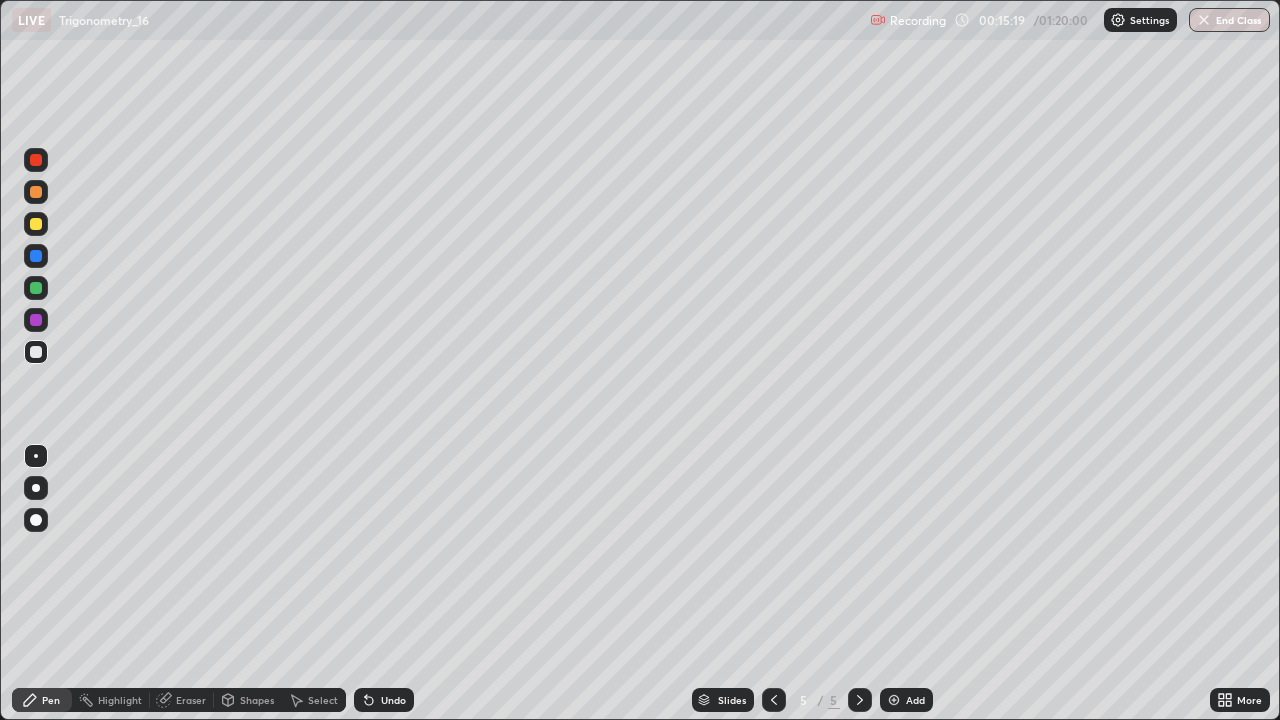 click on "Undo" at bounding box center [384, 700] 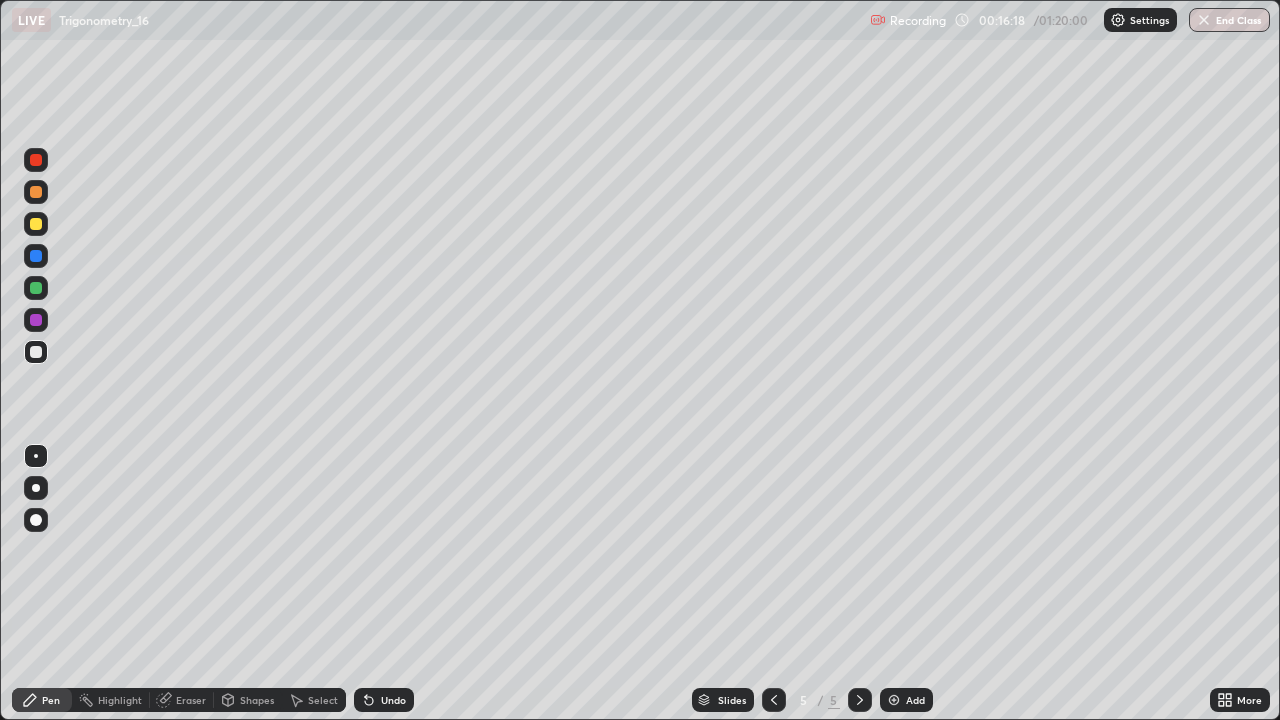 click at bounding box center (36, 256) 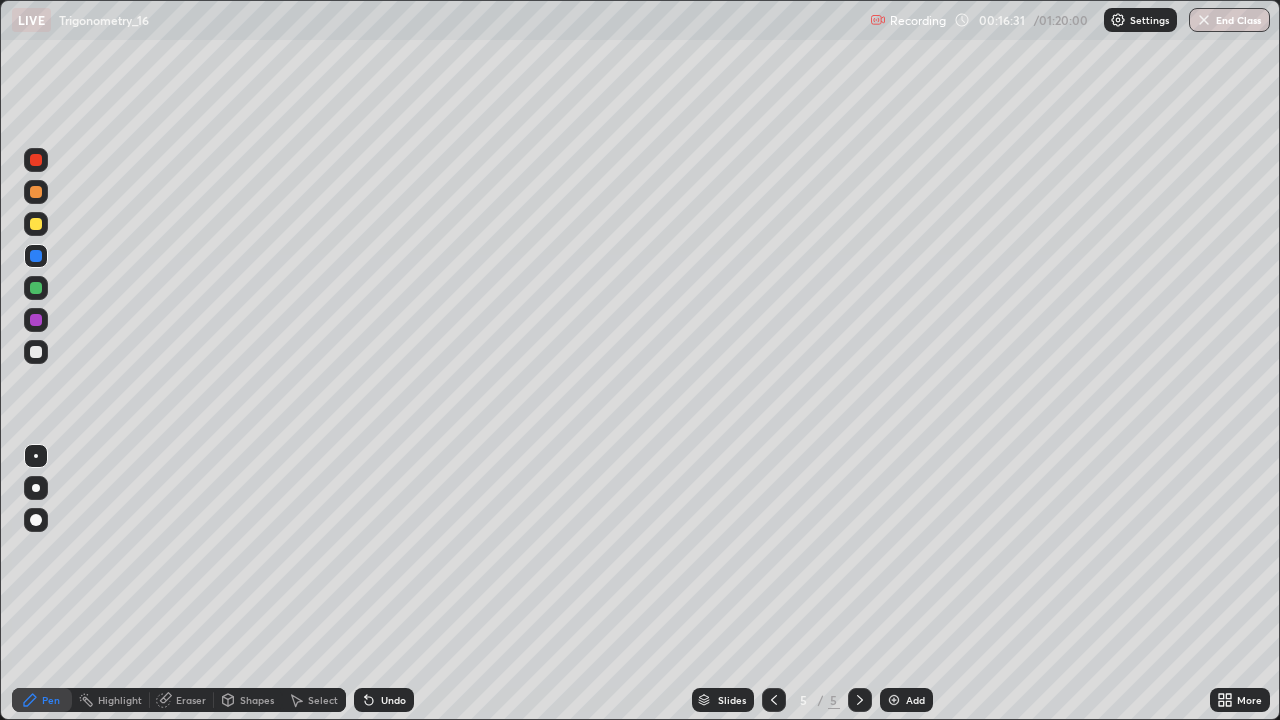 click at bounding box center (36, 352) 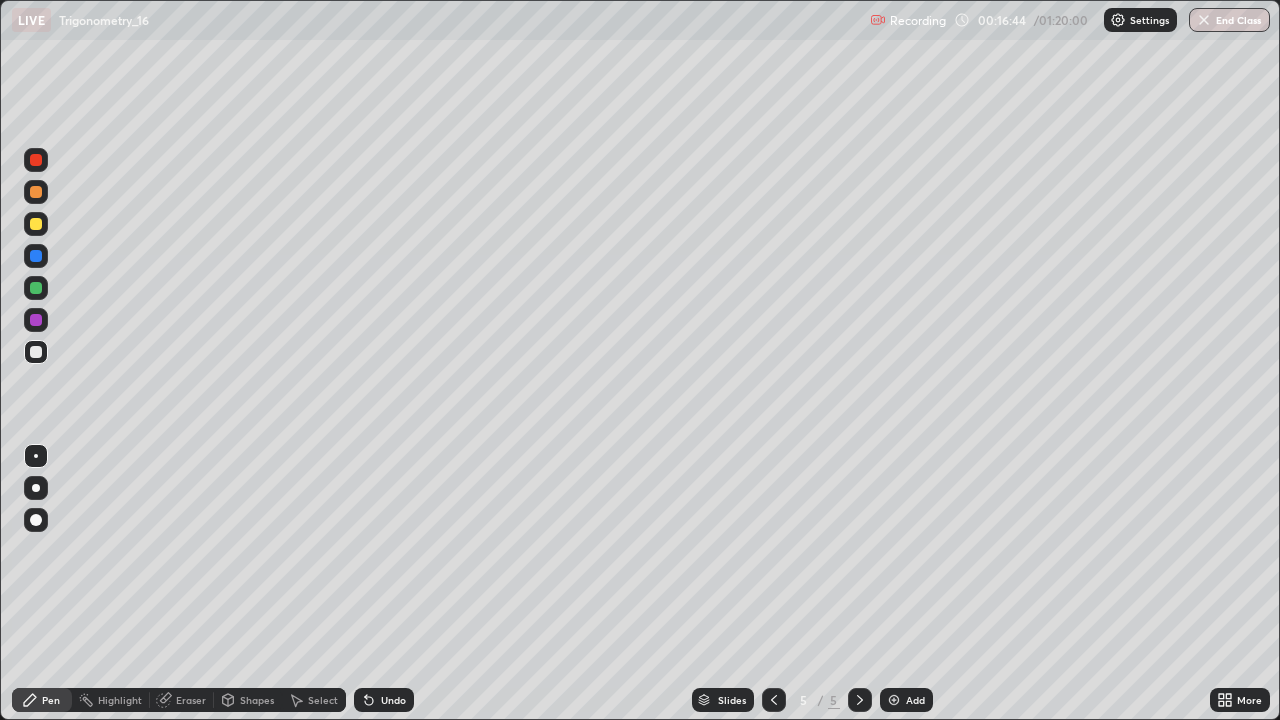 click at bounding box center (36, 320) 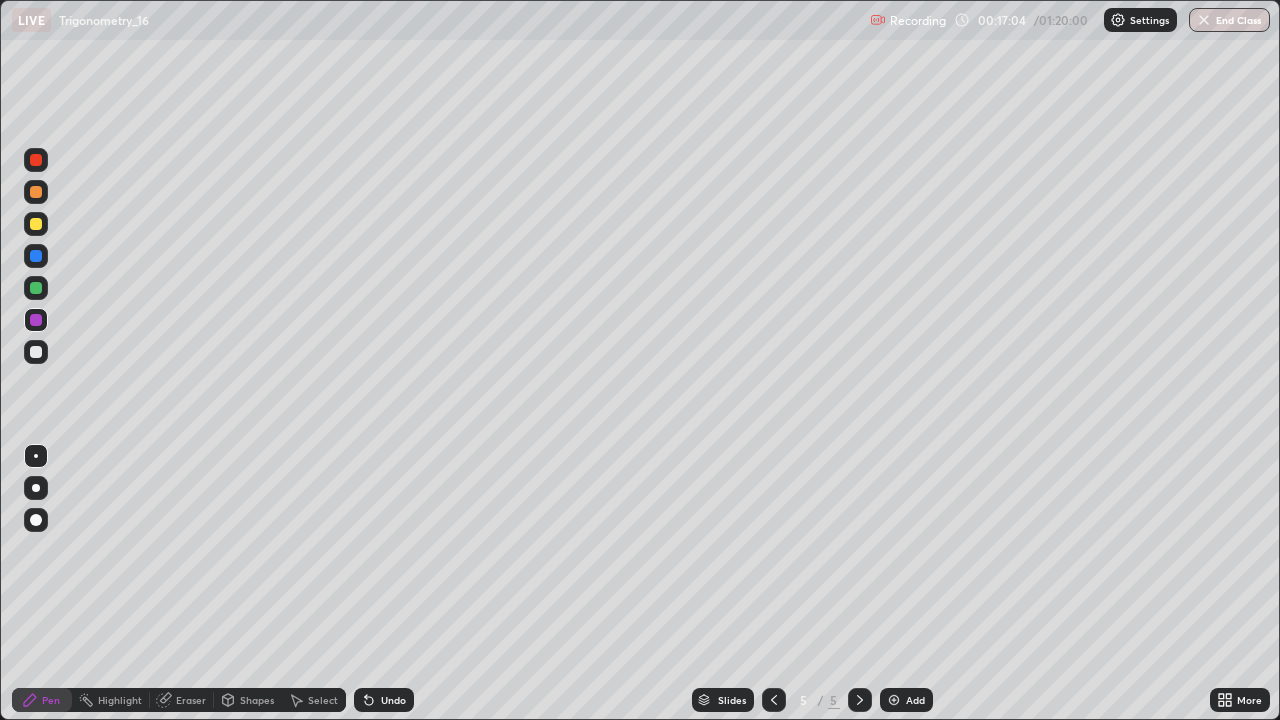 click at bounding box center [36, 352] 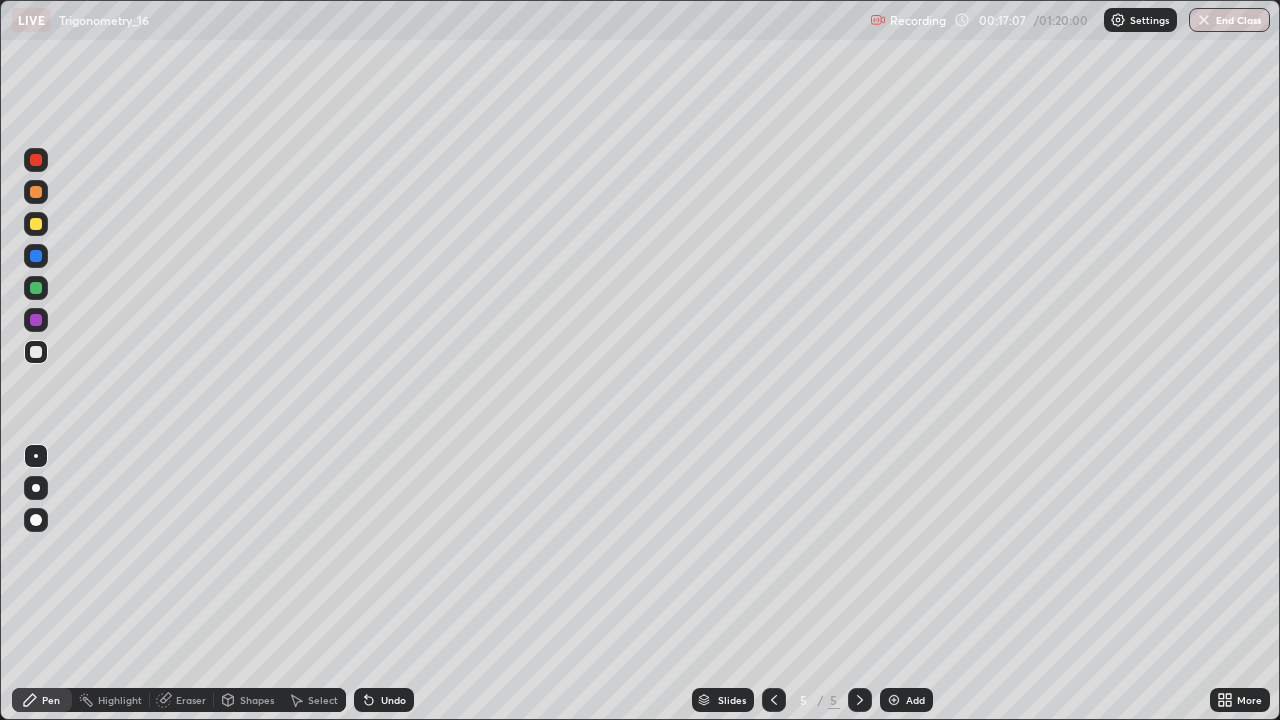 click on "Undo" at bounding box center (393, 700) 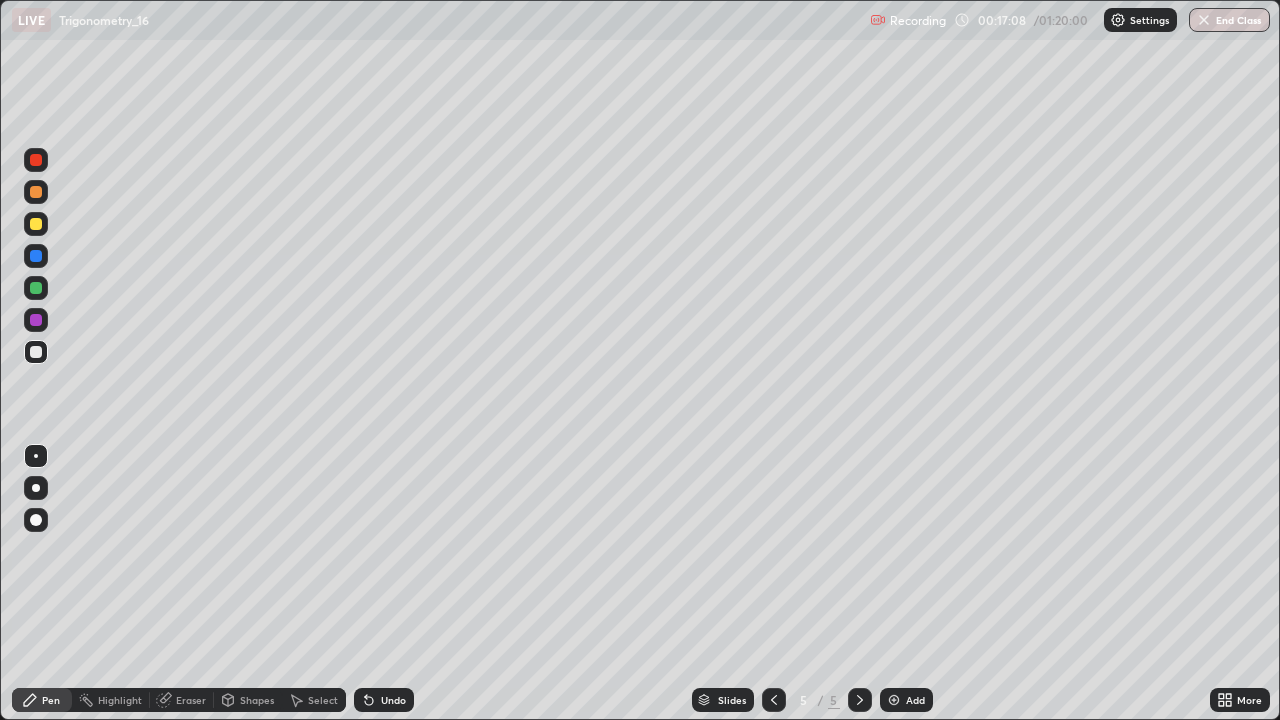 click on "Undo" at bounding box center (384, 700) 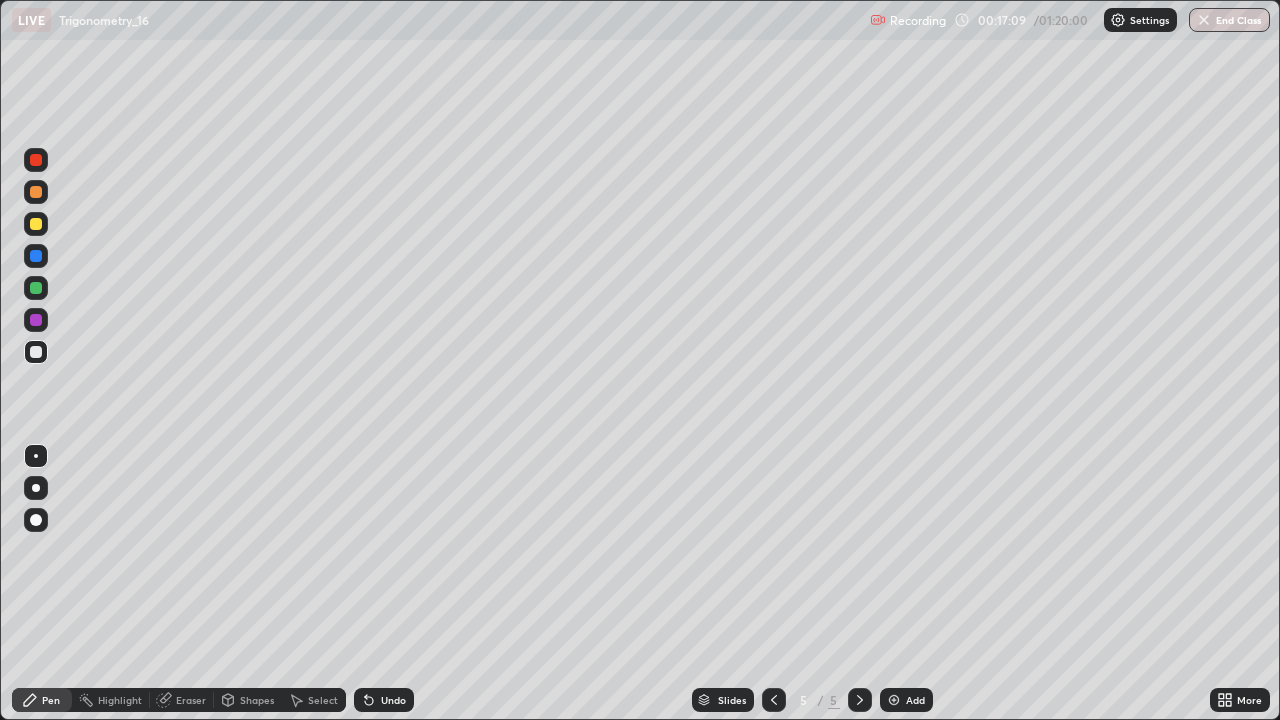 click on "Undo" at bounding box center (393, 700) 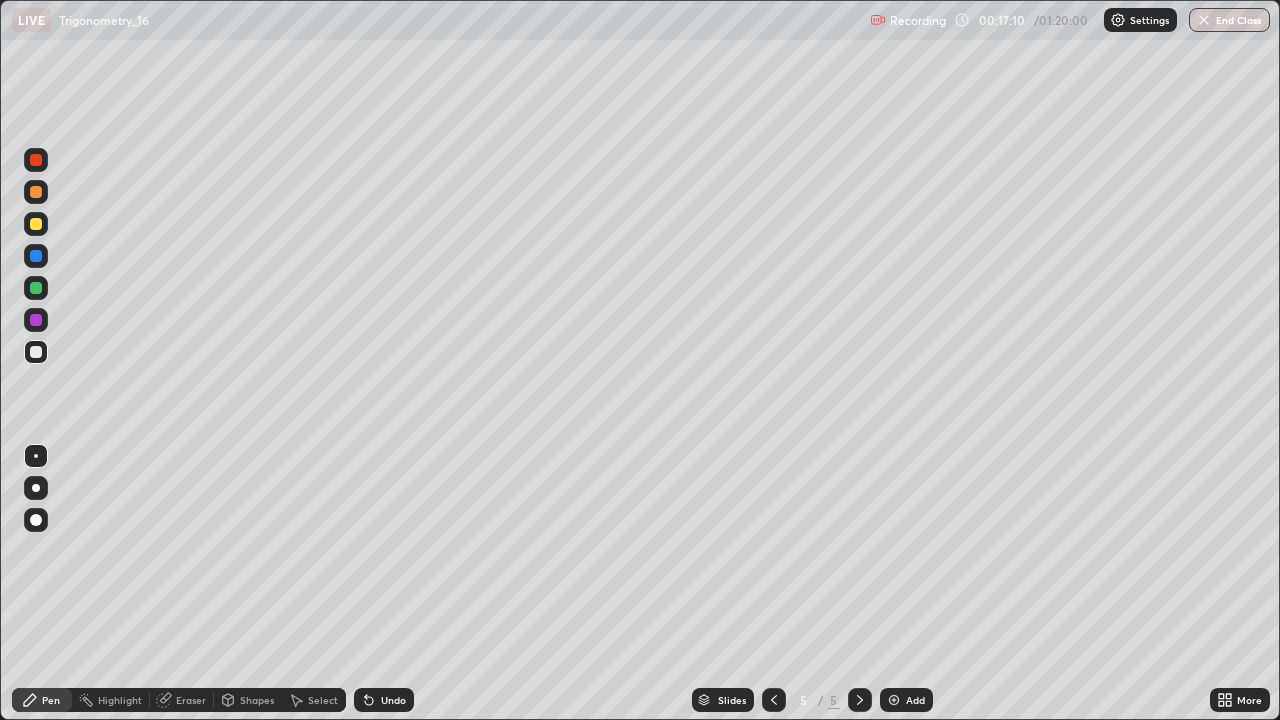 click on "Undo" at bounding box center [393, 700] 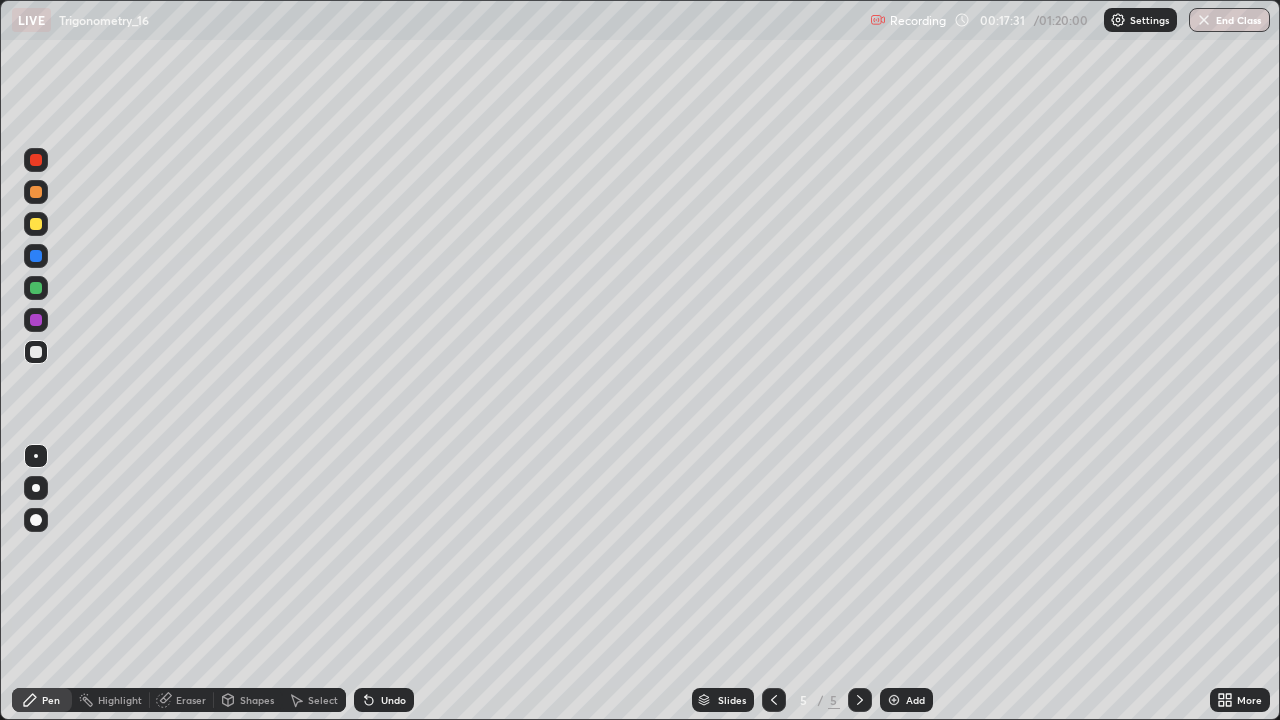 click at bounding box center (36, 288) 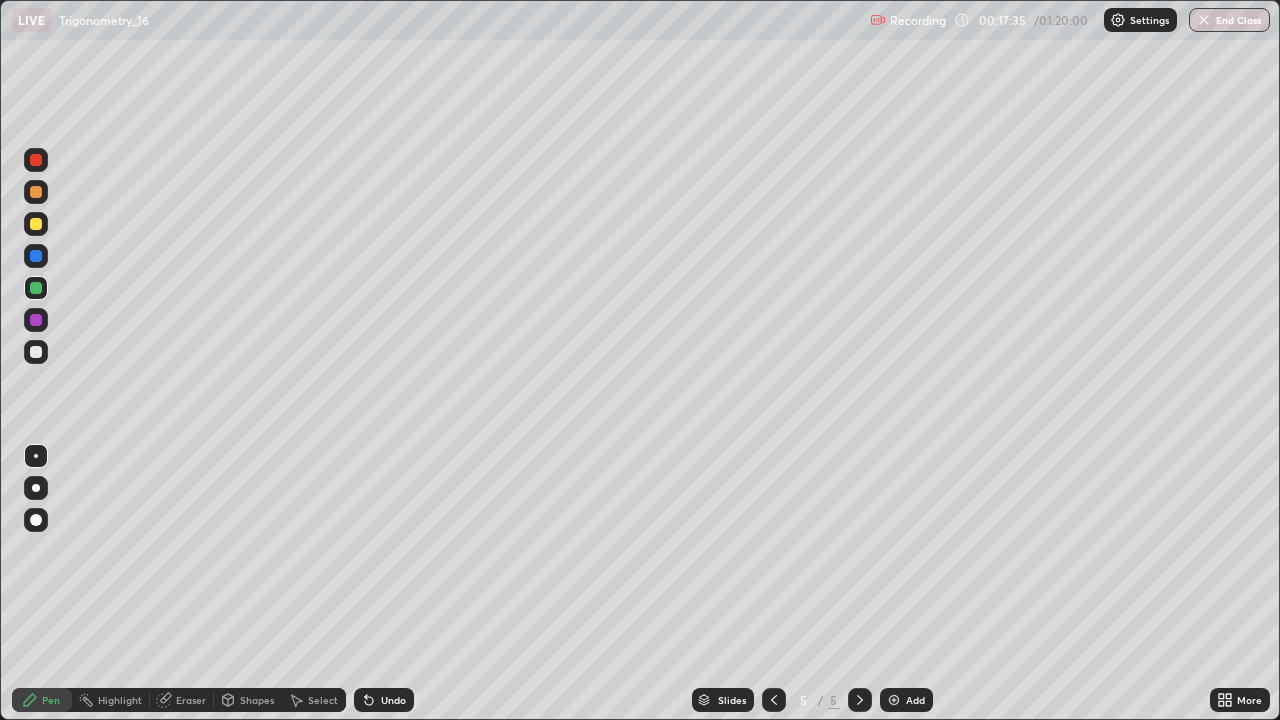click at bounding box center [36, 352] 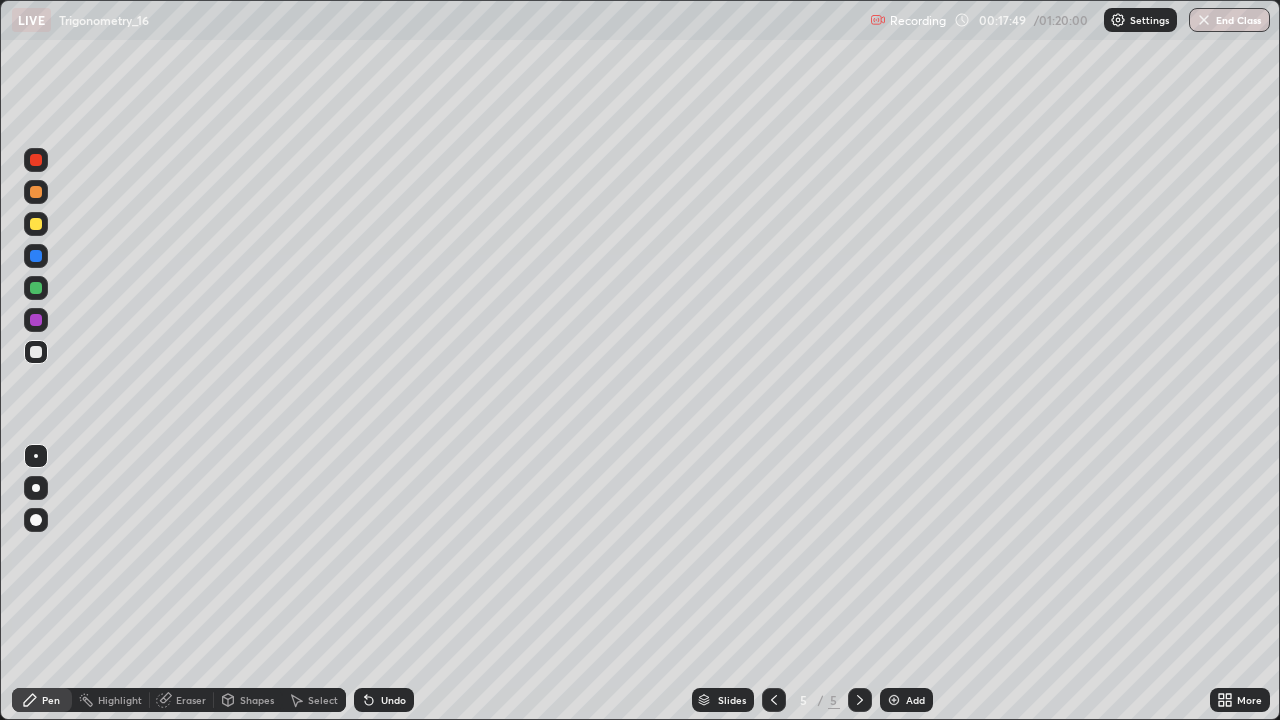 click at bounding box center (36, 224) 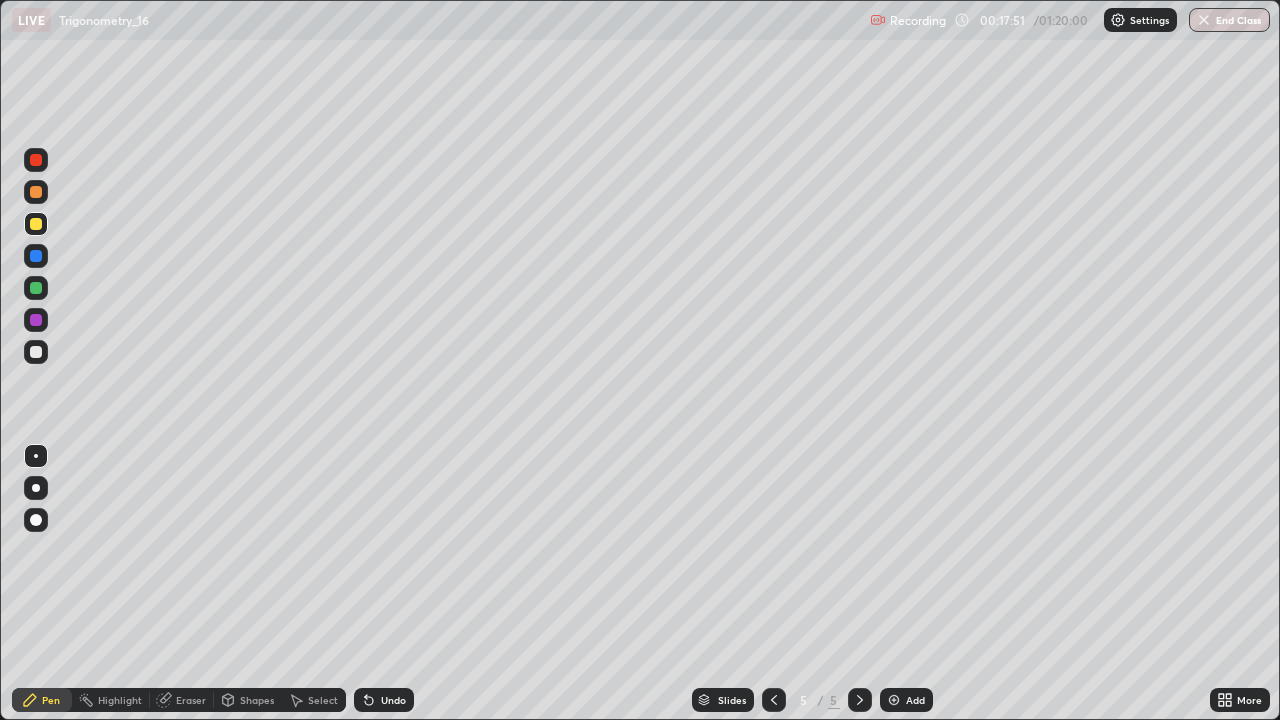 click at bounding box center [36, 288] 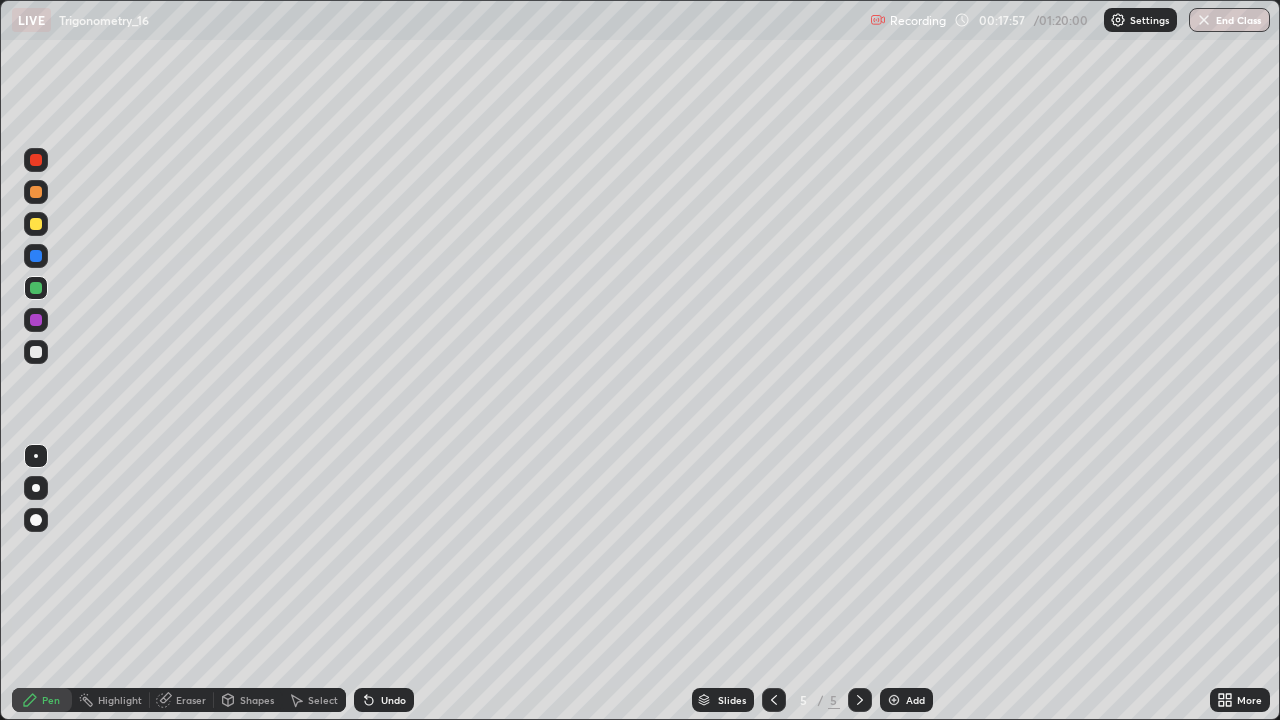 click on "Eraser" at bounding box center [191, 700] 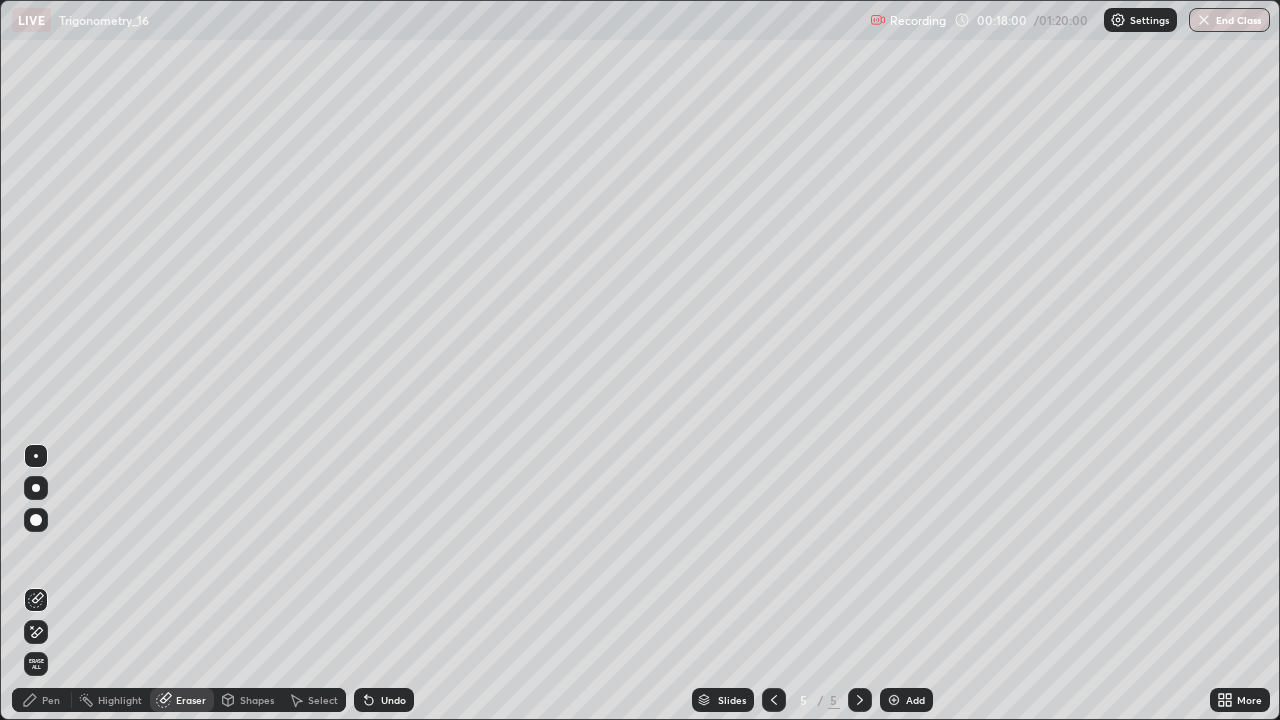 click 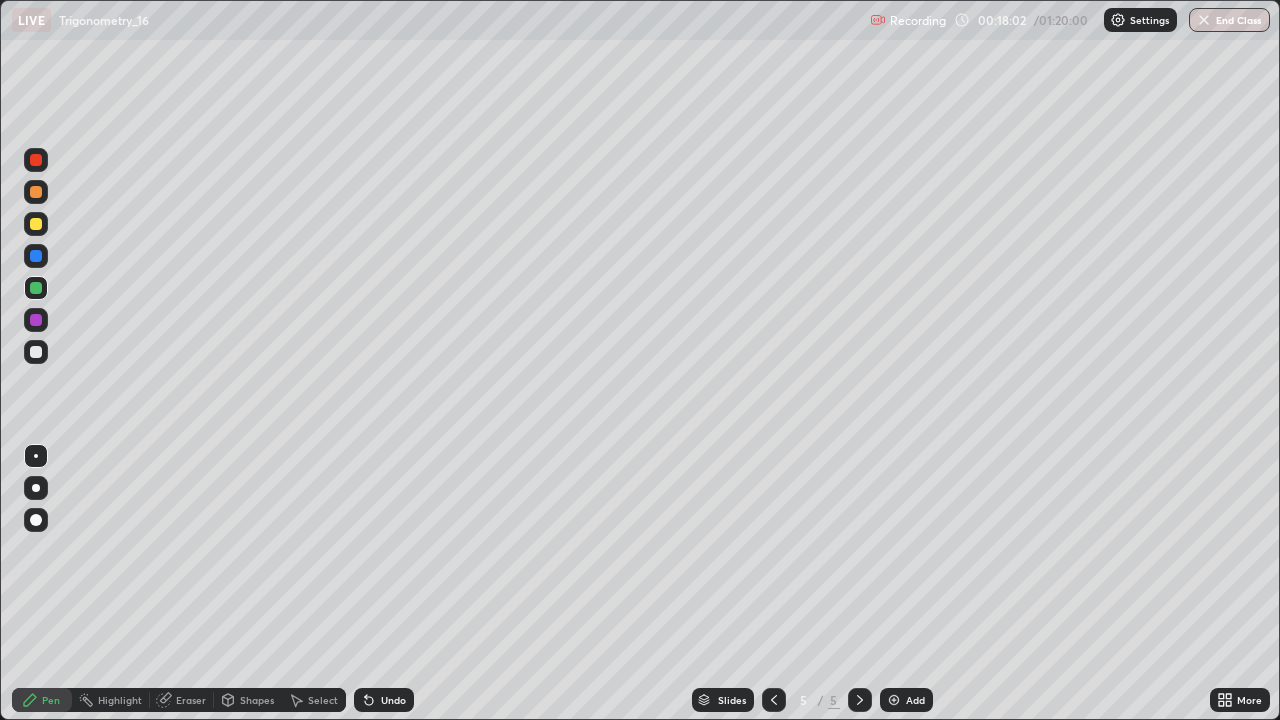 click at bounding box center (36, 352) 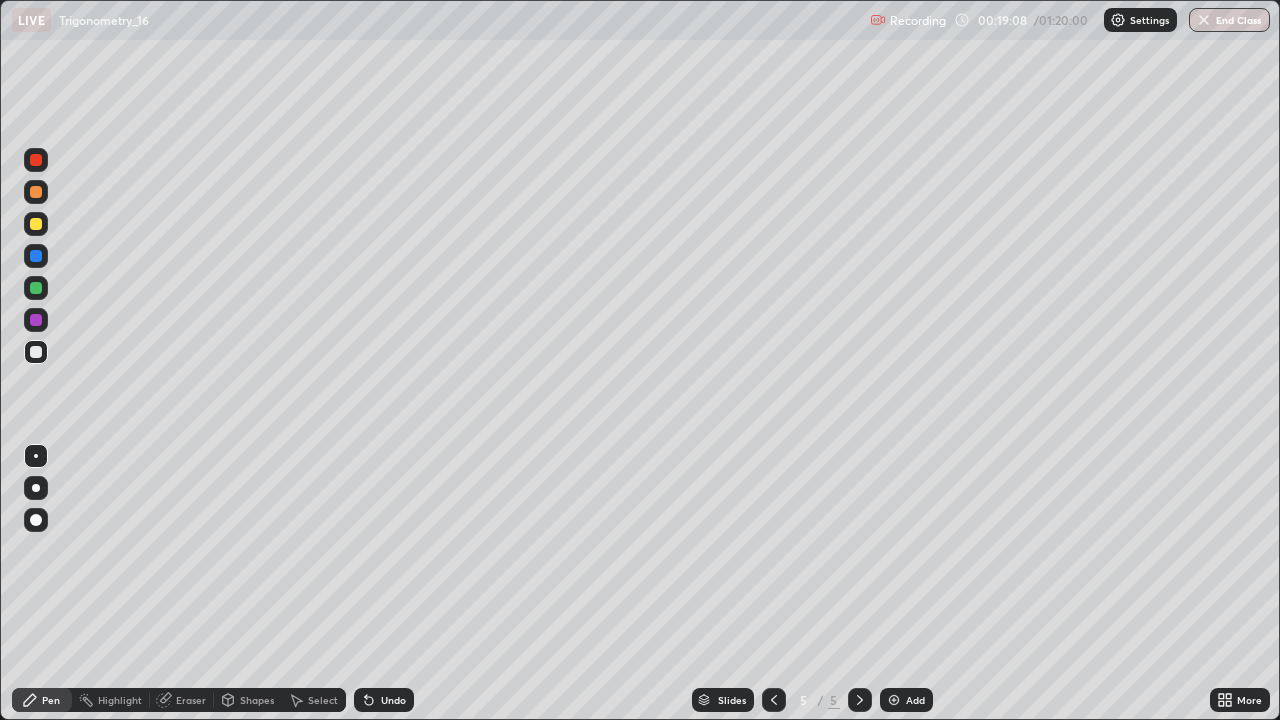 click on "Undo" at bounding box center [384, 700] 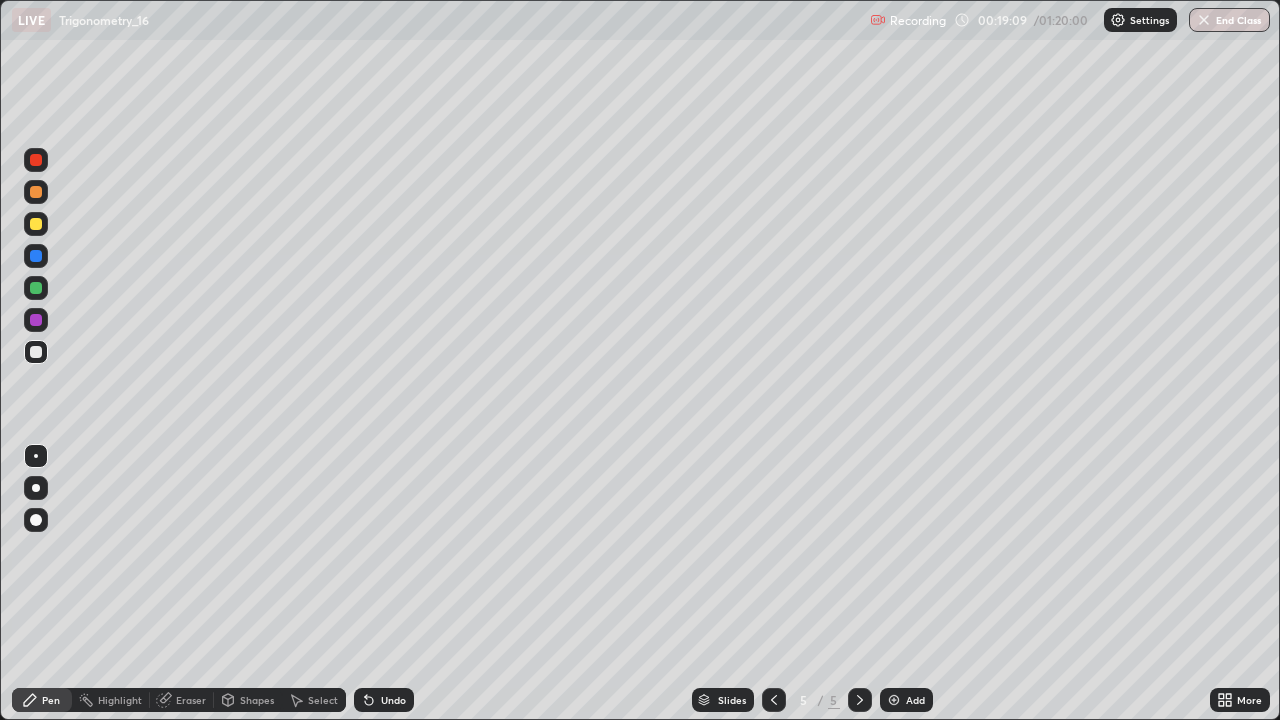 click on "Undo" at bounding box center [393, 700] 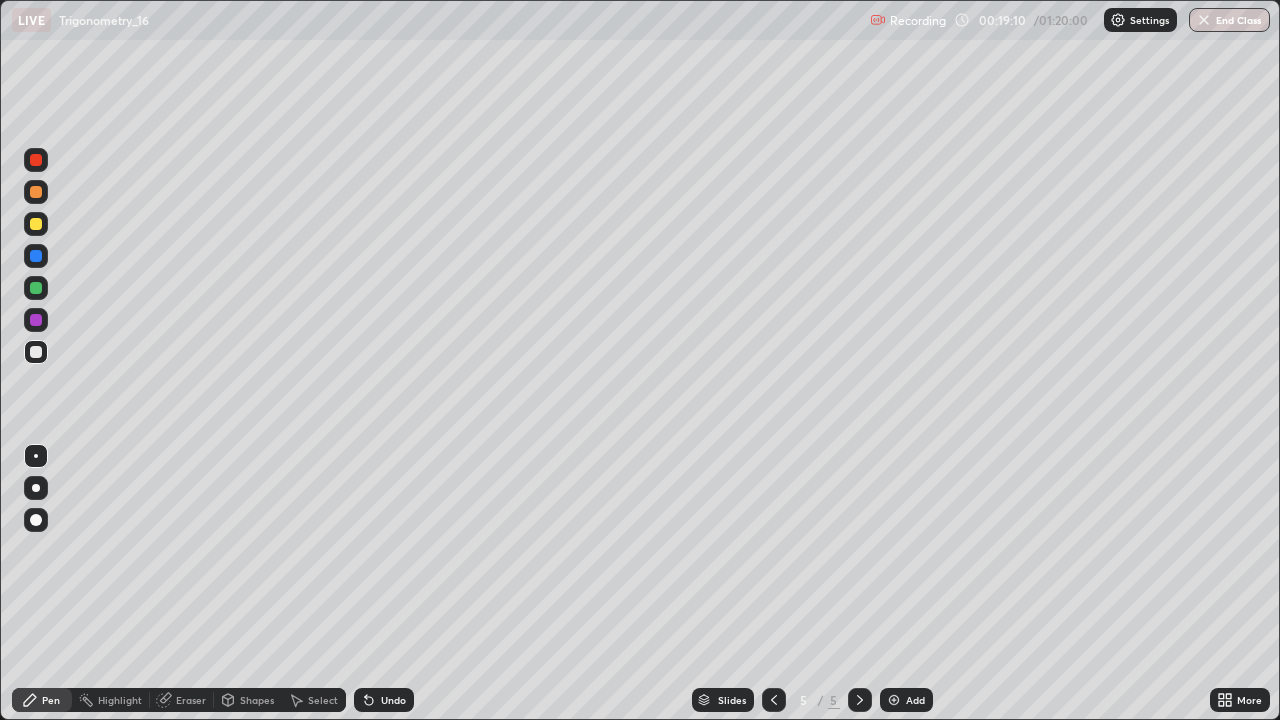 click on "Undo" at bounding box center (393, 700) 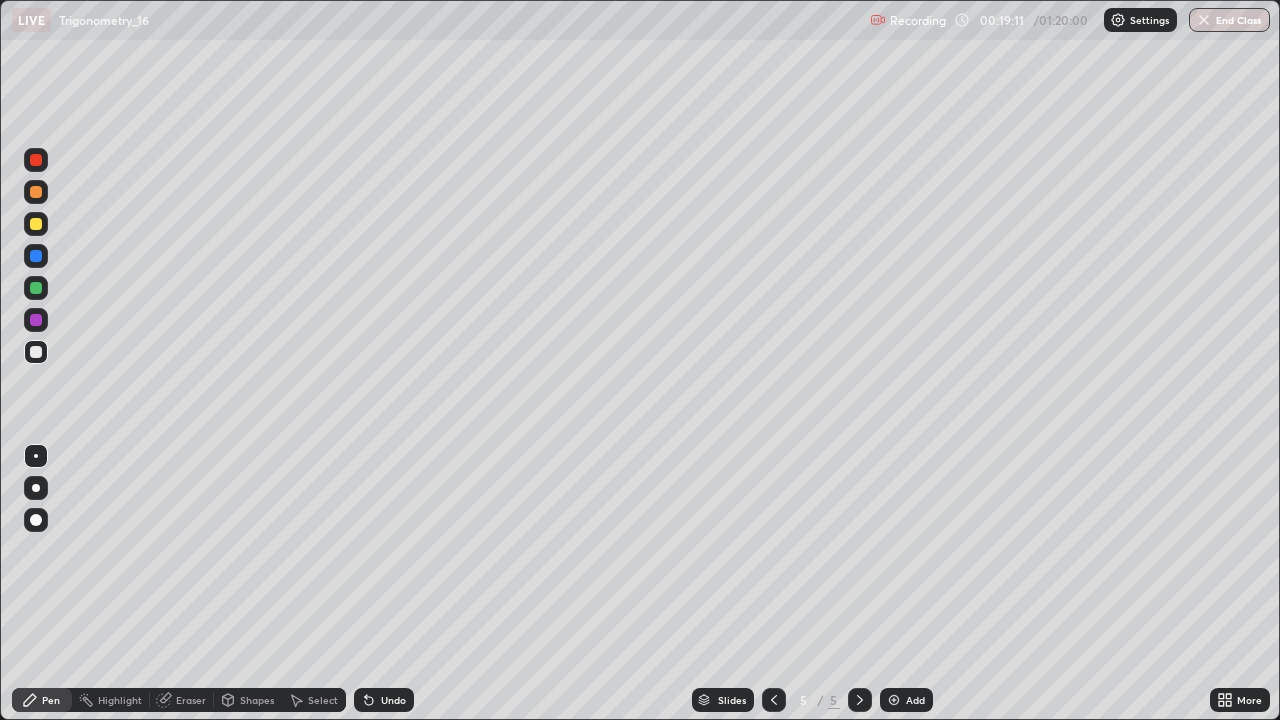 click 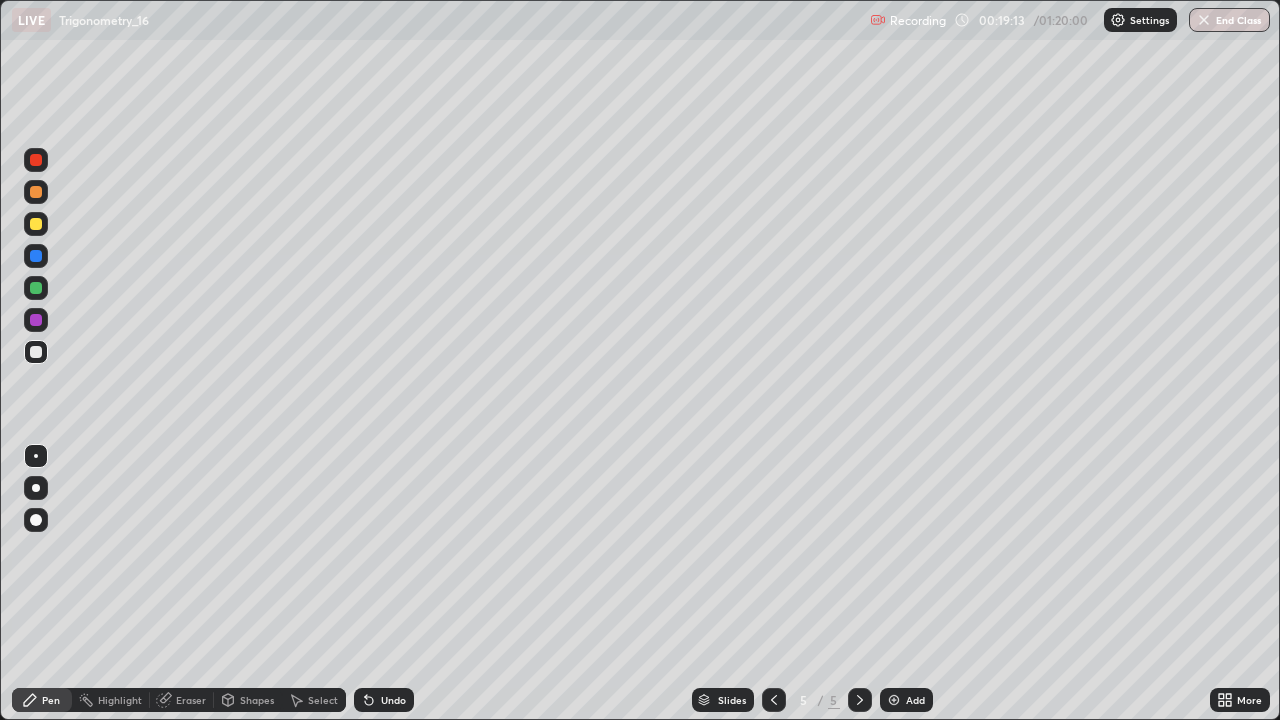 click at bounding box center [36, 352] 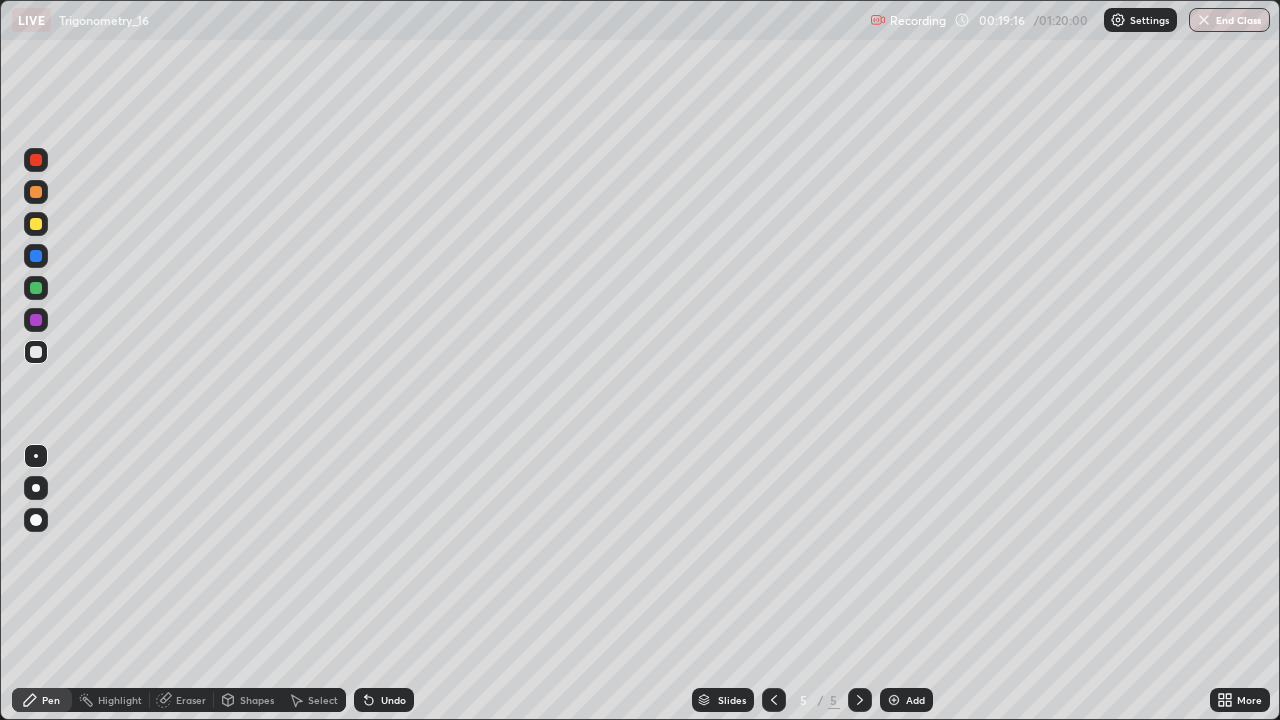 click on "Add" at bounding box center [906, 700] 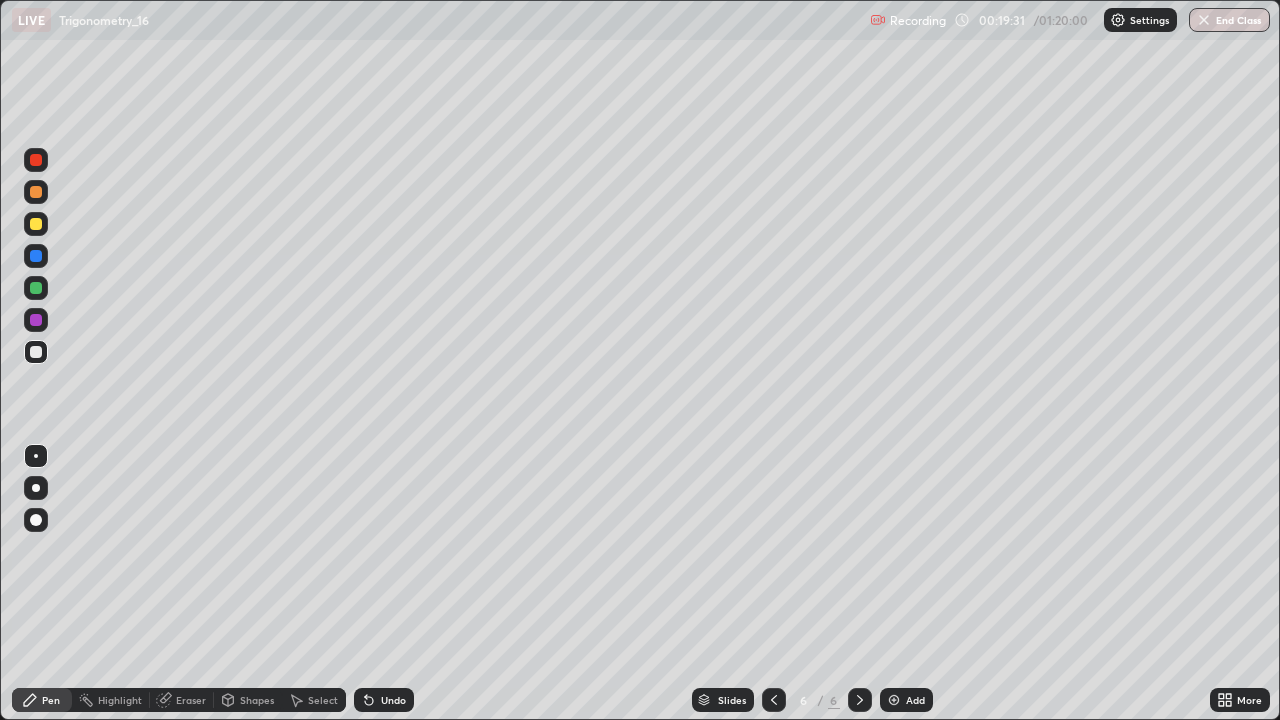 click 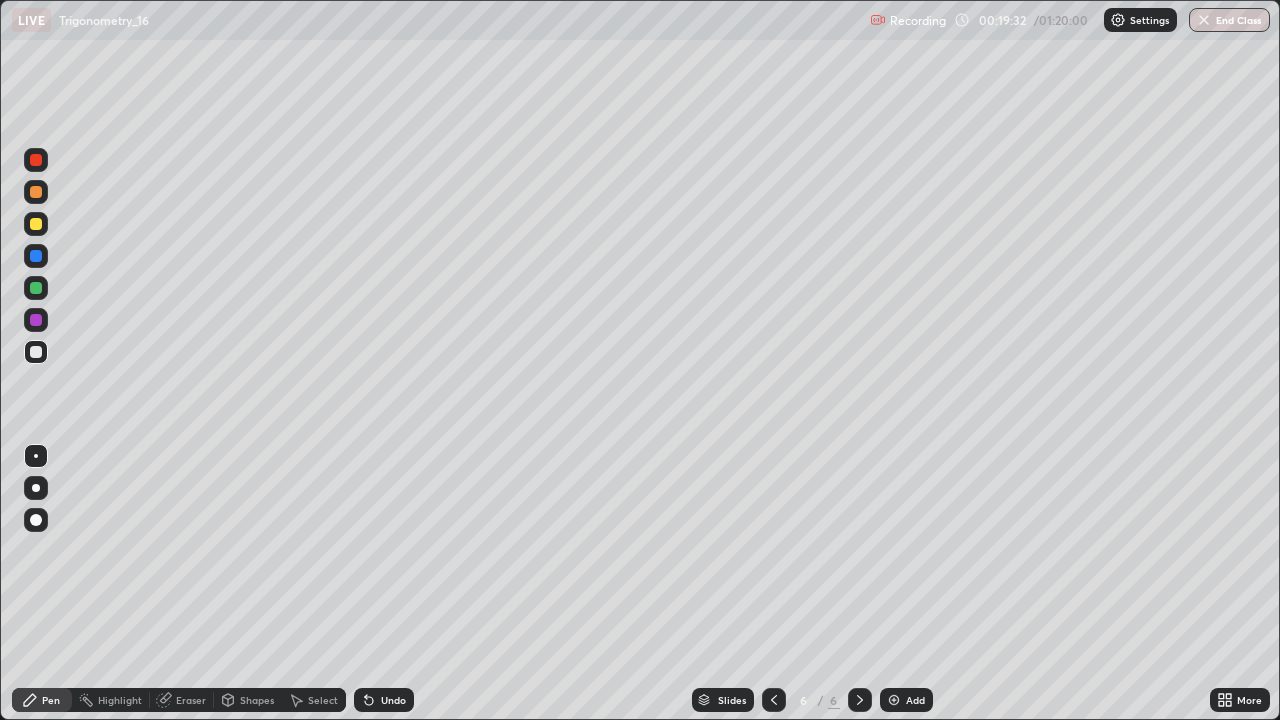 click 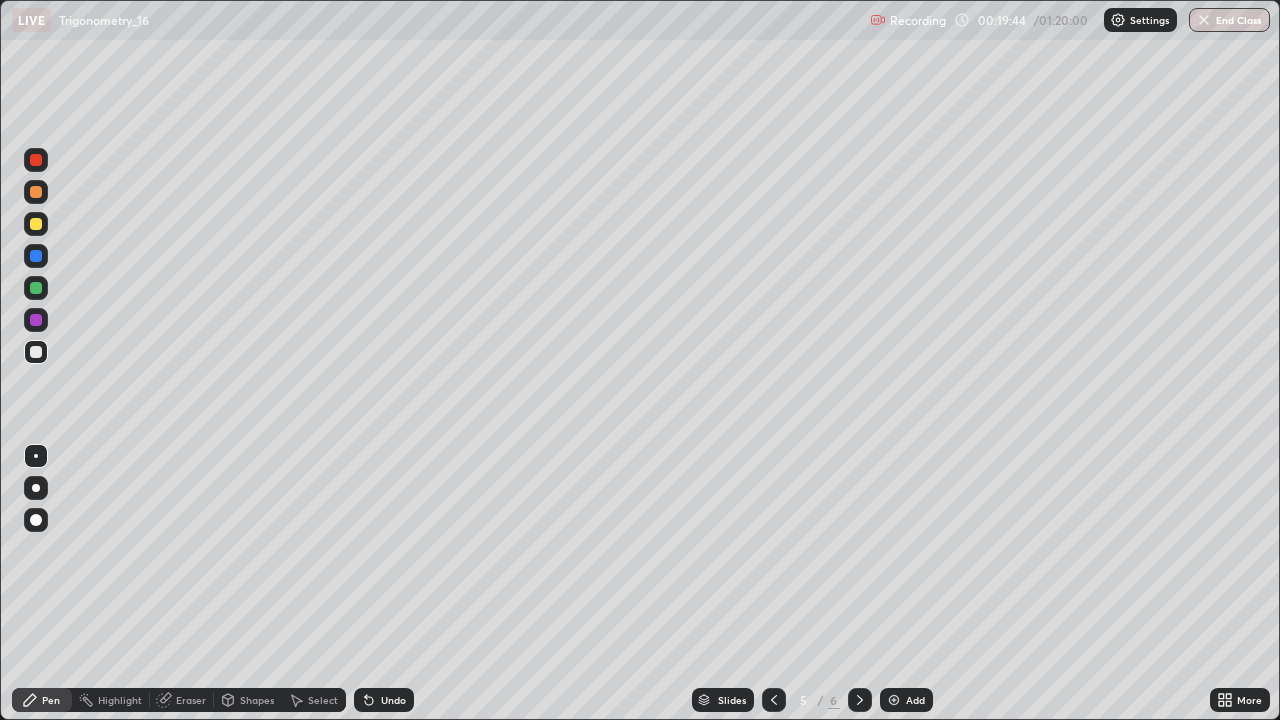 click on "Undo" at bounding box center [384, 700] 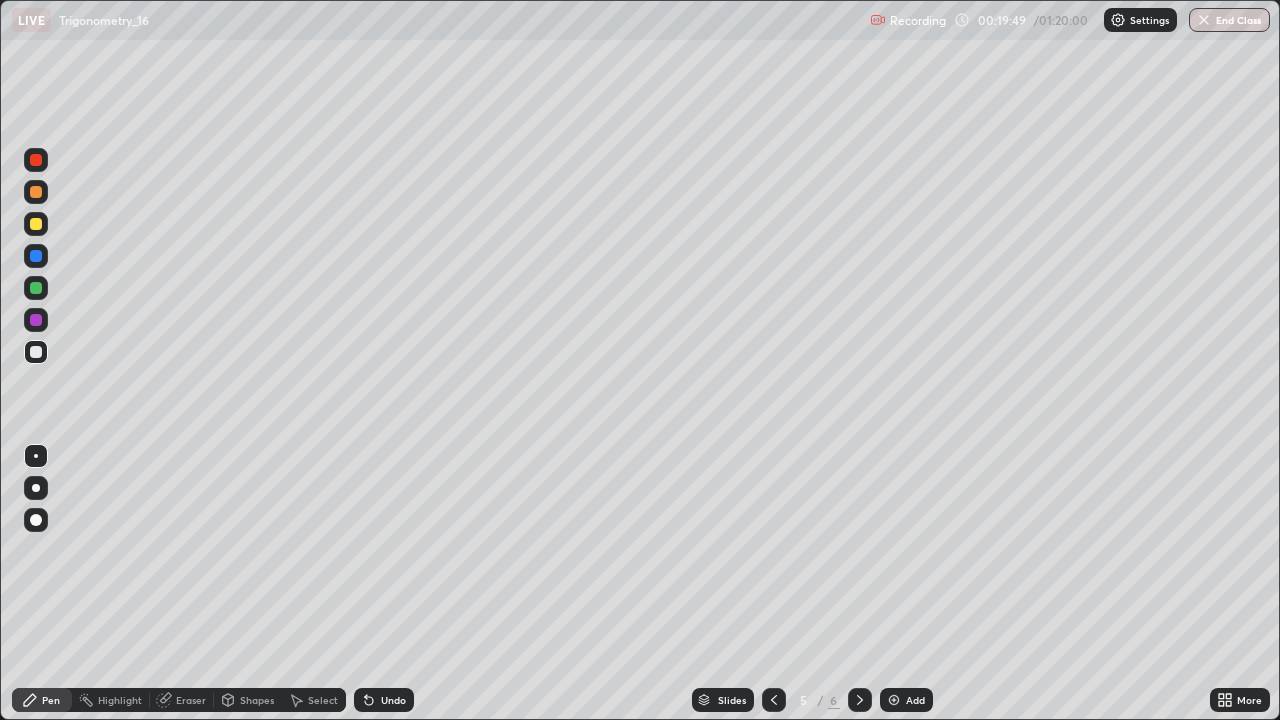 click 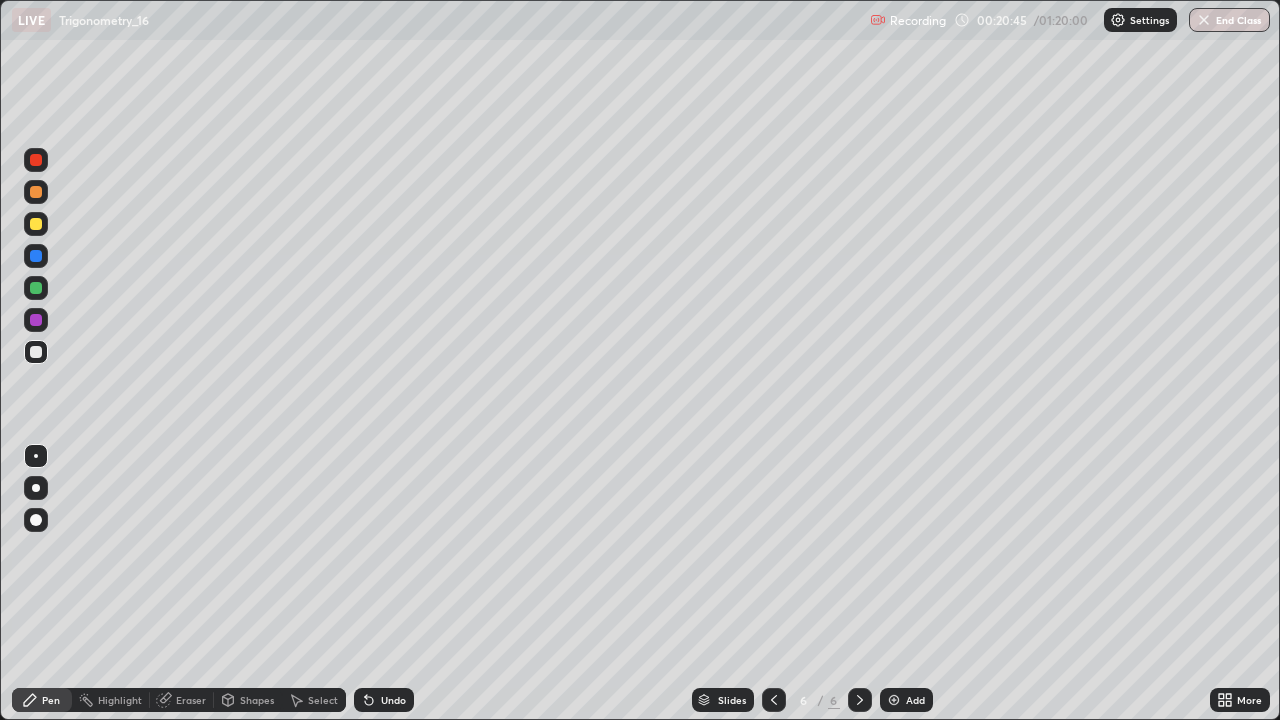 click at bounding box center (774, 700) 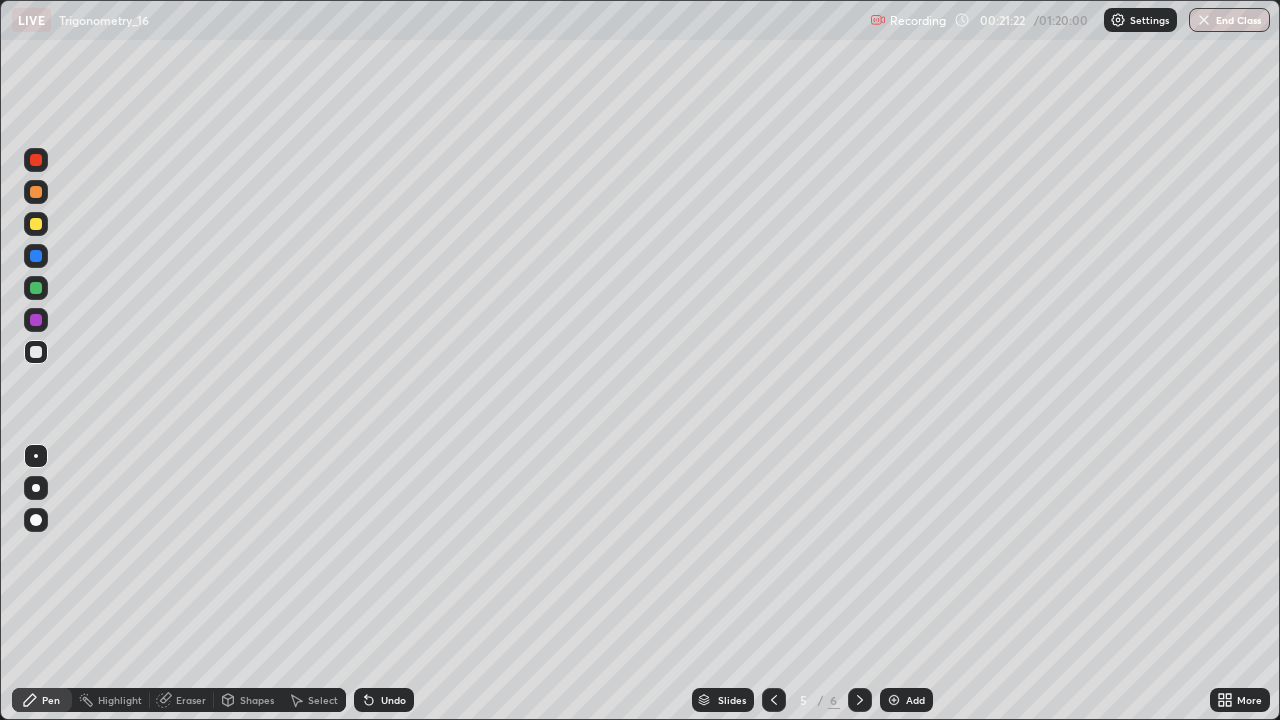 click at bounding box center [36, 352] 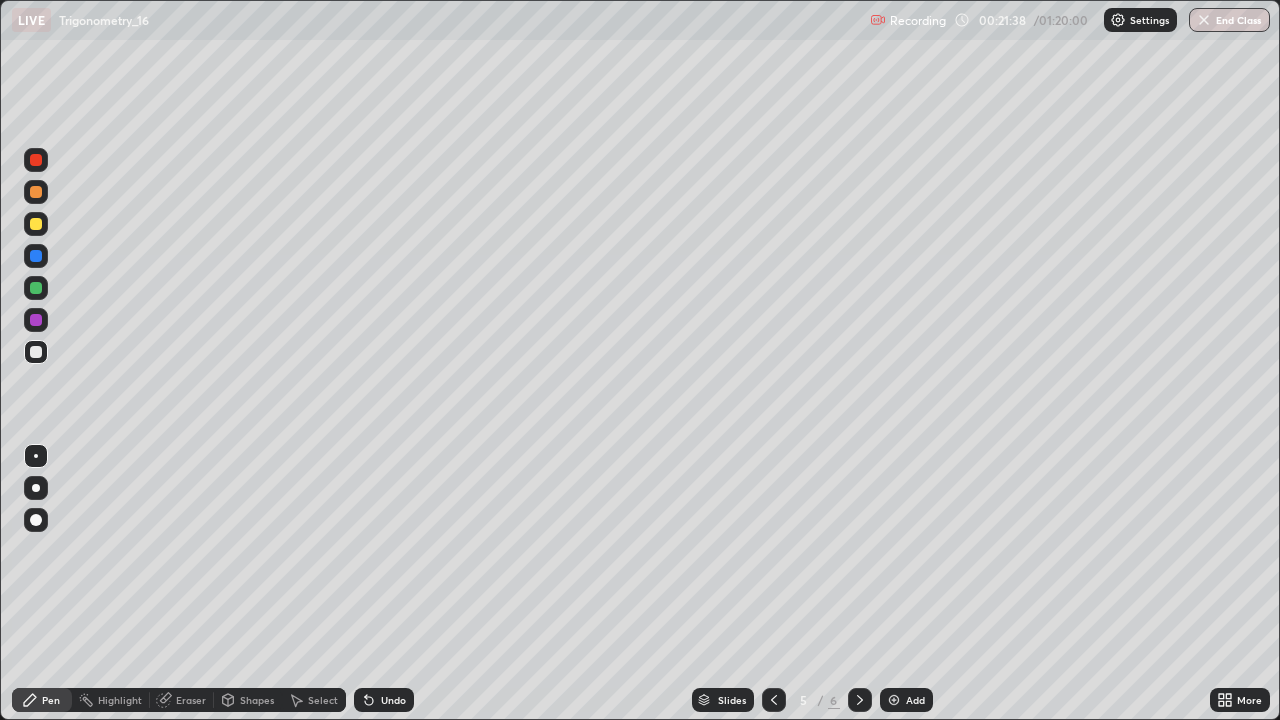 click on "Eraser" at bounding box center (182, 700) 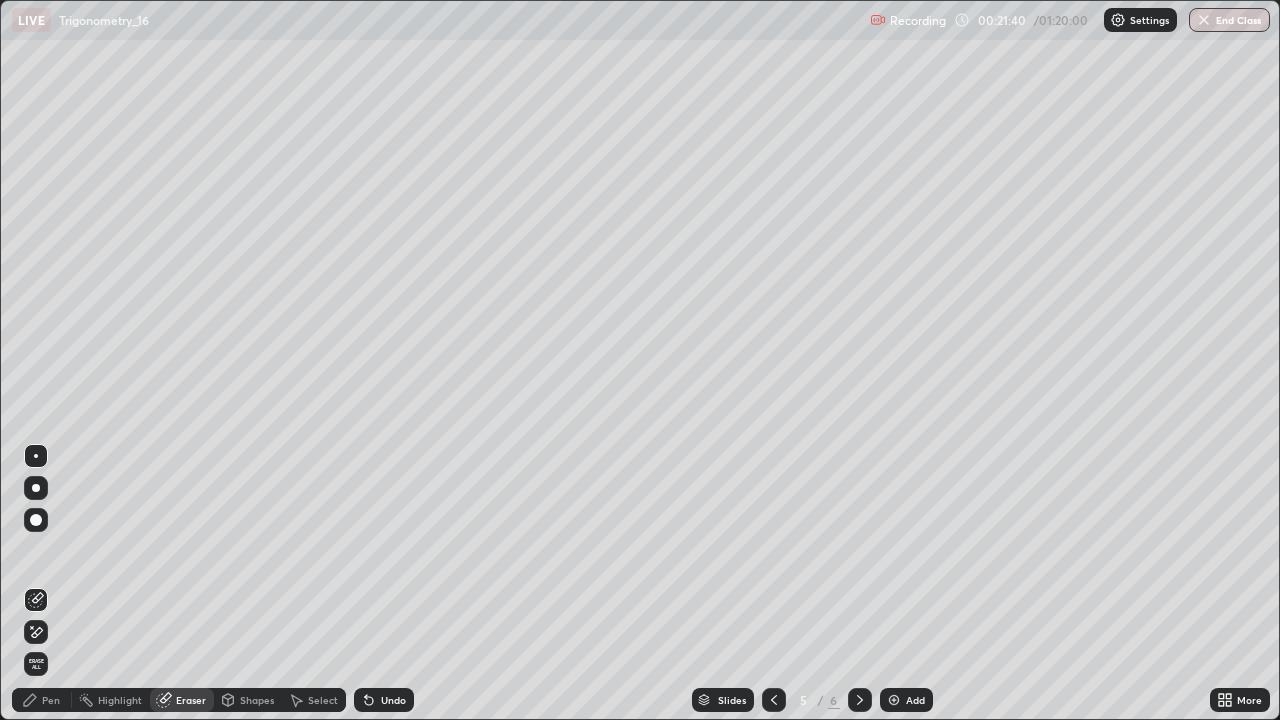 click on "Highlight" at bounding box center (111, 700) 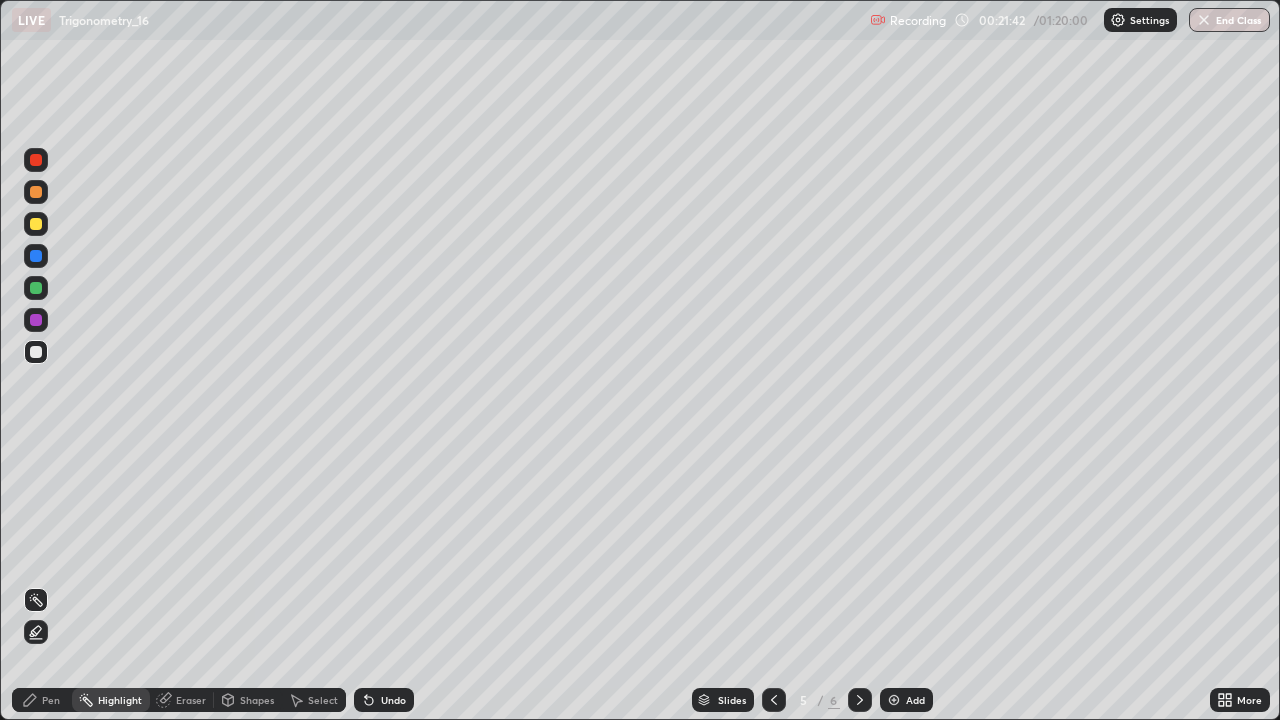 click on "Pen" at bounding box center (51, 700) 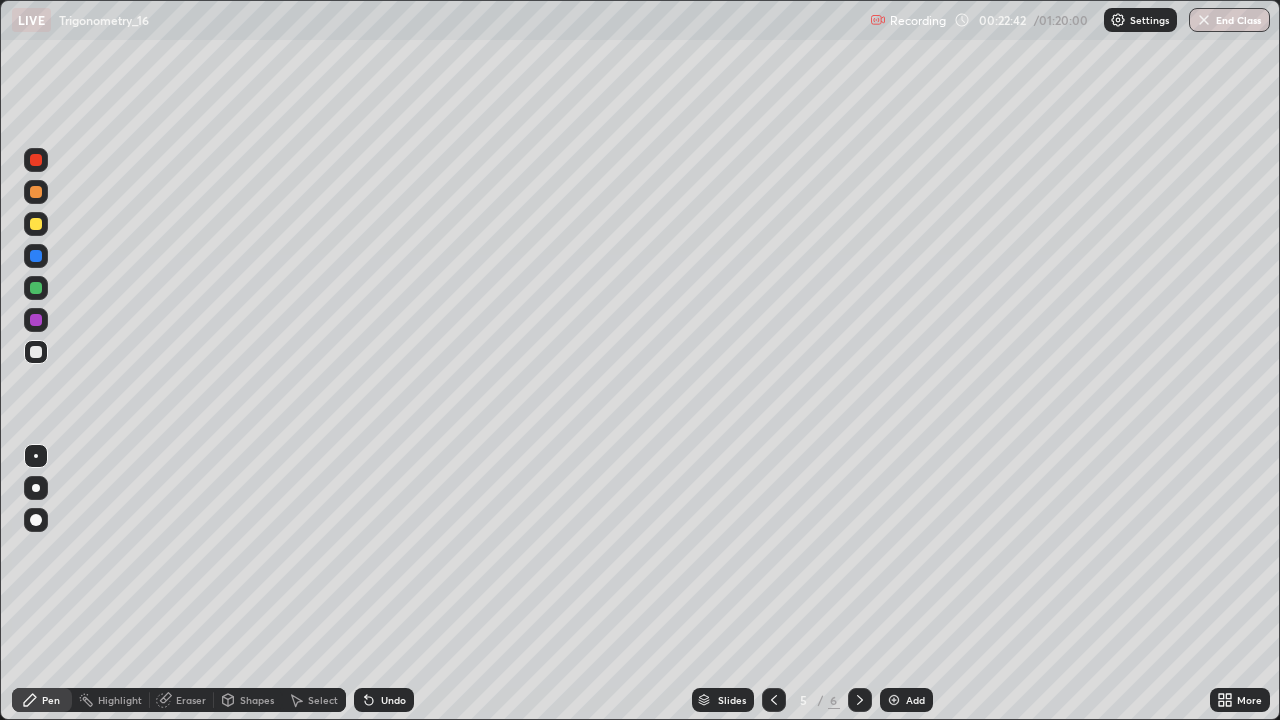 click at bounding box center [860, 700] 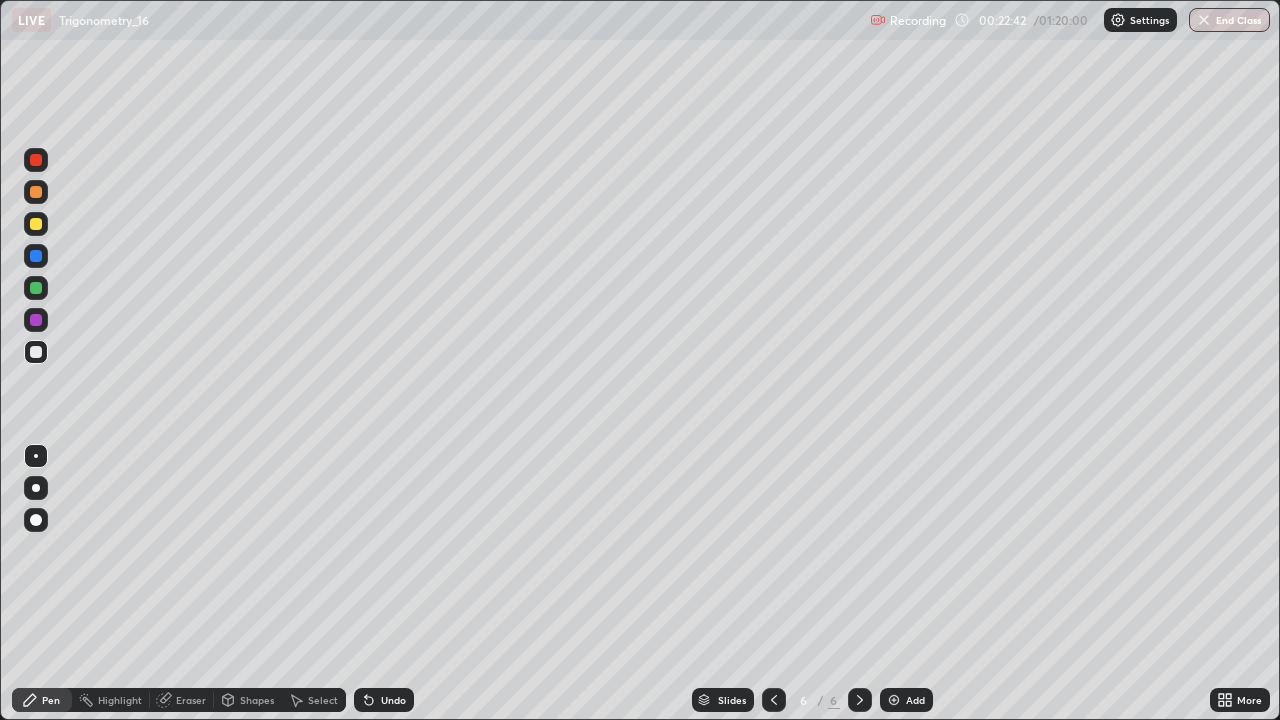 click 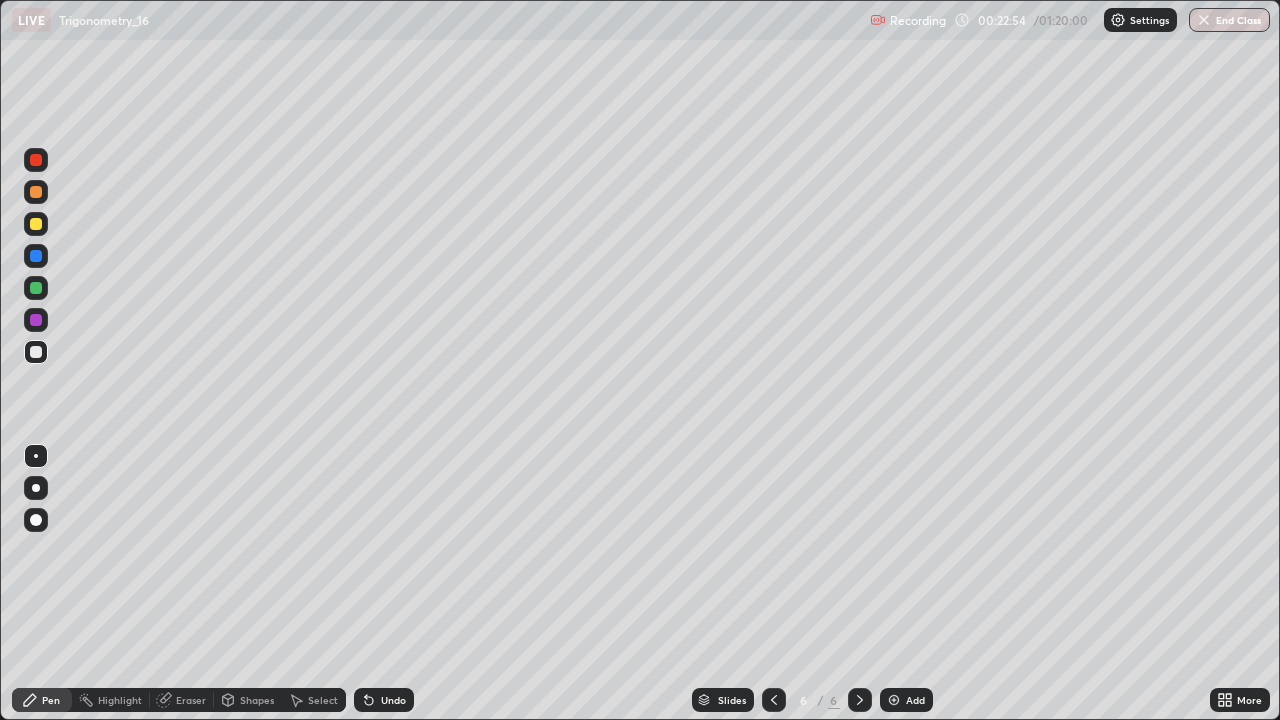 click at bounding box center [36, 224] 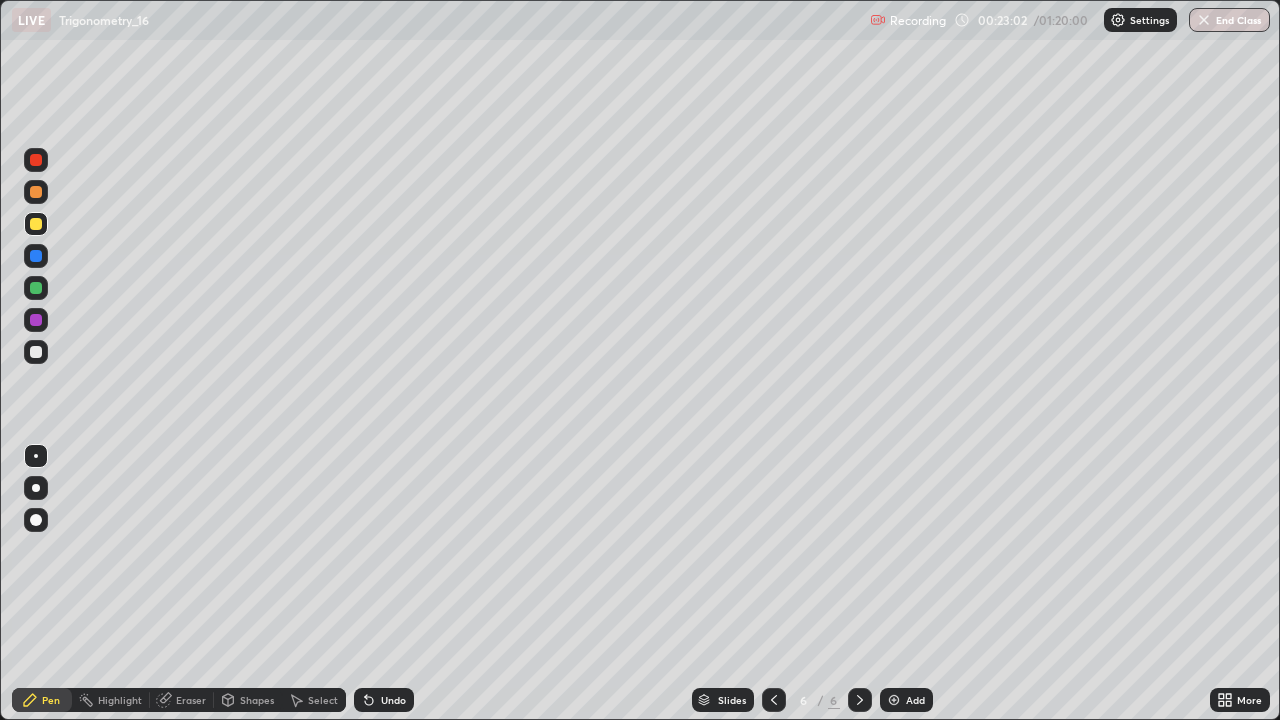 click at bounding box center [36, 352] 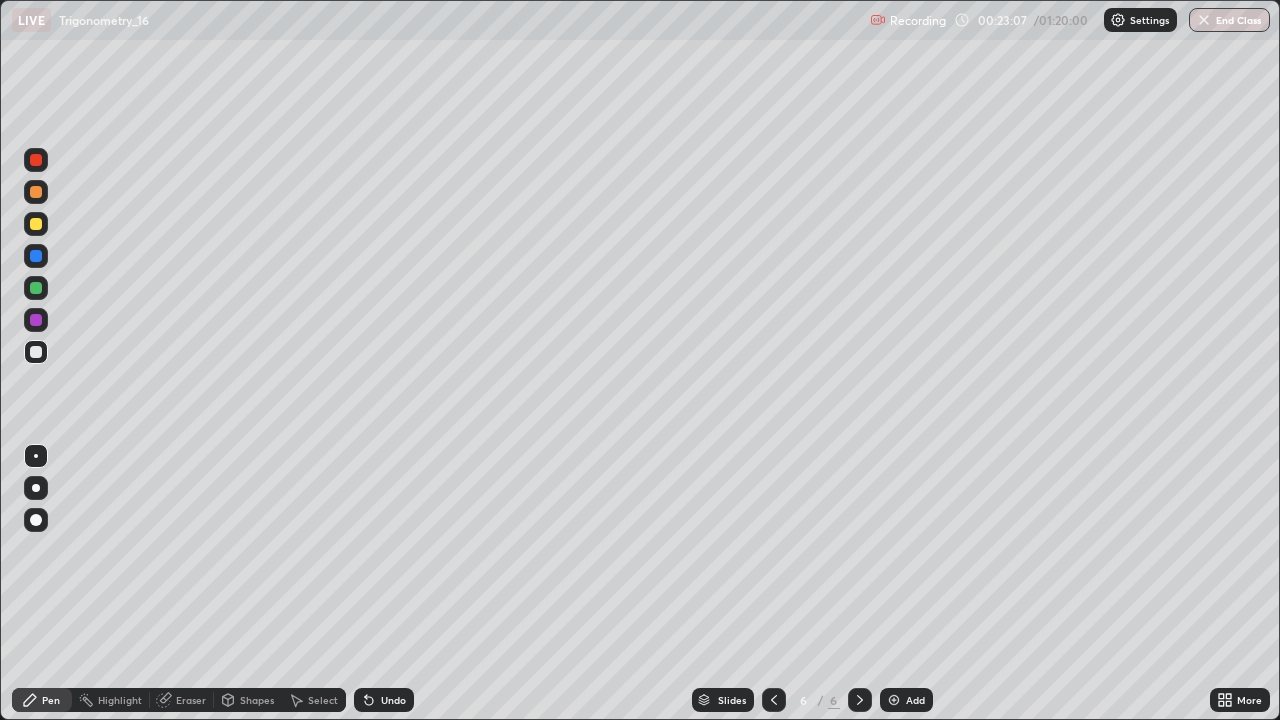 click on "Undo" at bounding box center [384, 700] 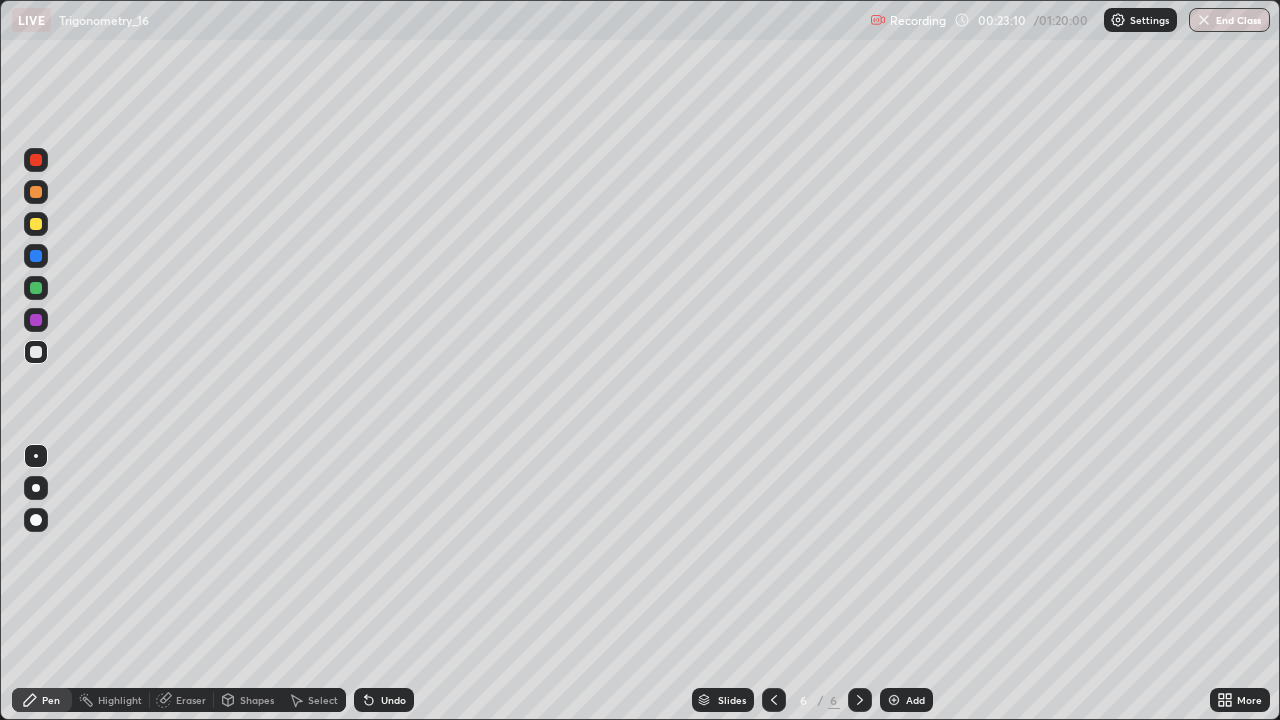 click on "Undo" at bounding box center (380, 700) 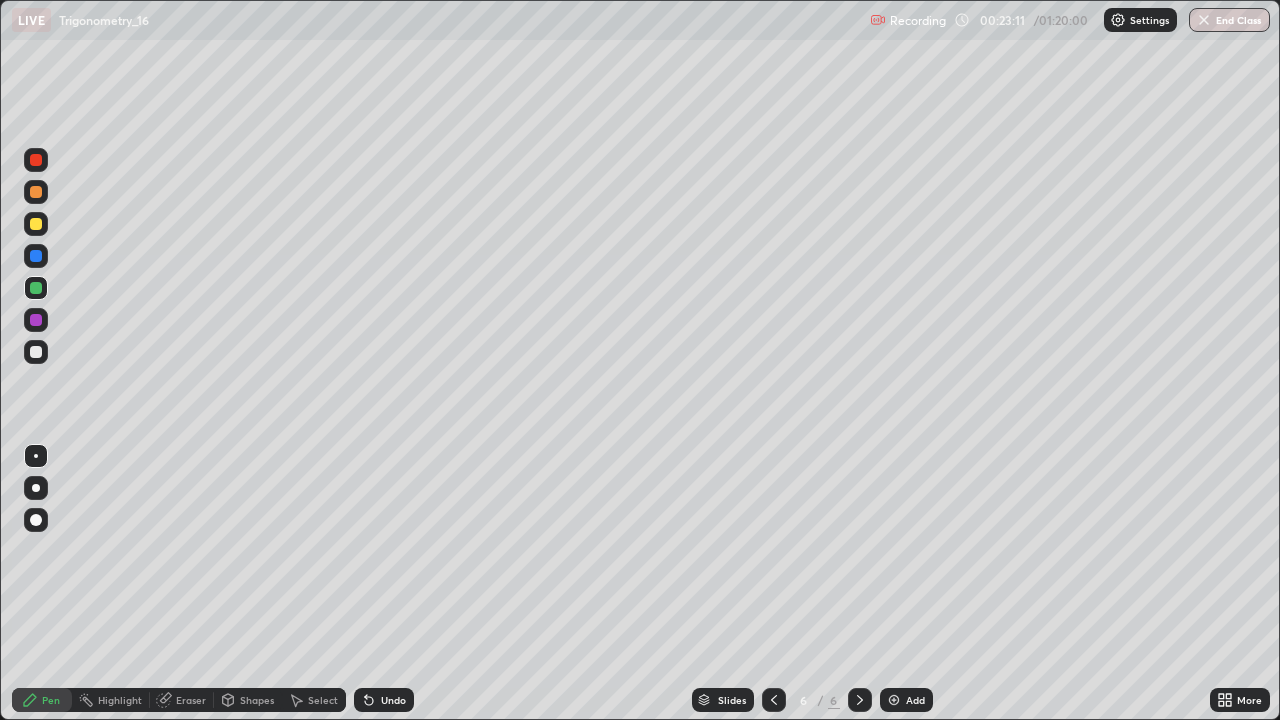 click at bounding box center [36, 288] 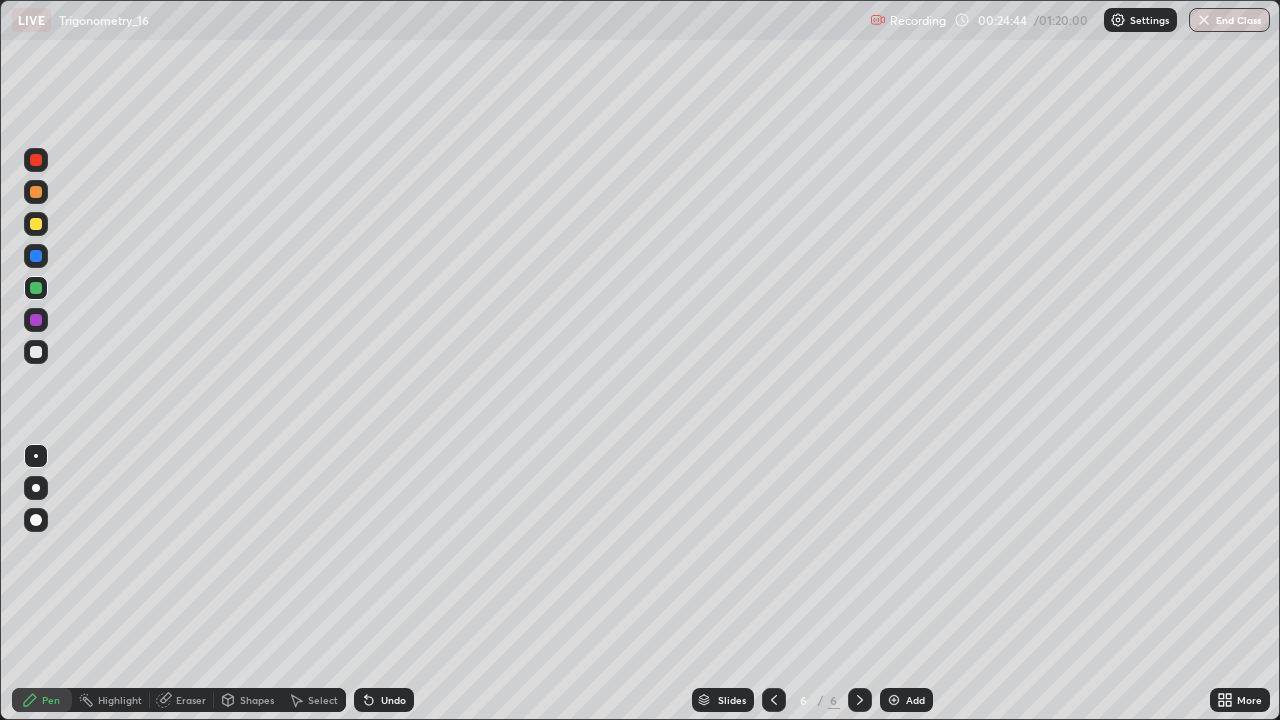 click on "Shapes" at bounding box center (257, 700) 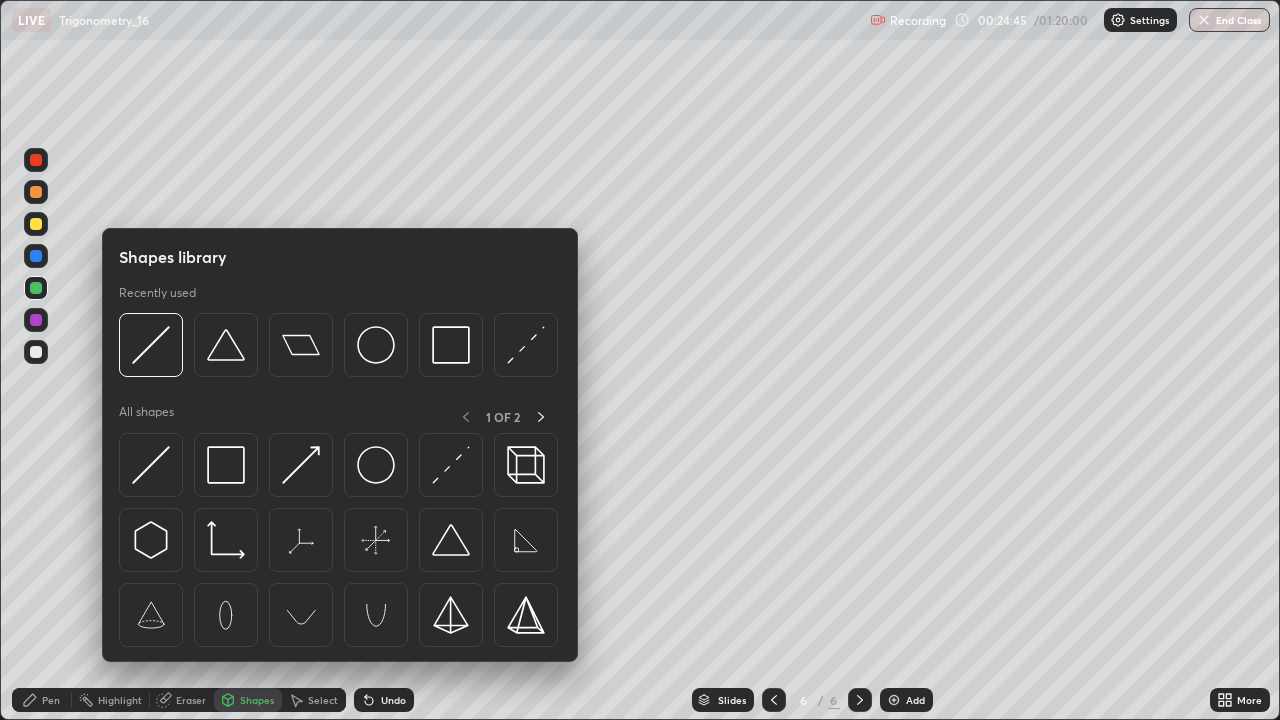 click on "Select" at bounding box center [323, 700] 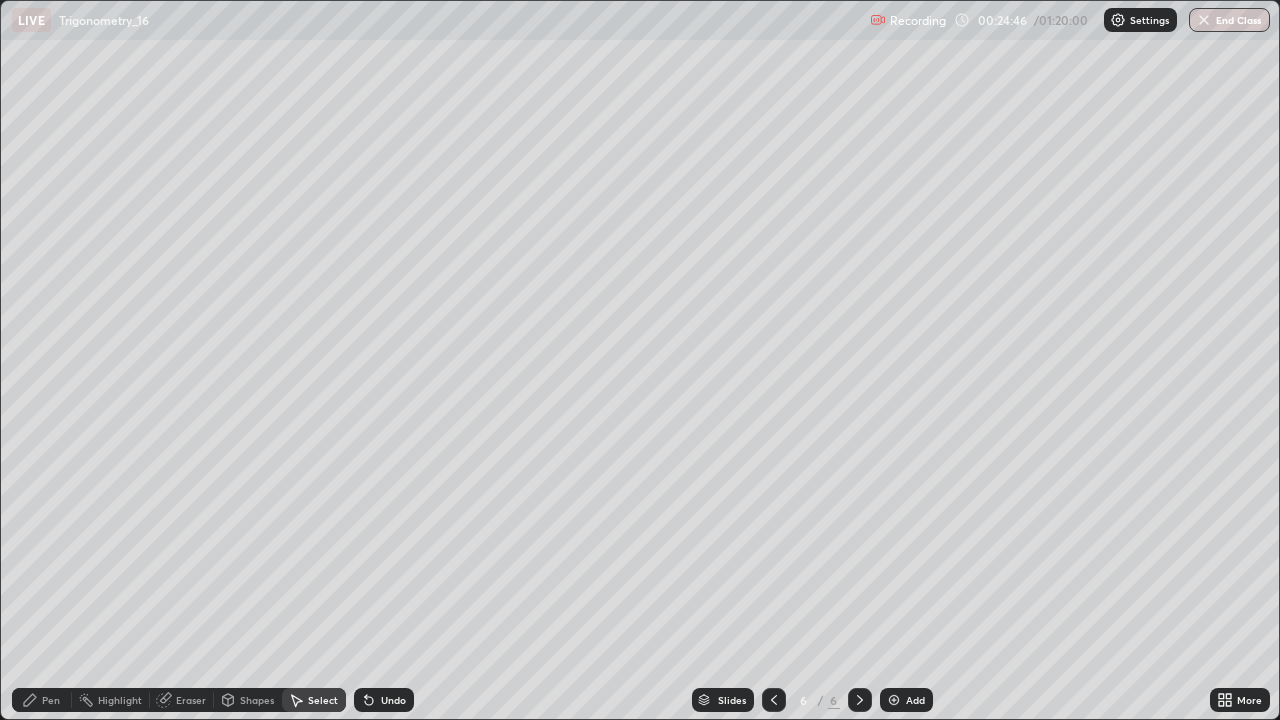 click on "Eraser" at bounding box center (191, 700) 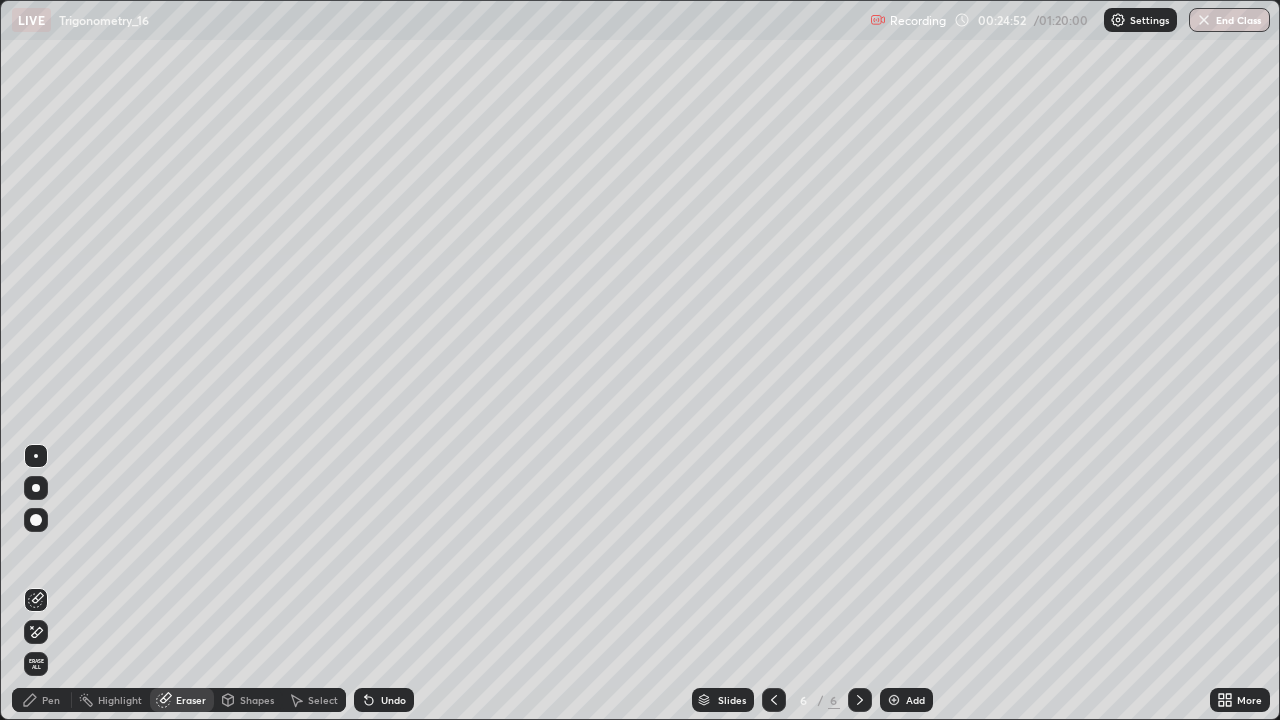 click on "Pen" at bounding box center (51, 700) 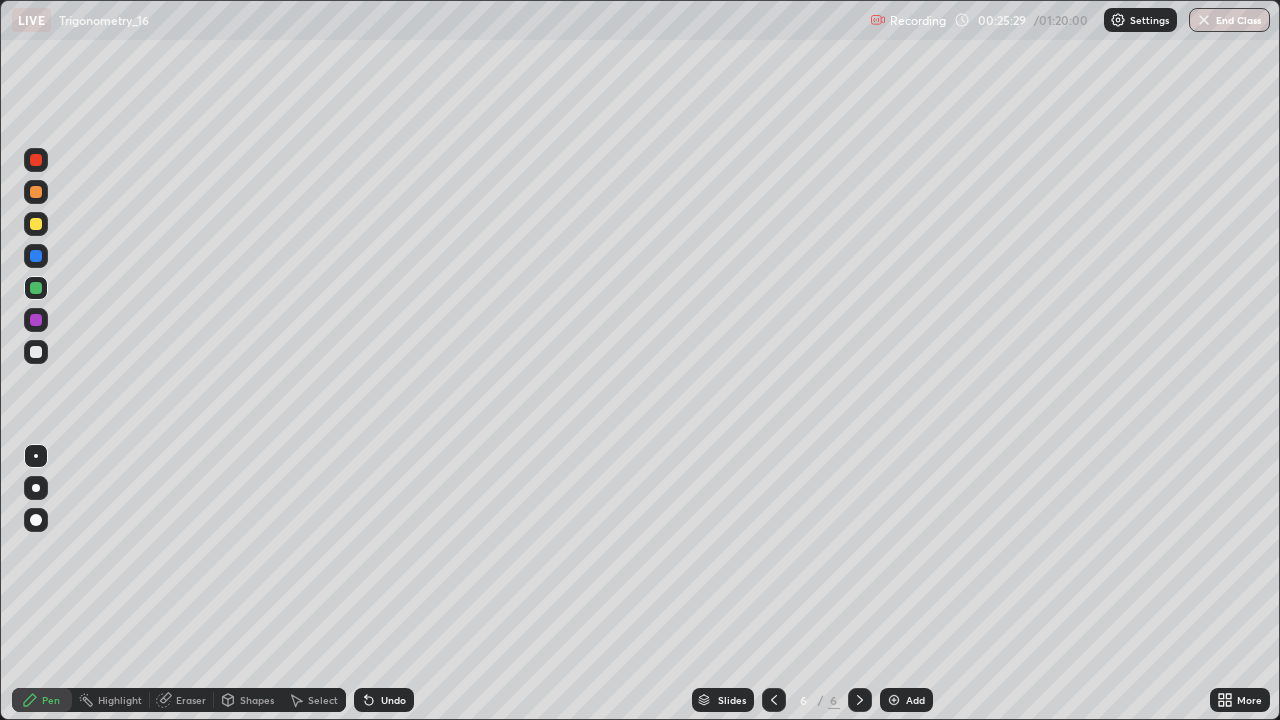 click on "Add" at bounding box center [915, 700] 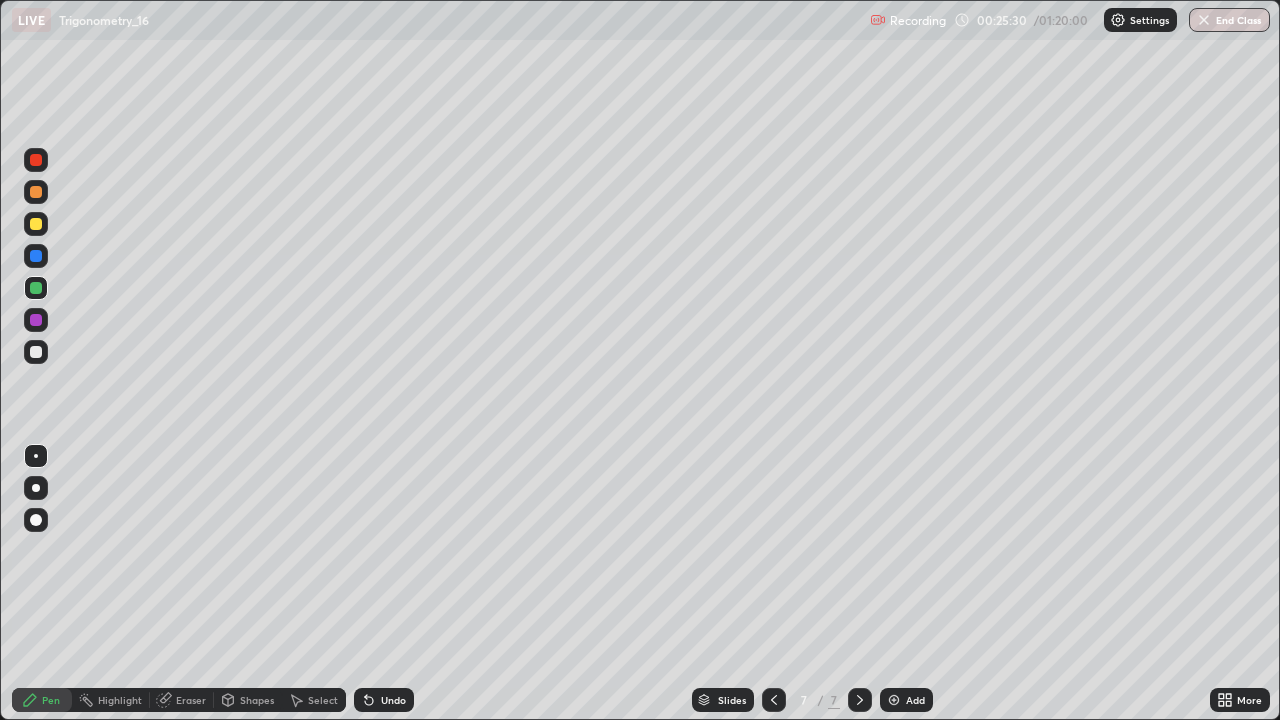 click at bounding box center [36, 224] 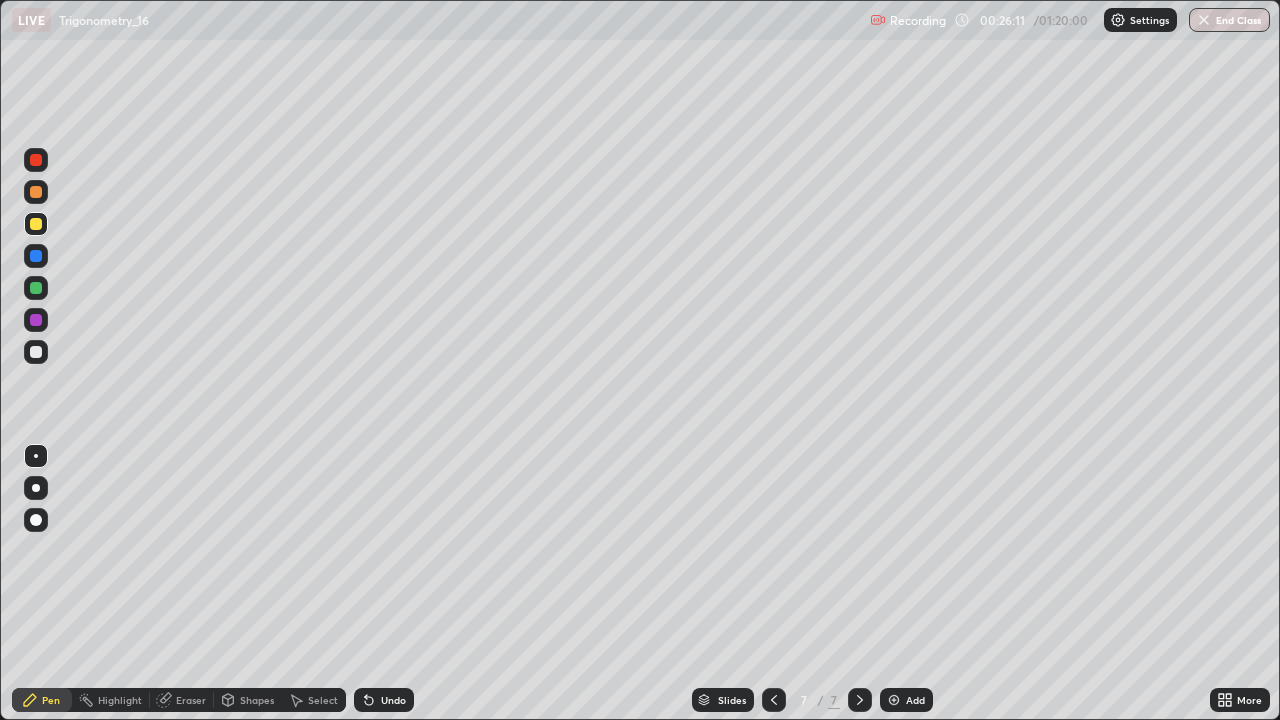 click on "Undo" at bounding box center (384, 700) 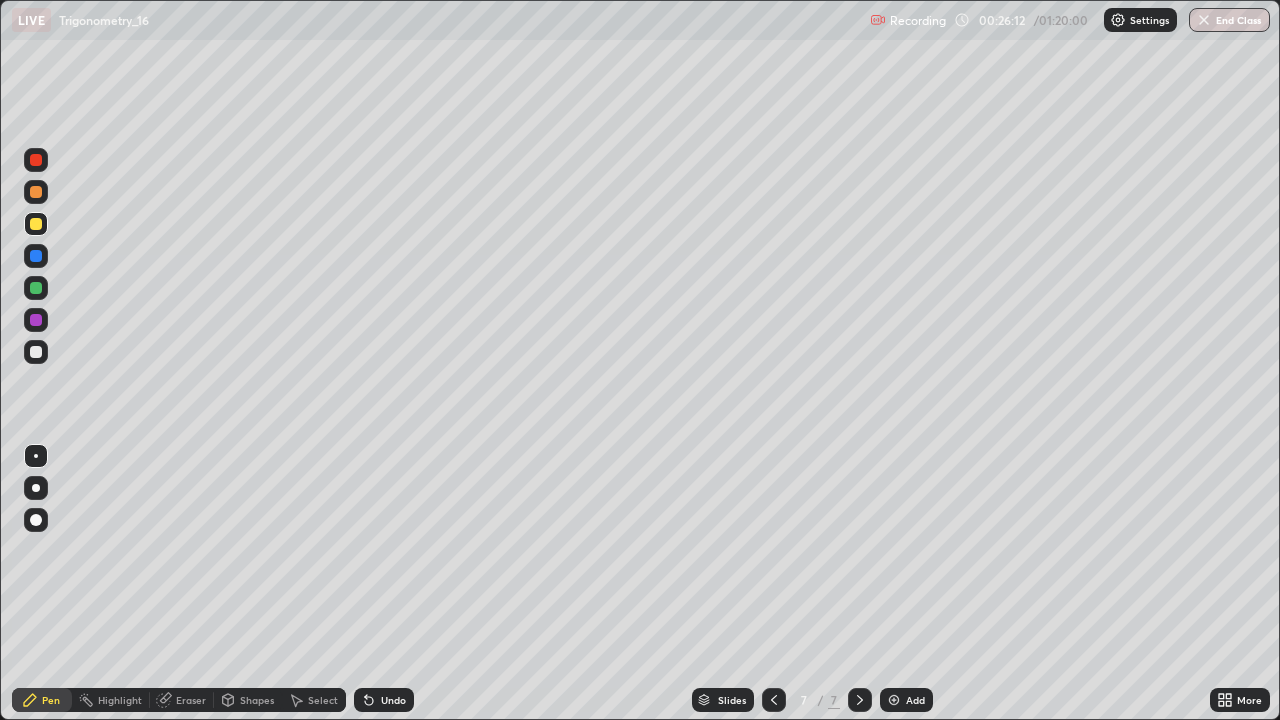 click on "Undo" at bounding box center [384, 700] 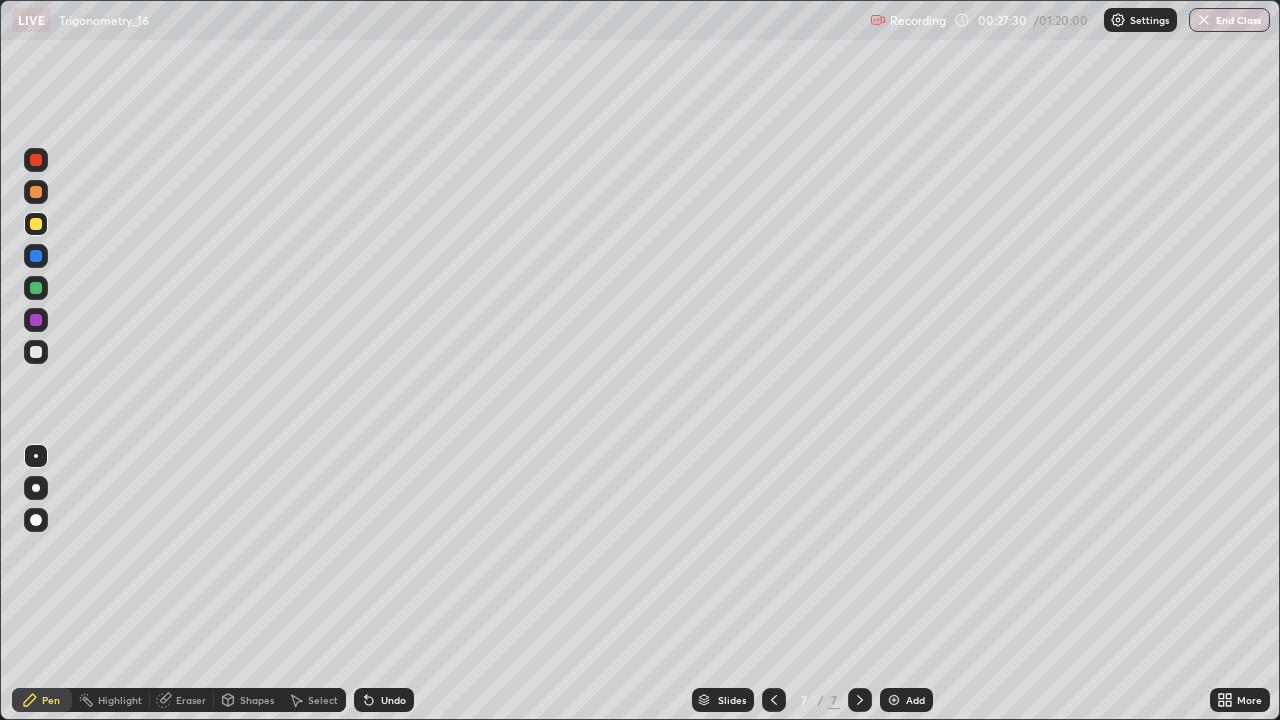 click at bounding box center (36, 352) 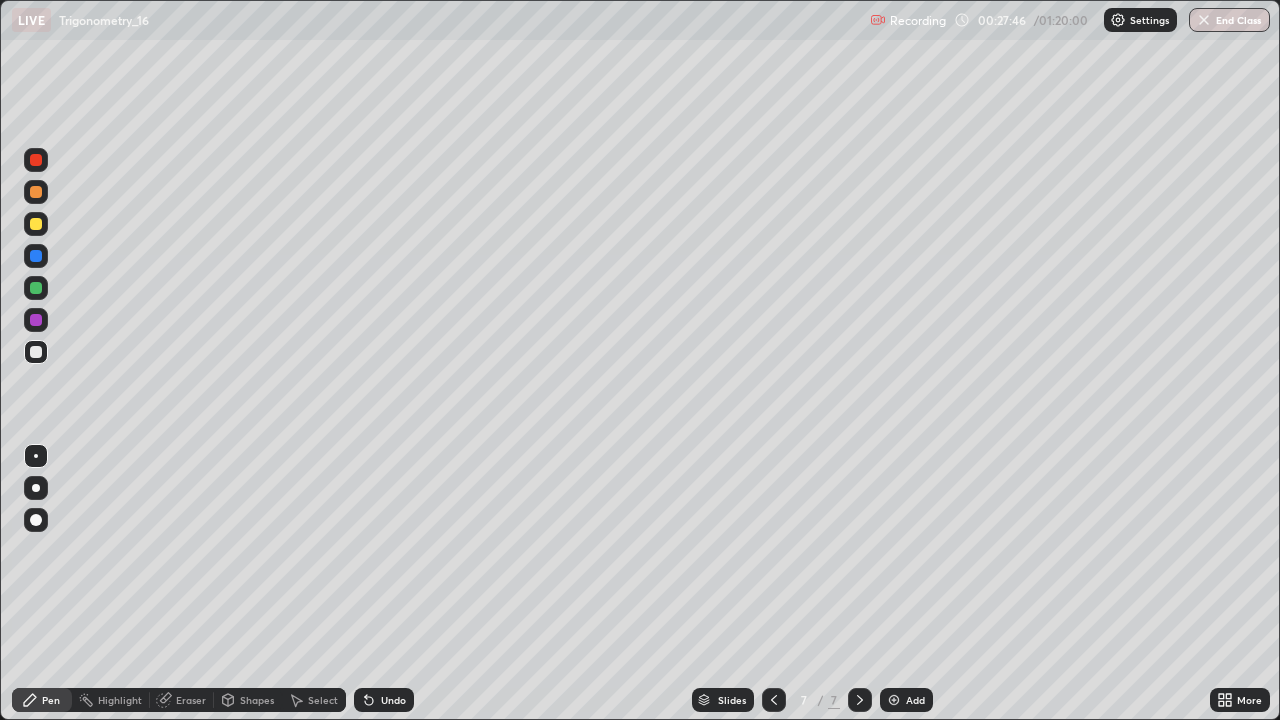 click on "Undo" at bounding box center [384, 700] 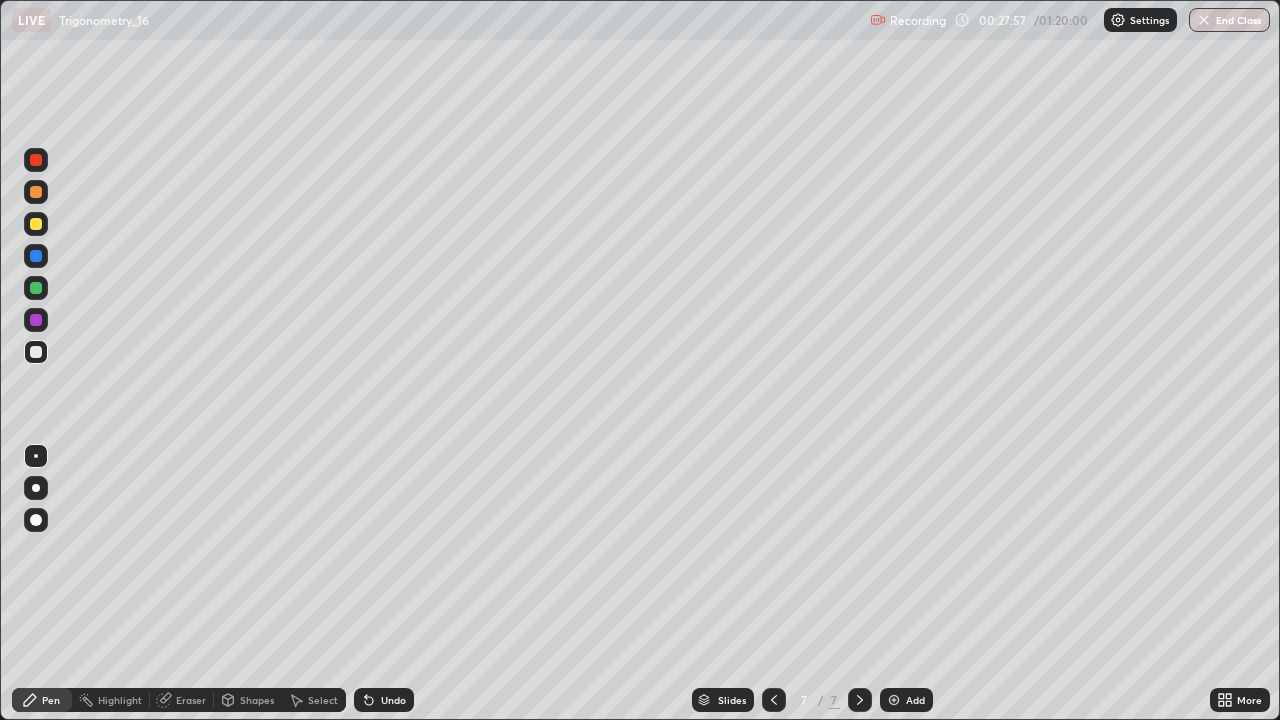 click on "Undo" at bounding box center (384, 700) 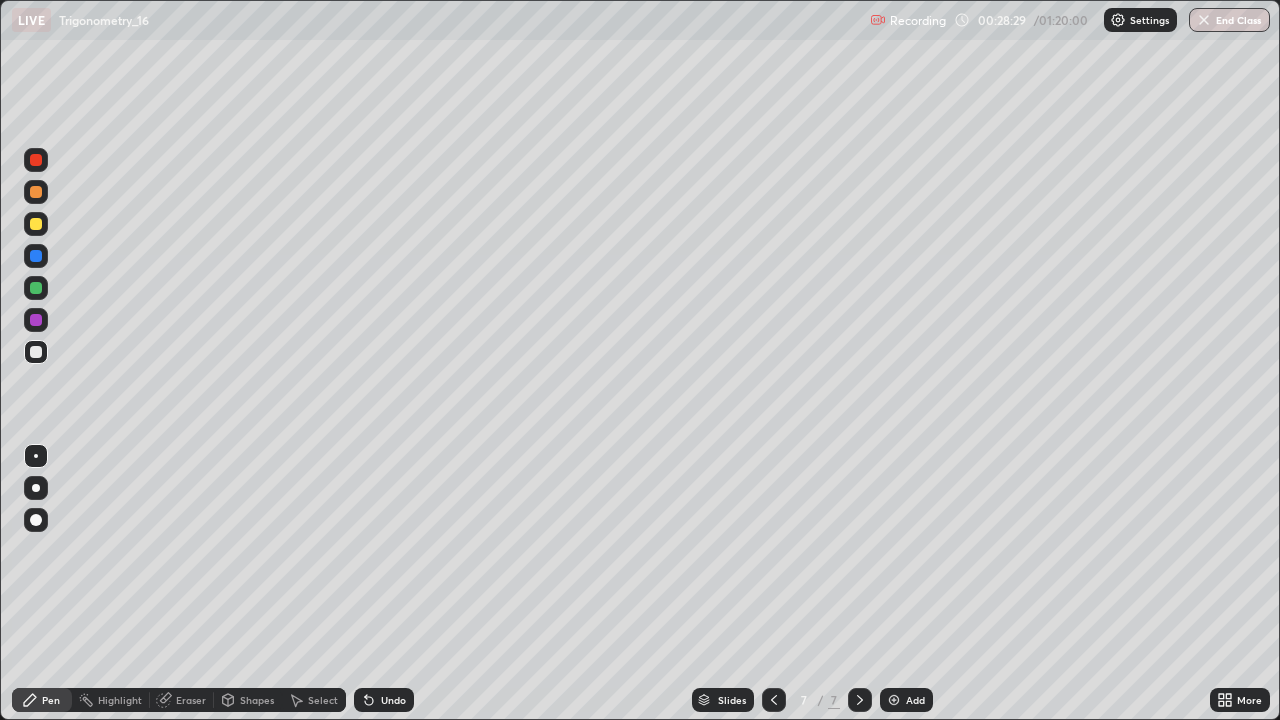 click on "Undo" at bounding box center [380, 700] 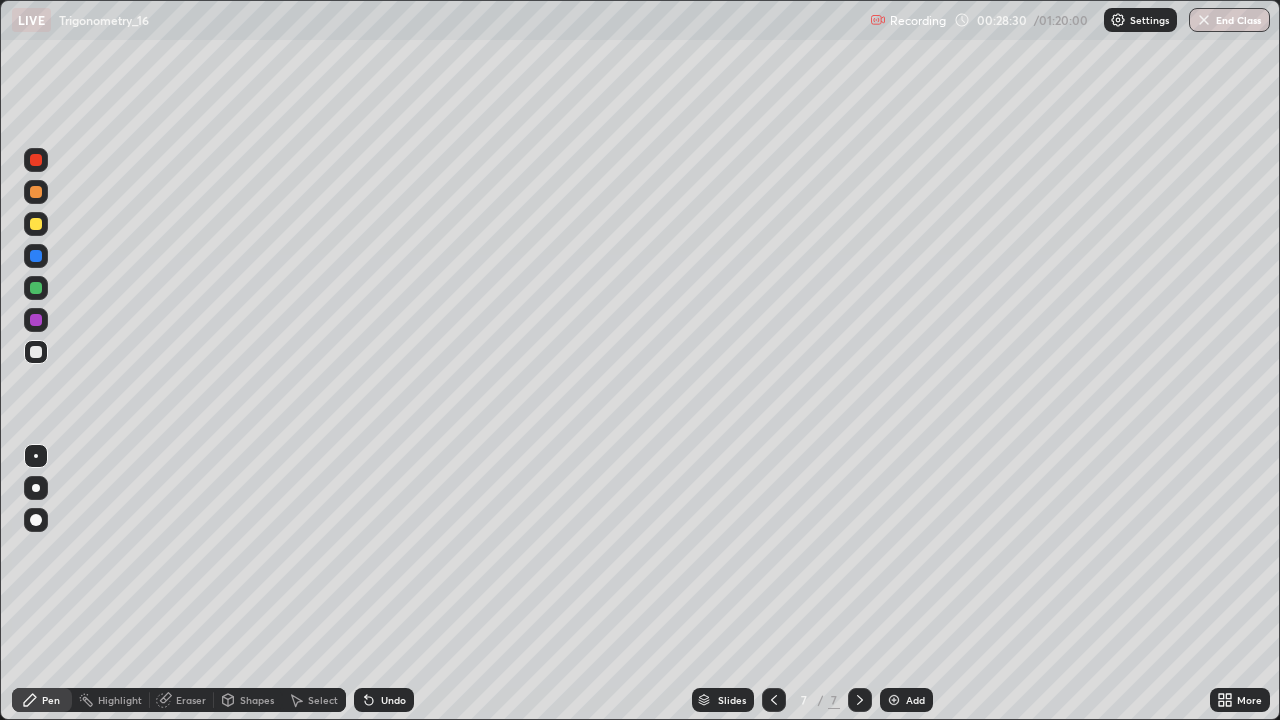 click at bounding box center (36, 256) 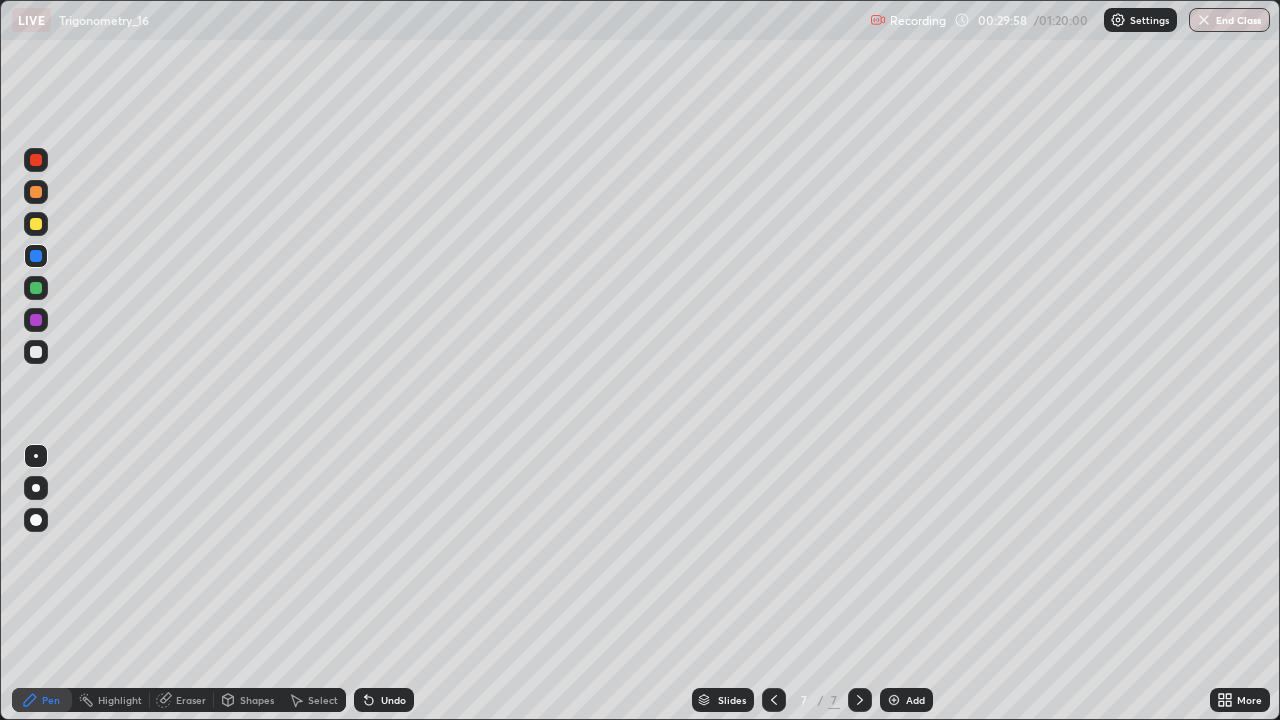 click on "Undo" at bounding box center [393, 700] 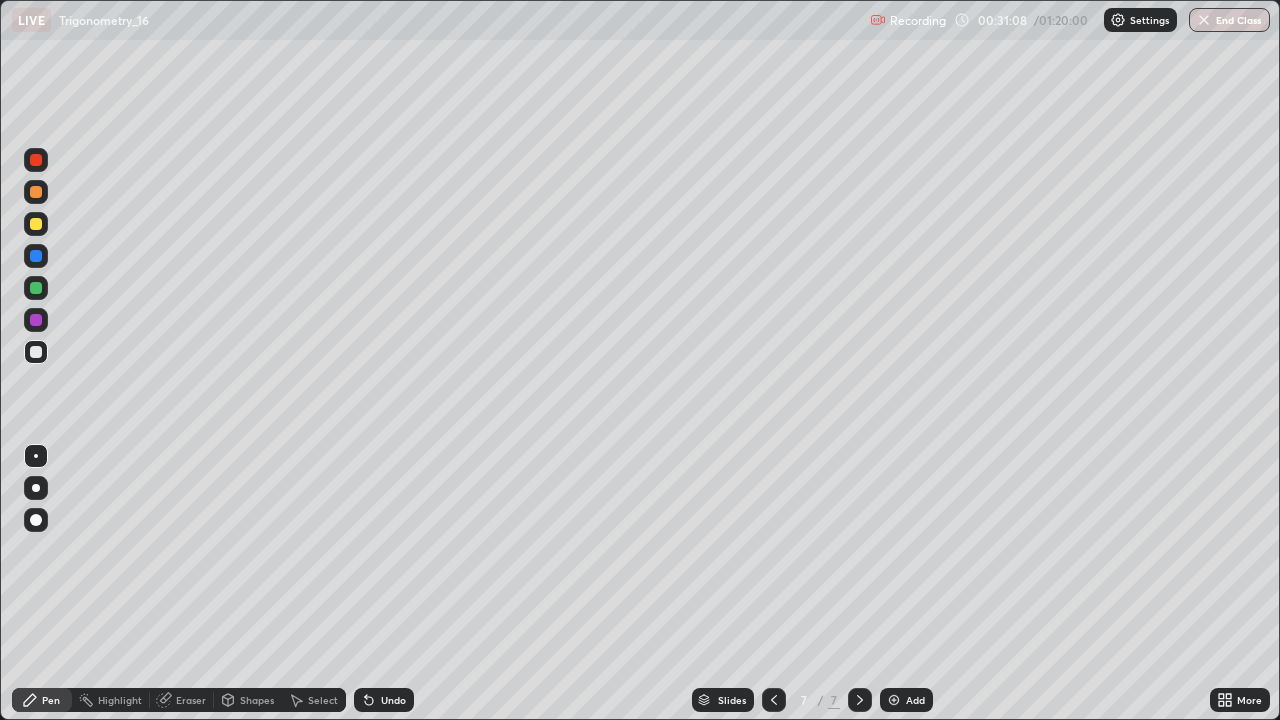 click at bounding box center [36, 320] 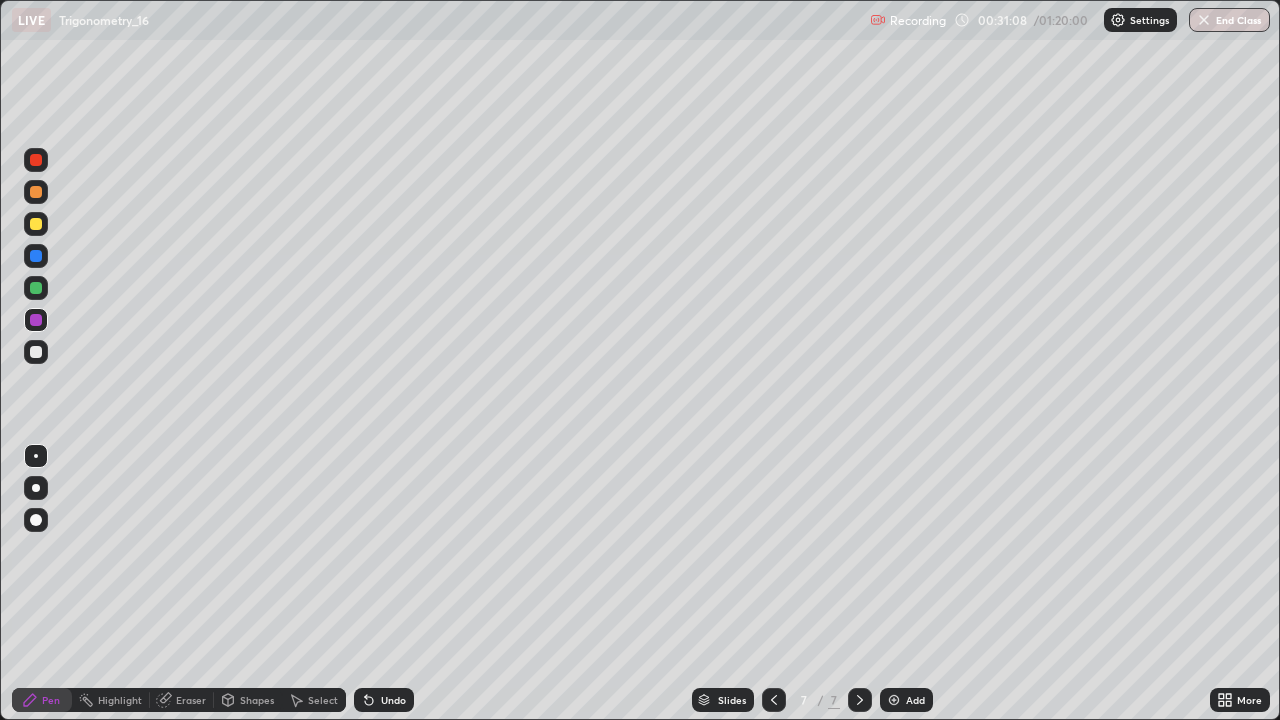 click at bounding box center [36, 288] 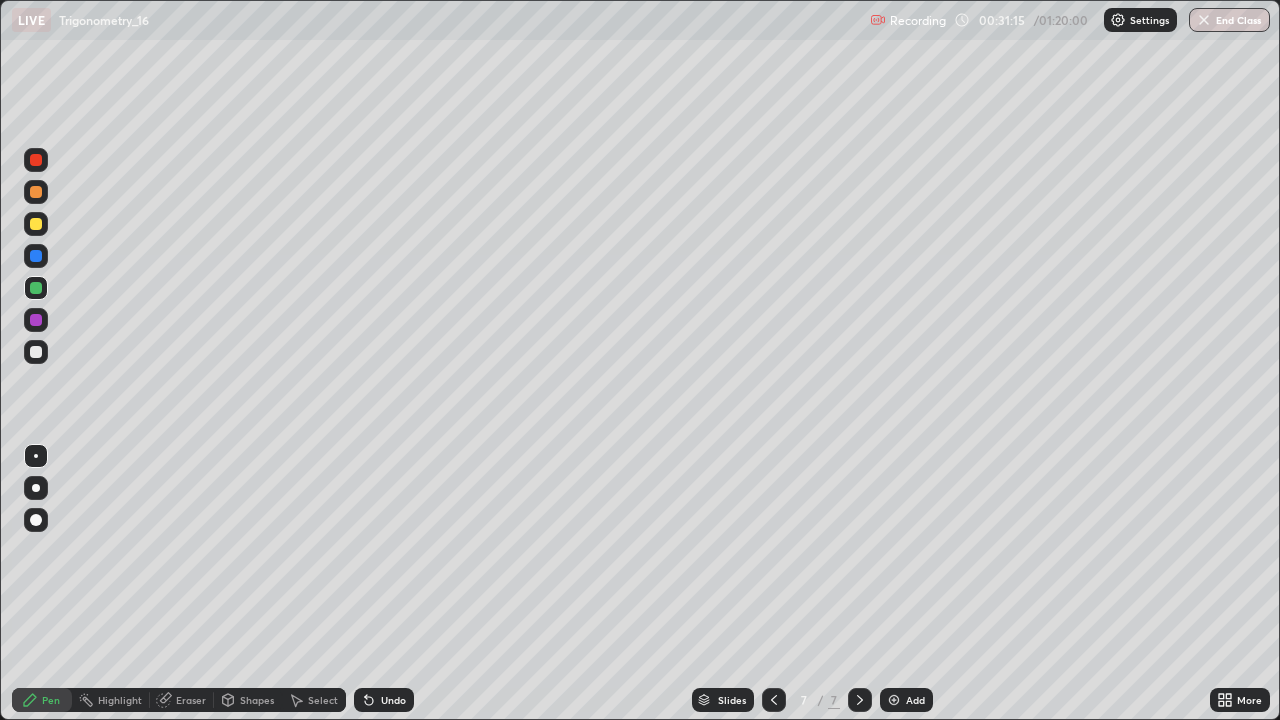 click on "Undo" at bounding box center (380, 700) 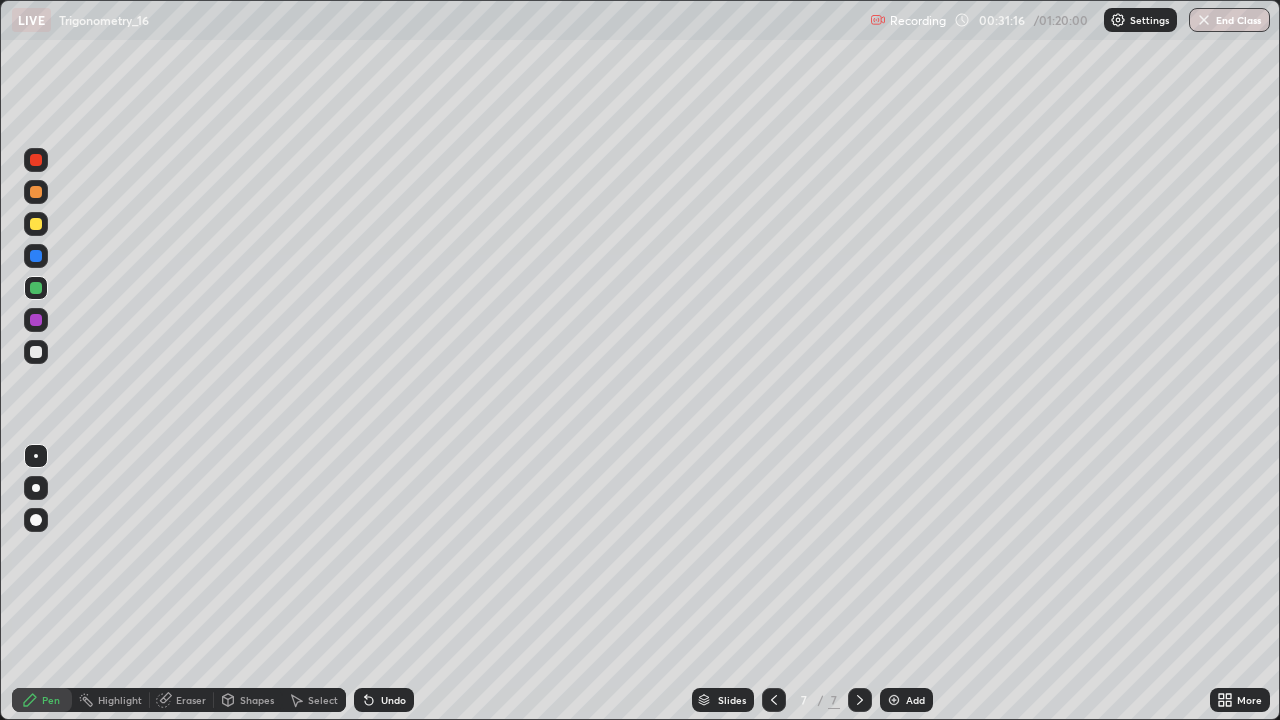 click at bounding box center (36, 256) 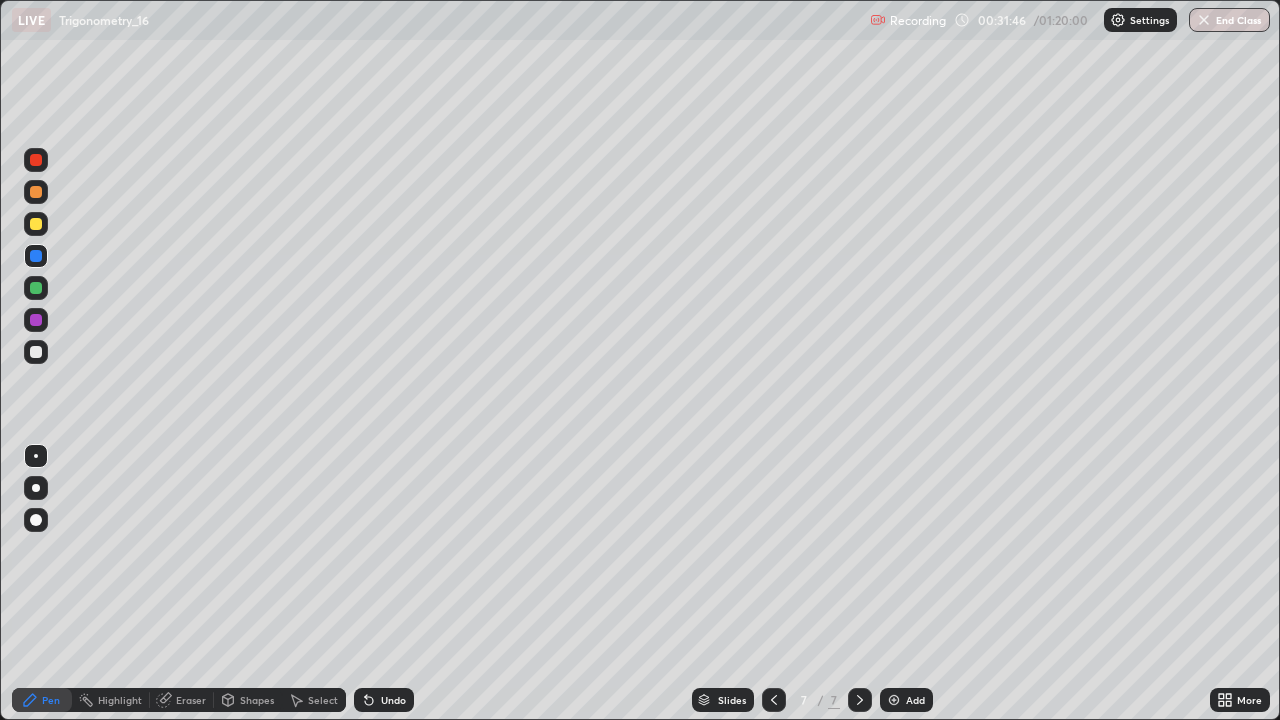 click at bounding box center (36, 520) 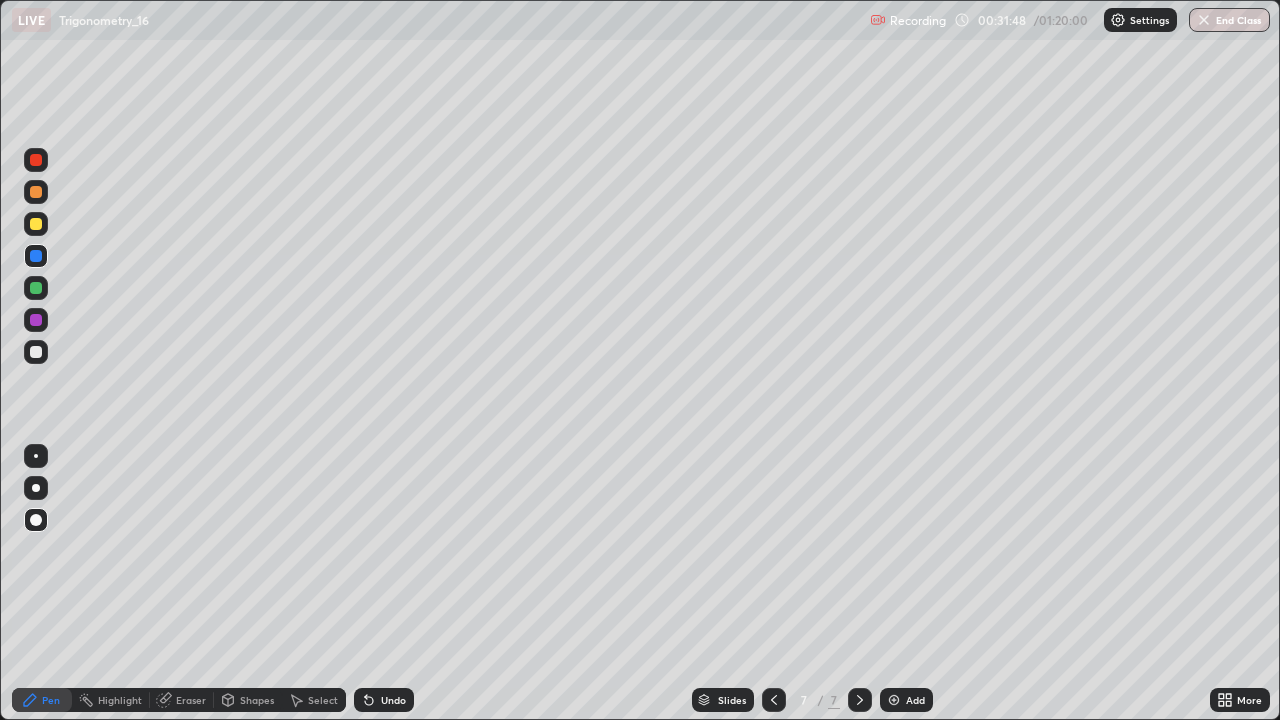 click on "Undo" at bounding box center [393, 700] 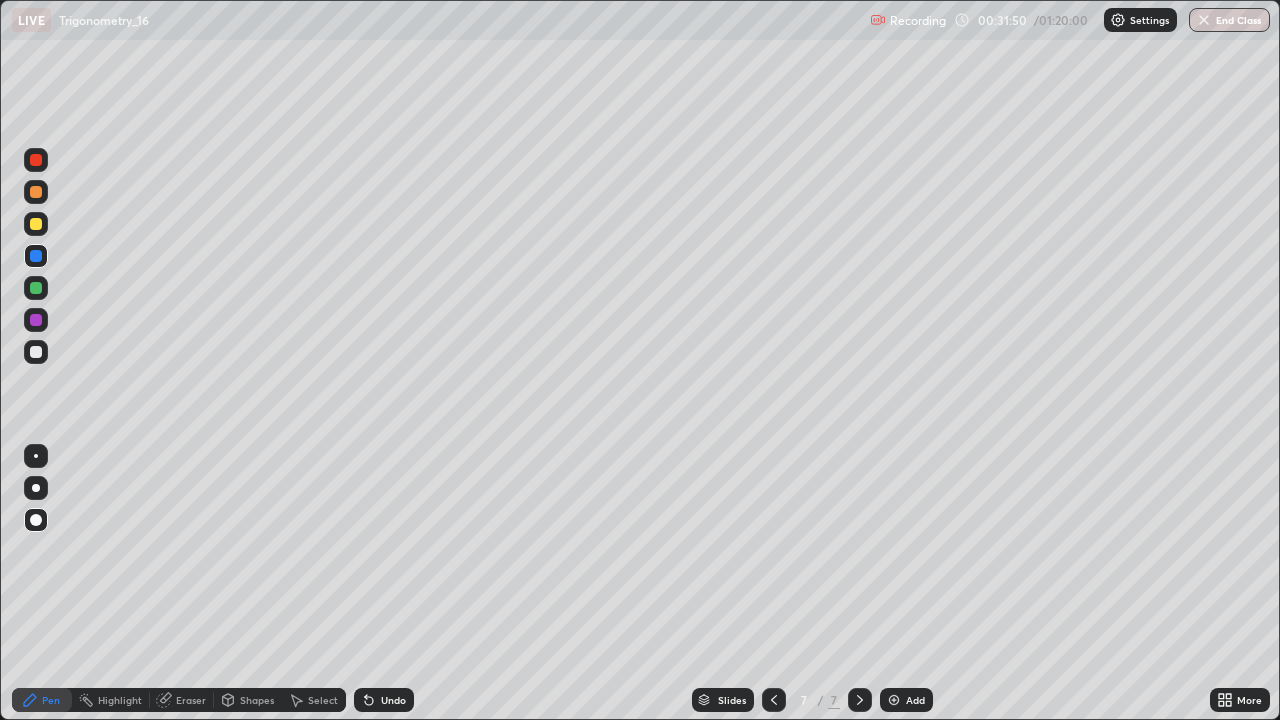 click at bounding box center [36, 456] 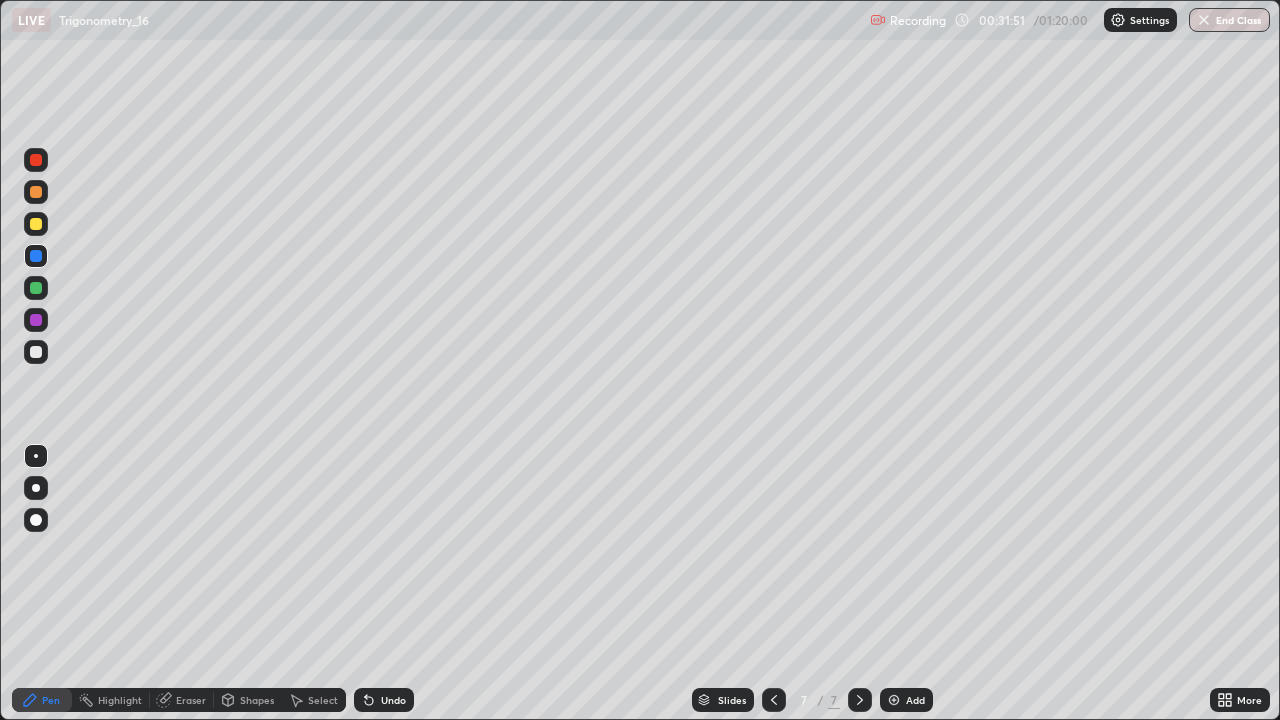 click at bounding box center [36, 352] 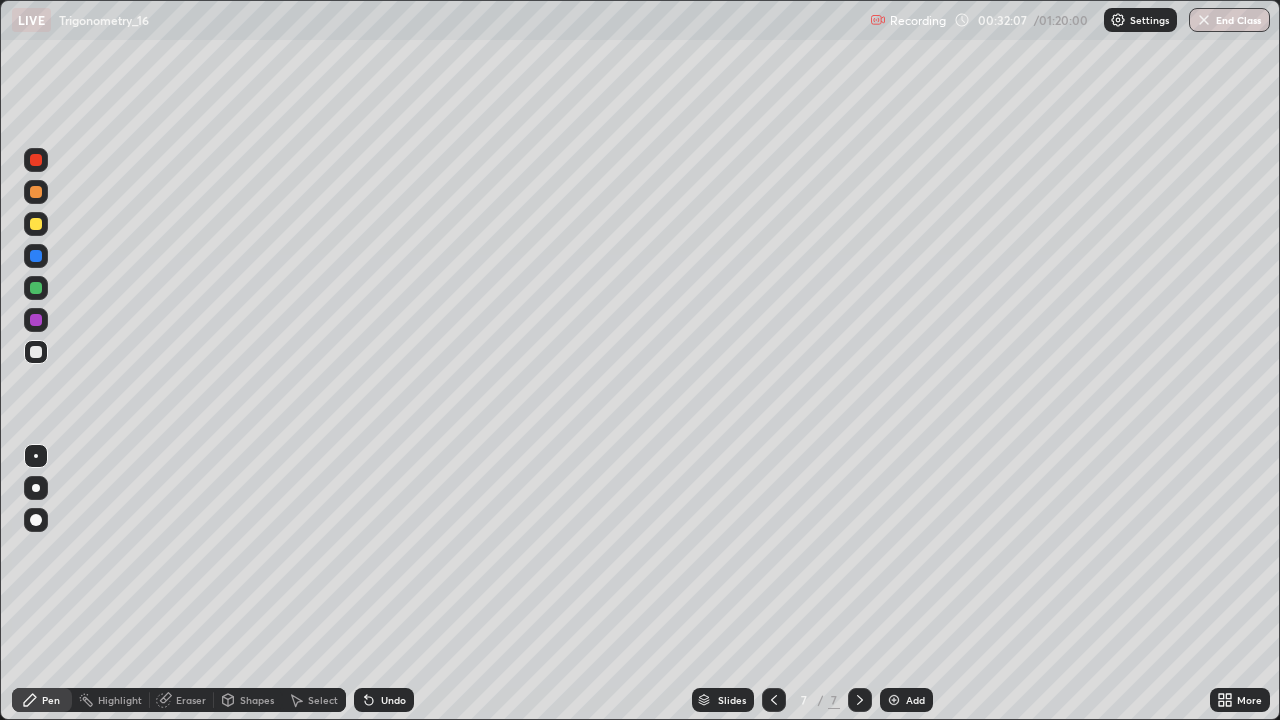 click on "Undo" at bounding box center (384, 700) 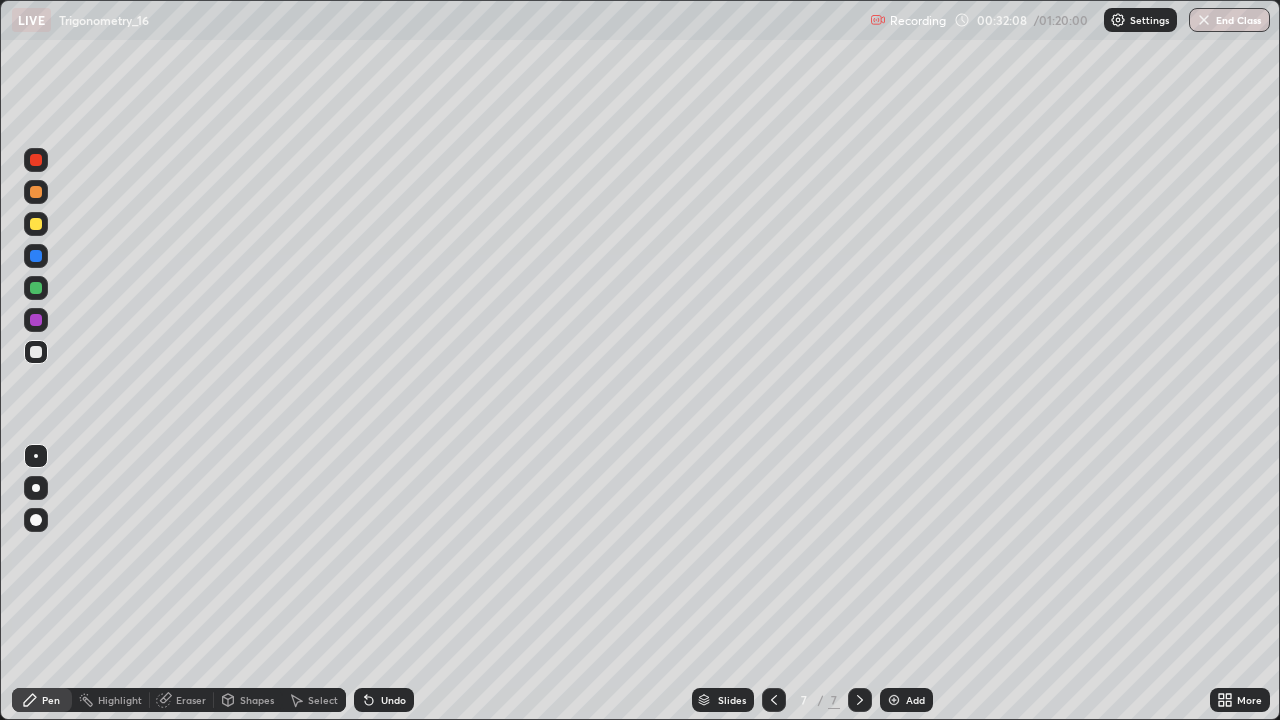 click on "Undo" at bounding box center (393, 700) 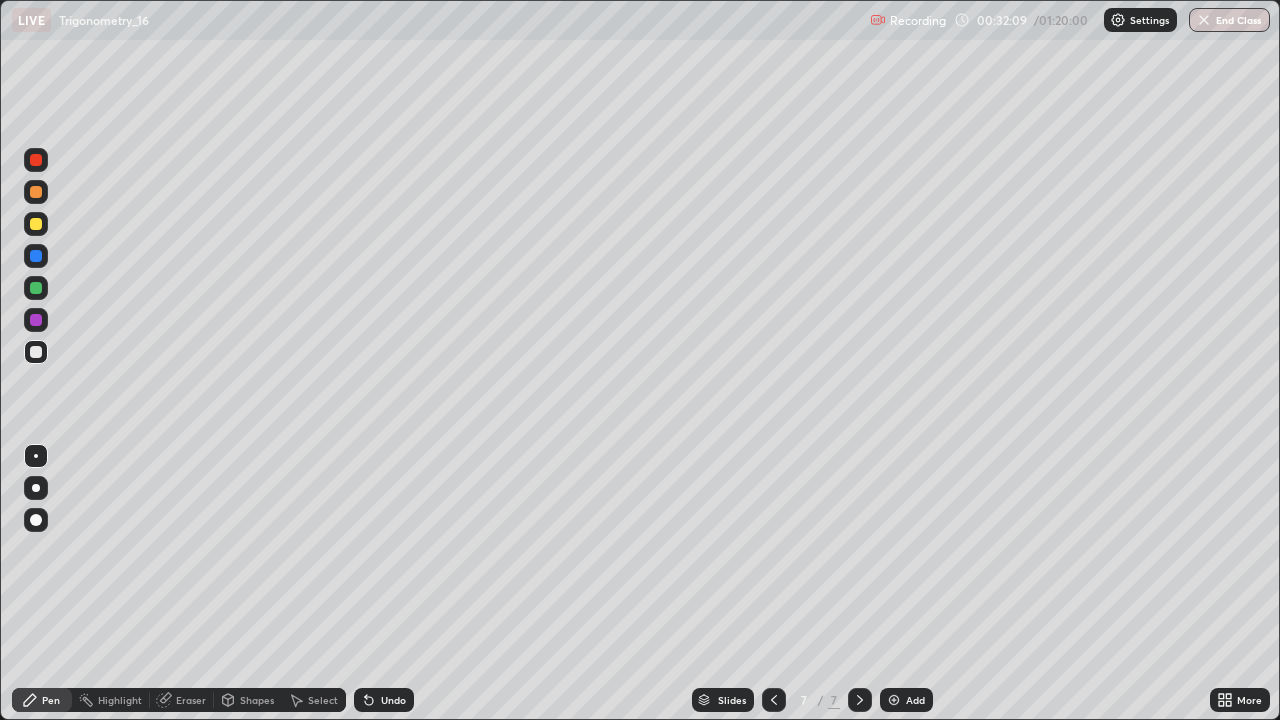 click on "Undo" at bounding box center [393, 700] 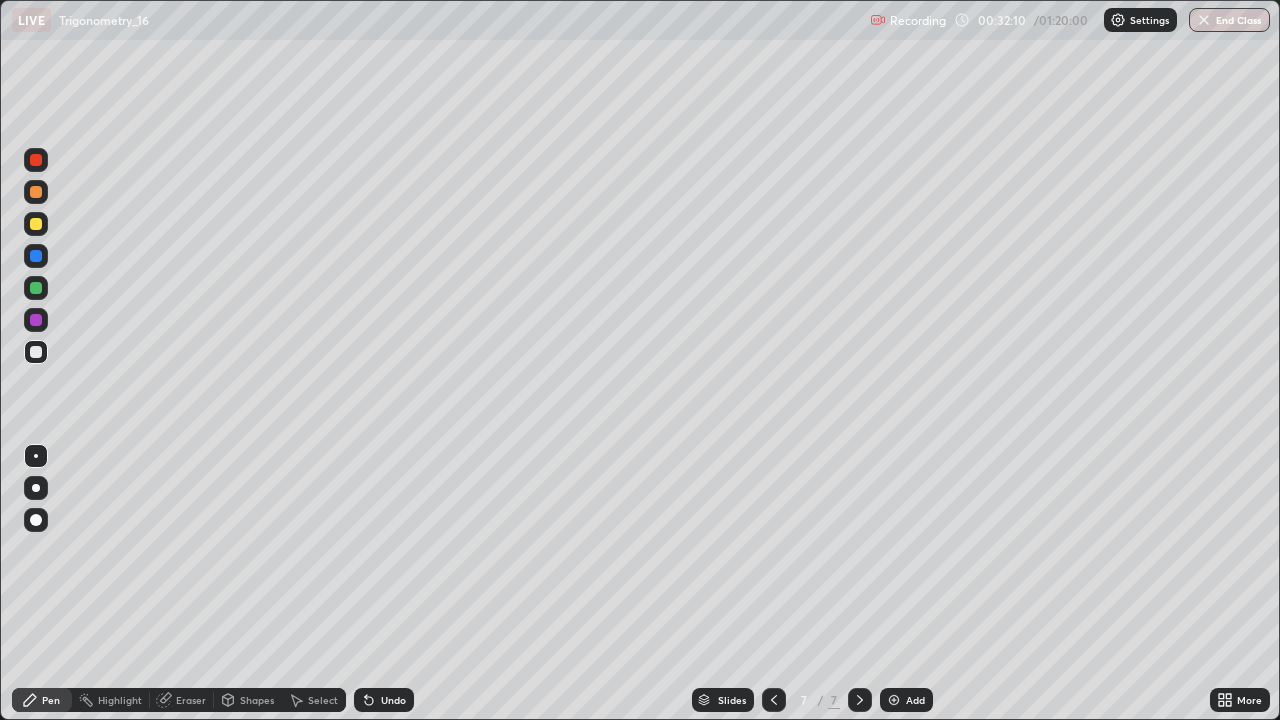 click on "Undo" at bounding box center [393, 700] 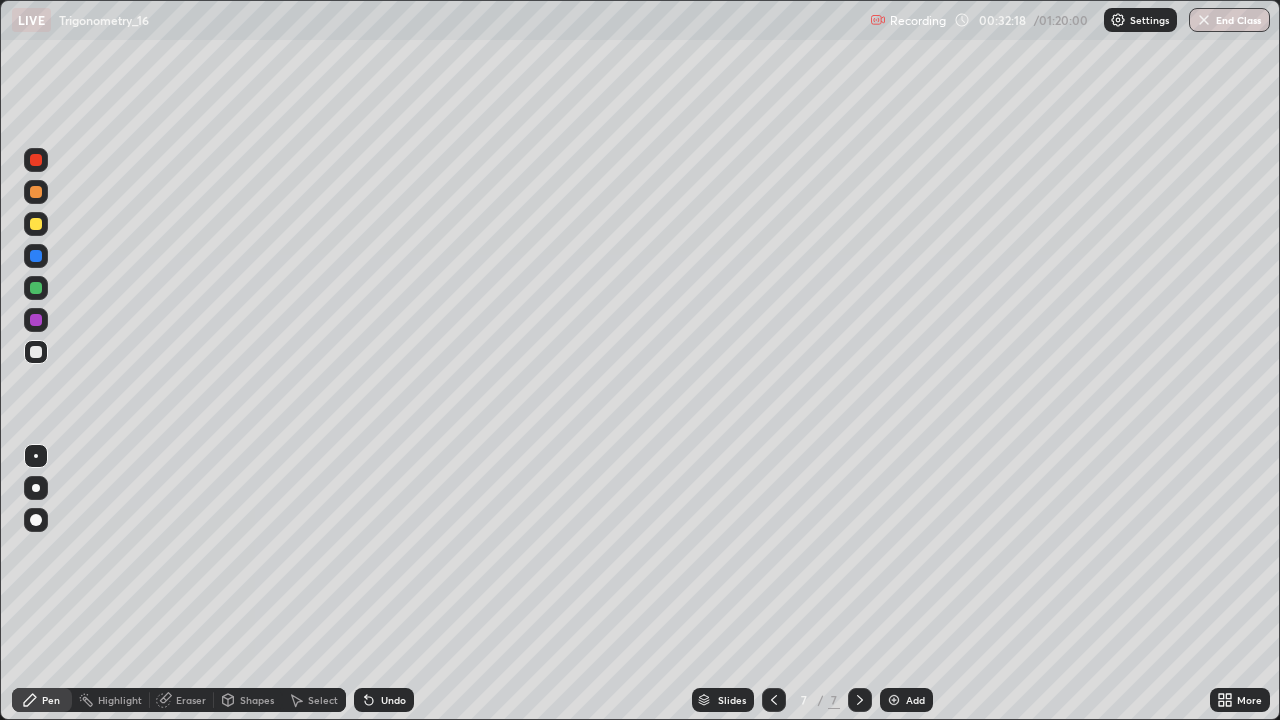 click on "Add" at bounding box center (915, 700) 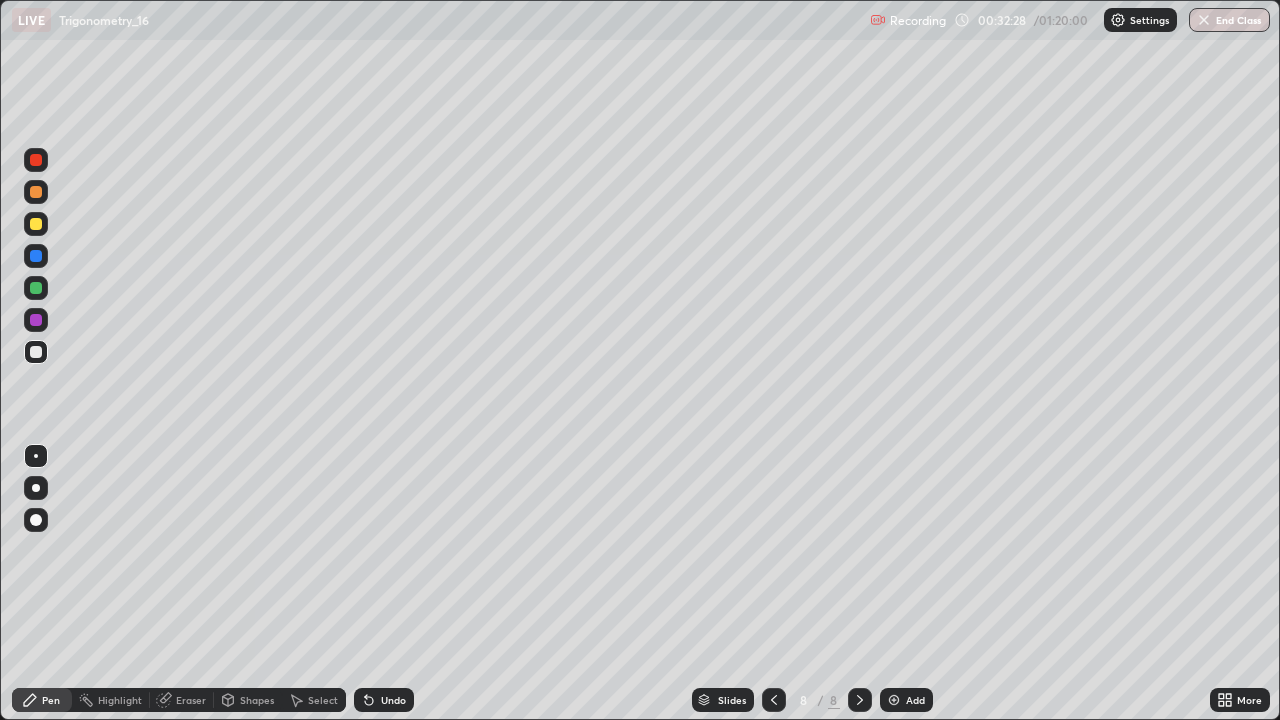 click 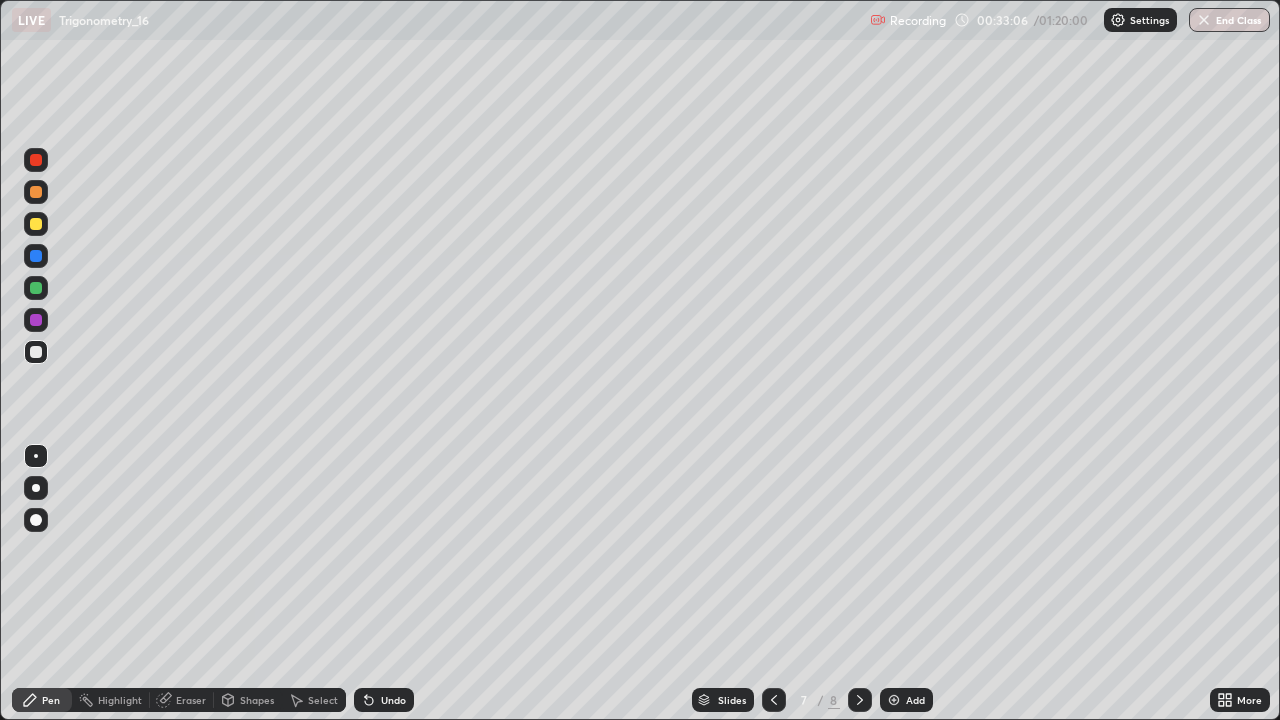 click 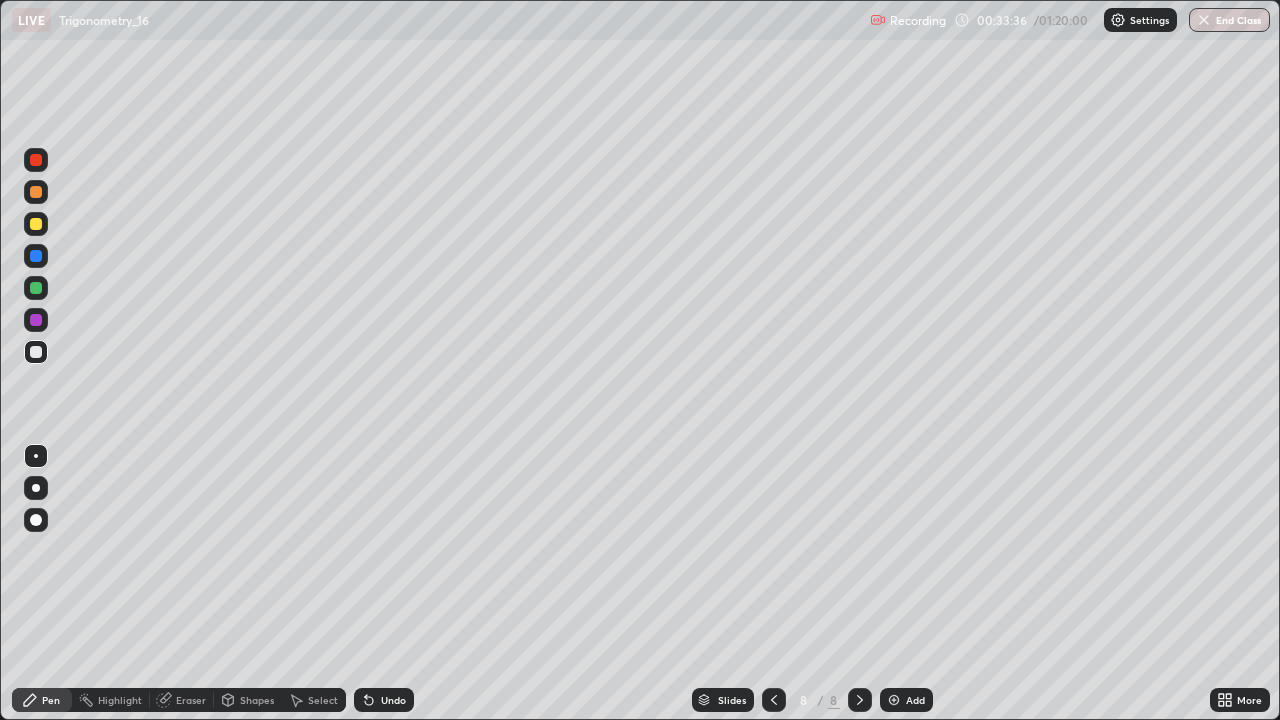click 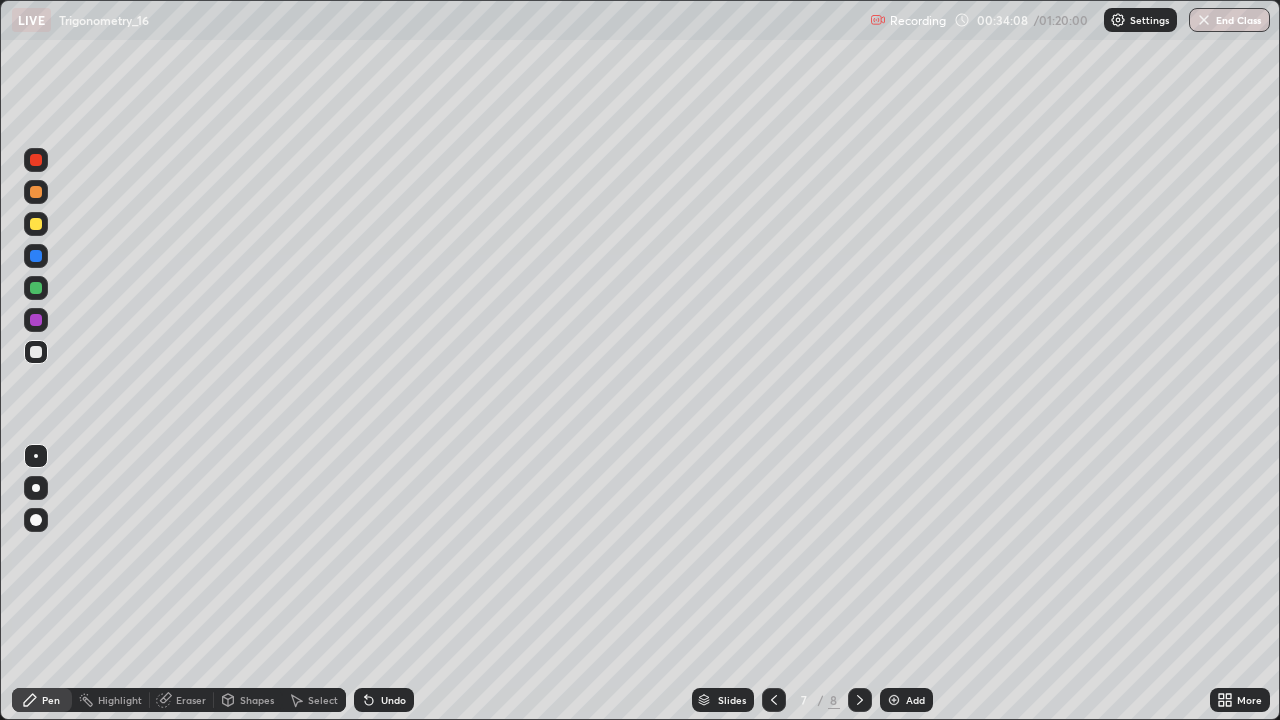 click at bounding box center [36, 288] 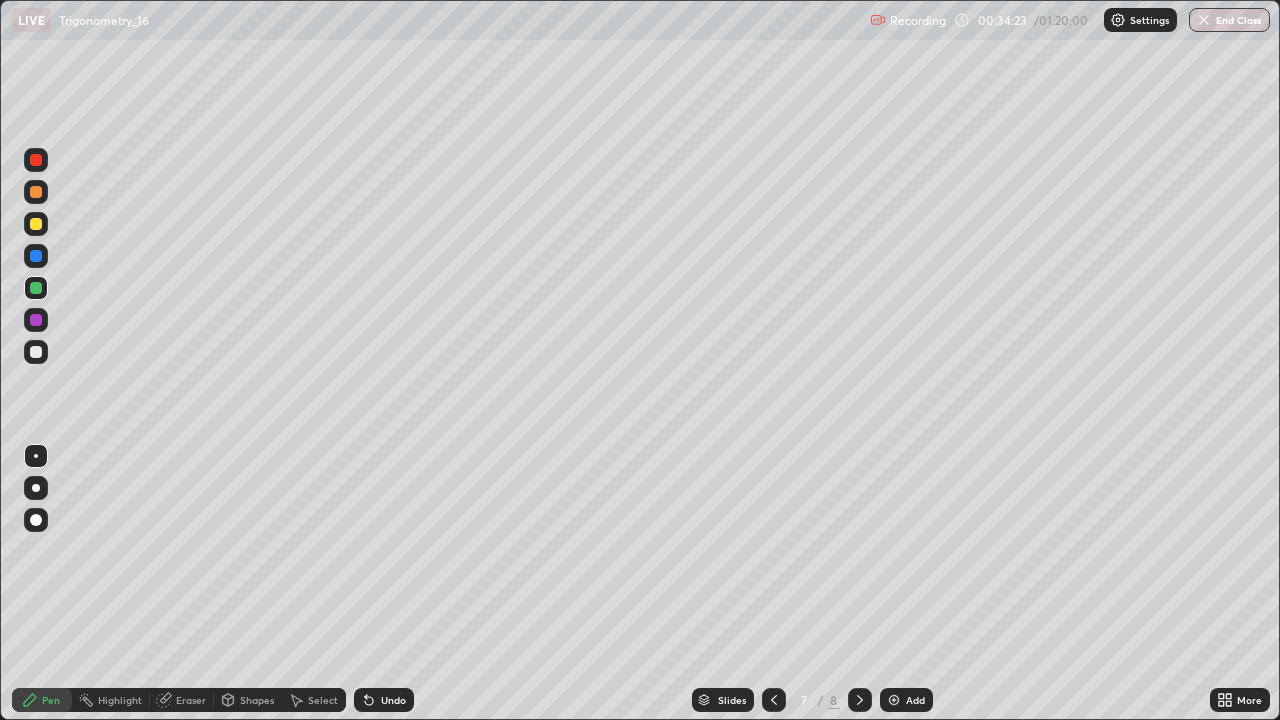 click at bounding box center (860, 700) 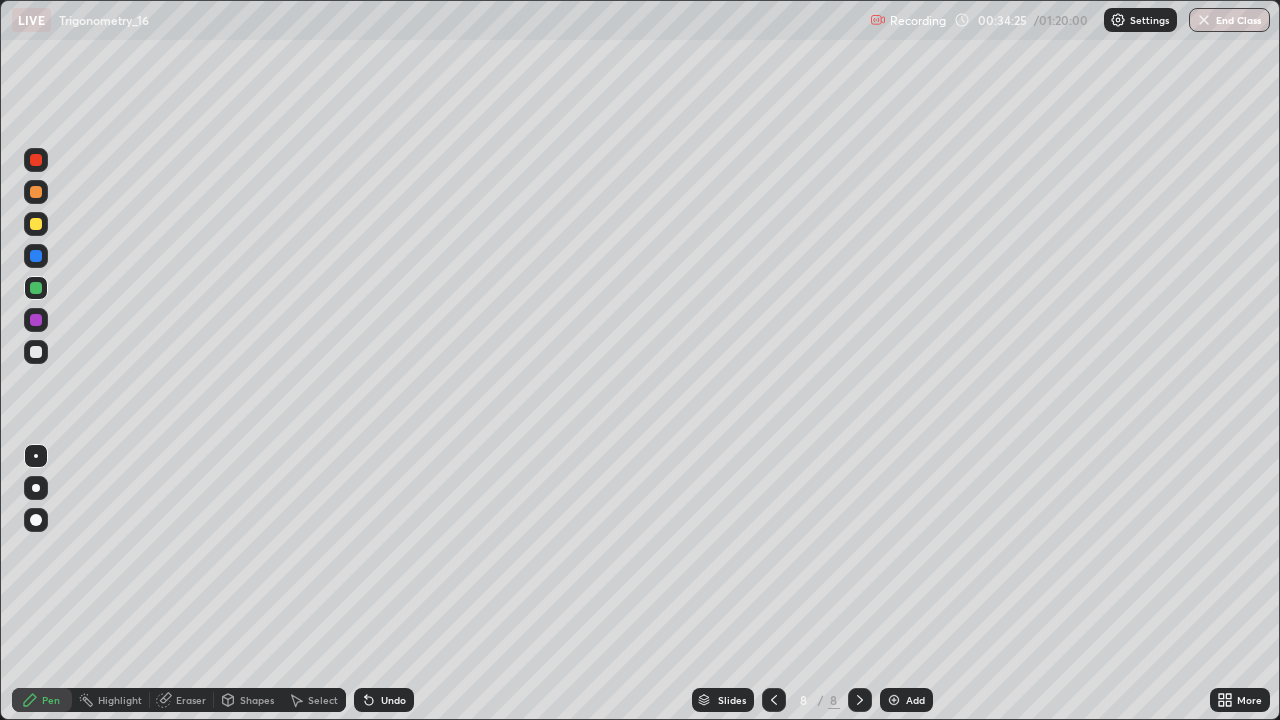 click at bounding box center (36, 352) 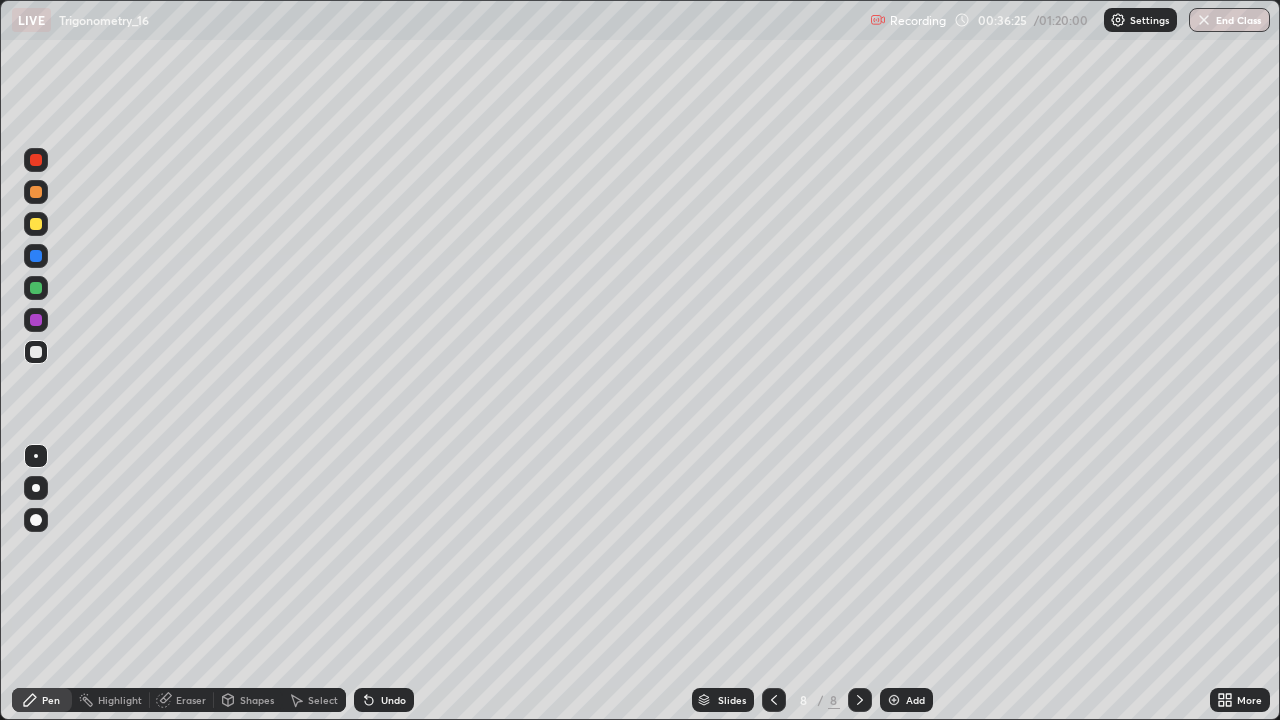 click on "Undo" at bounding box center [393, 700] 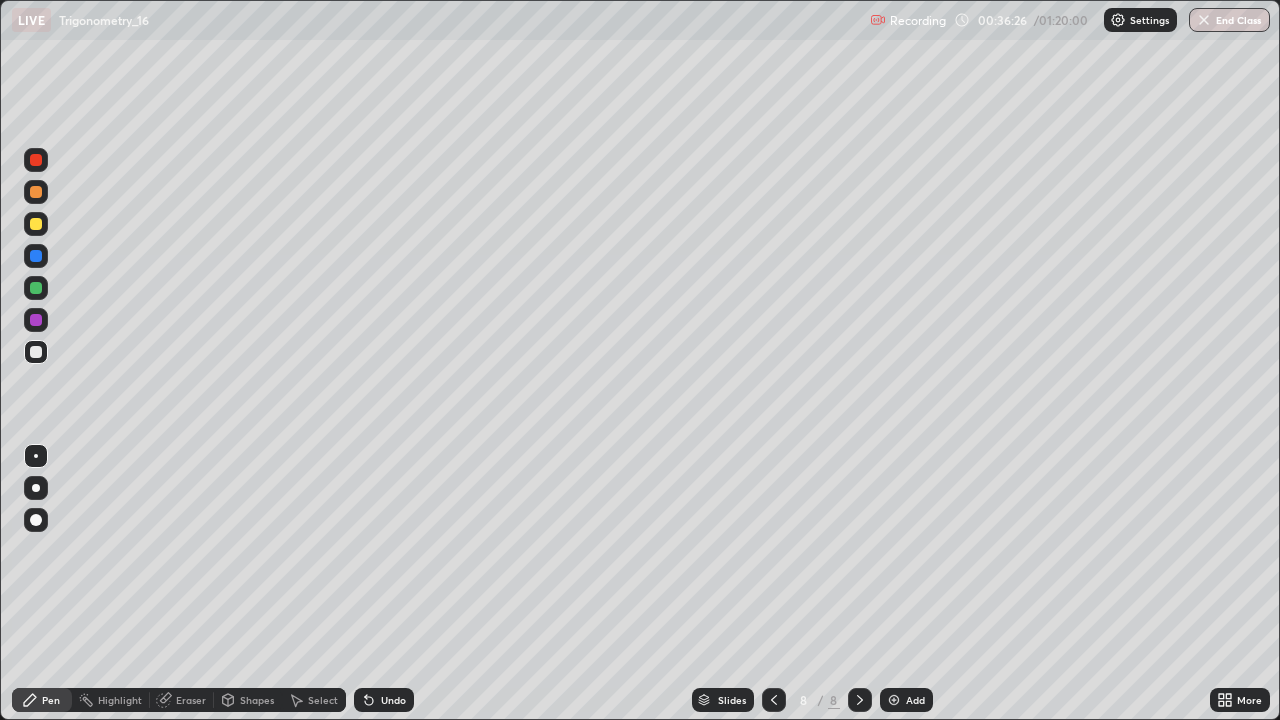 click on "Undo" at bounding box center [393, 700] 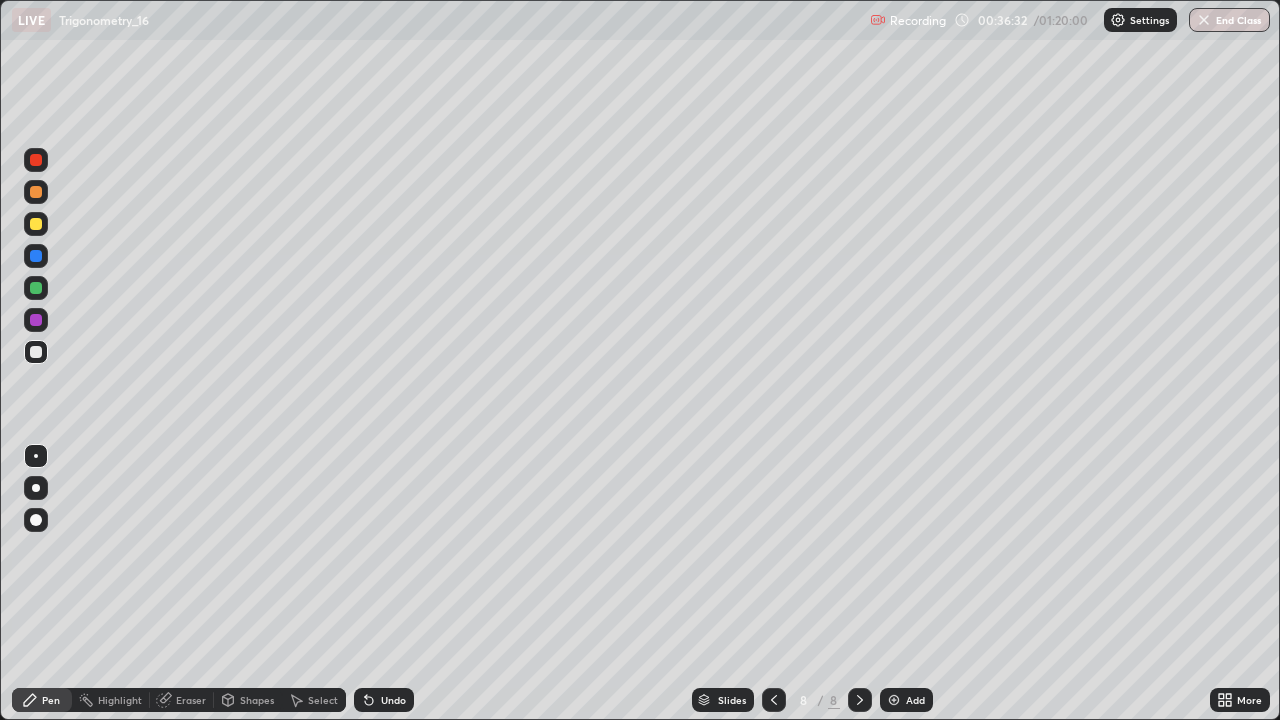 click on "Undo" at bounding box center [393, 700] 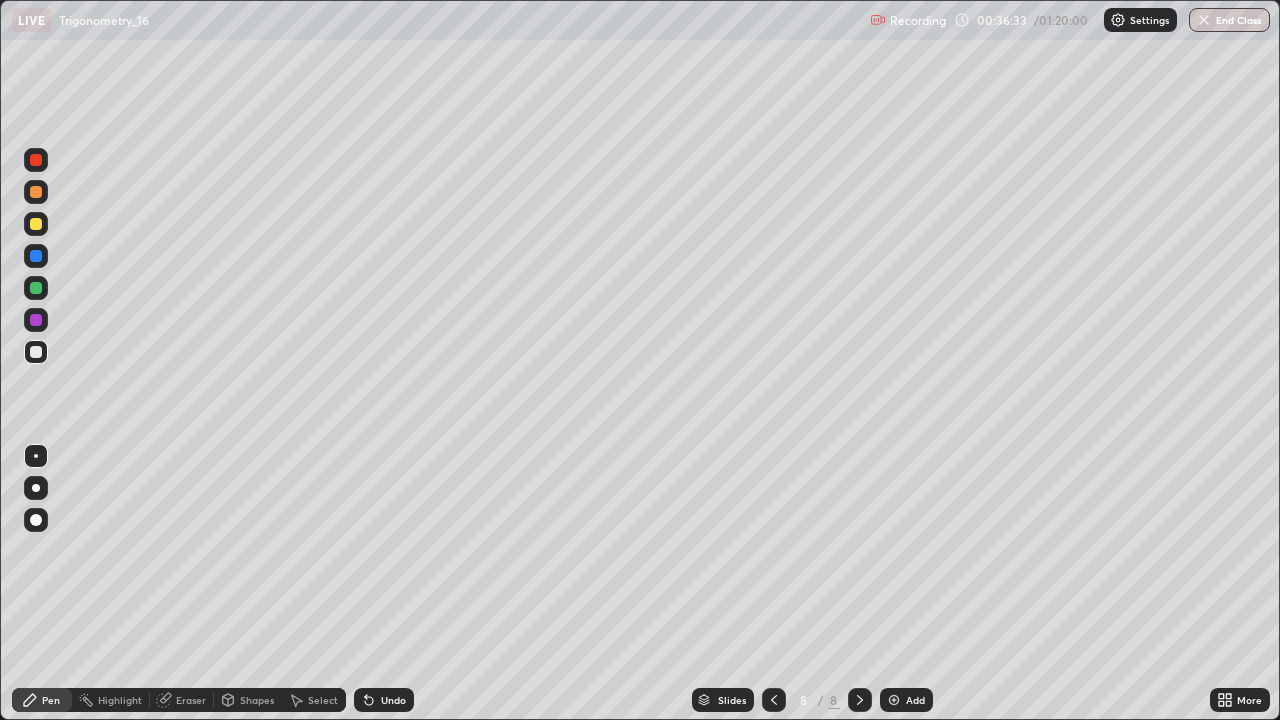 click on "Undo" at bounding box center (393, 700) 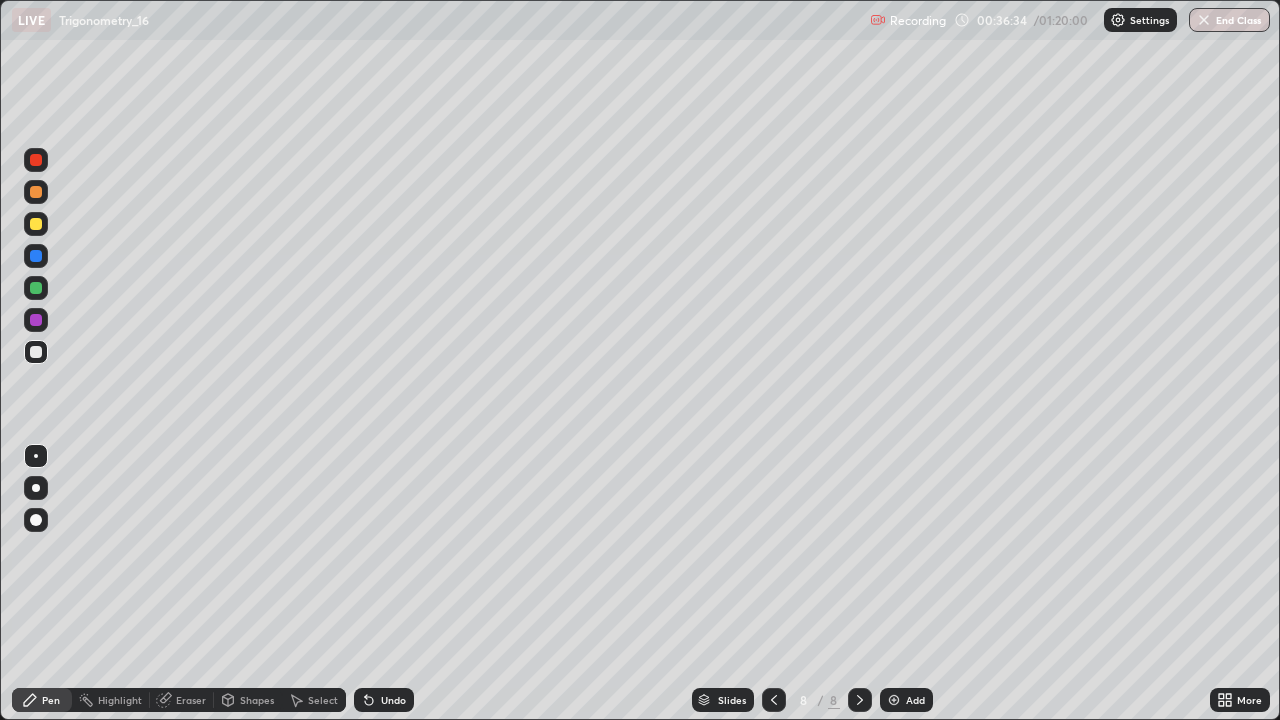 click on "Undo" at bounding box center (393, 700) 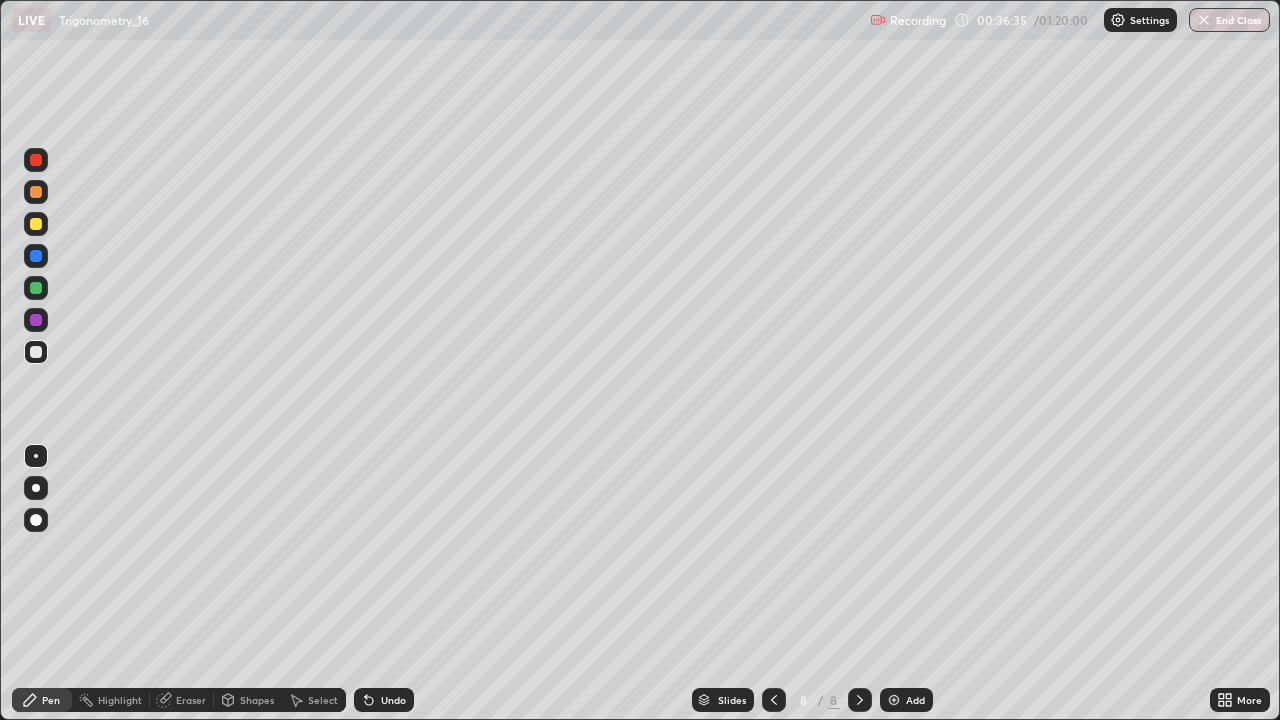 click on "Undo" at bounding box center [393, 700] 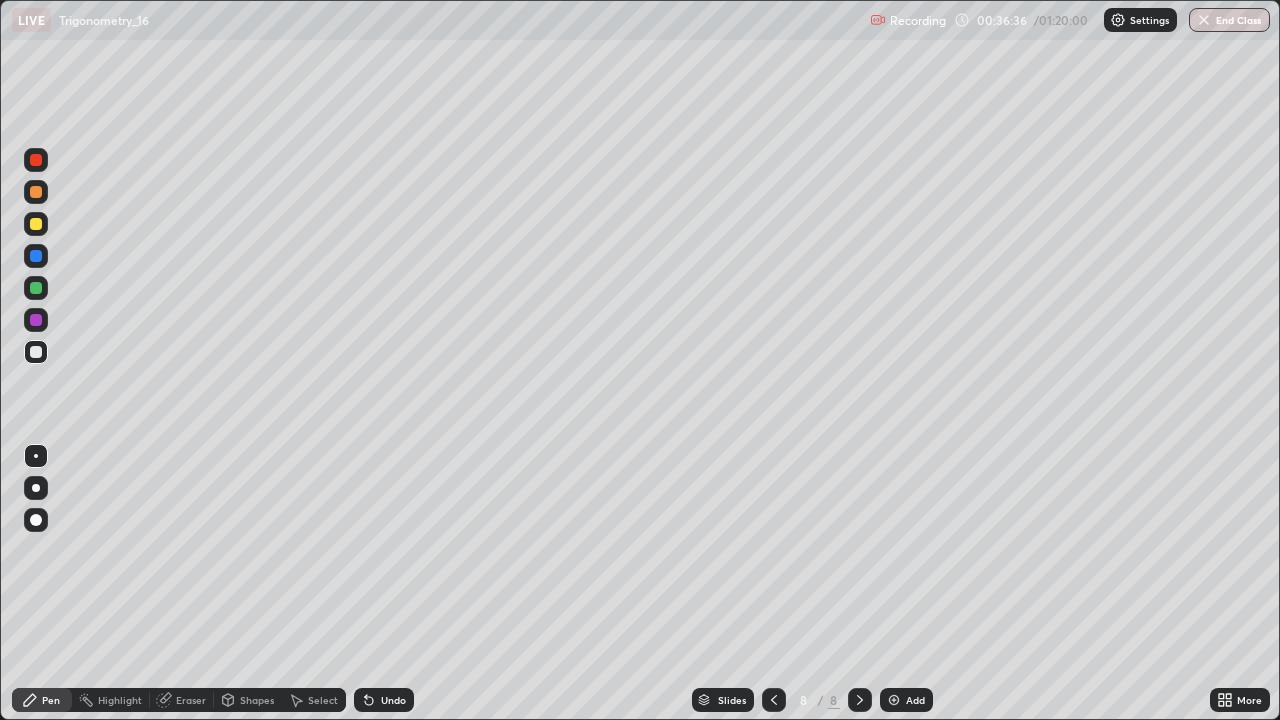 click on "Undo" at bounding box center (393, 700) 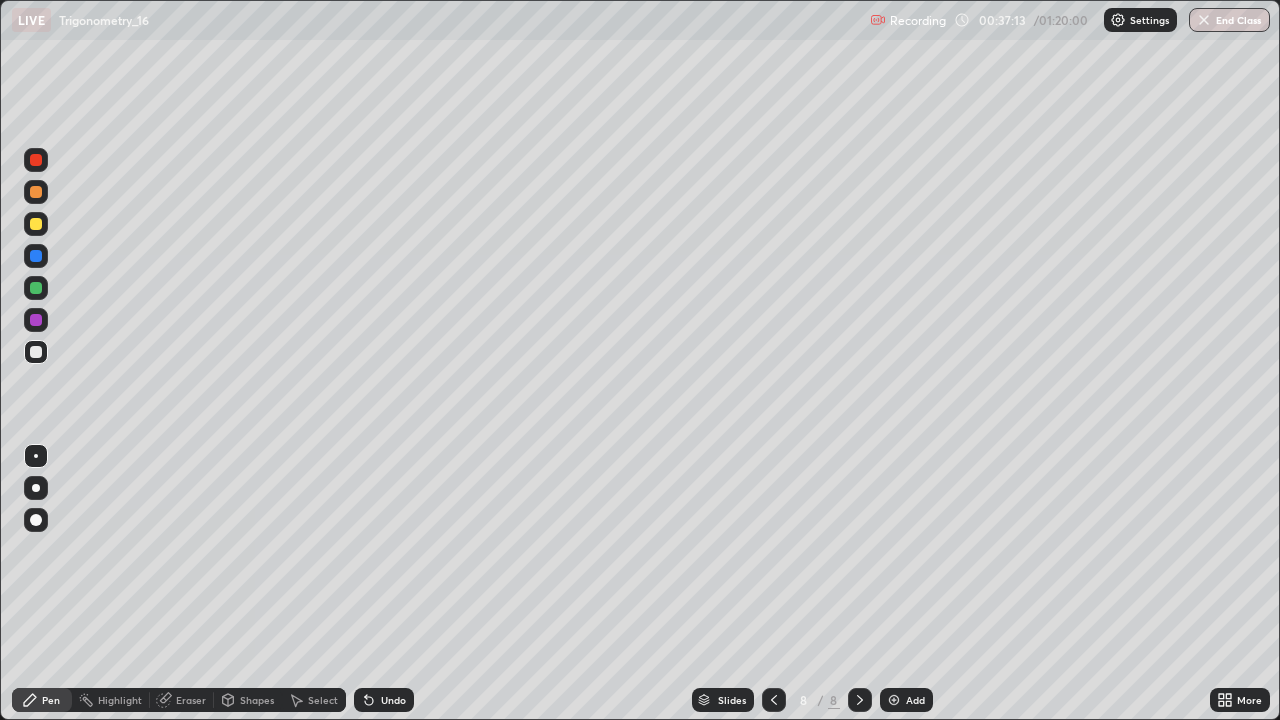 click on "Select" at bounding box center (323, 700) 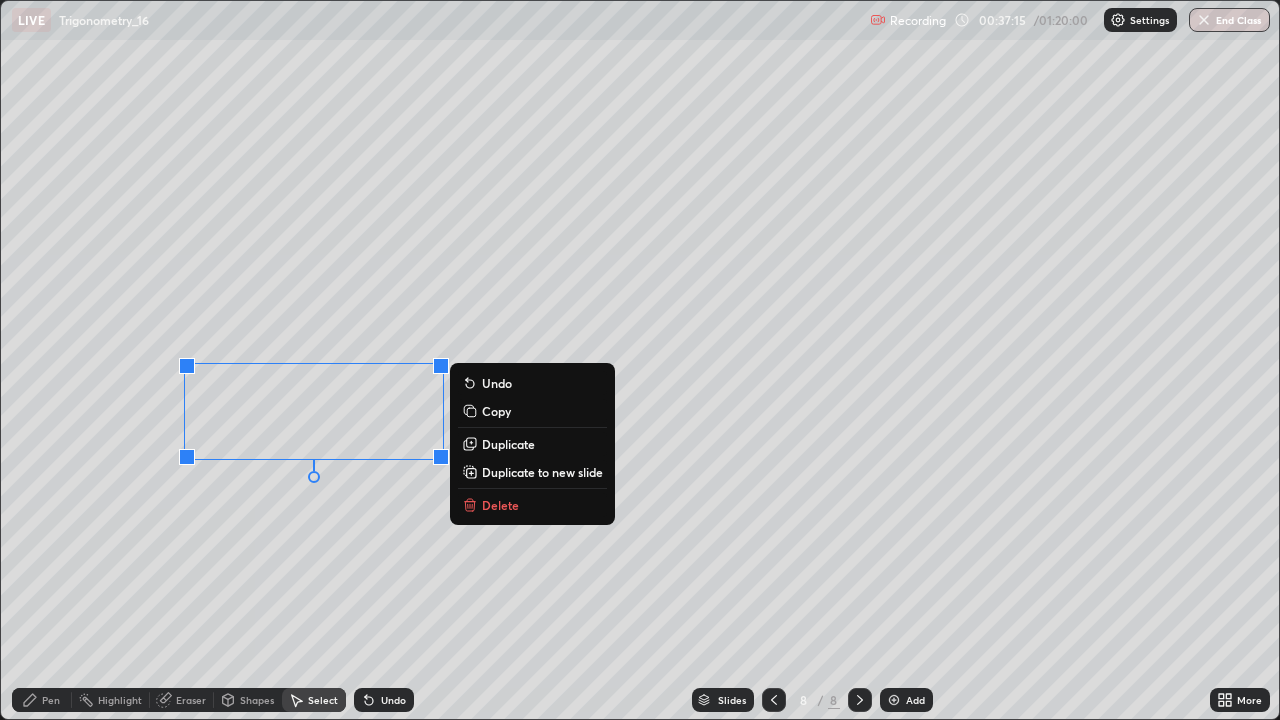 click on "Delete" at bounding box center [500, 505] 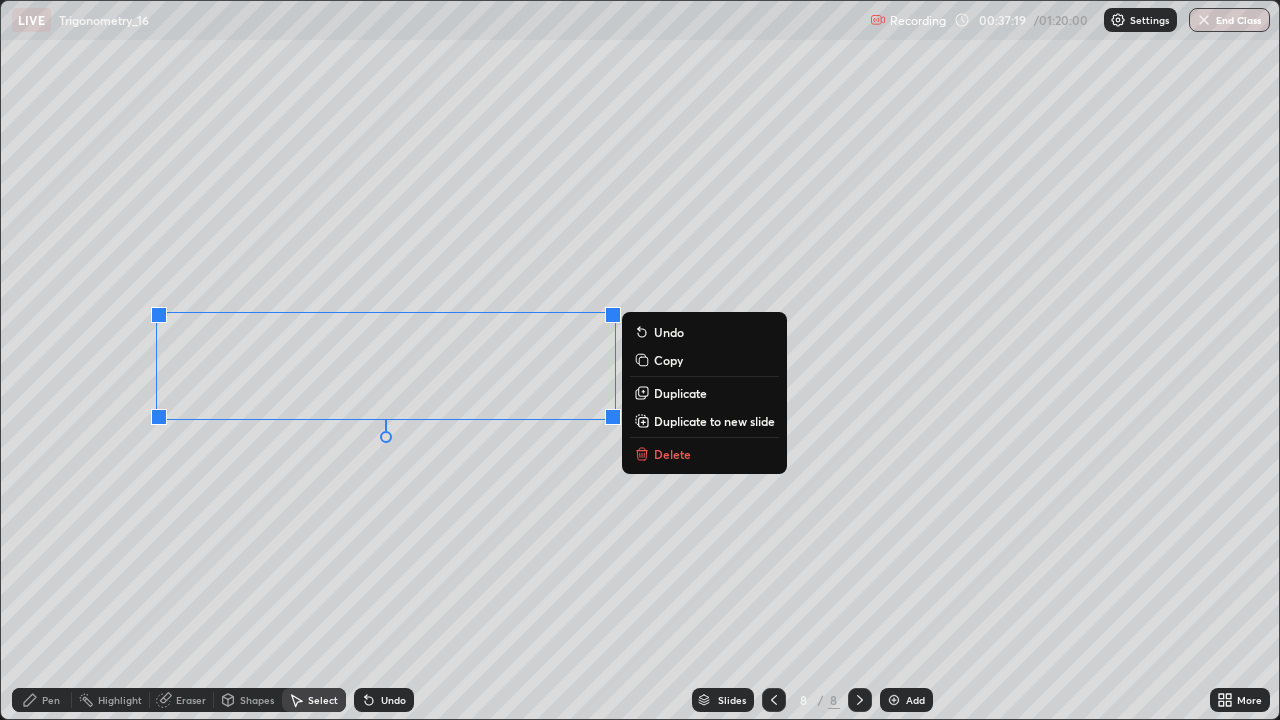 click on "Pen" at bounding box center (42, 700) 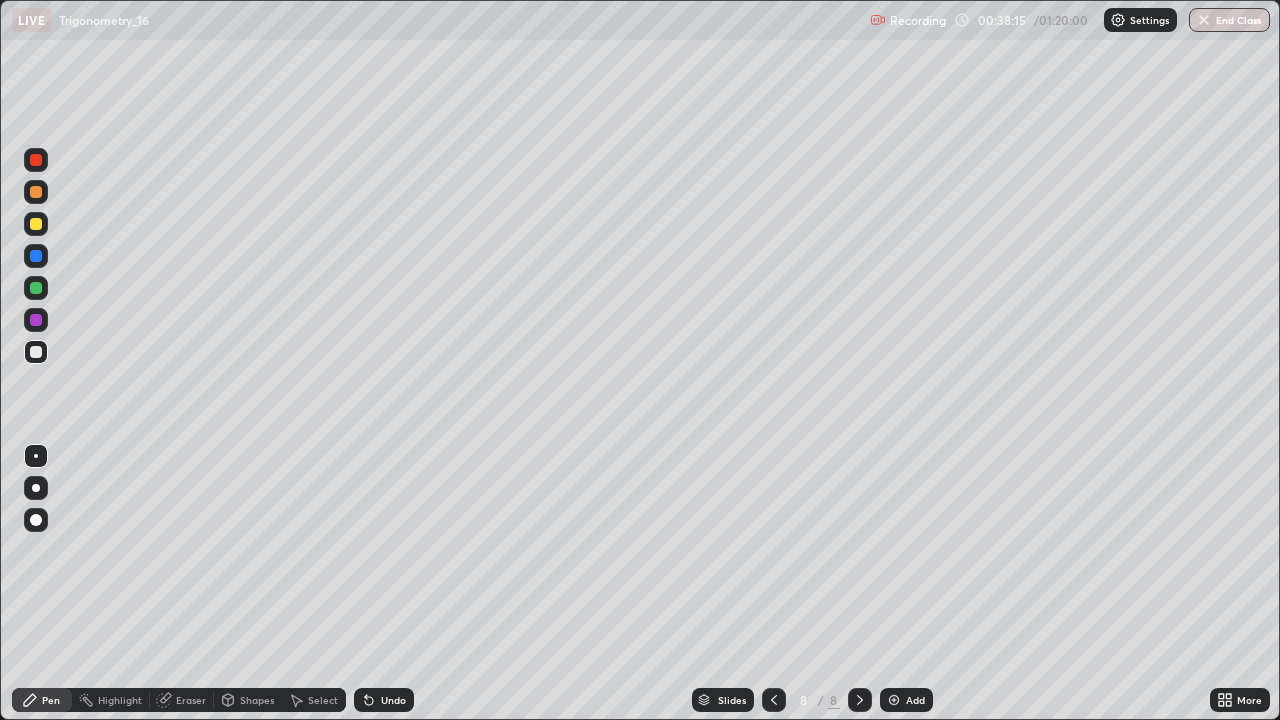 click on "Select" at bounding box center (323, 700) 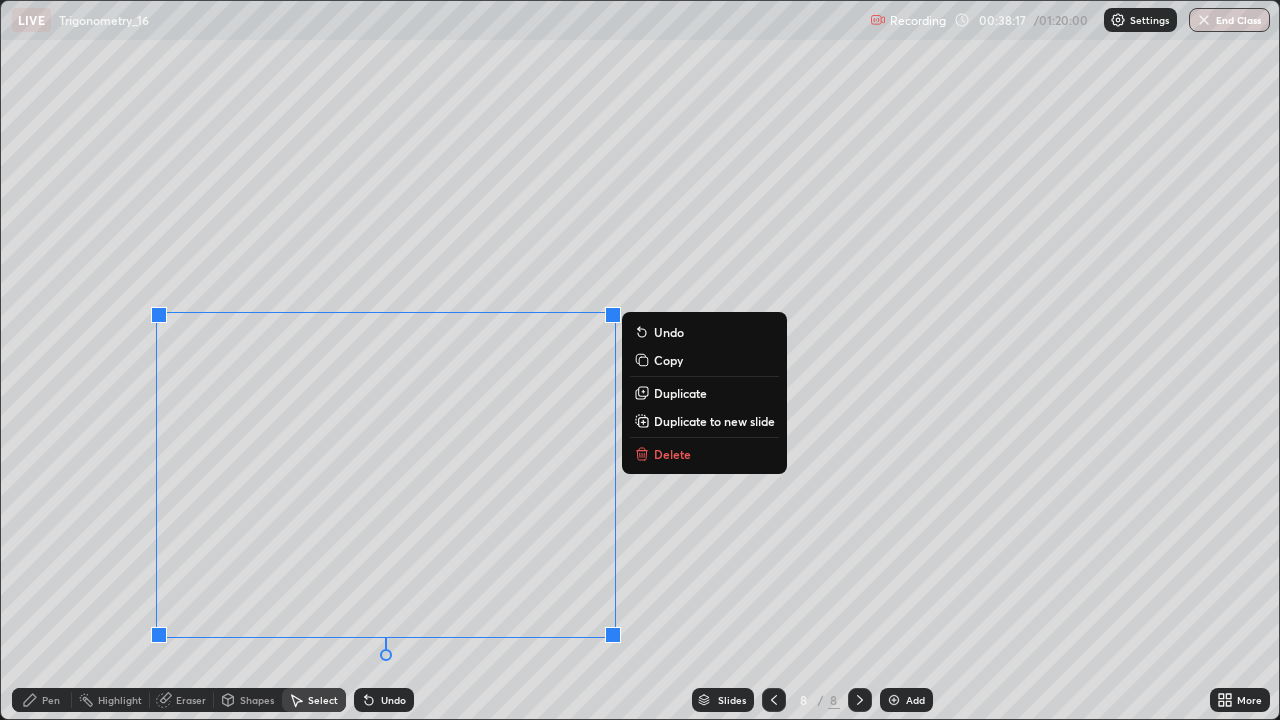 click on "Delete" at bounding box center [704, 454] 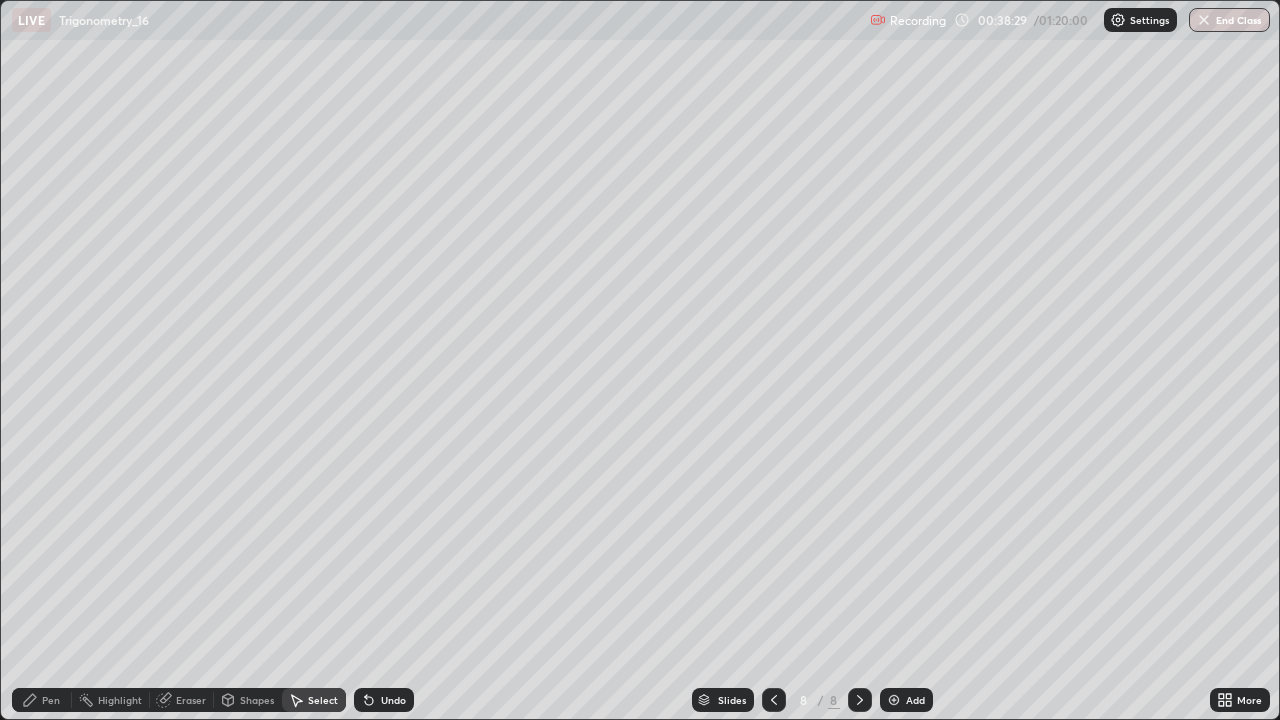 click on "0 ° Undo Copy Duplicate Duplicate to new slide Delete" at bounding box center (640, 360) 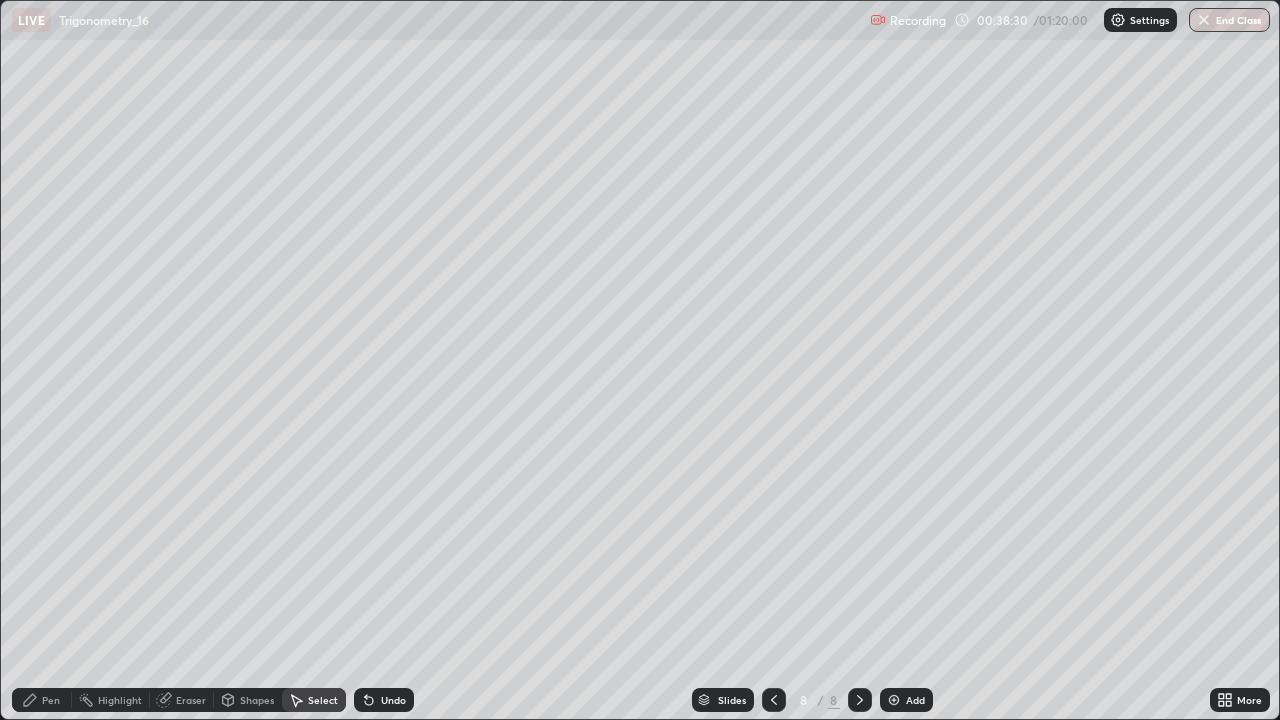 click 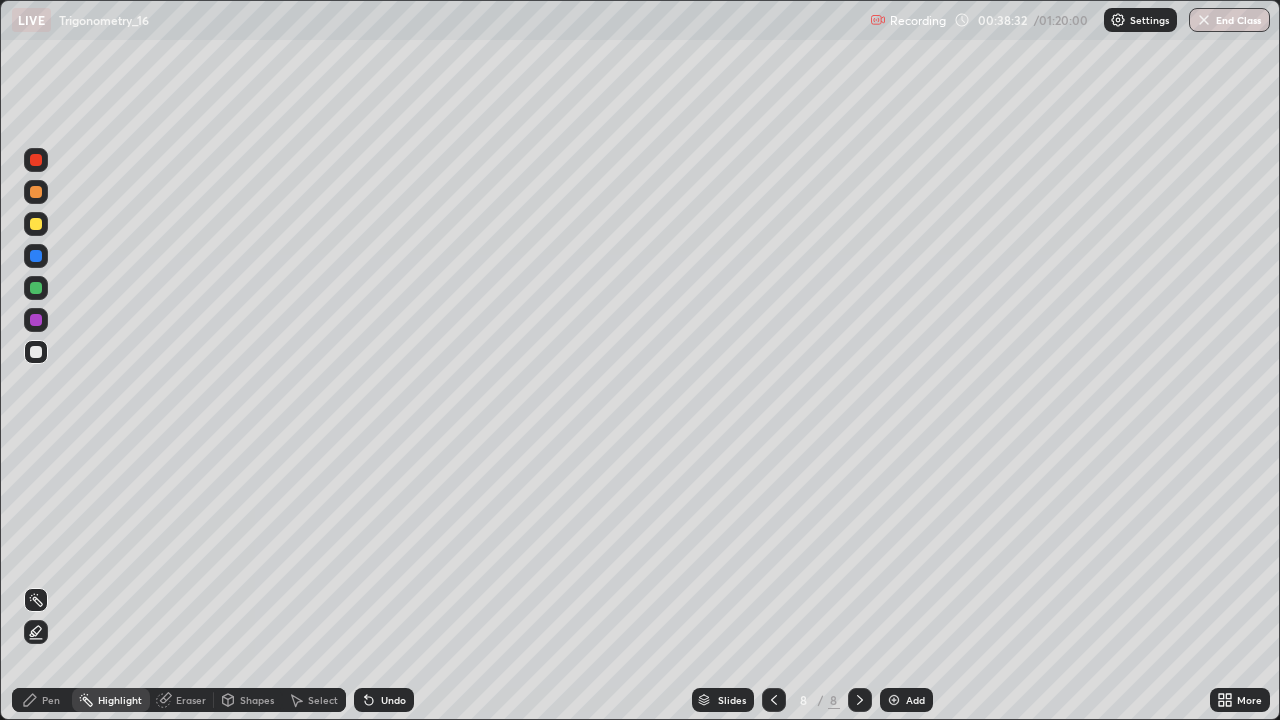 click on "Undo" at bounding box center [384, 700] 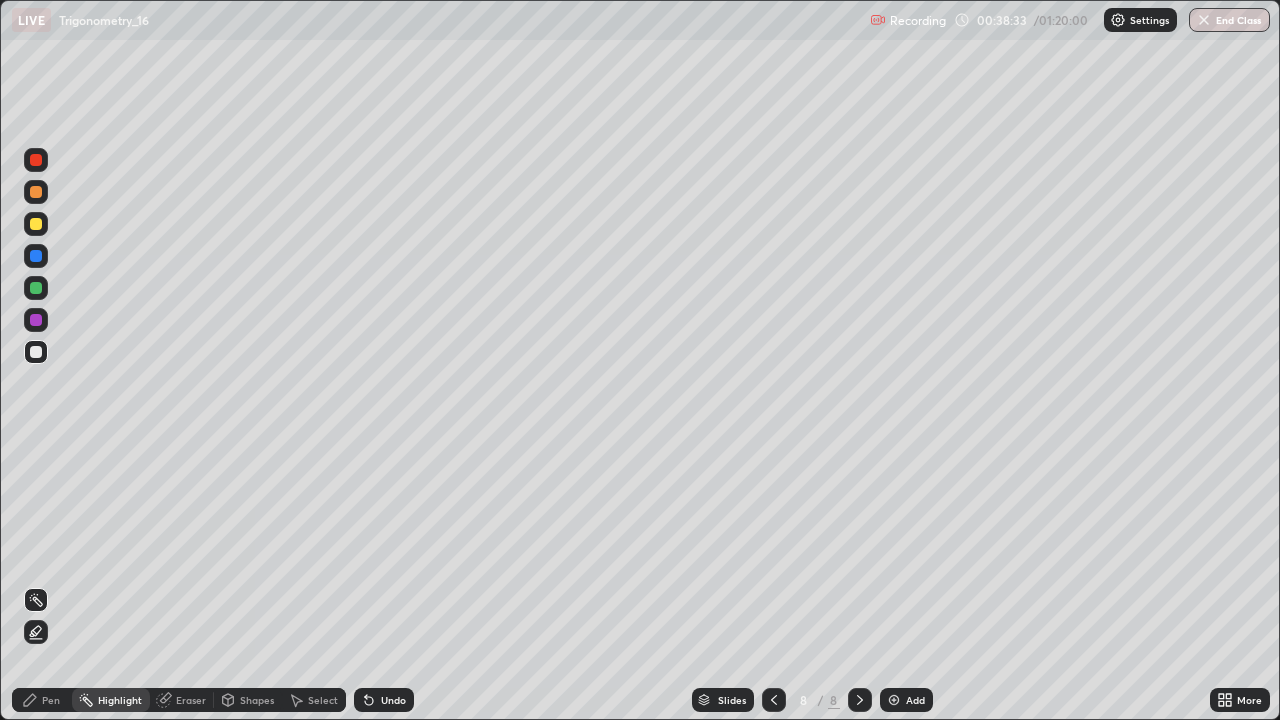 click on "Pen" at bounding box center [42, 700] 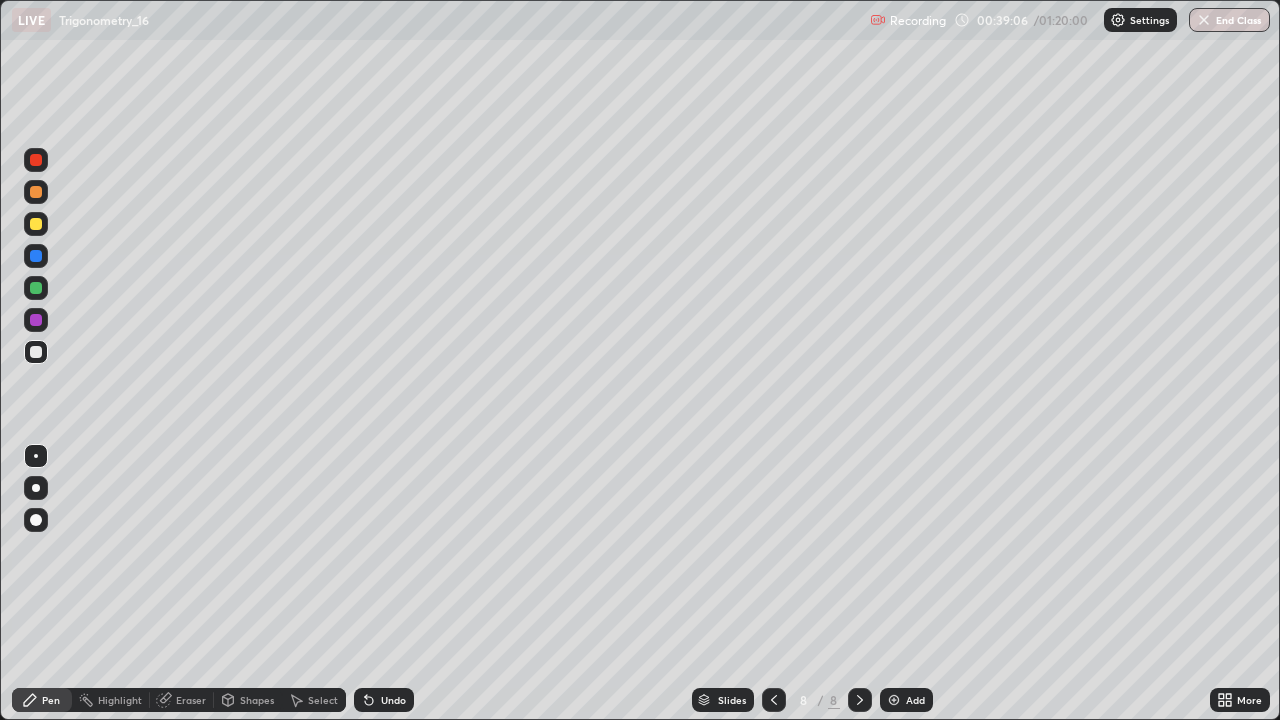 click on "Undo" at bounding box center (384, 700) 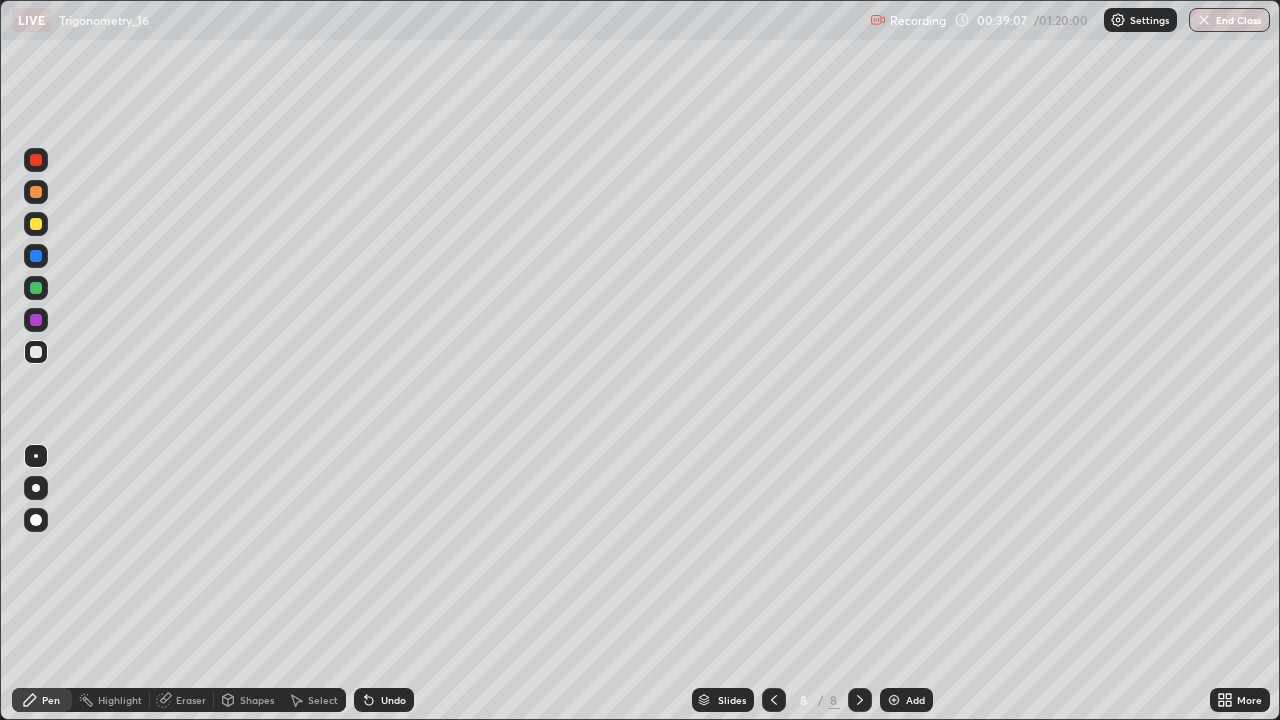 click on "Undo" at bounding box center (384, 700) 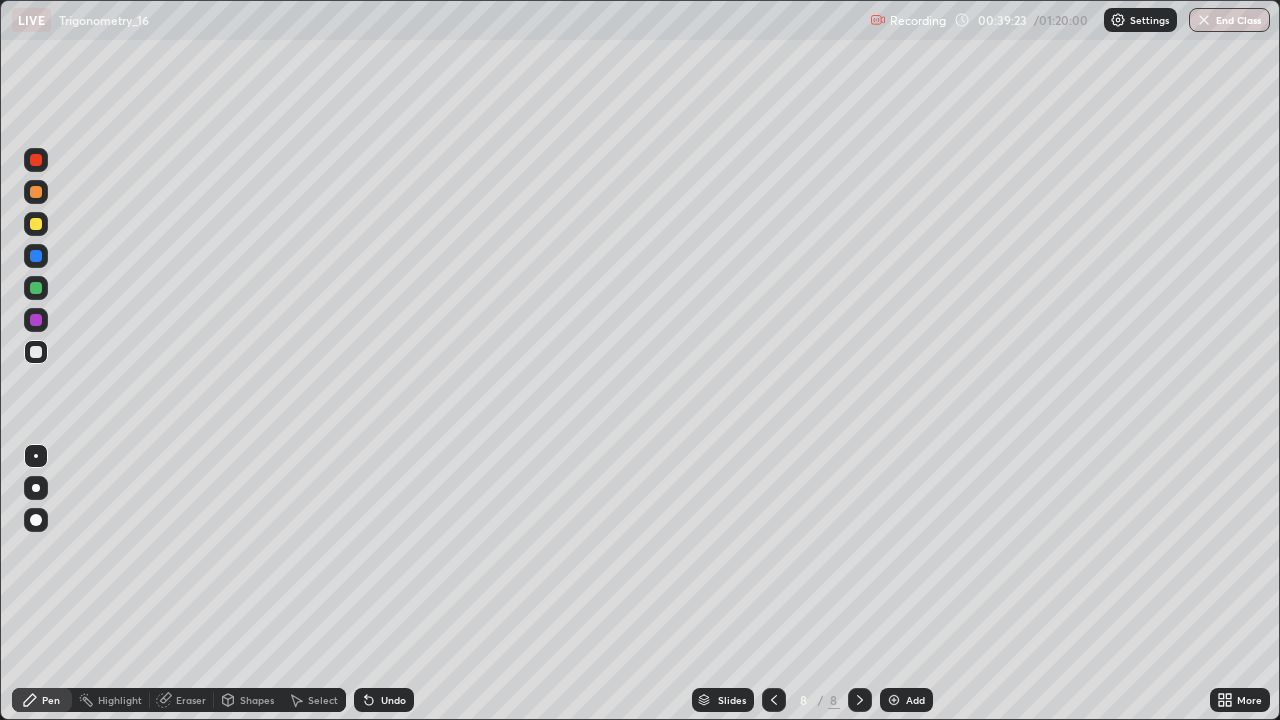 click on "Select" at bounding box center [323, 700] 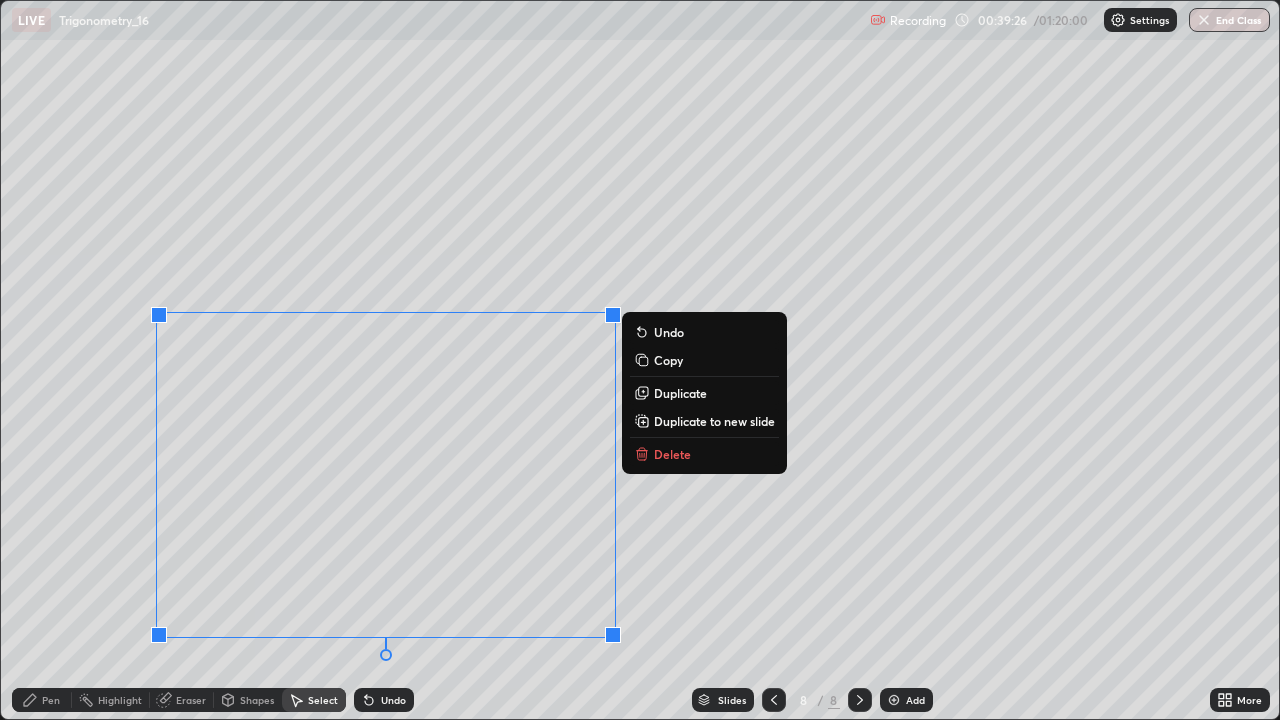 click on "Delete" at bounding box center (672, 454) 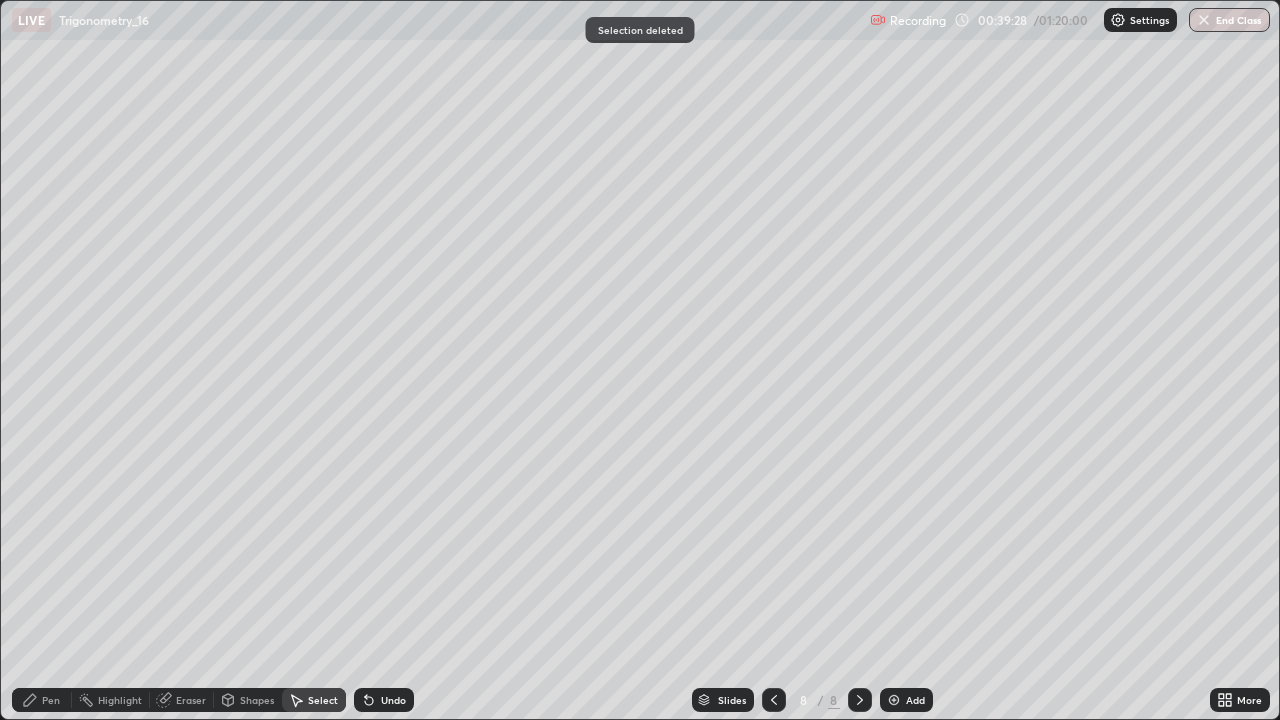 click 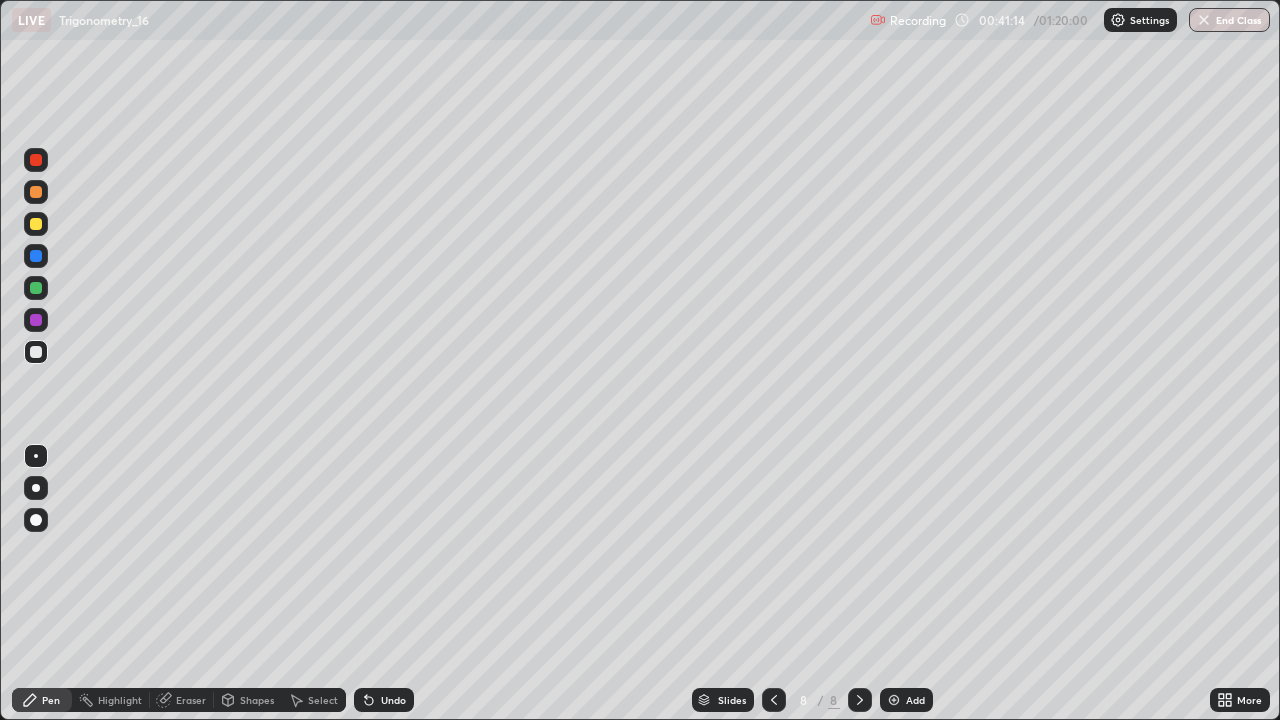 click on "Add" at bounding box center (915, 700) 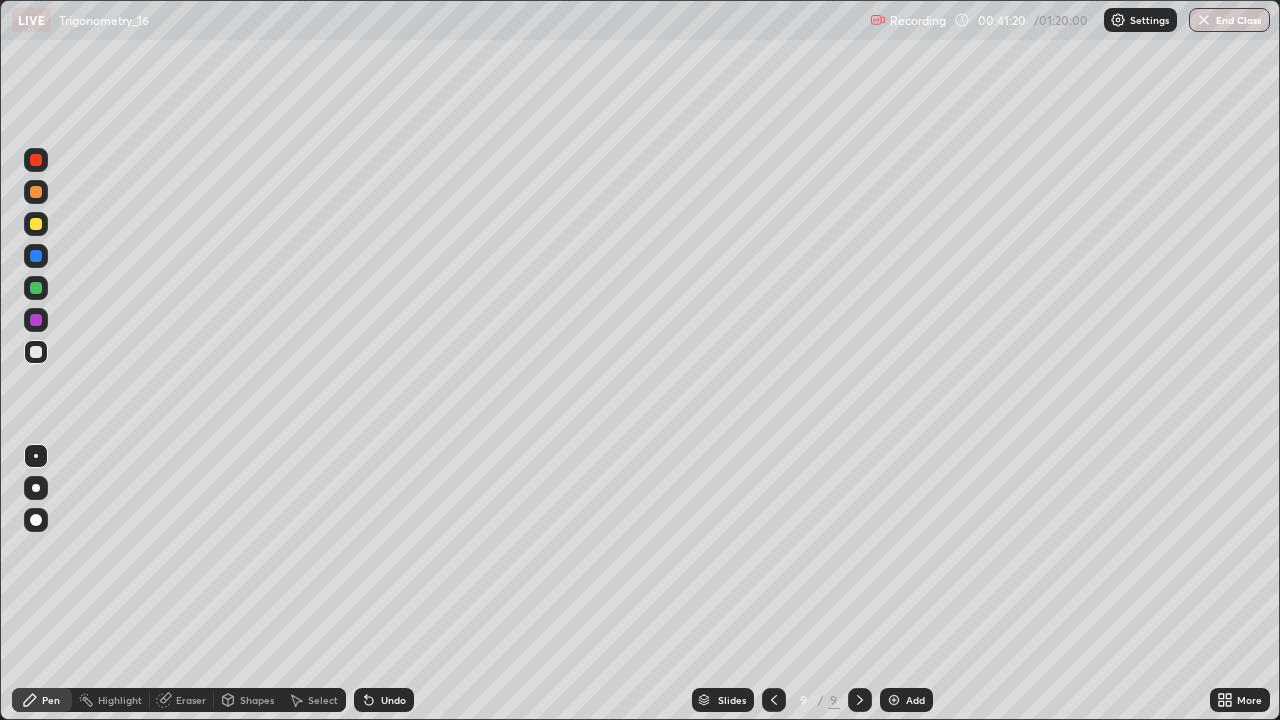 click at bounding box center [36, 224] 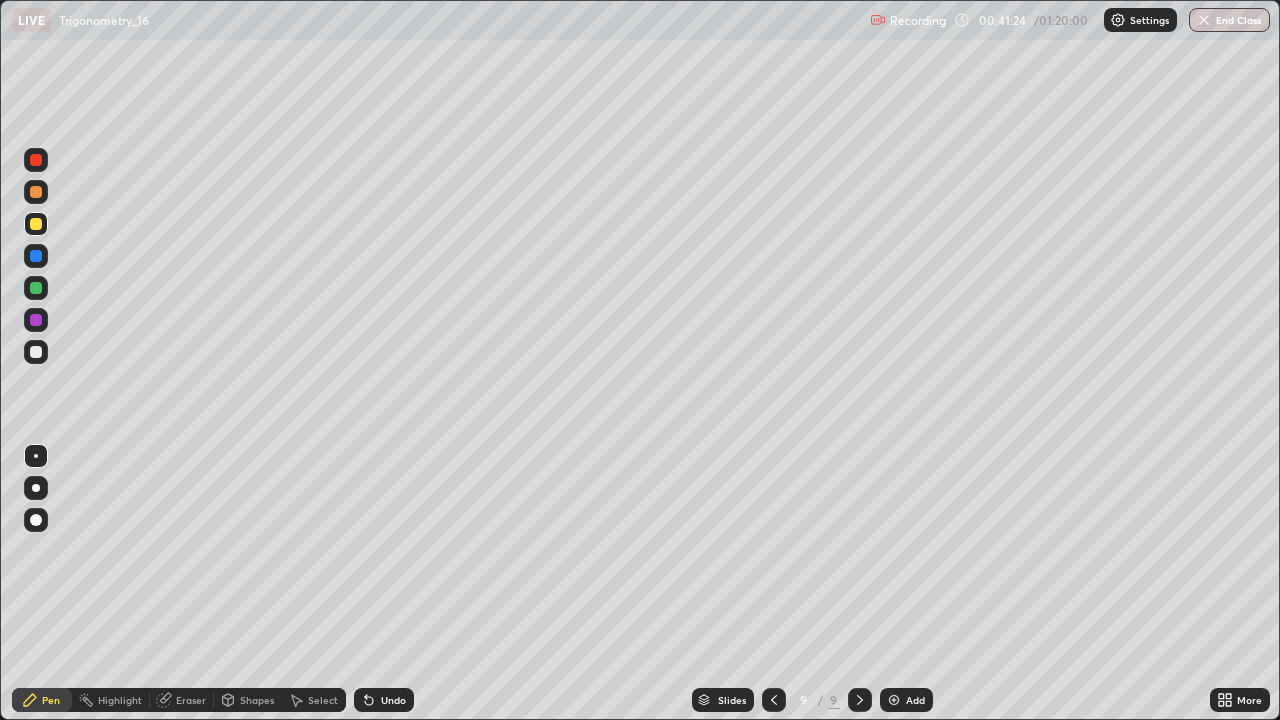 click at bounding box center (36, 352) 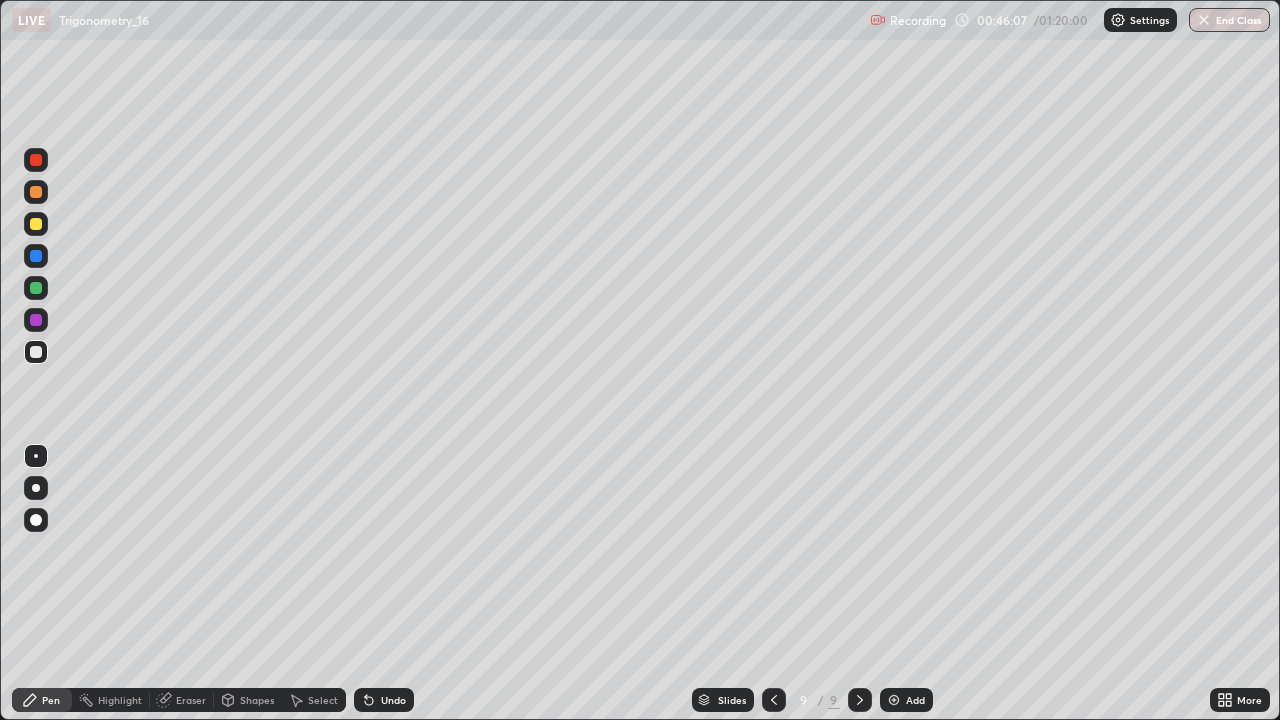 click on "Shapes" at bounding box center [257, 700] 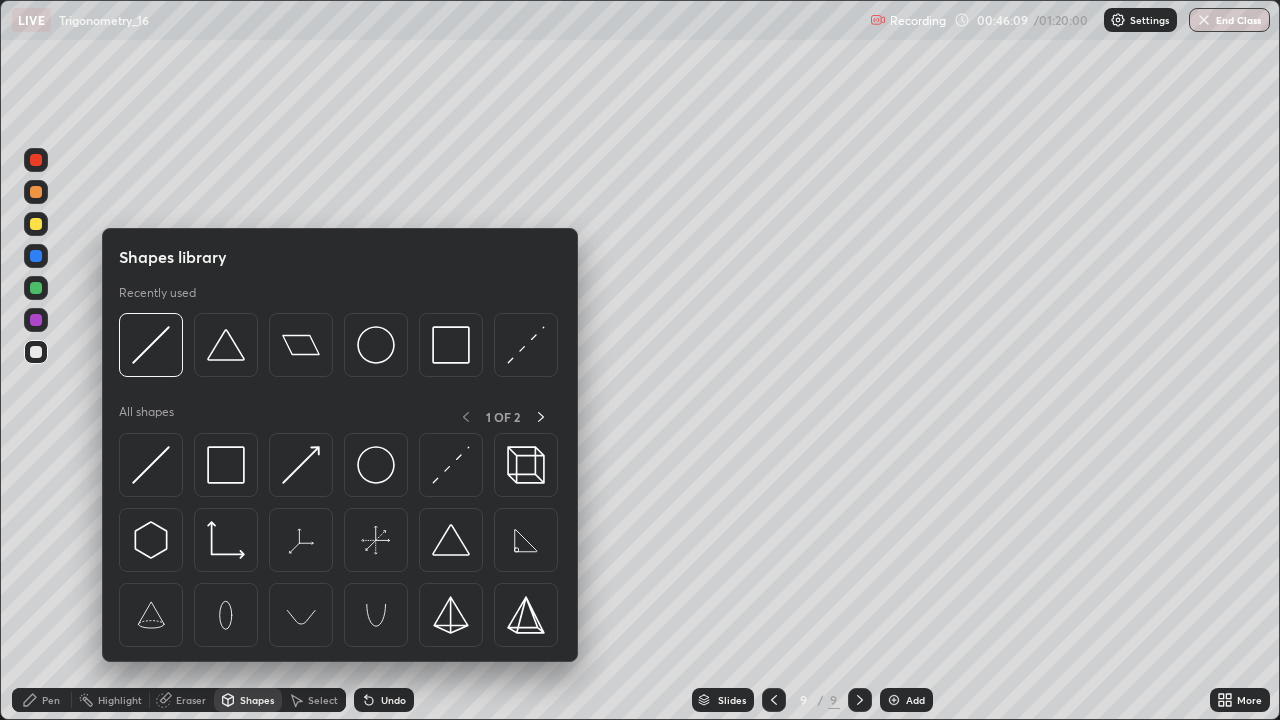 click on "Select" at bounding box center [314, 700] 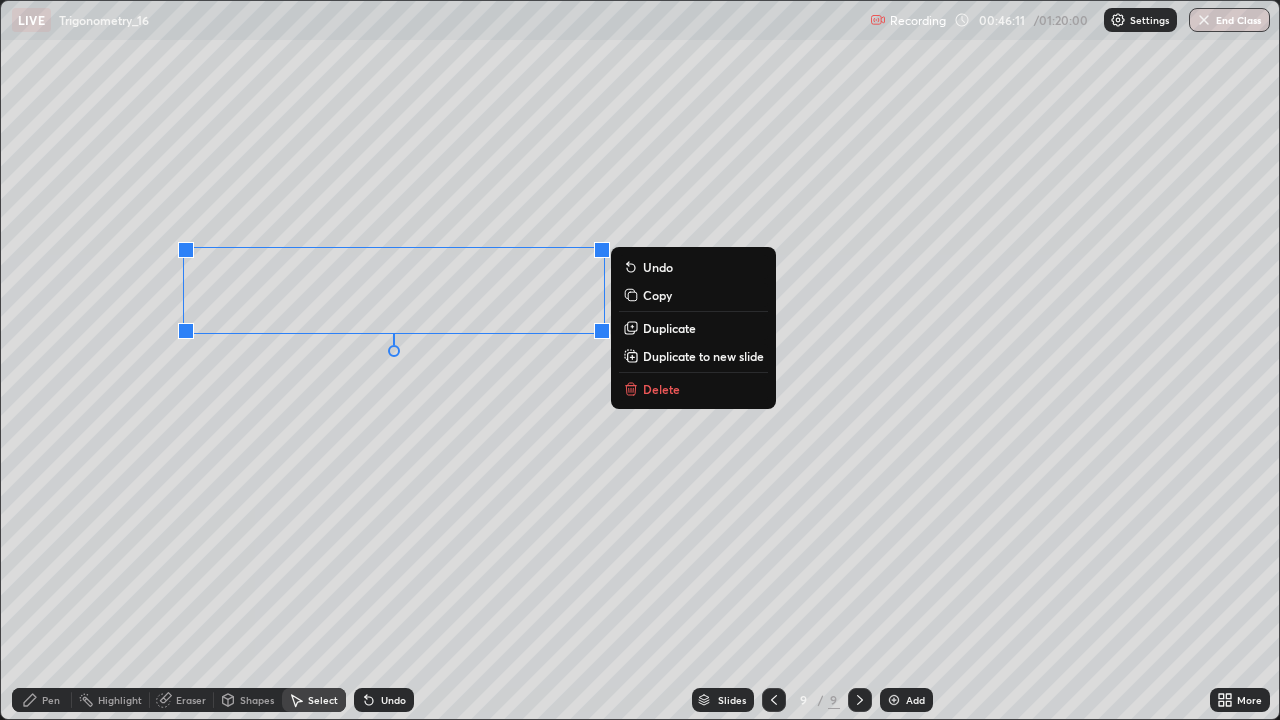 click on "Delete" at bounding box center [661, 389] 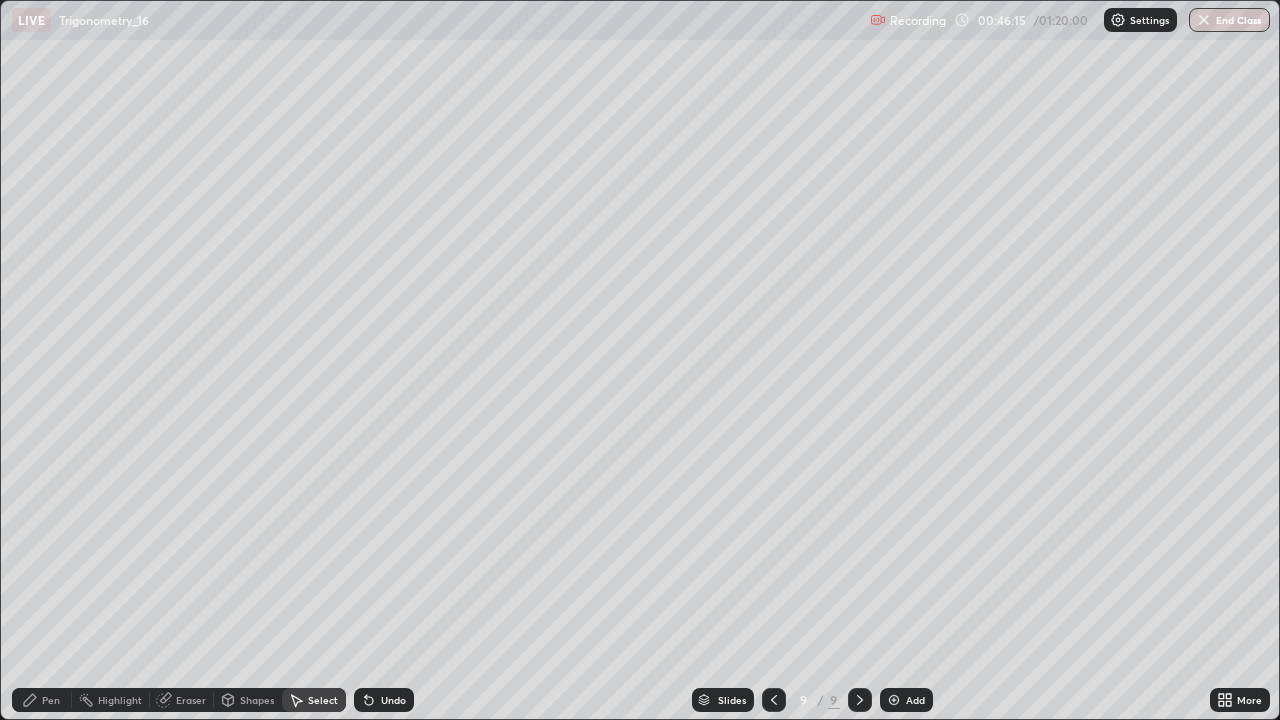 click on "Undo" at bounding box center [393, 700] 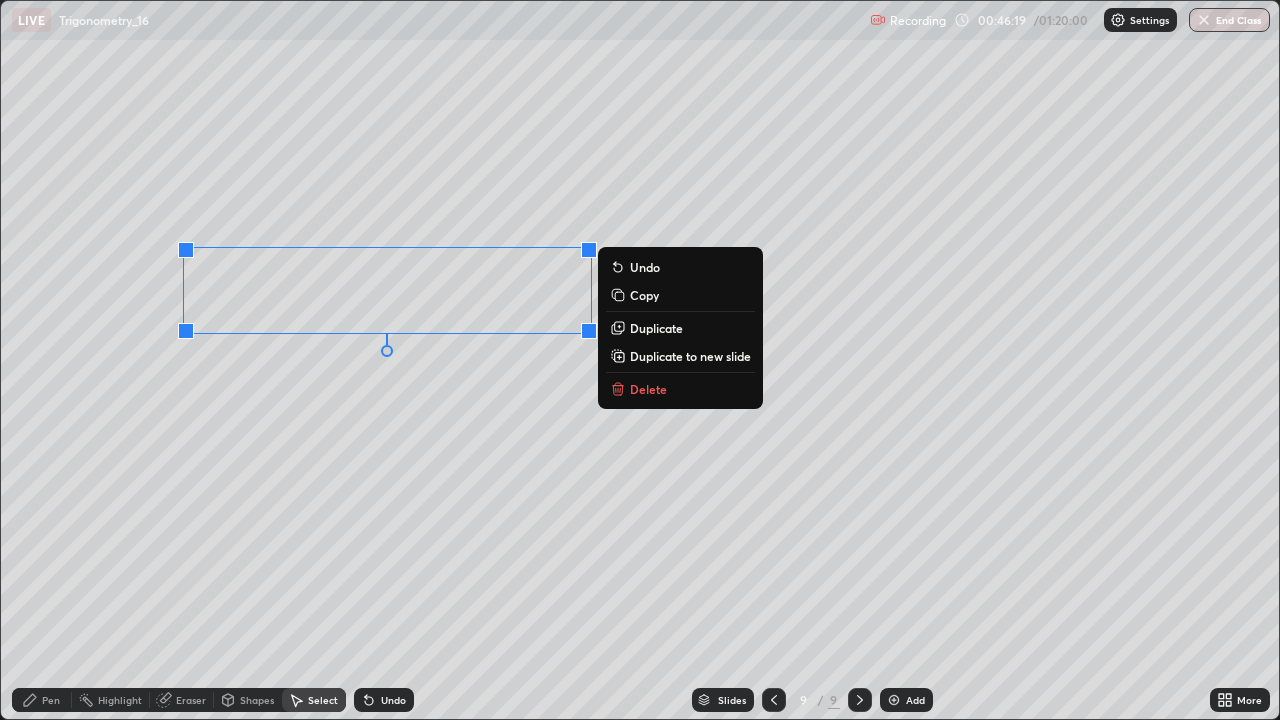 click on "Delete" at bounding box center [648, 389] 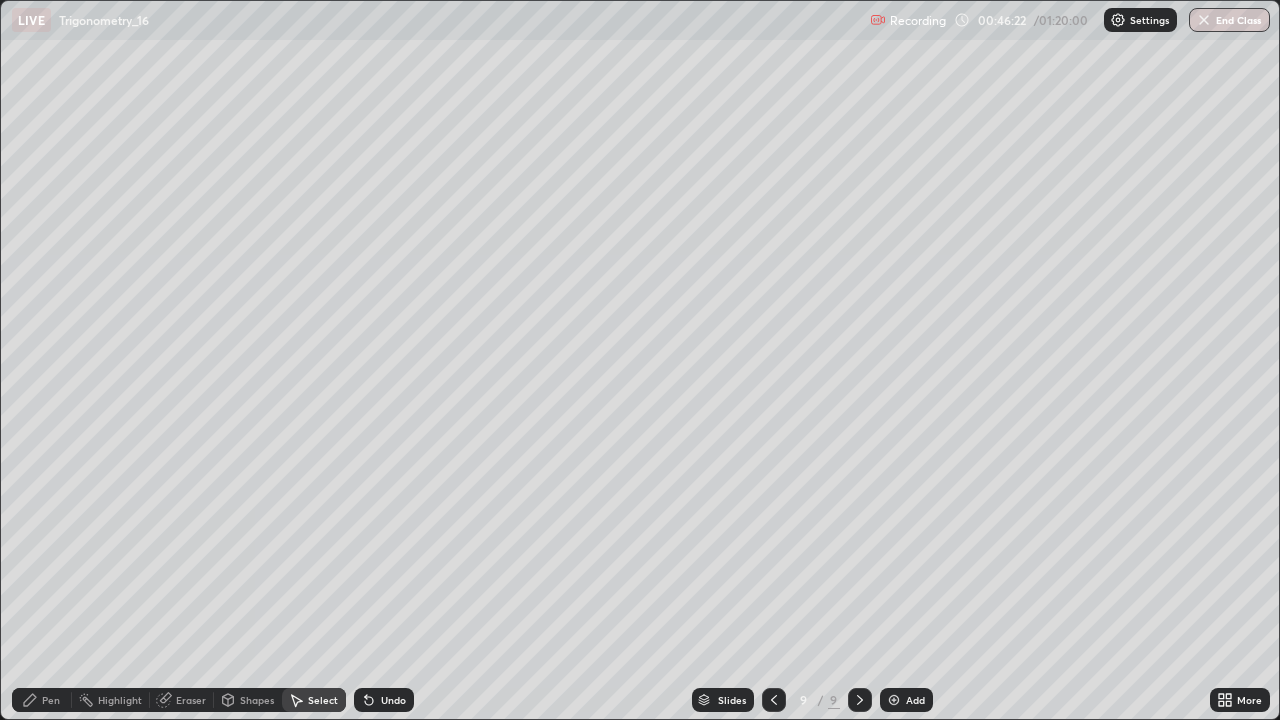 click on "Eraser" at bounding box center [182, 700] 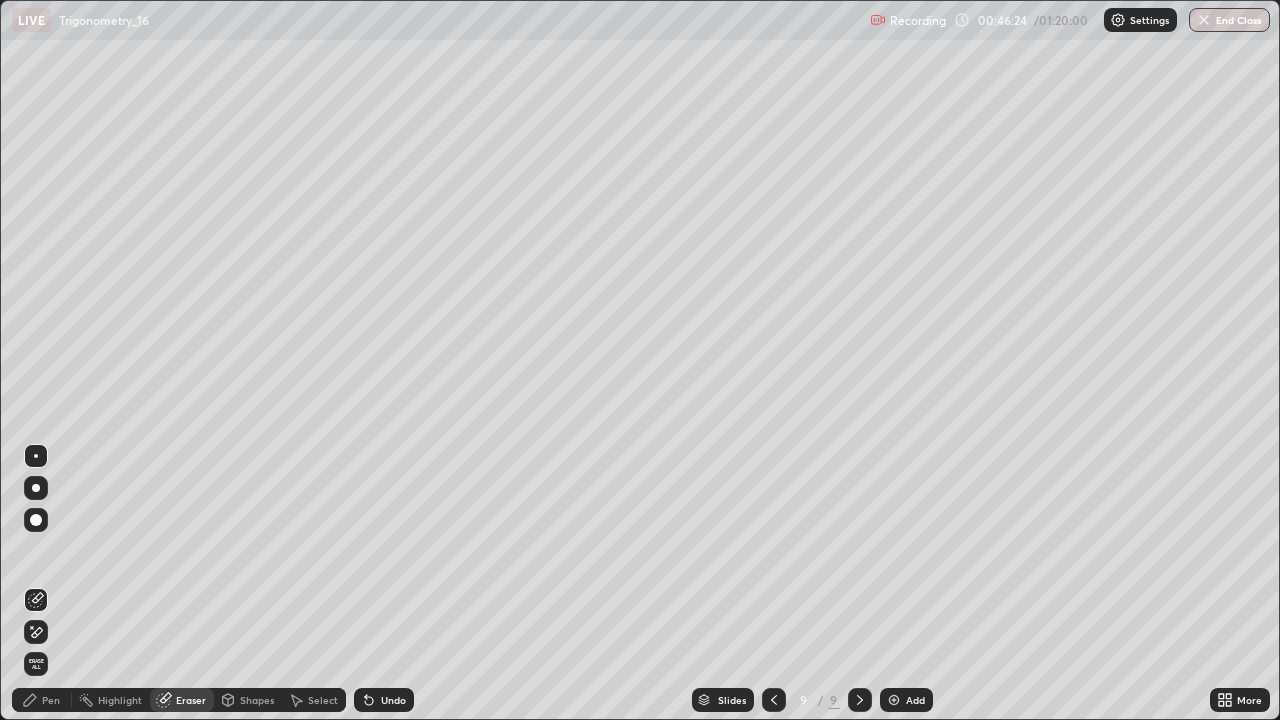 click on "Pen" at bounding box center (51, 700) 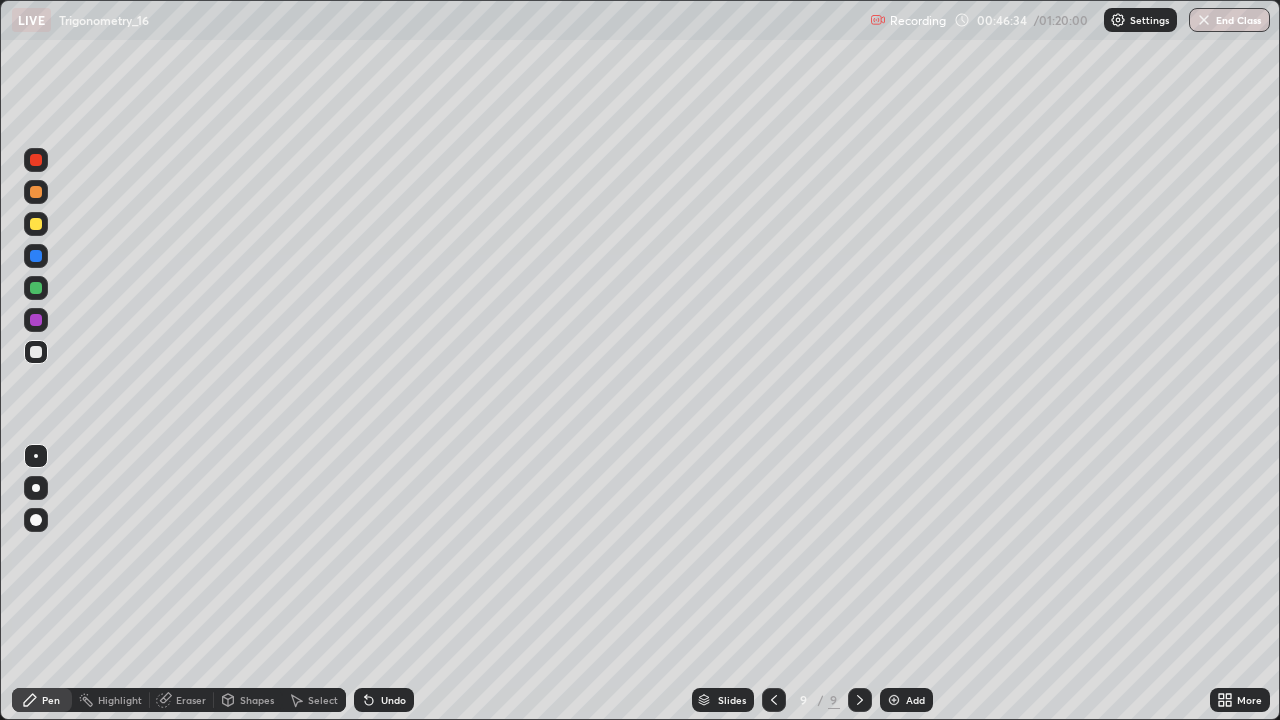 click at bounding box center (36, 224) 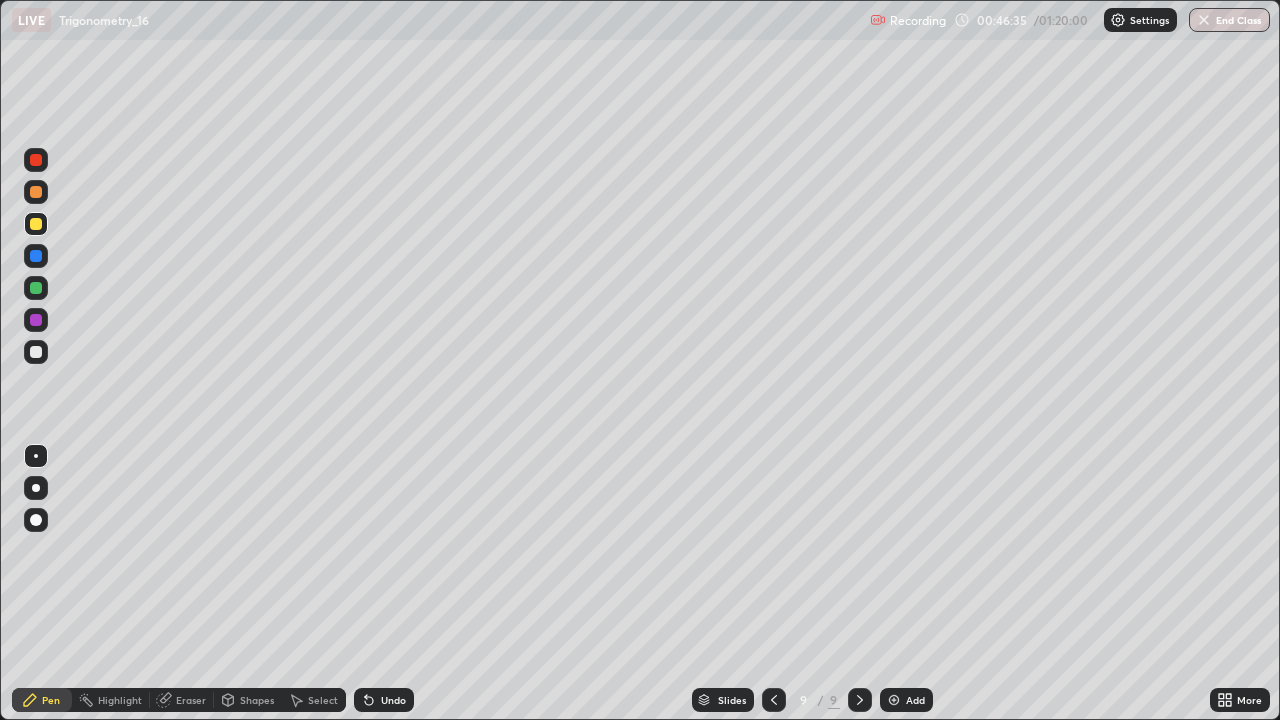click at bounding box center (36, 256) 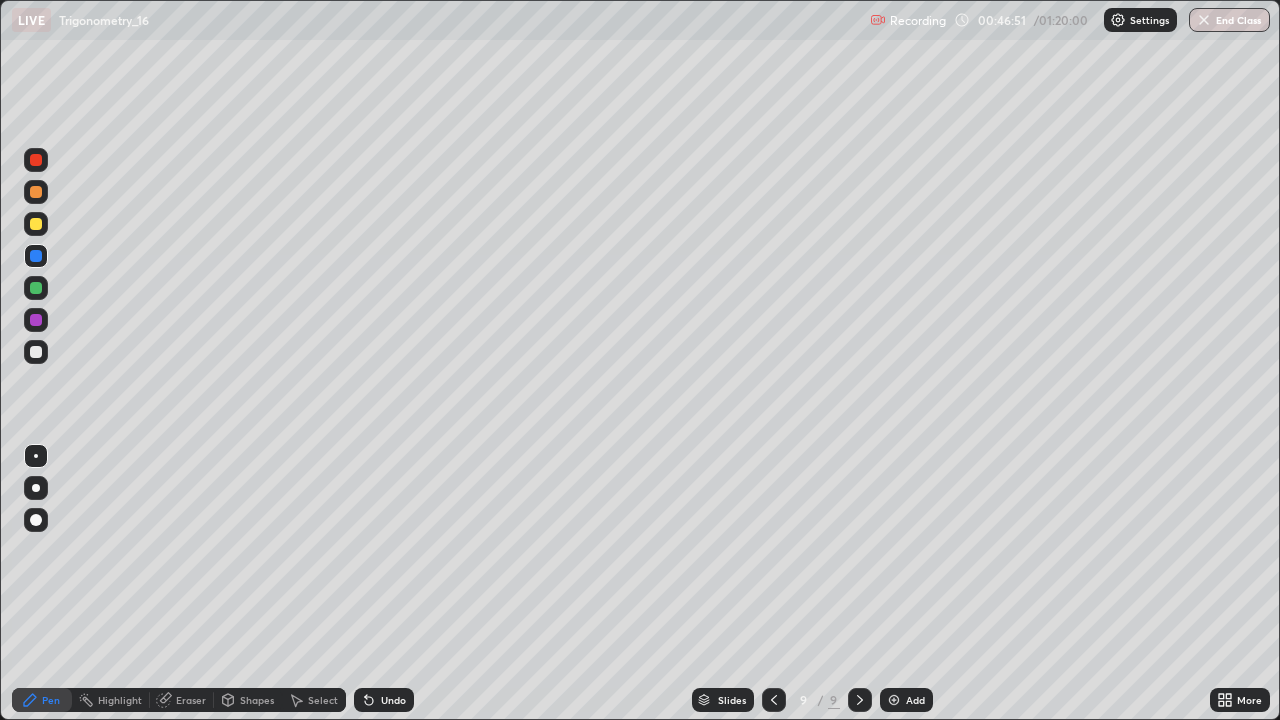 click at bounding box center (36, 352) 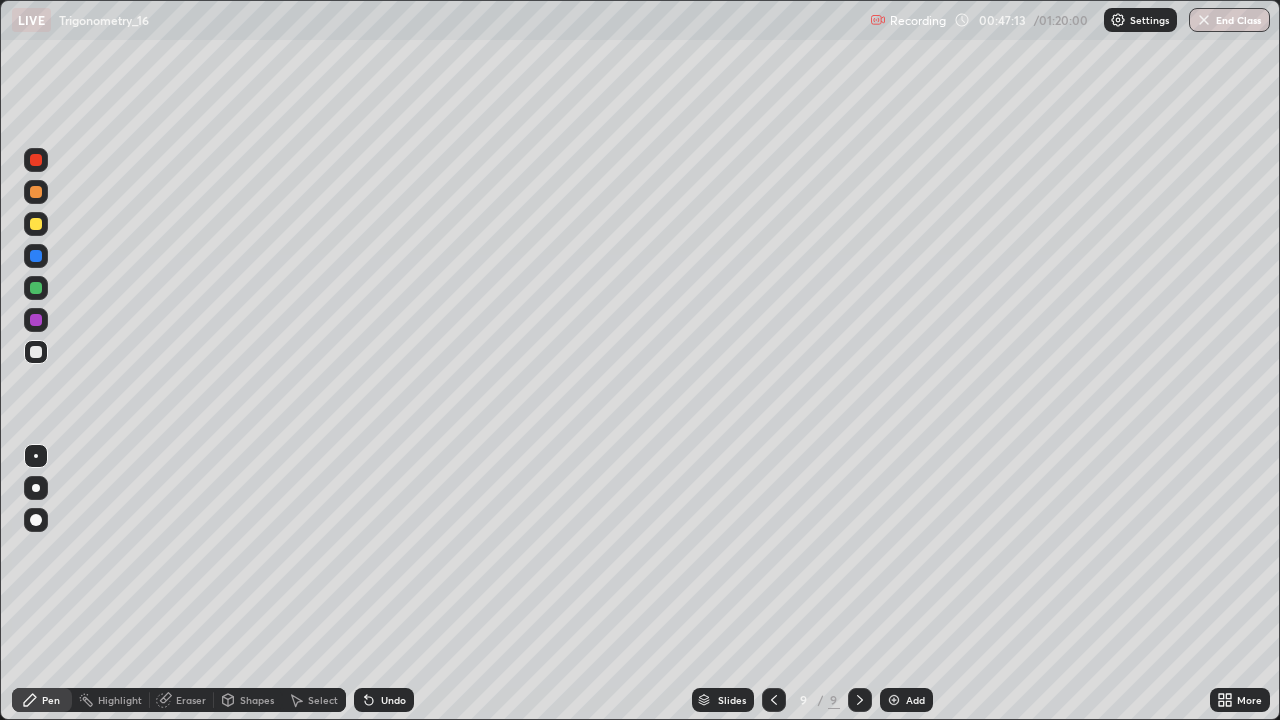click at bounding box center [36, 288] 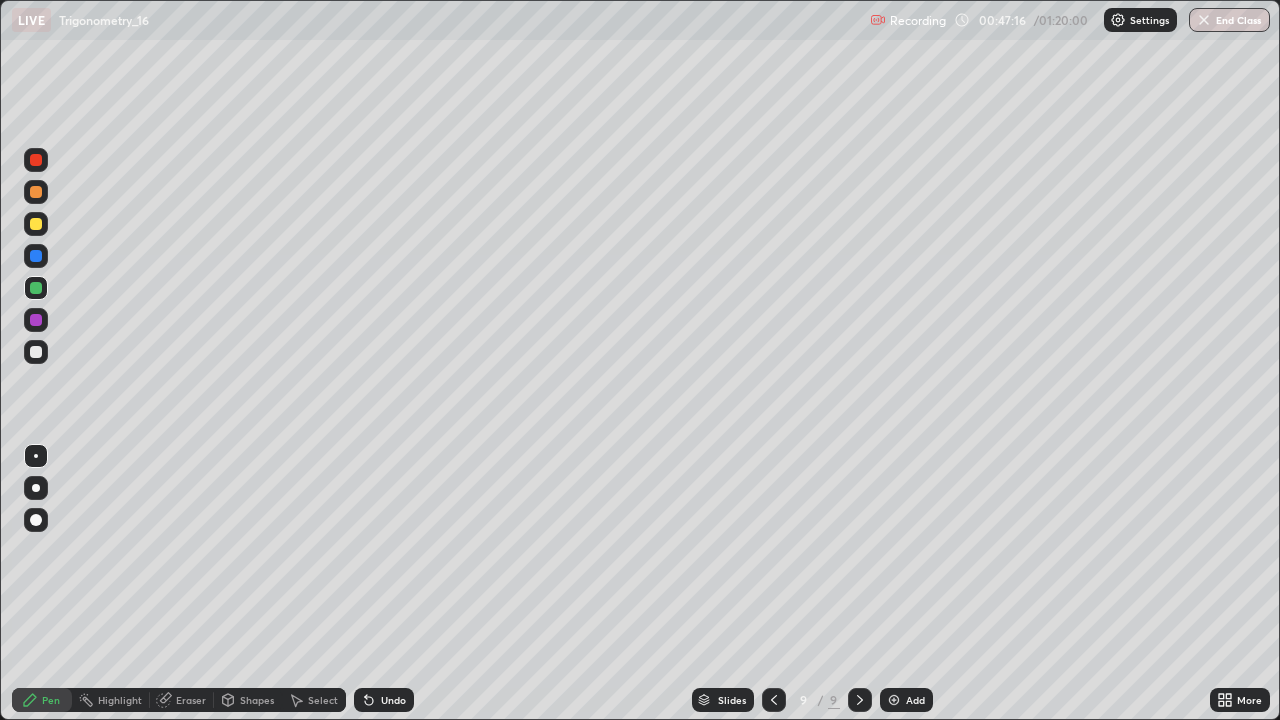 click at bounding box center [36, 352] 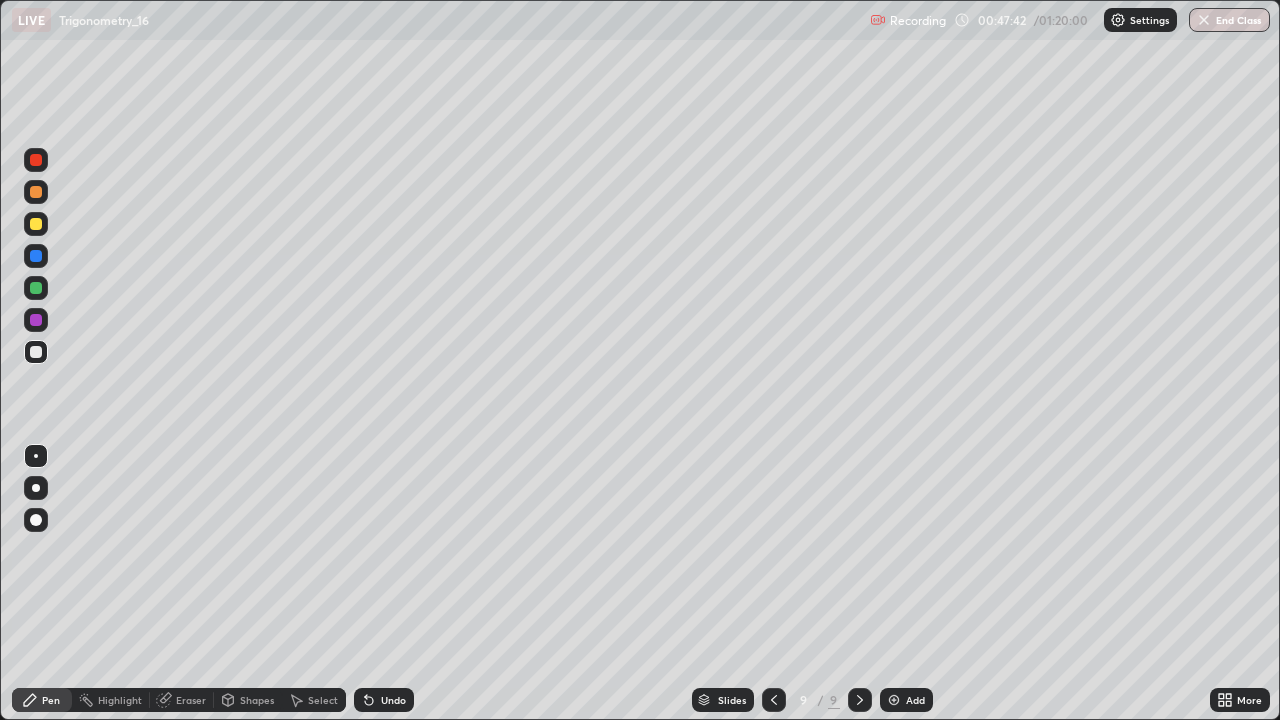 click at bounding box center [36, 288] 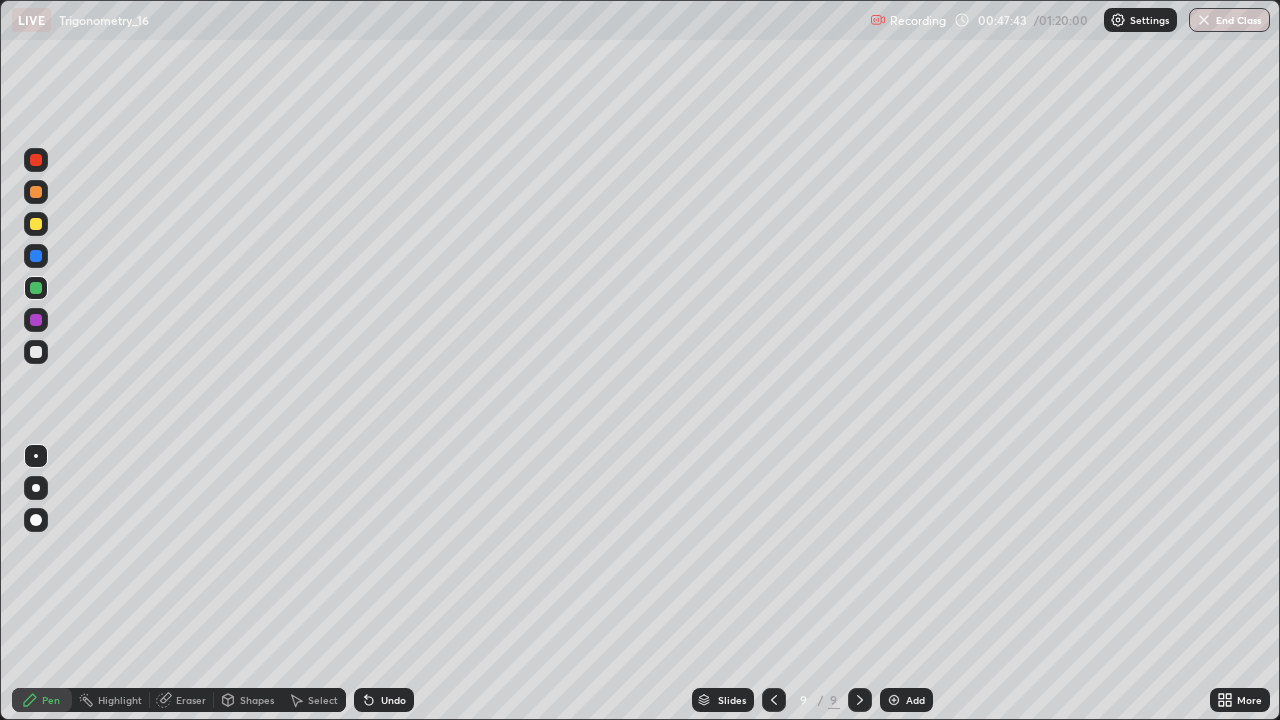 click at bounding box center [36, 256] 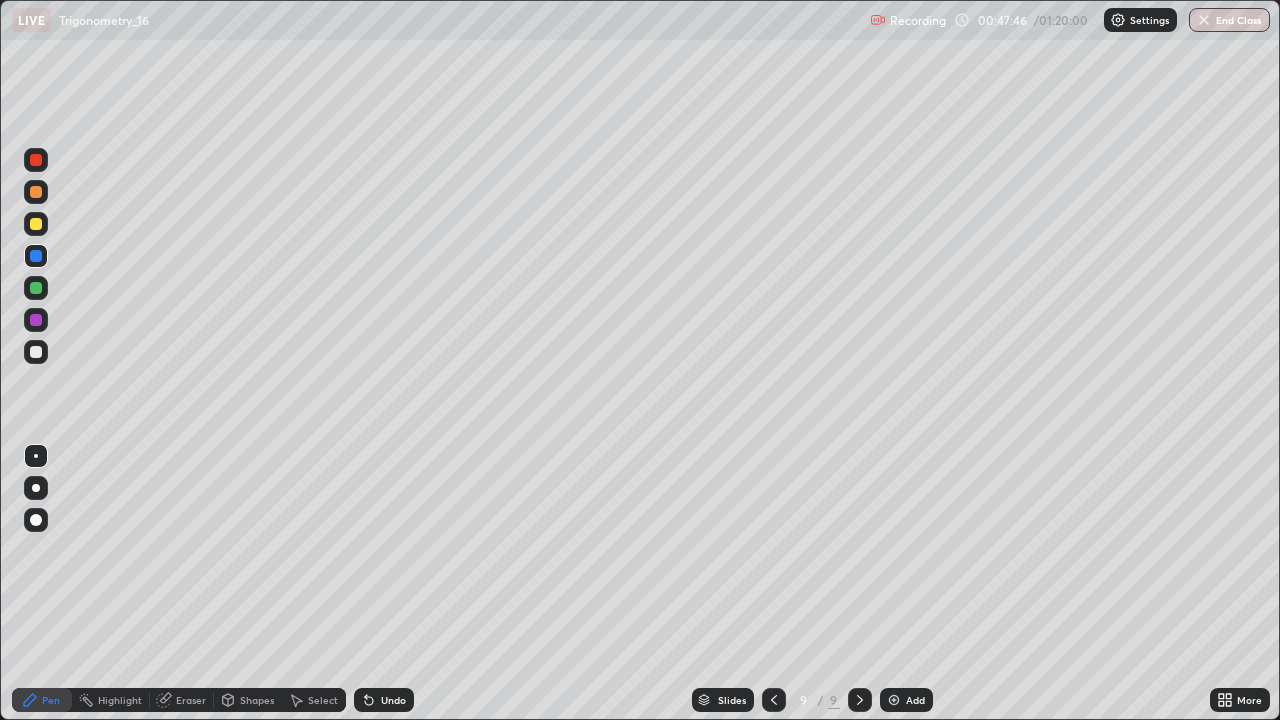 click at bounding box center [36, 352] 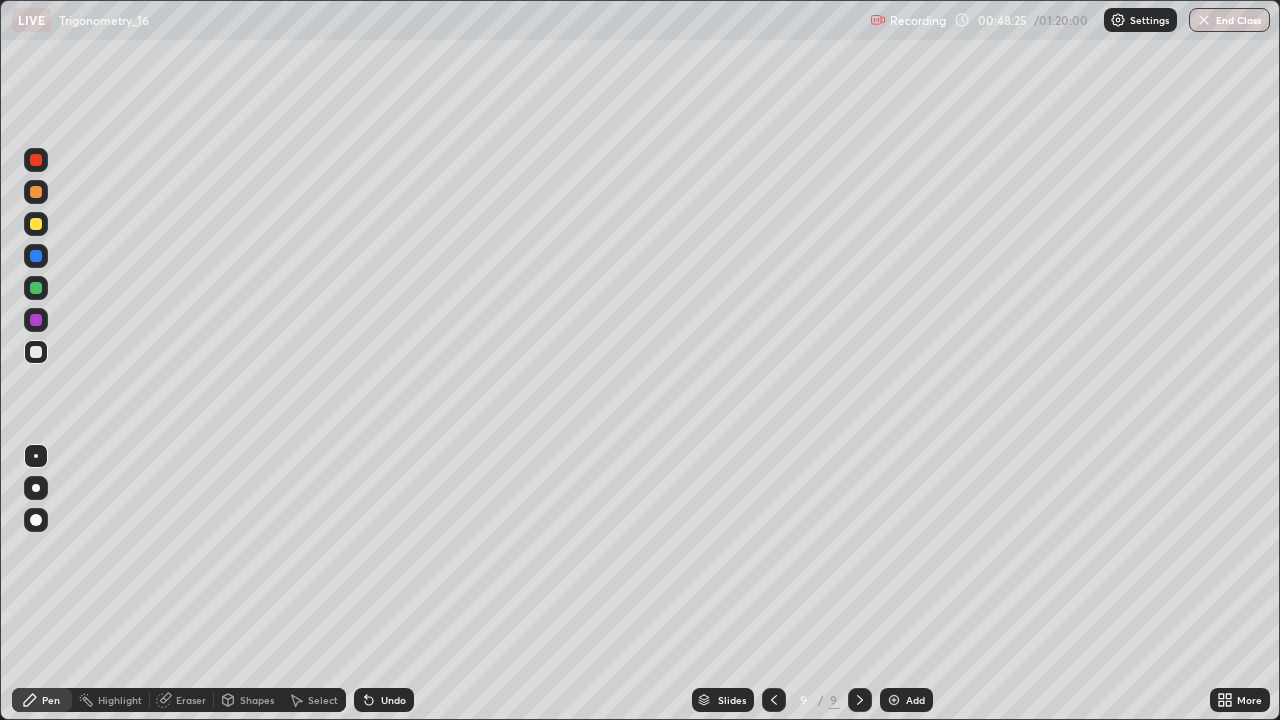click on "Add" at bounding box center [915, 700] 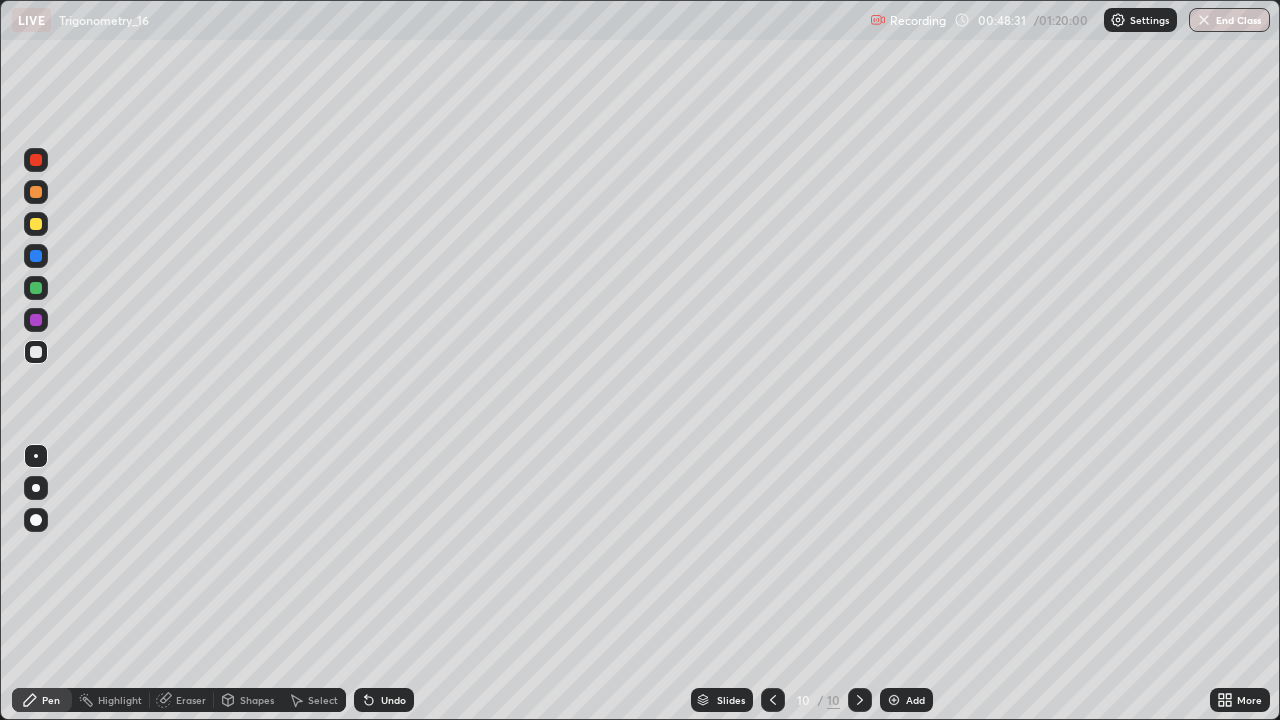 click 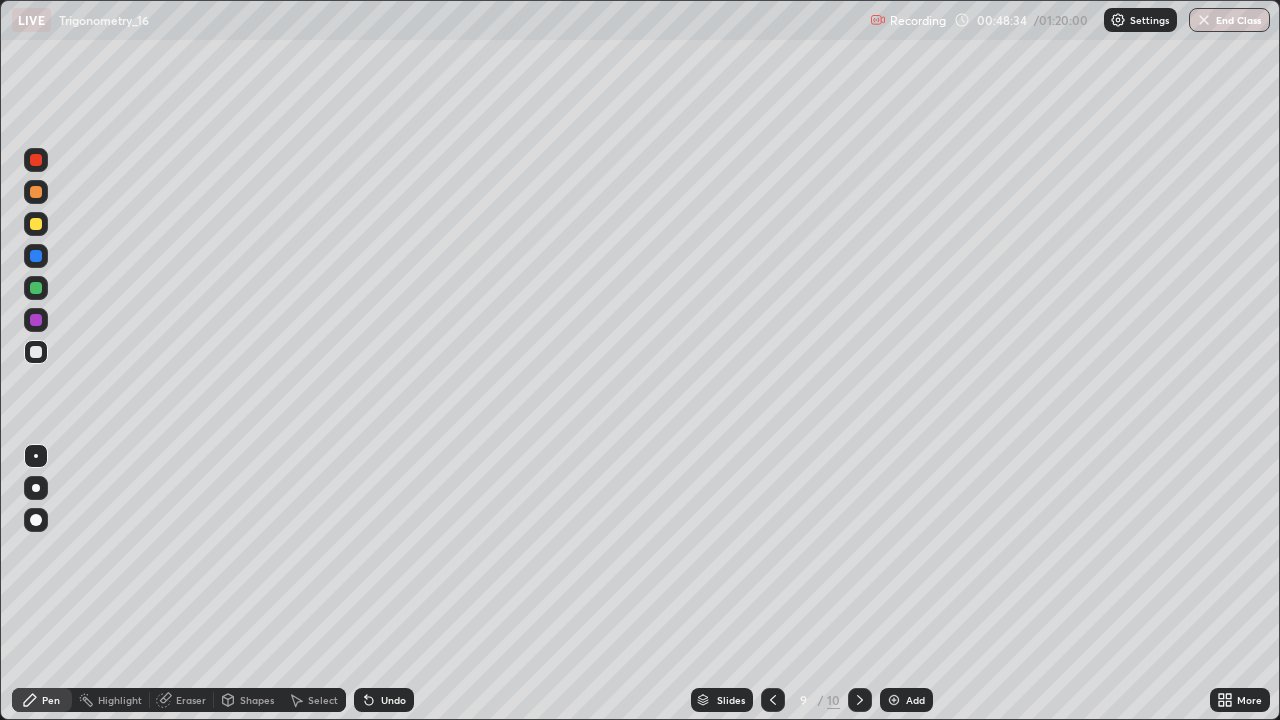 click 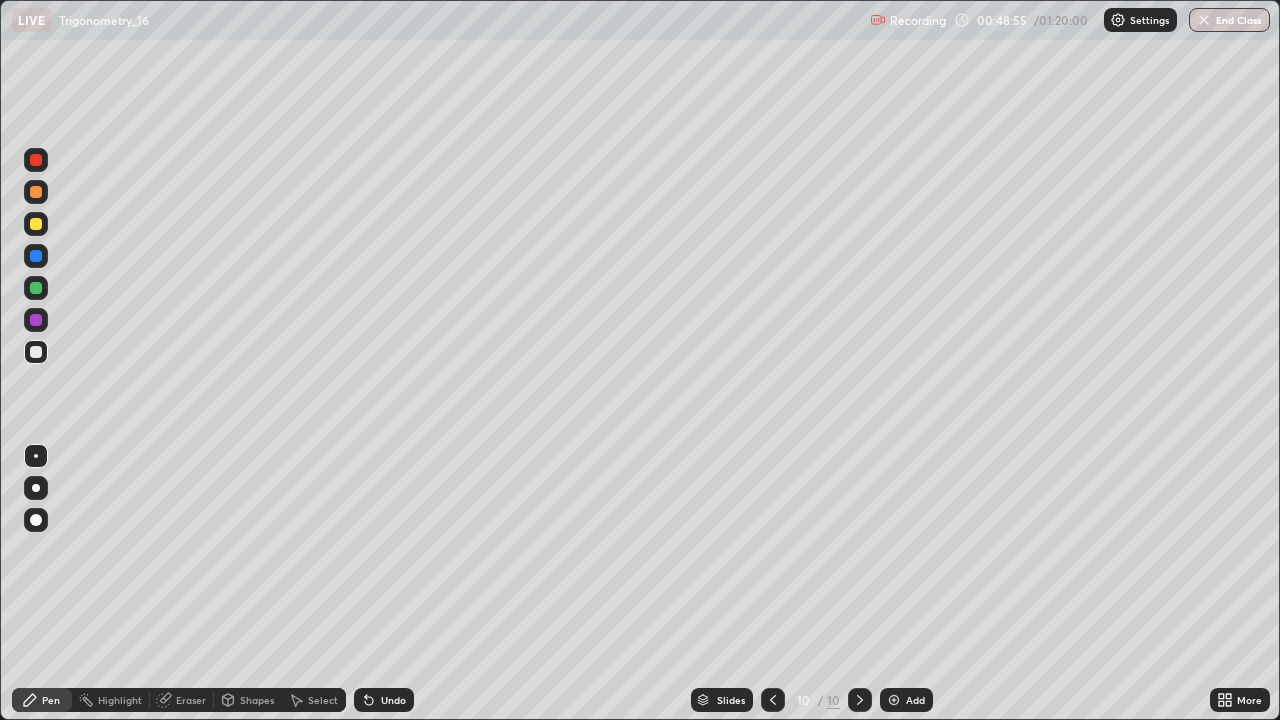 click on "Undo" at bounding box center [384, 700] 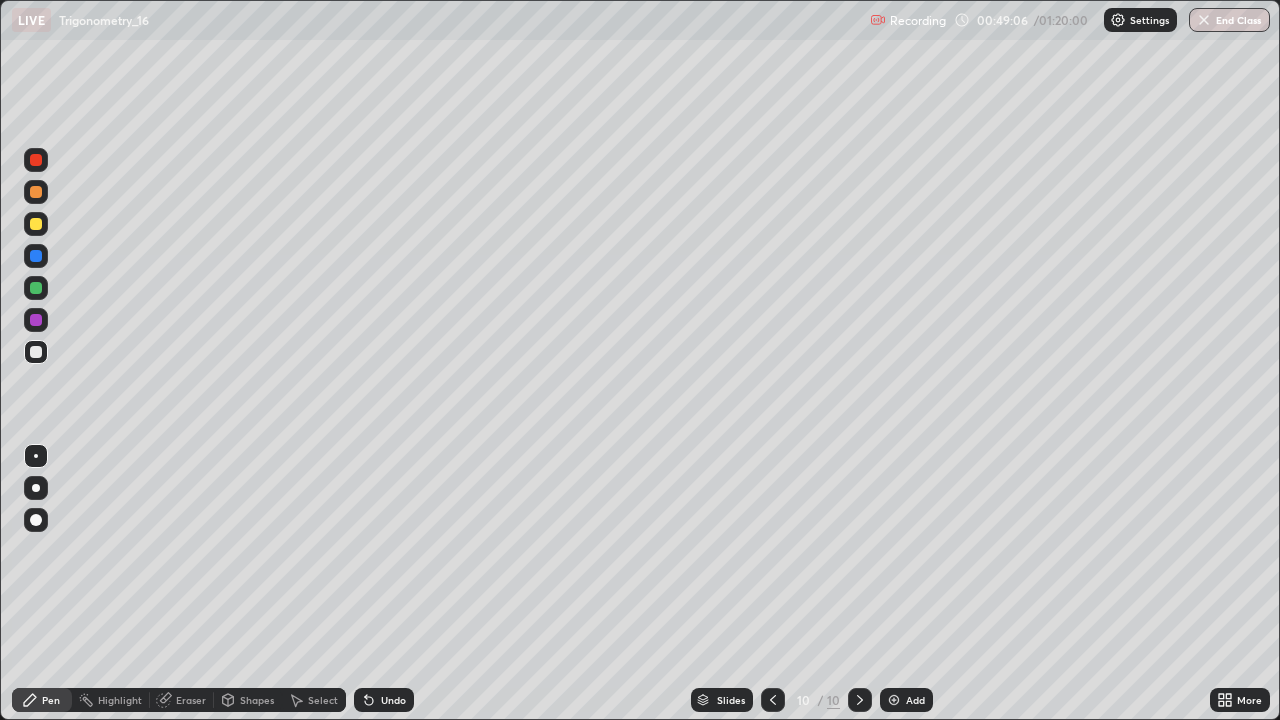 click 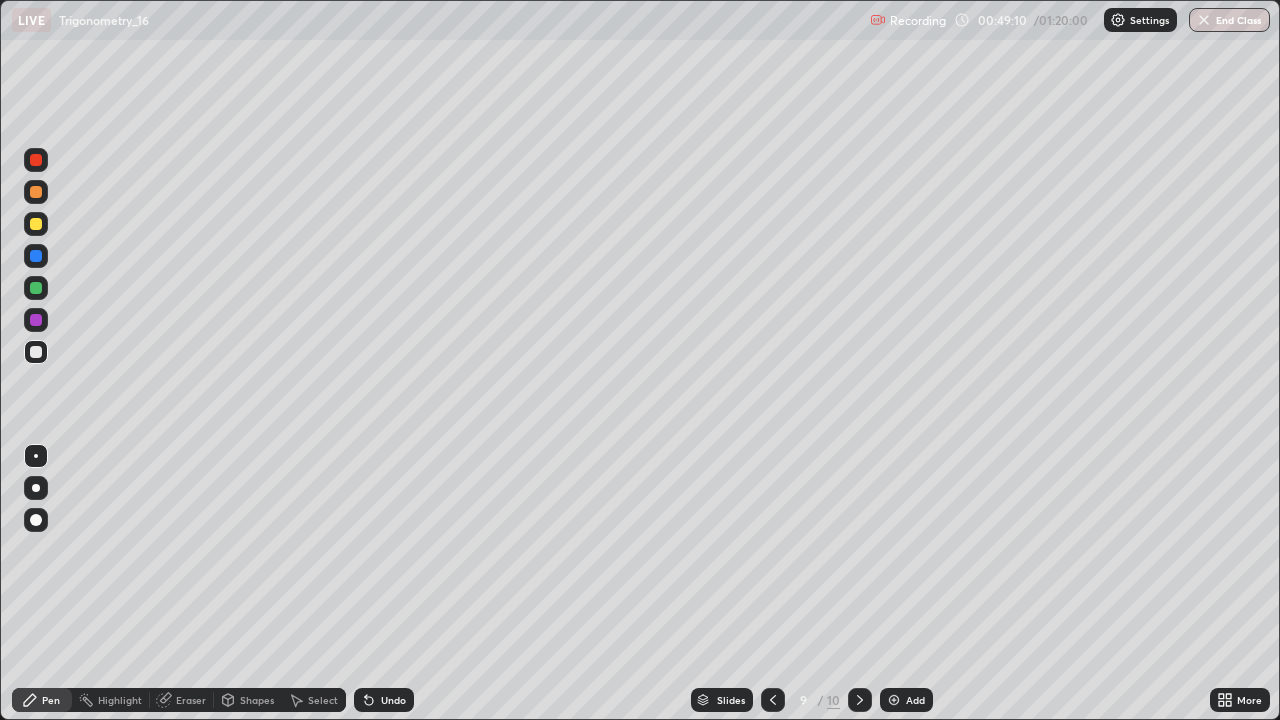 click at bounding box center (36, 288) 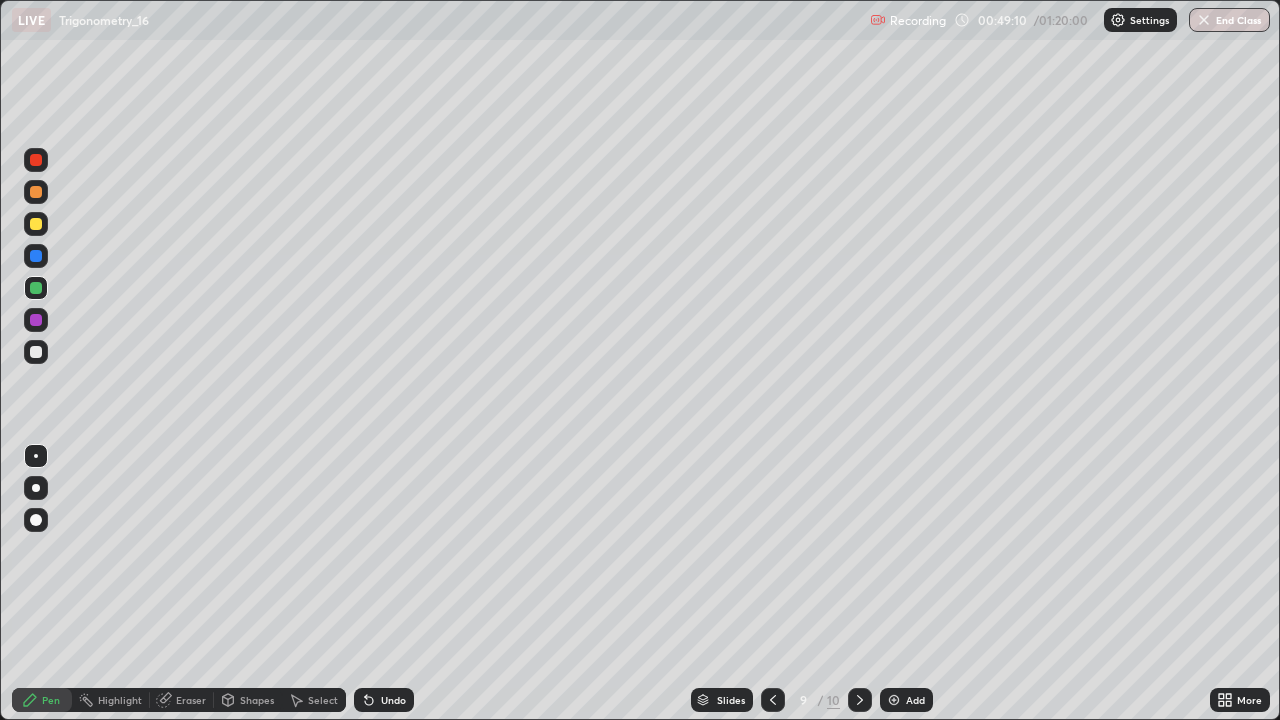 click at bounding box center (36, 256) 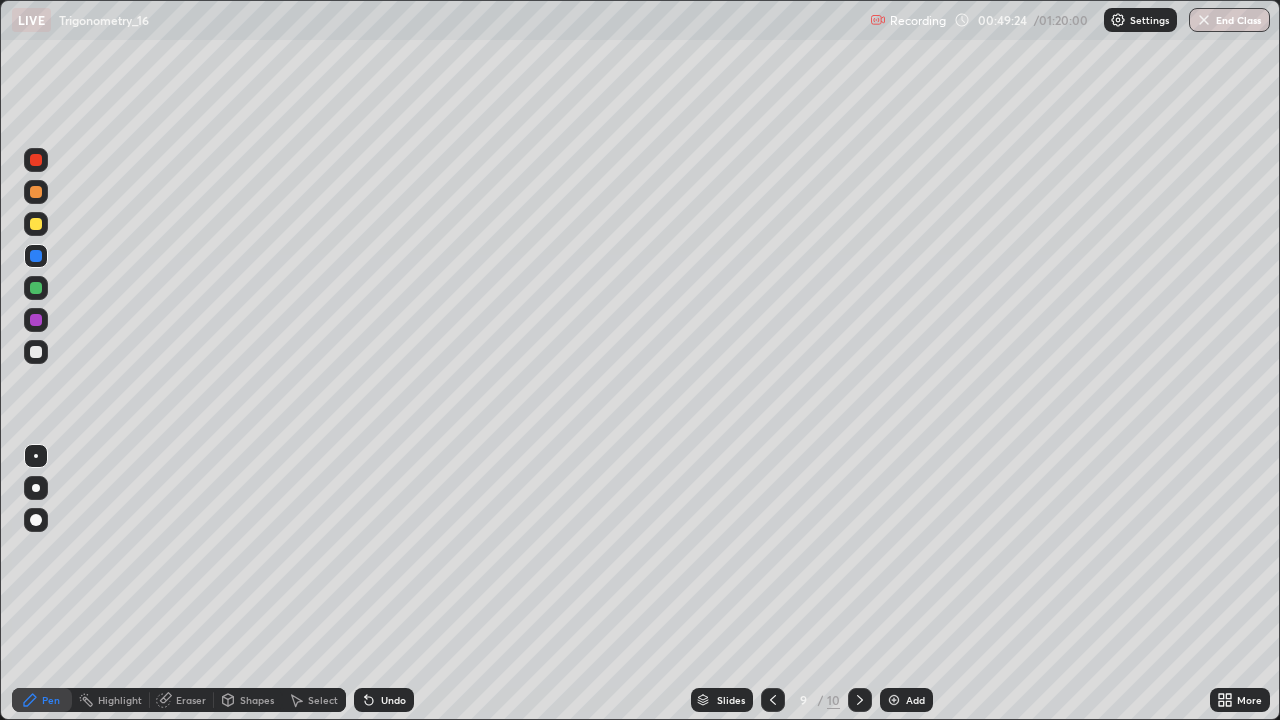 click 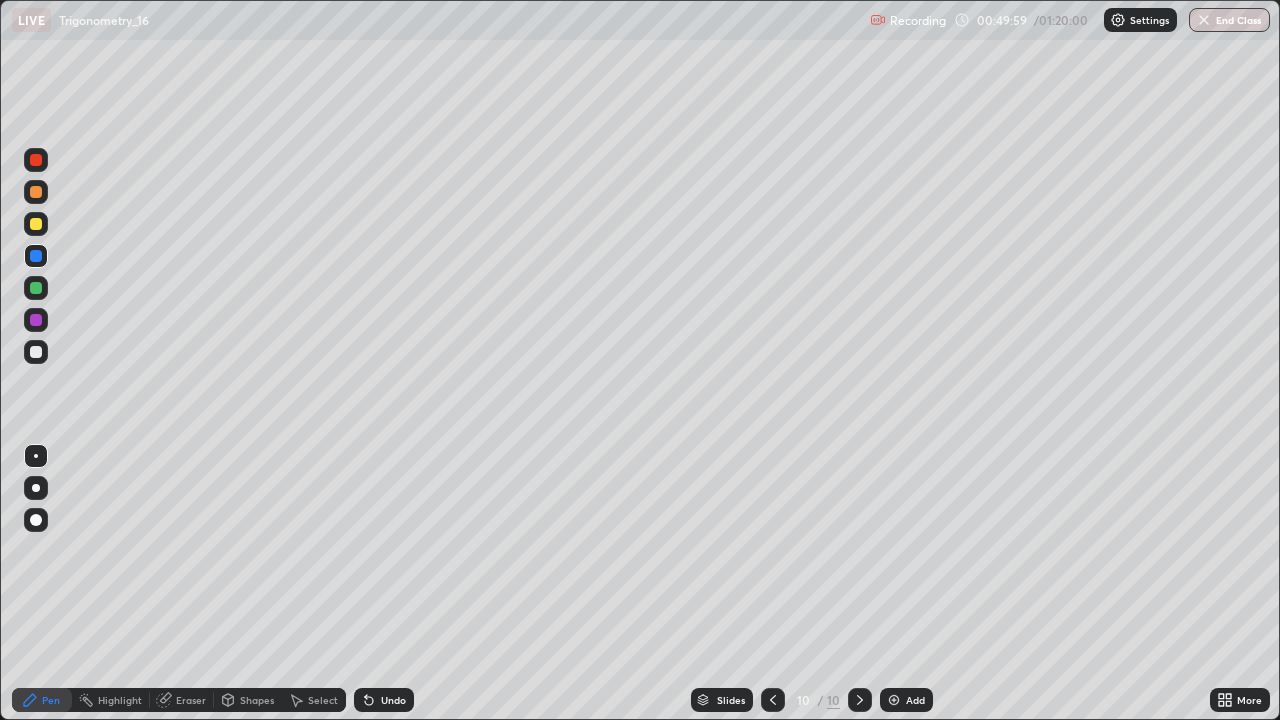 click on "Add" at bounding box center [915, 700] 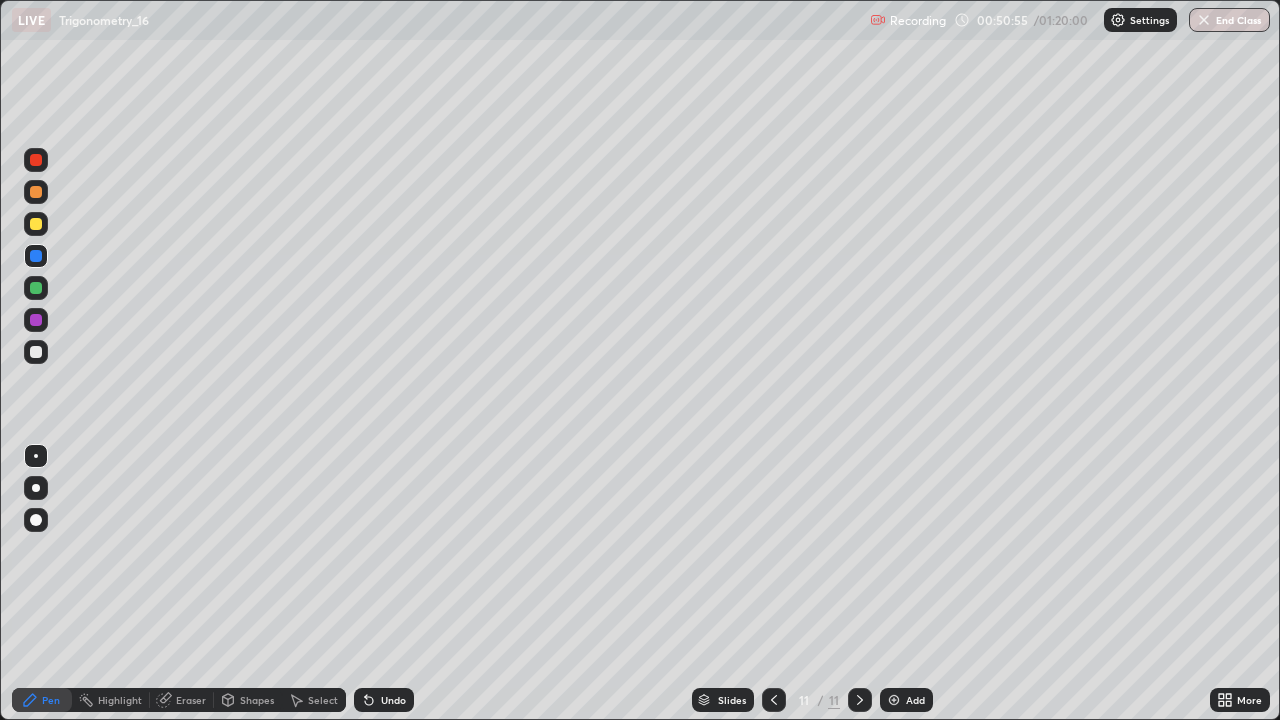 click at bounding box center (36, 352) 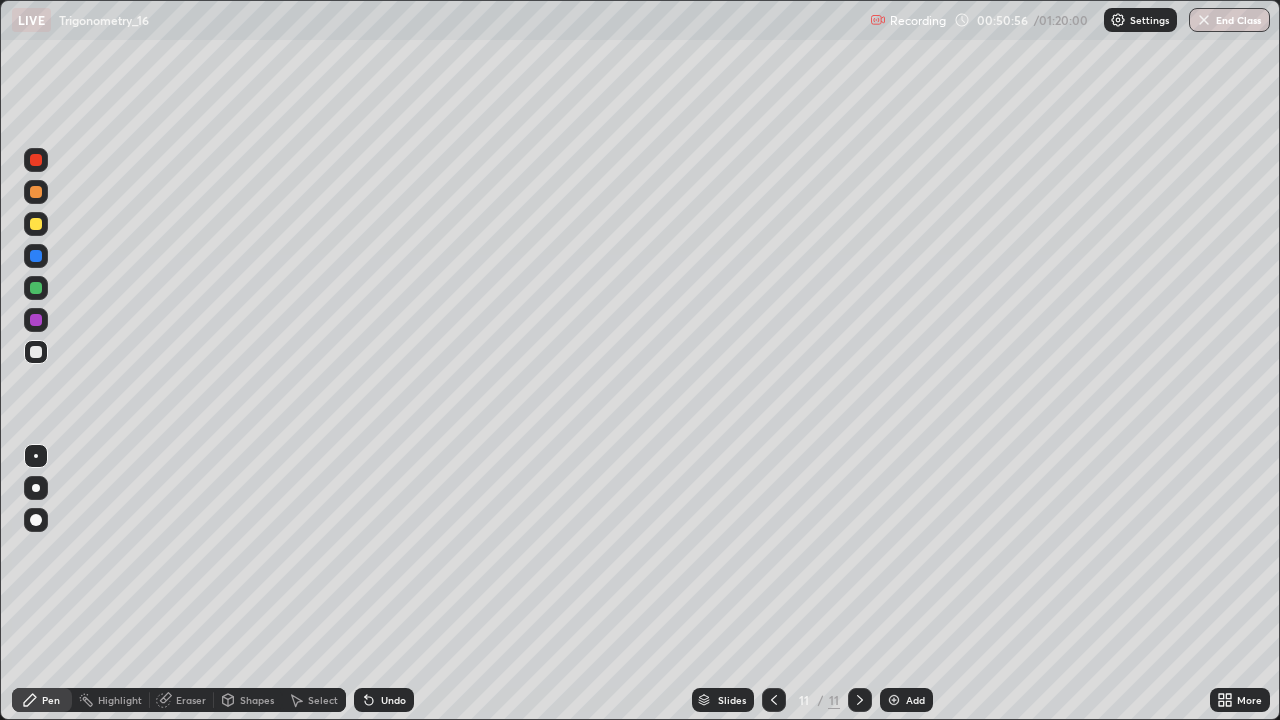 click at bounding box center [36, 224] 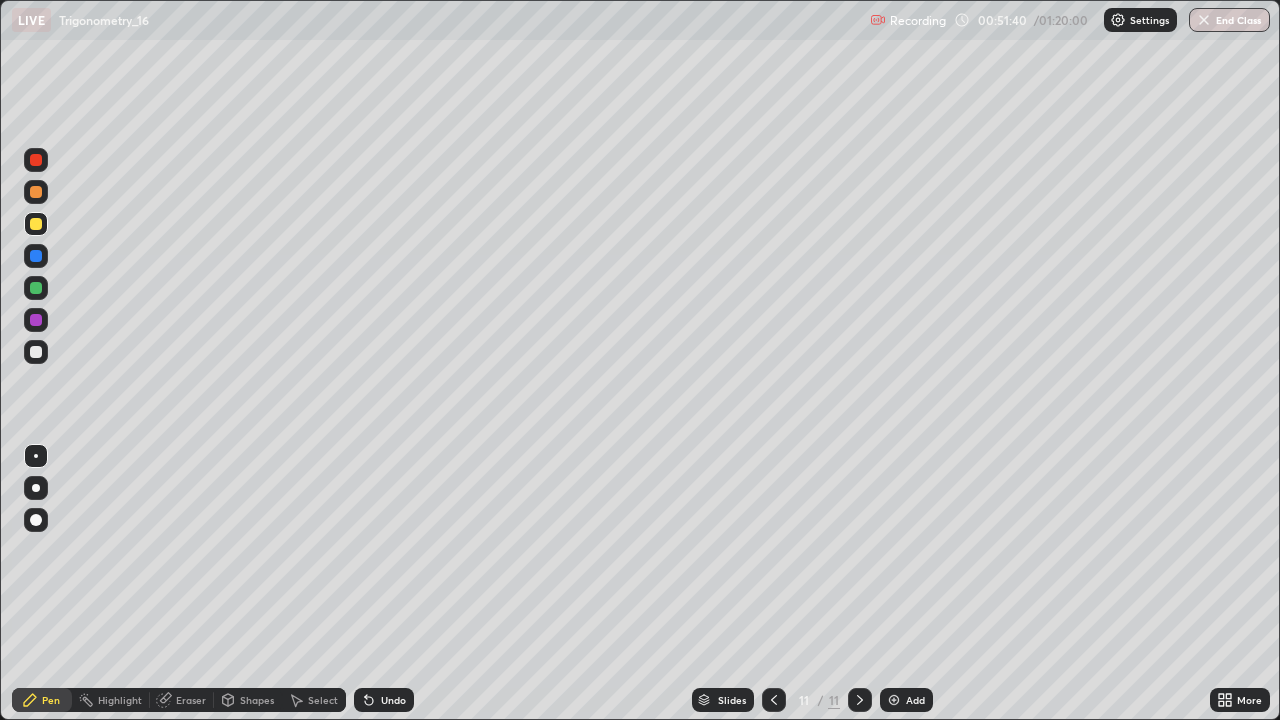 click at bounding box center [36, 352] 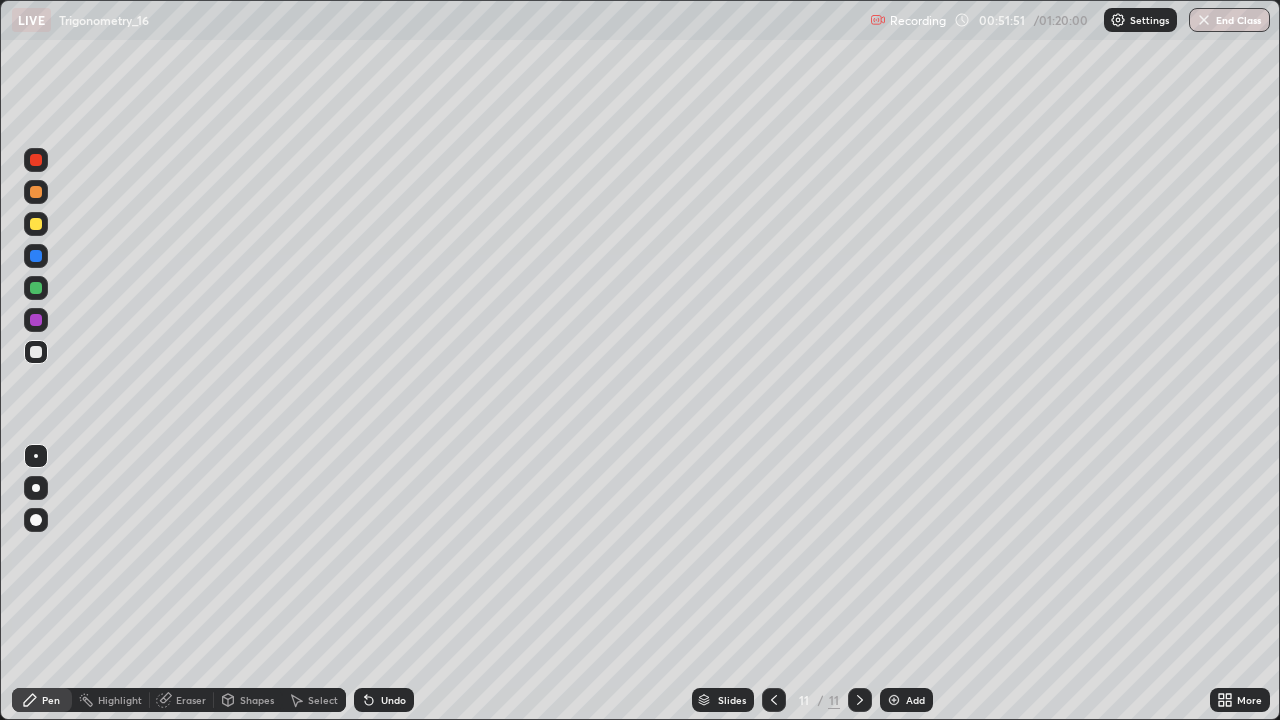 click on "Undo" at bounding box center (393, 700) 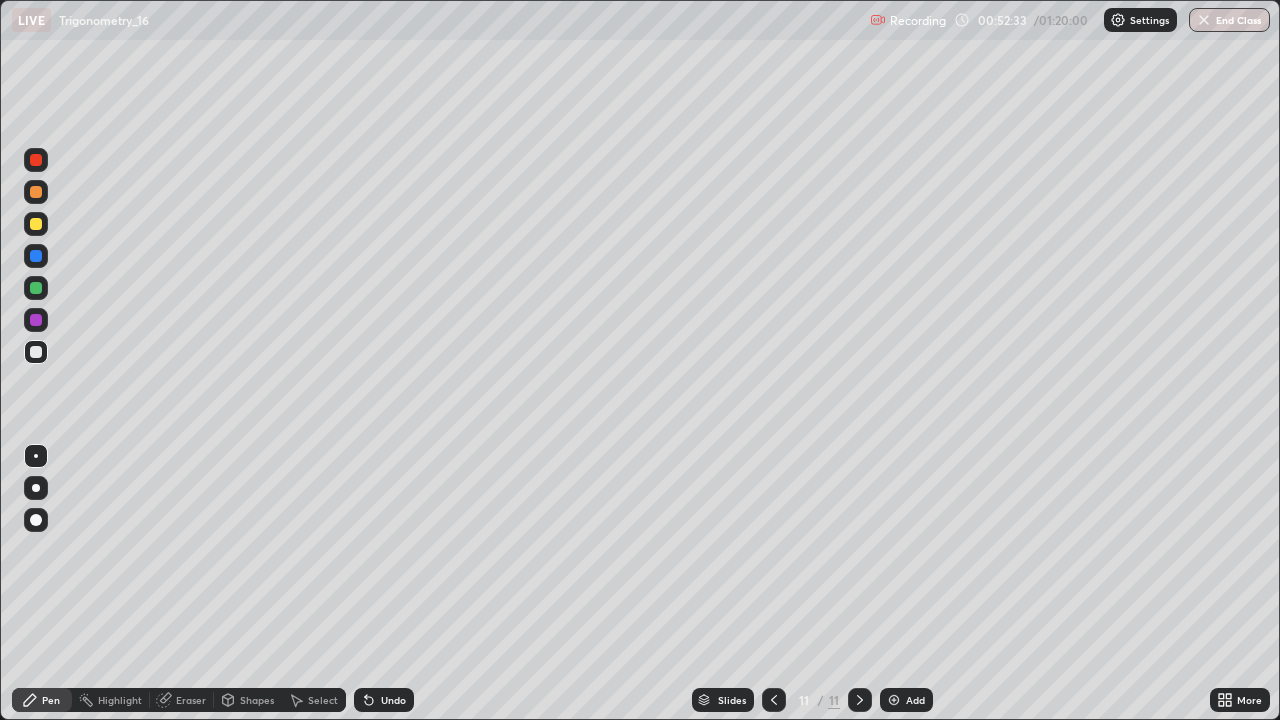 click on "Undo" at bounding box center (393, 700) 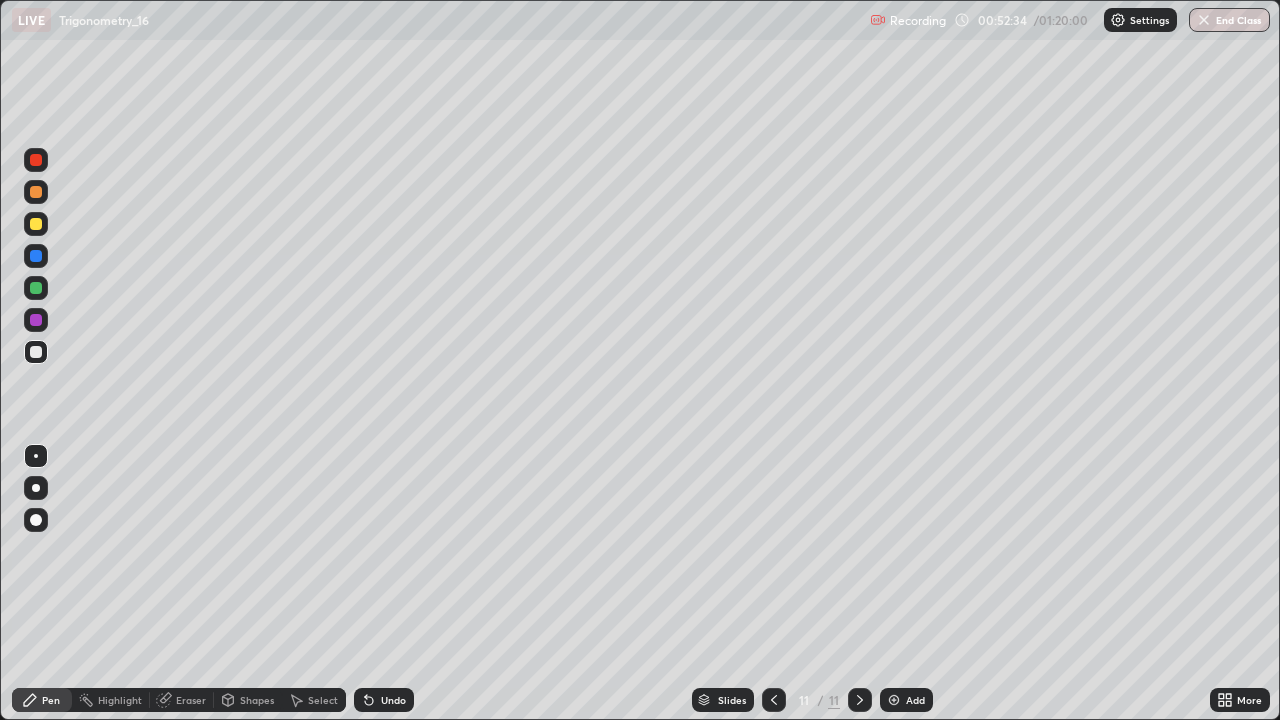 click 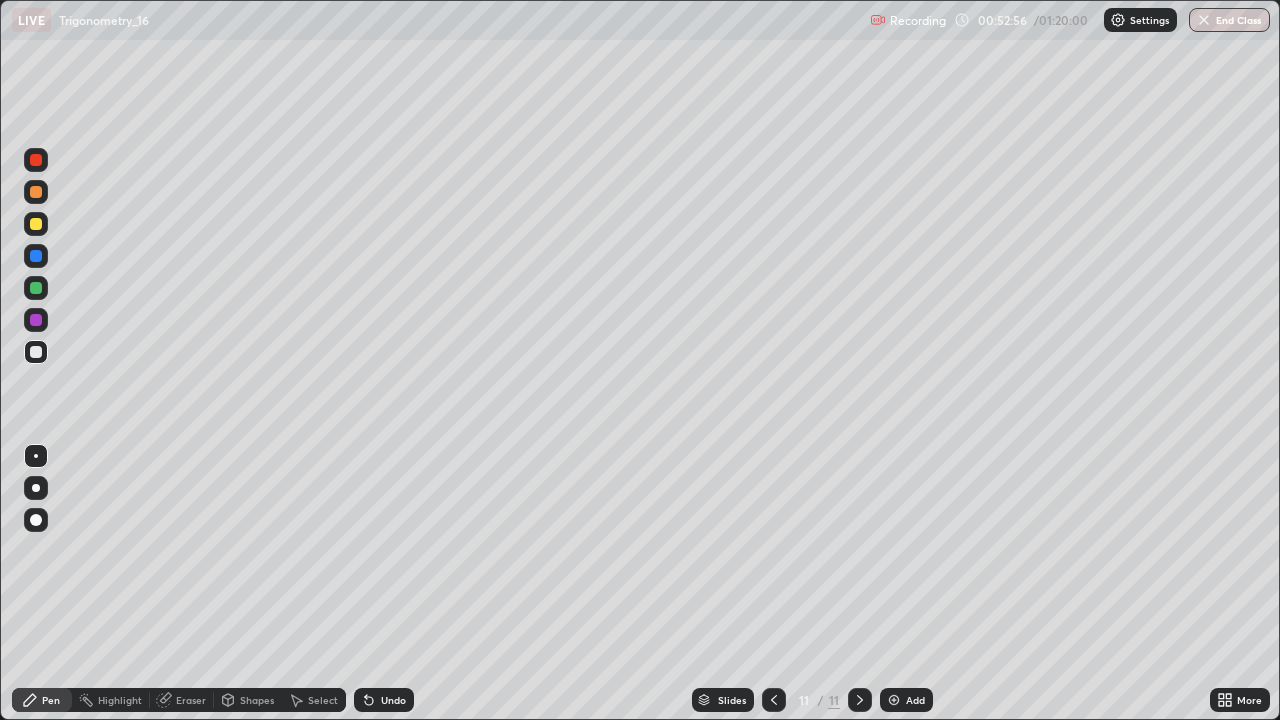 click at bounding box center (36, 256) 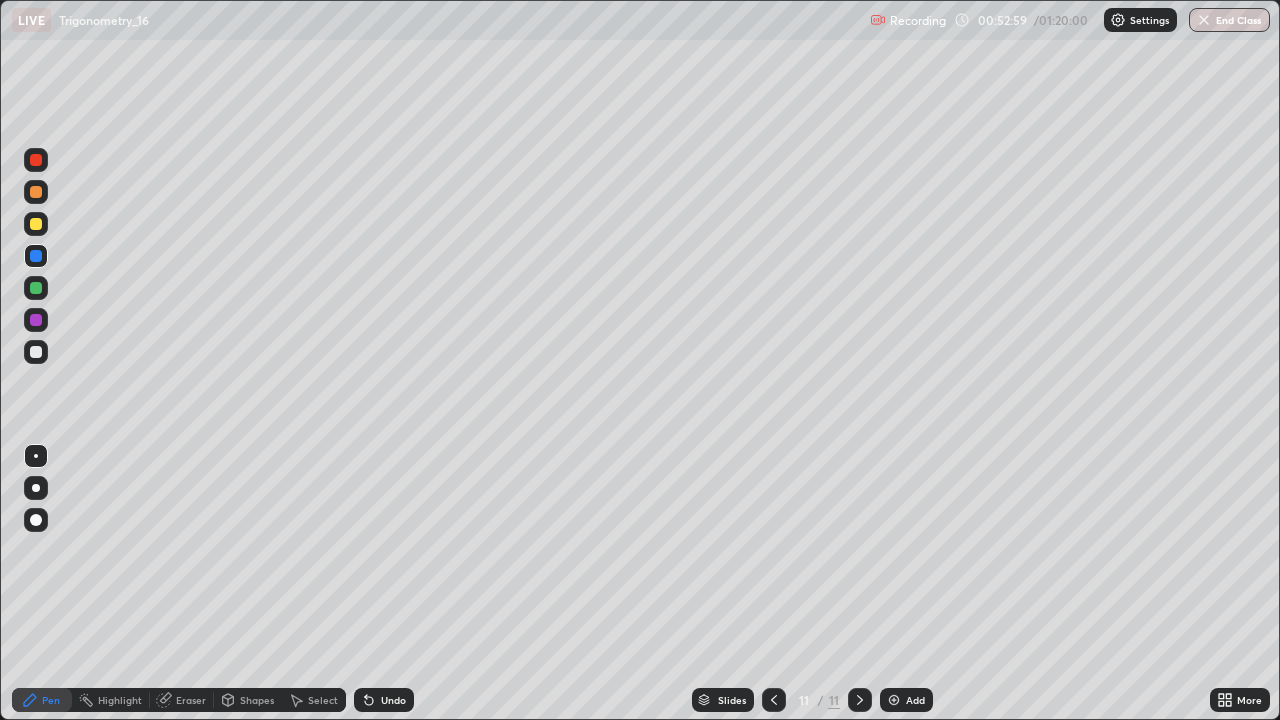 click at bounding box center [36, 352] 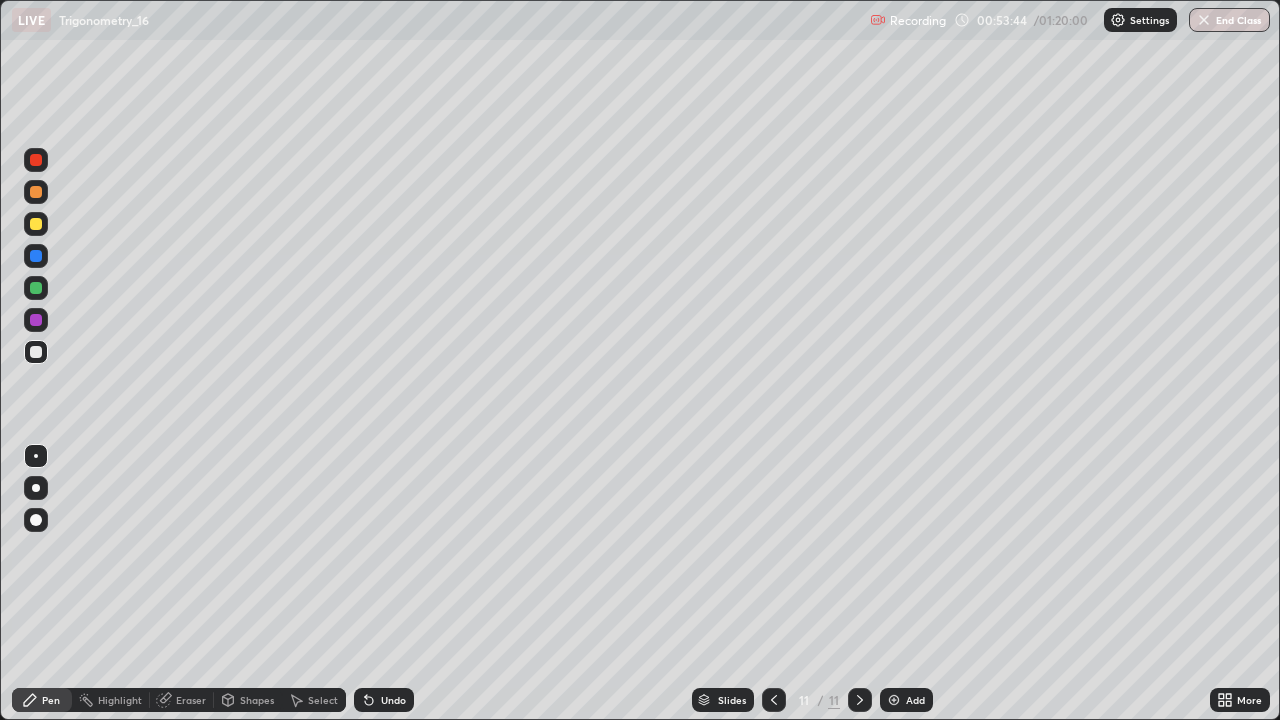 click on "Slides 11 / 11 Add" at bounding box center (812, 700) 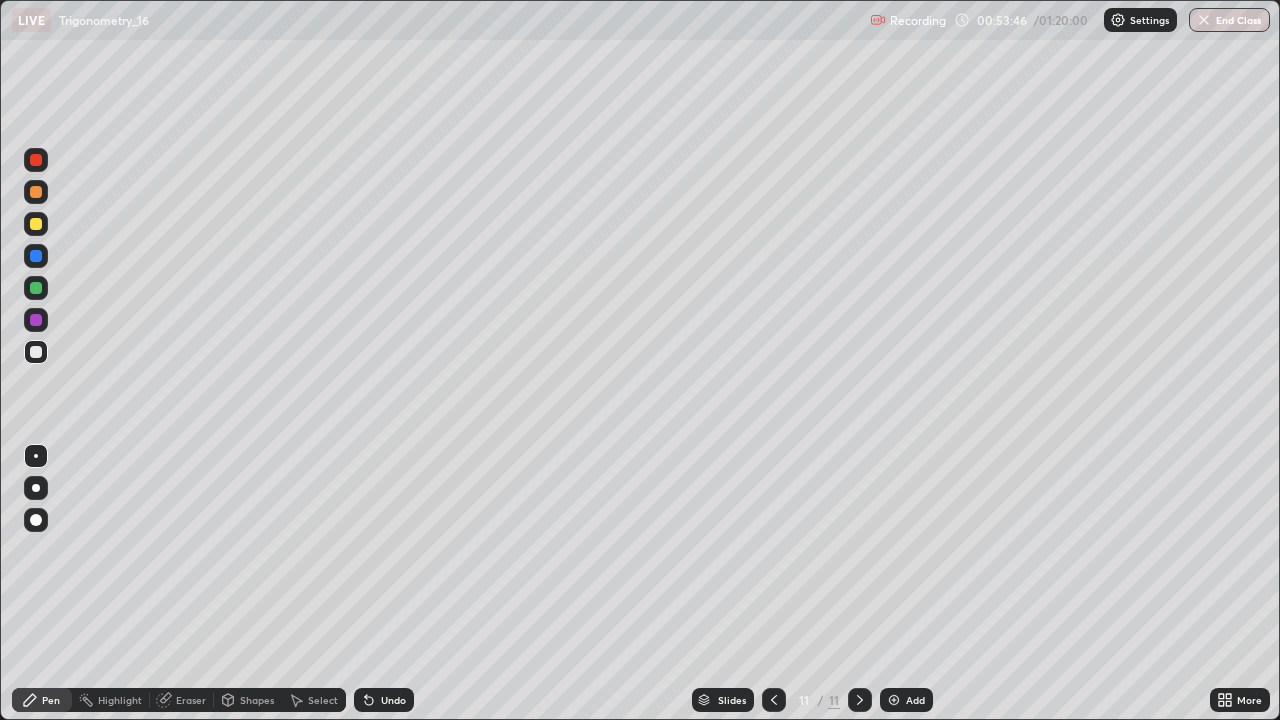 click on "Add" at bounding box center [915, 700] 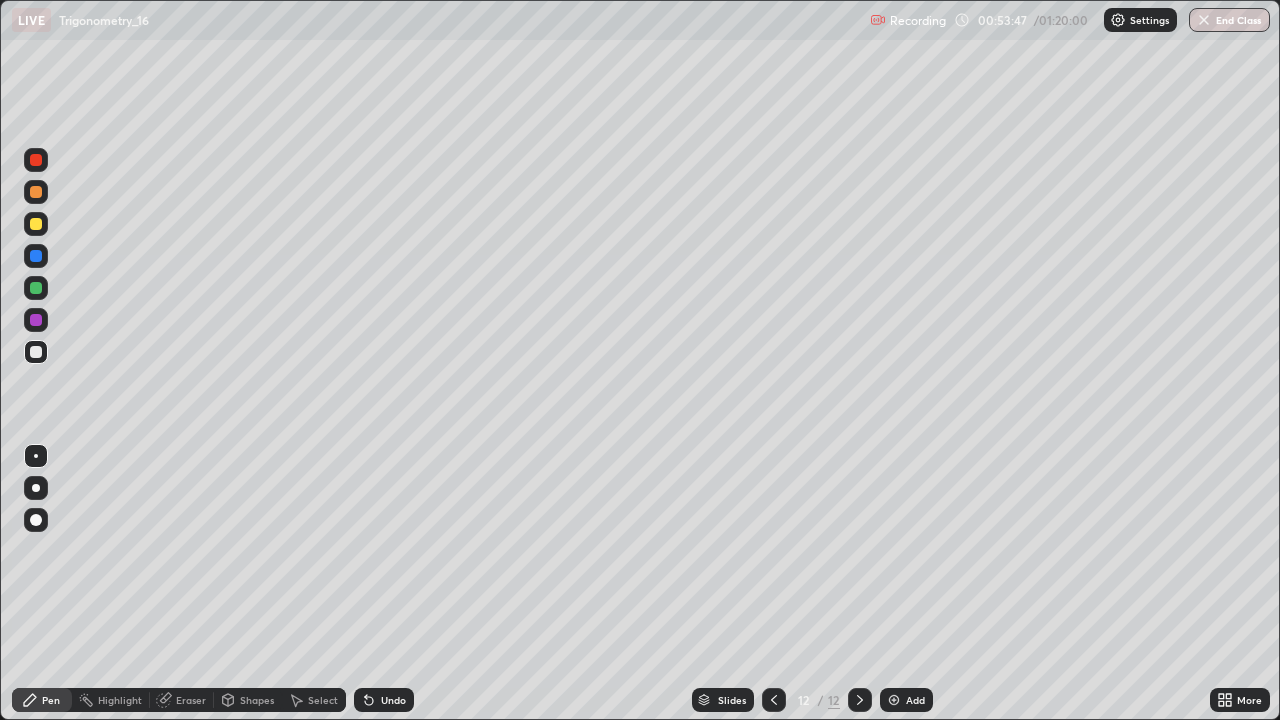 click at bounding box center [36, 224] 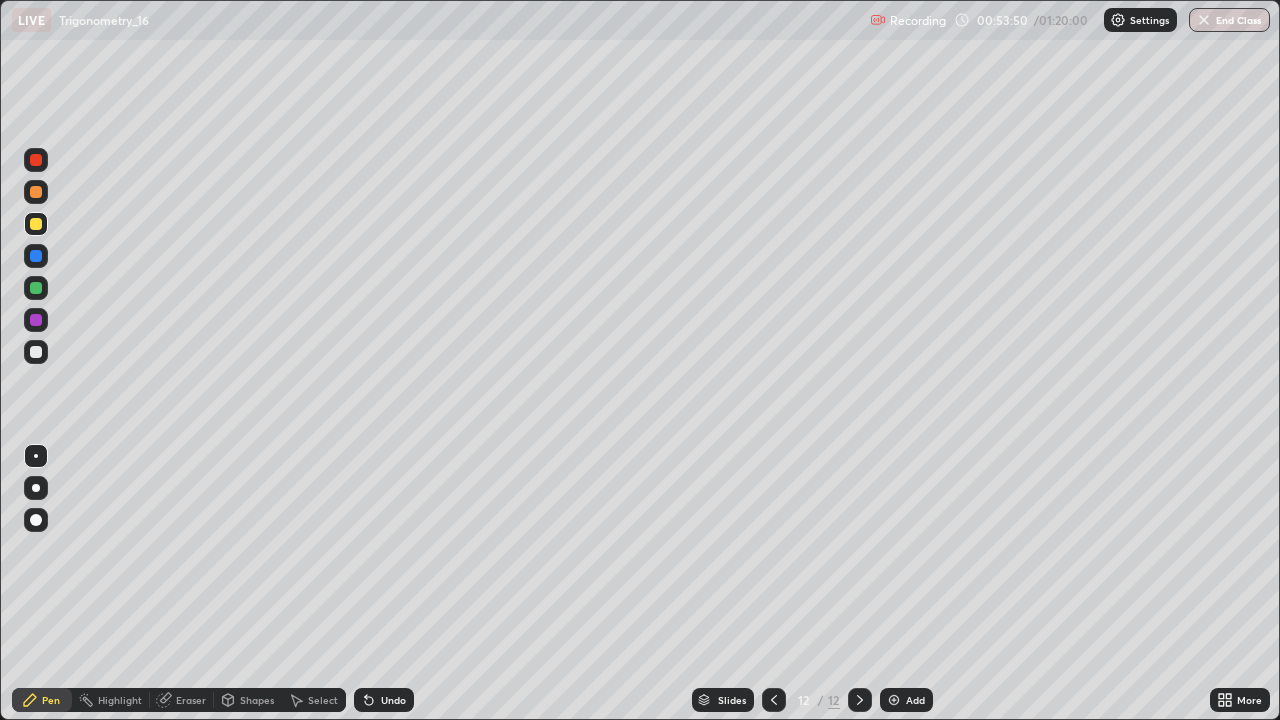 click at bounding box center (36, 352) 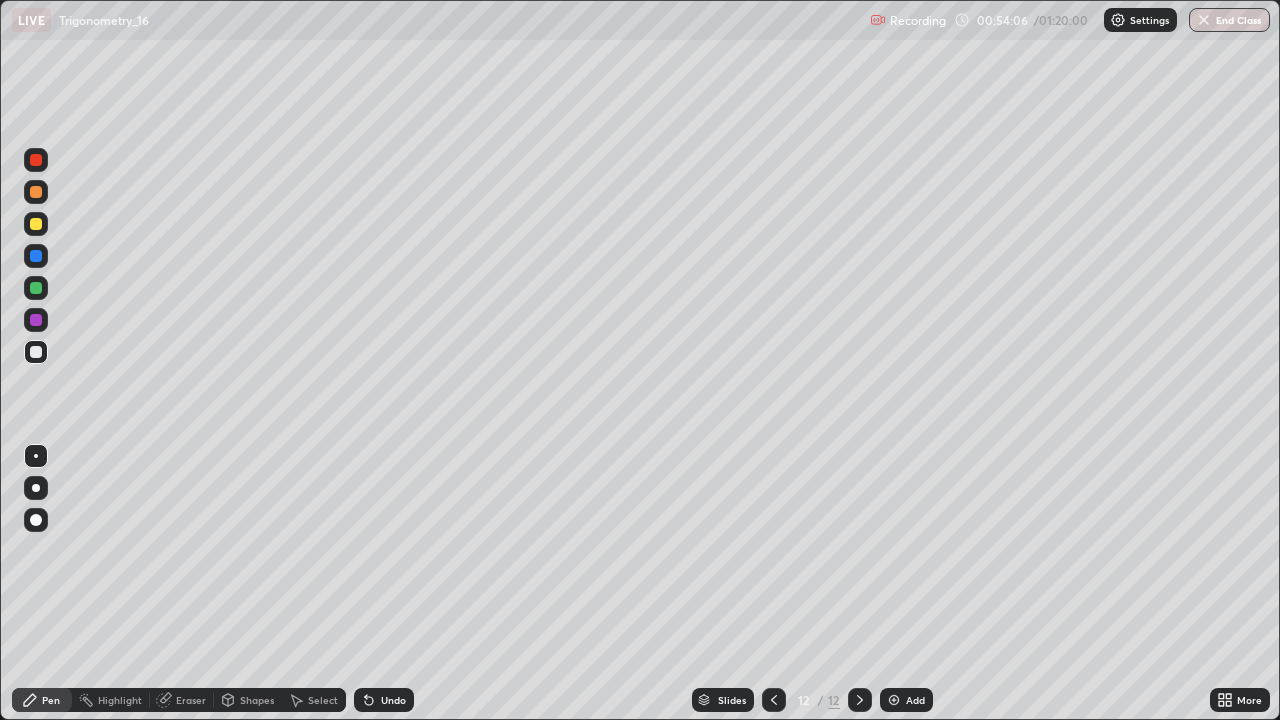 click on "Undo" at bounding box center [384, 700] 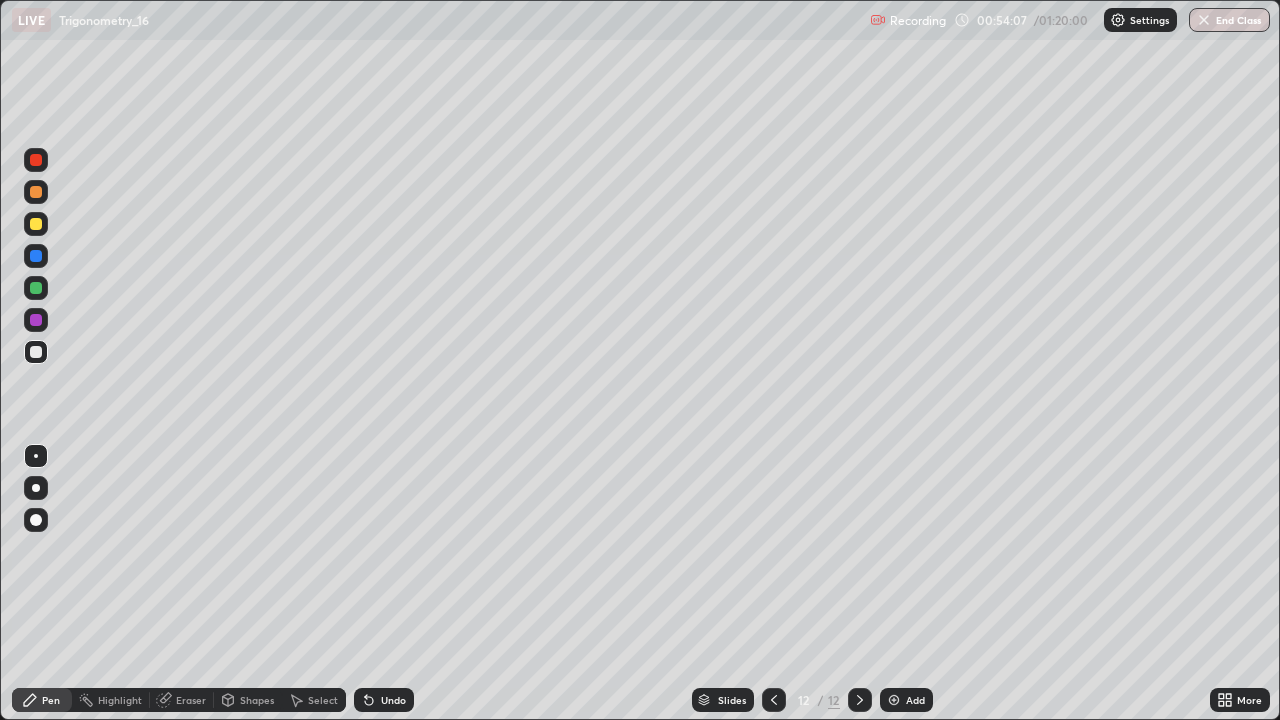 click on "Undo" at bounding box center (393, 700) 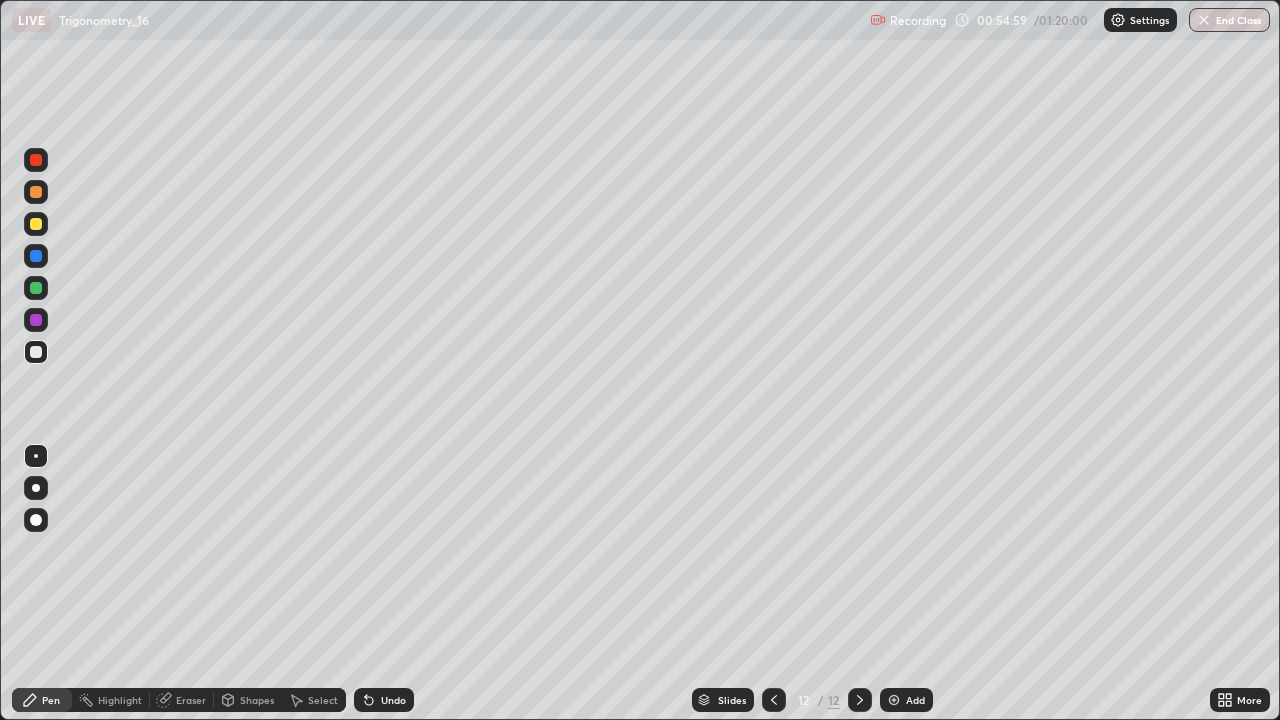 click at bounding box center (36, 224) 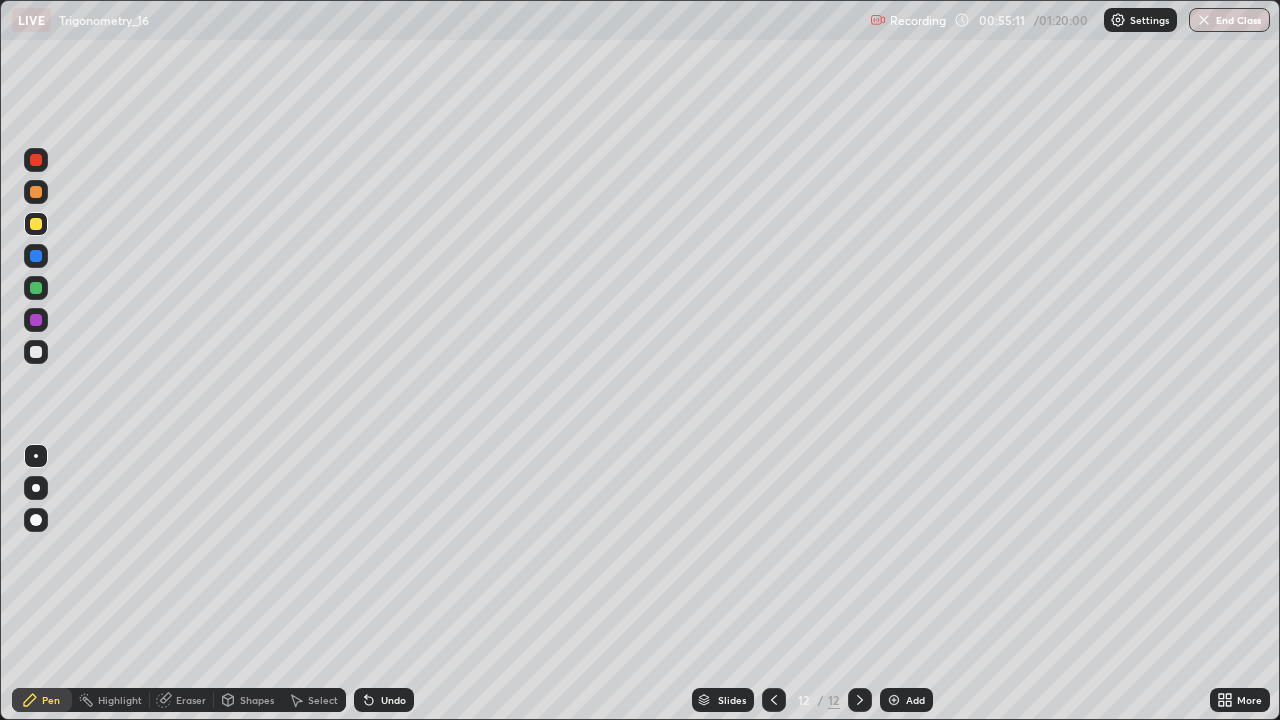 click at bounding box center (36, 256) 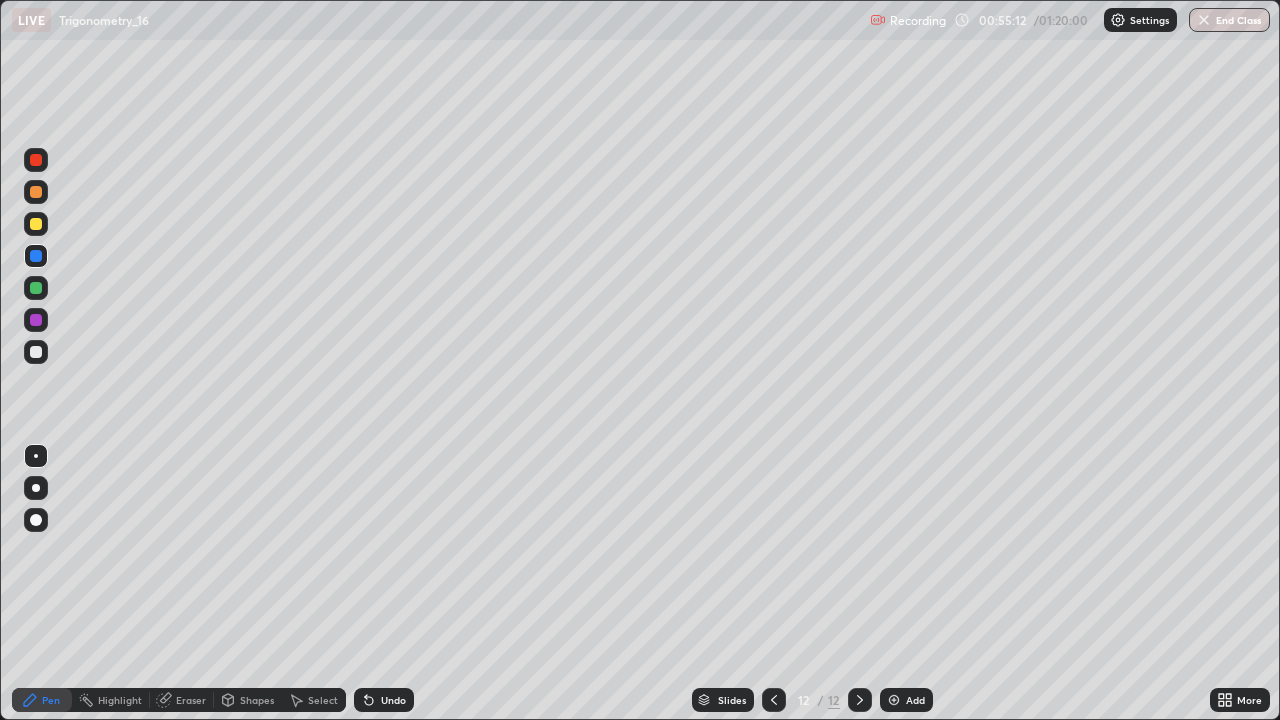 click at bounding box center [36, 288] 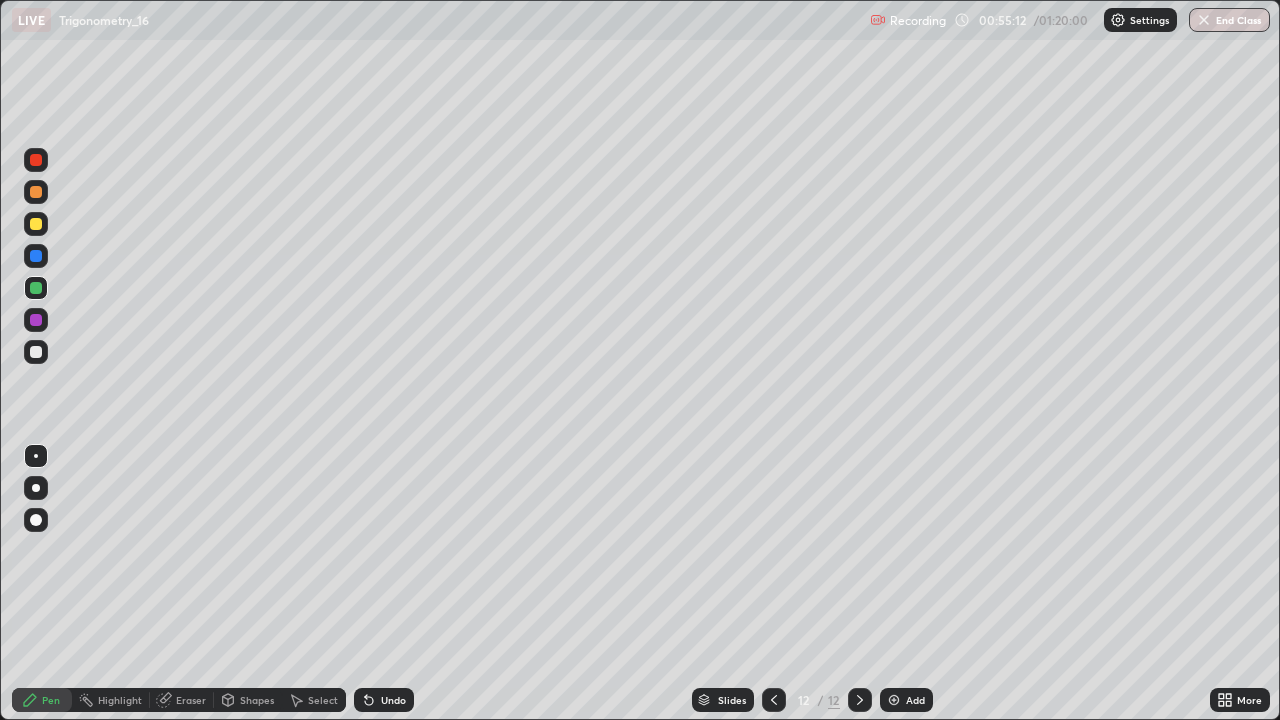 click at bounding box center [36, 288] 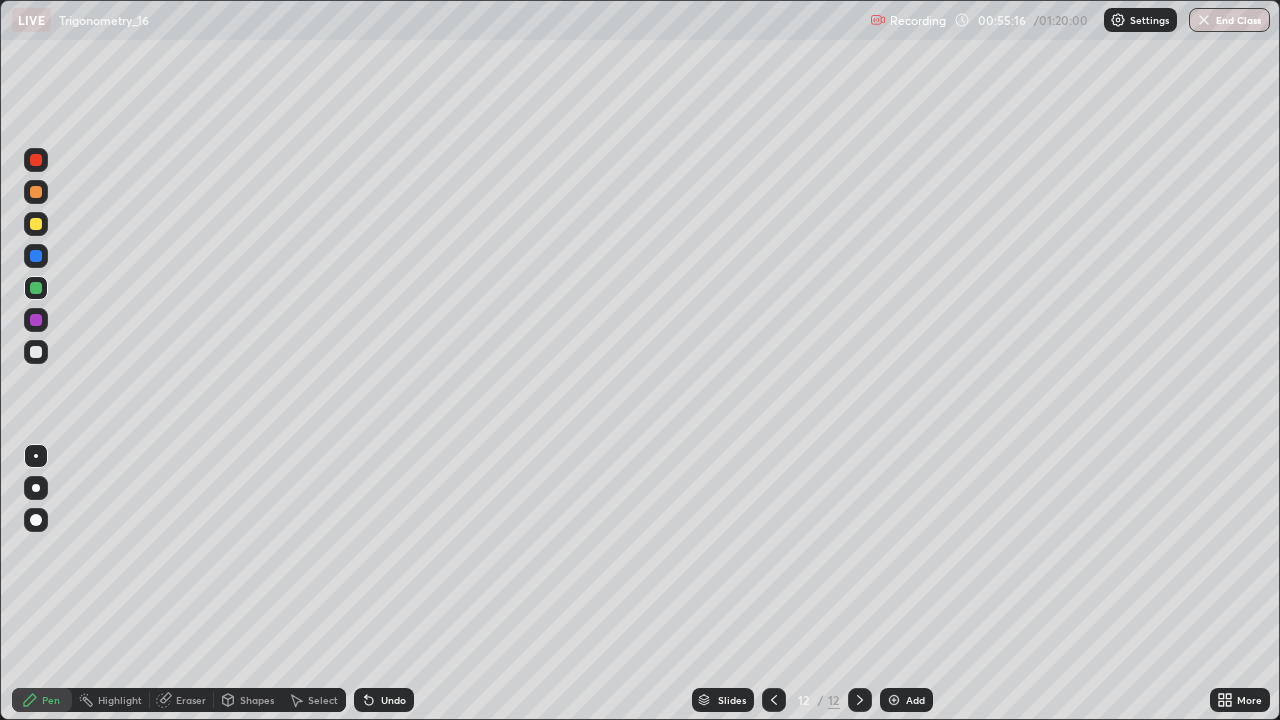 click on "Undo" at bounding box center [393, 700] 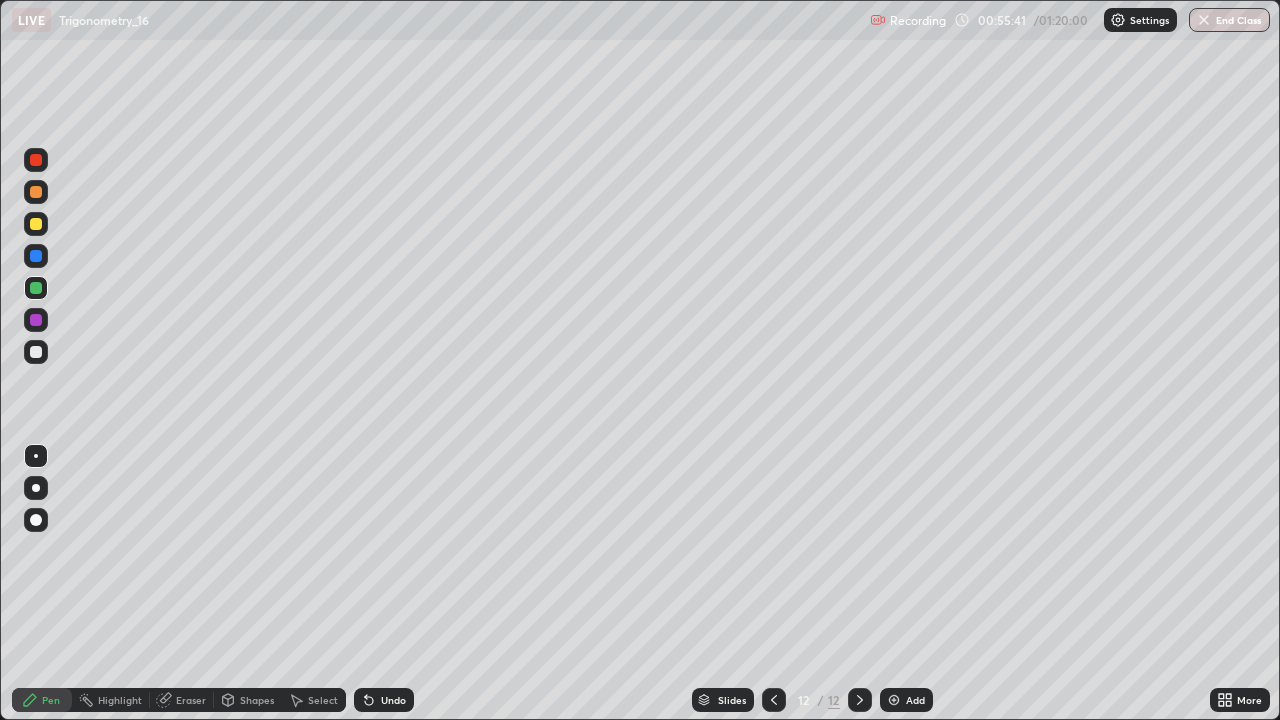 click at bounding box center [36, 352] 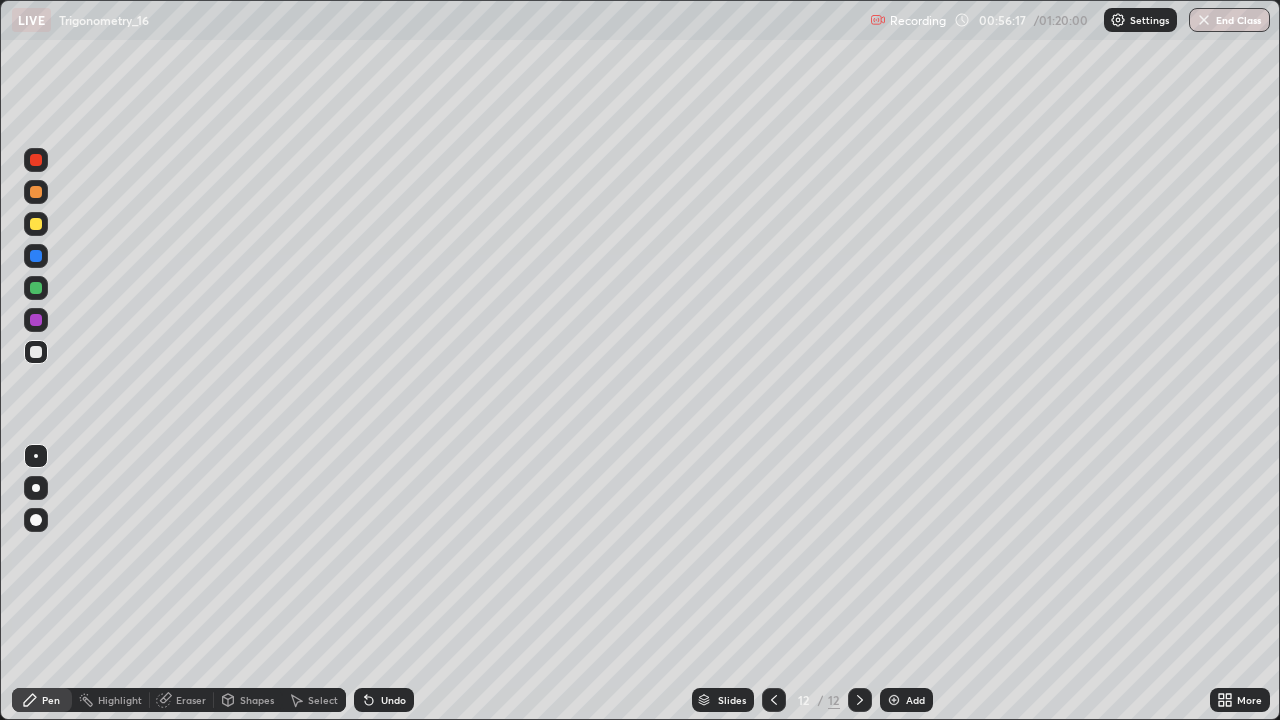 click at bounding box center [36, 256] 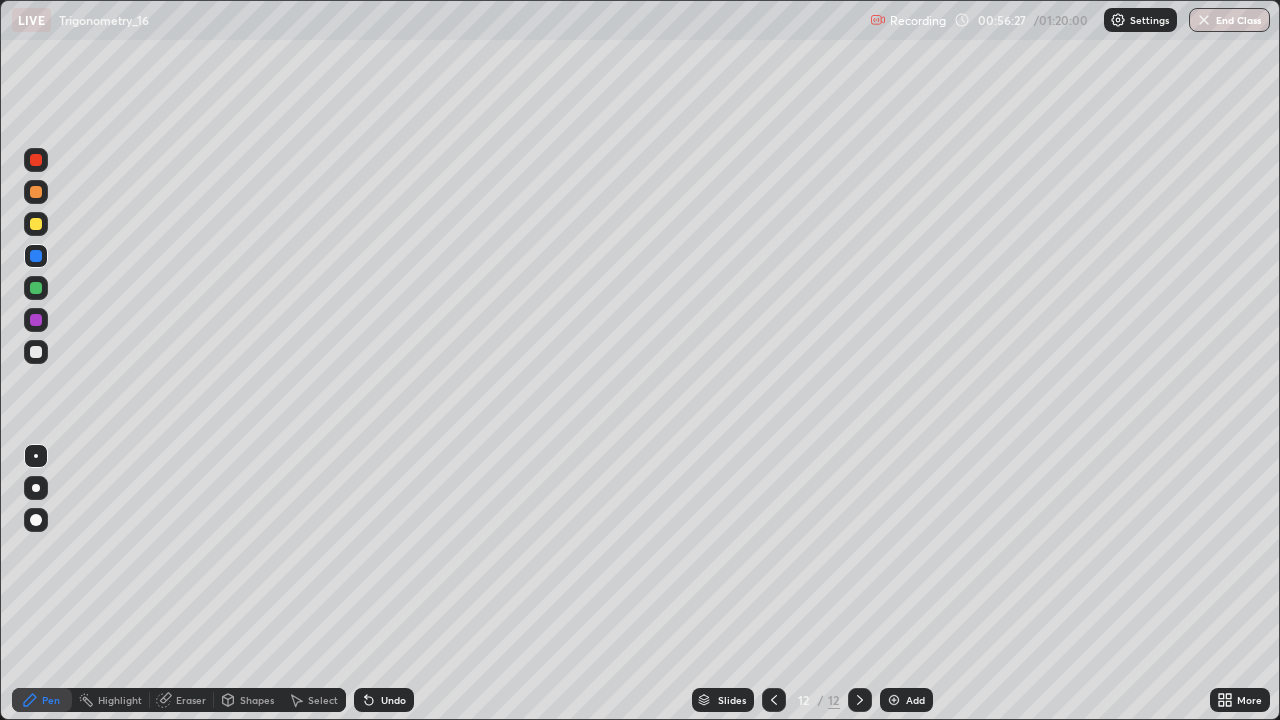 click at bounding box center (36, 352) 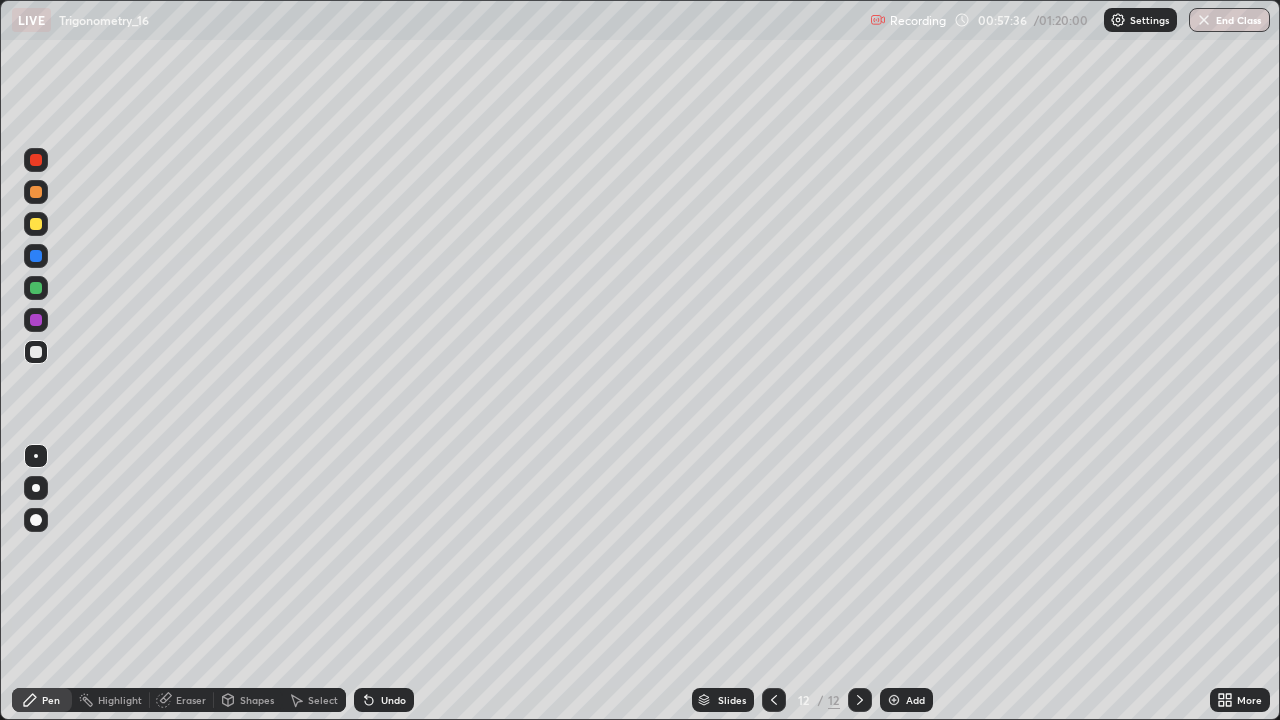 click on "Undo" at bounding box center [393, 700] 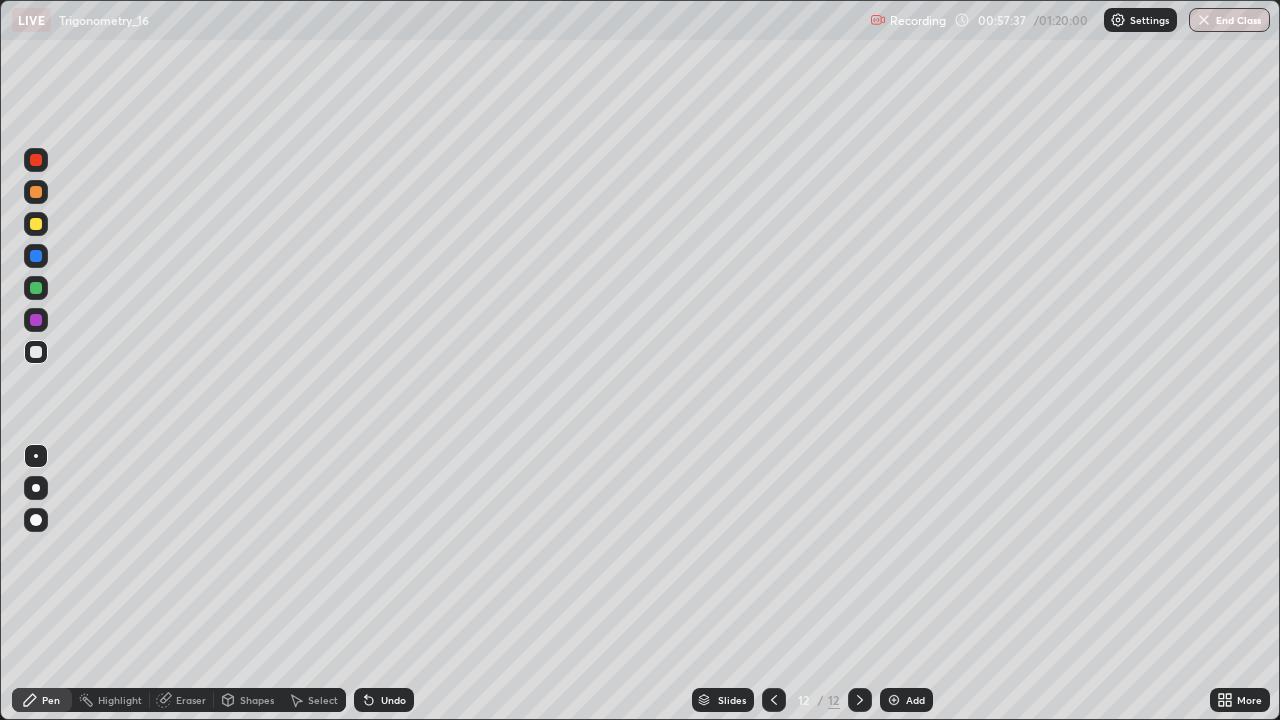 click on "Undo" at bounding box center [393, 700] 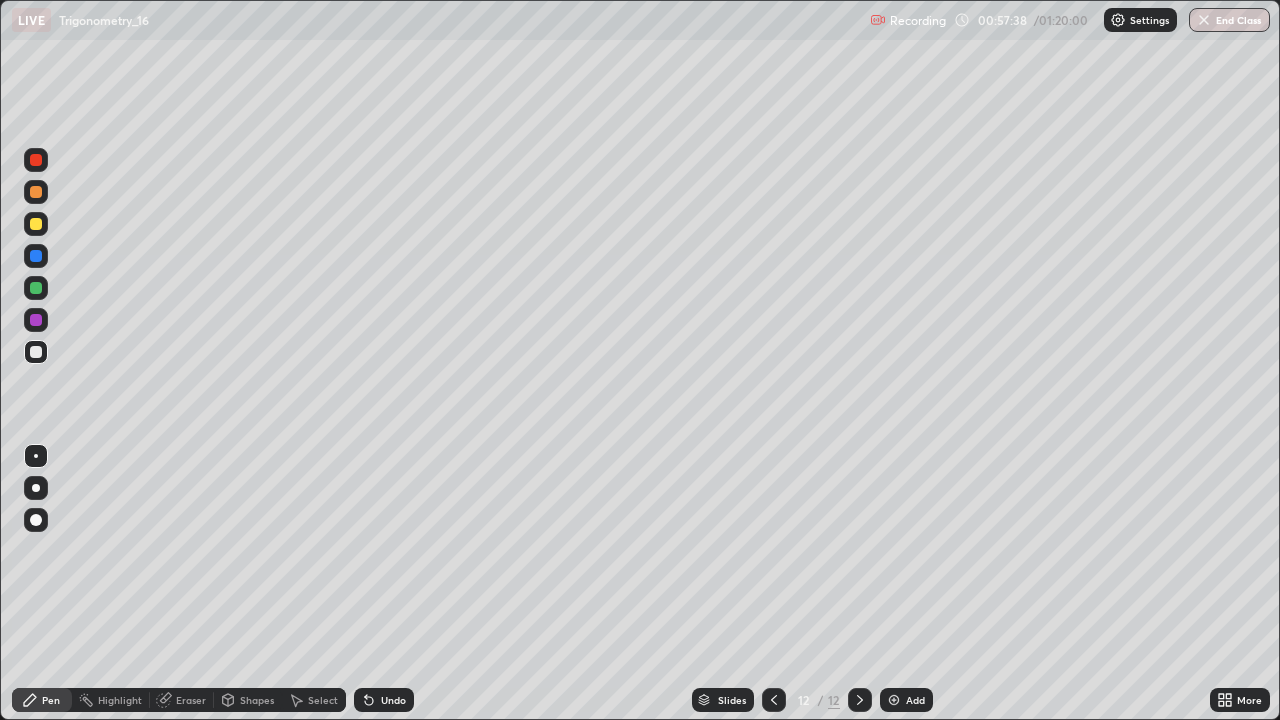 click on "Undo" at bounding box center [393, 700] 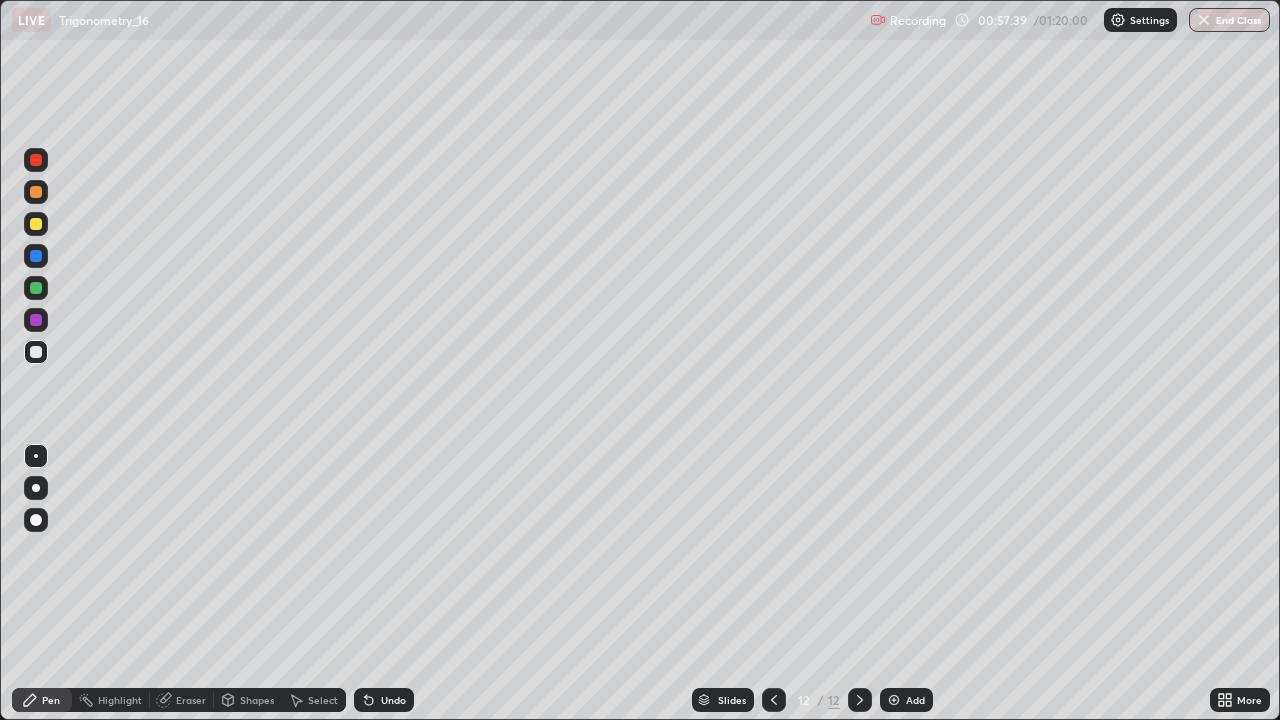 click on "Undo" at bounding box center [393, 700] 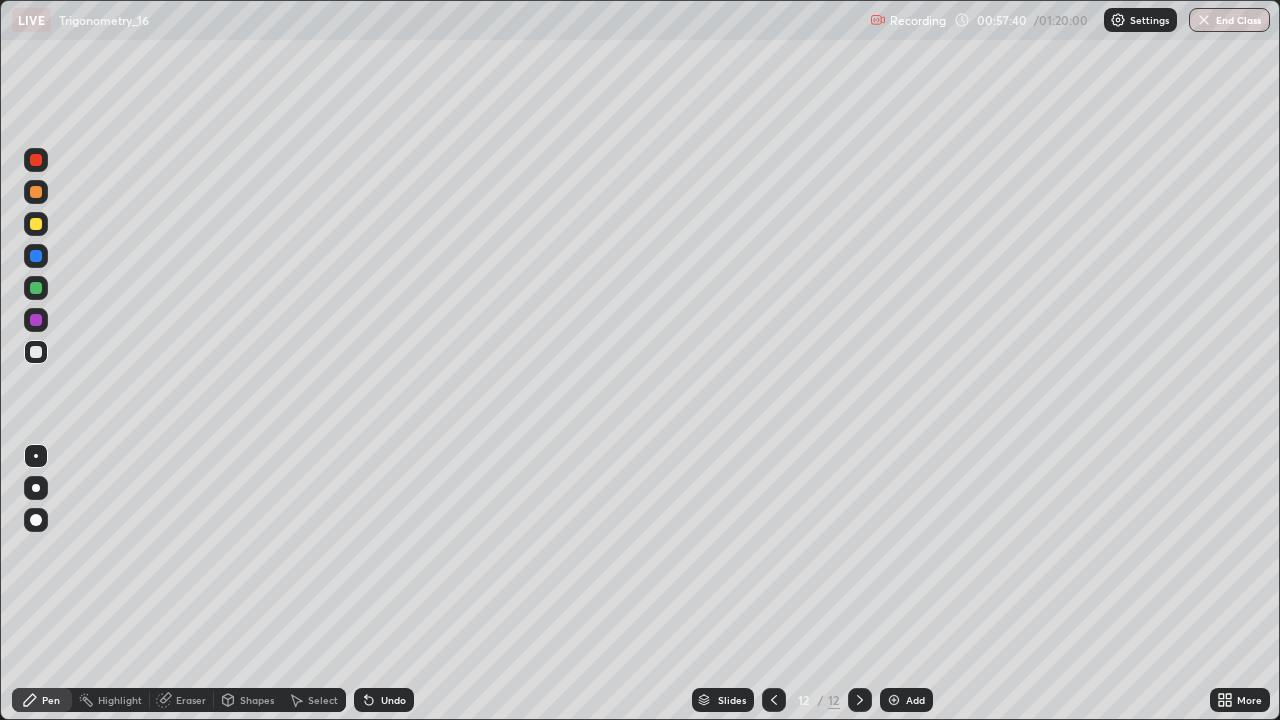 click on "Undo" at bounding box center (393, 700) 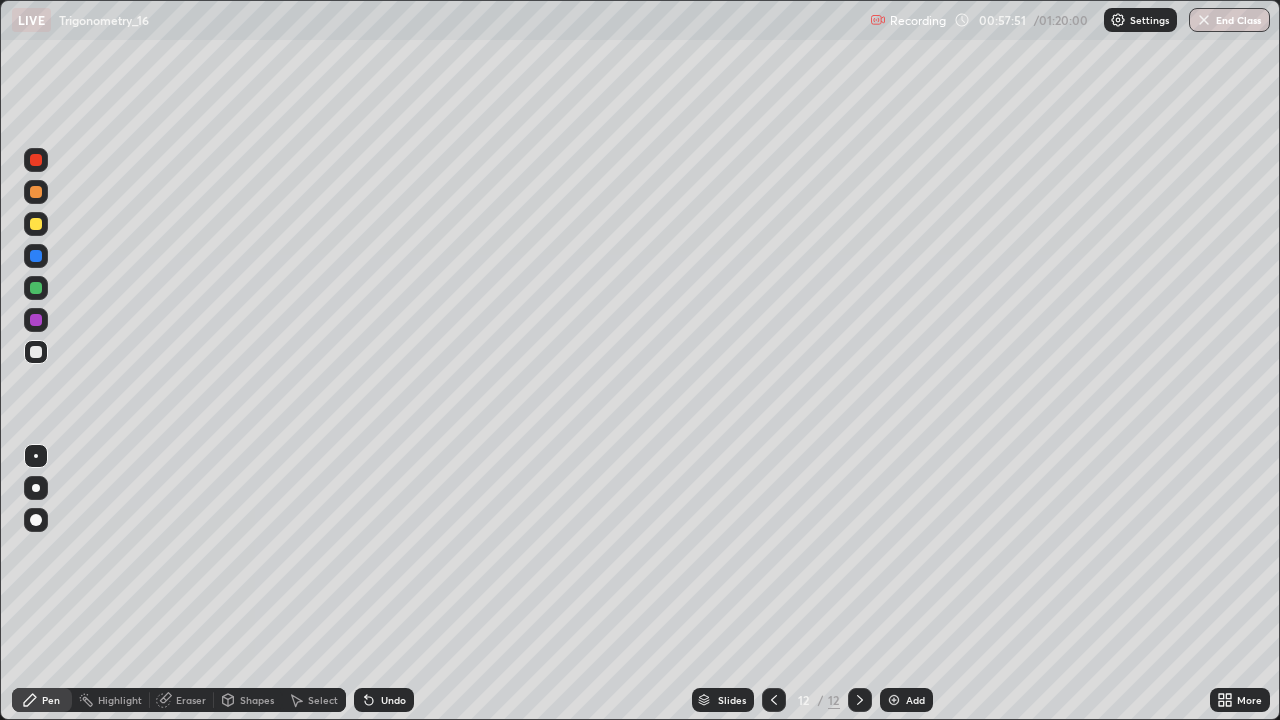 click at bounding box center (36, 352) 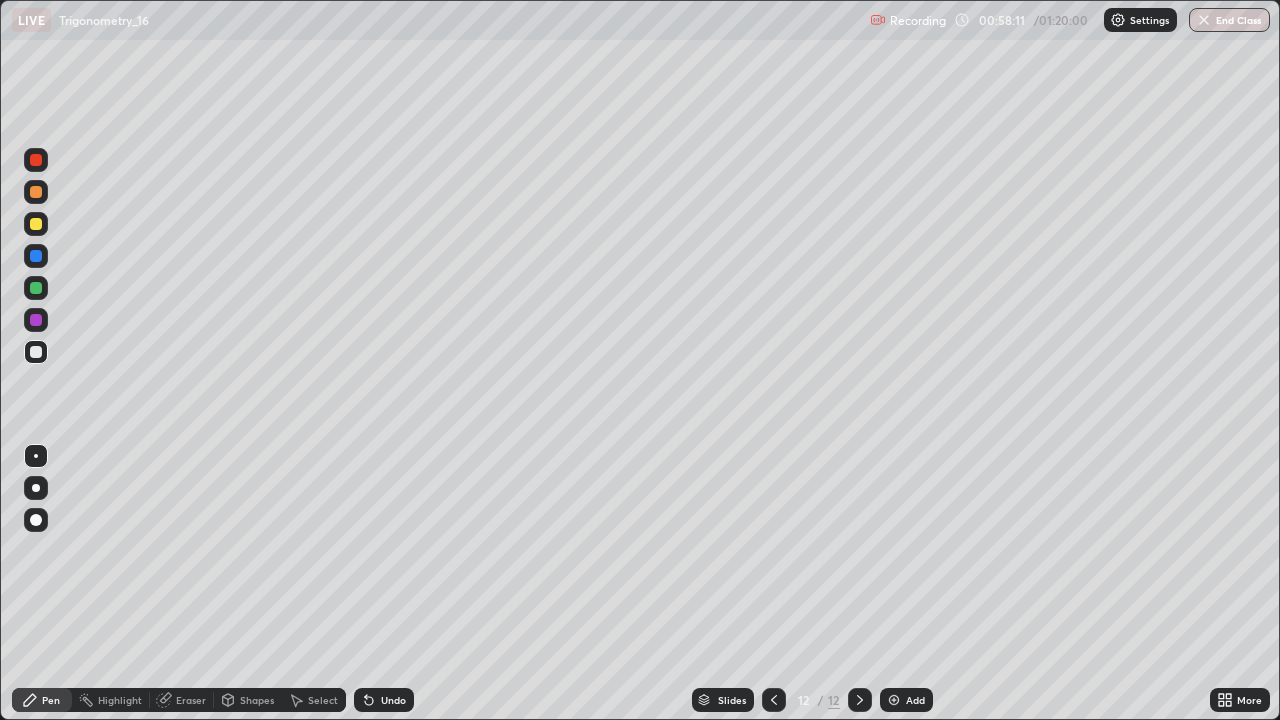 click at bounding box center [36, 224] 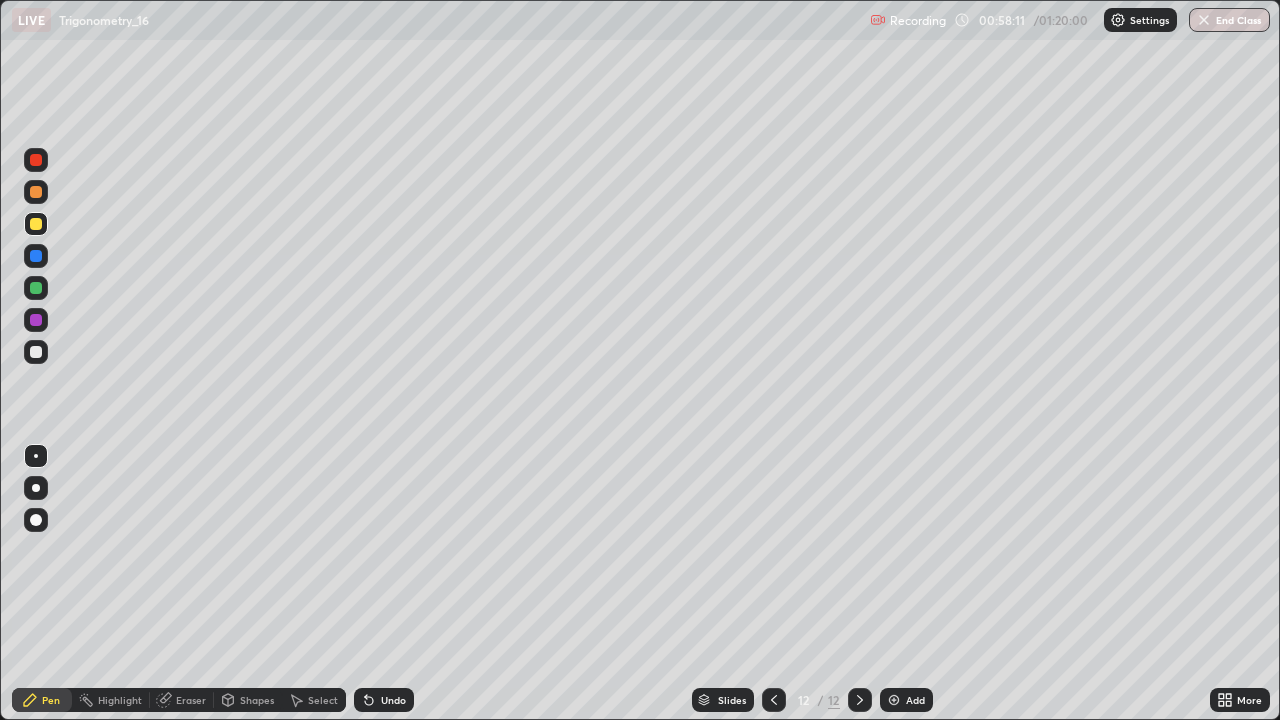 click at bounding box center (36, 256) 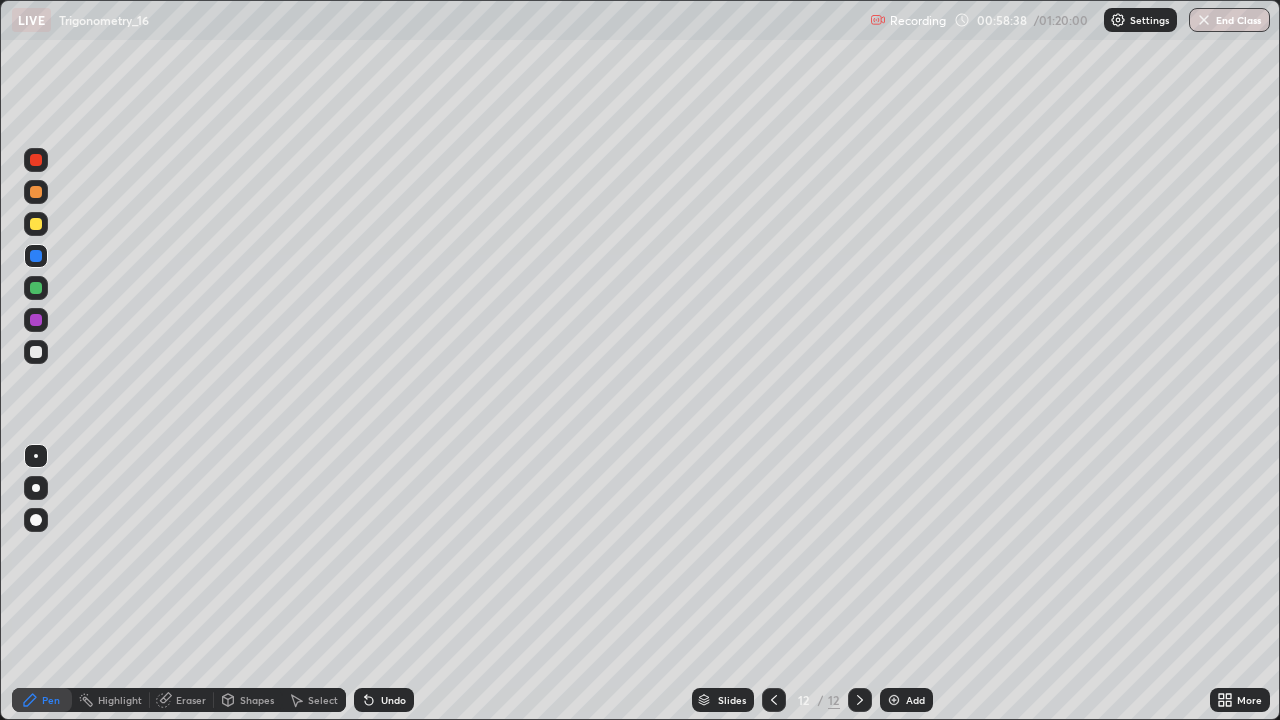 click on "Add" at bounding box center (915, 700) 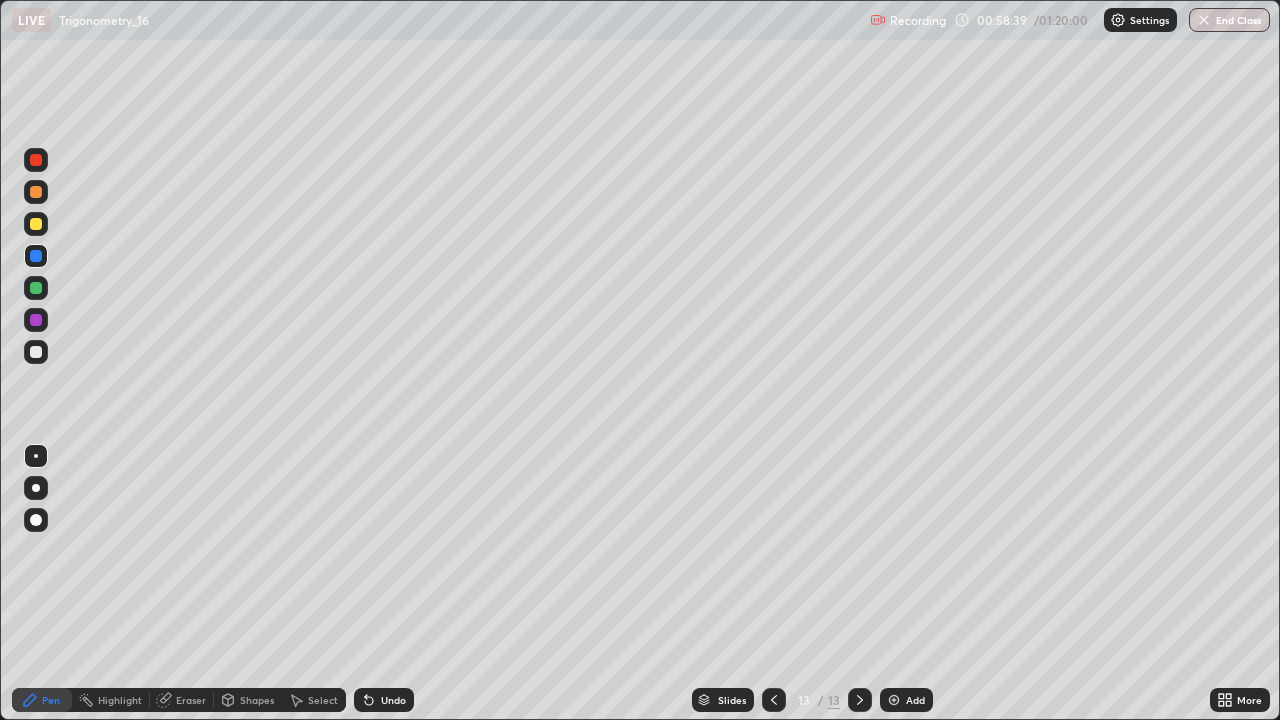 click at bounding box center (36, 224) 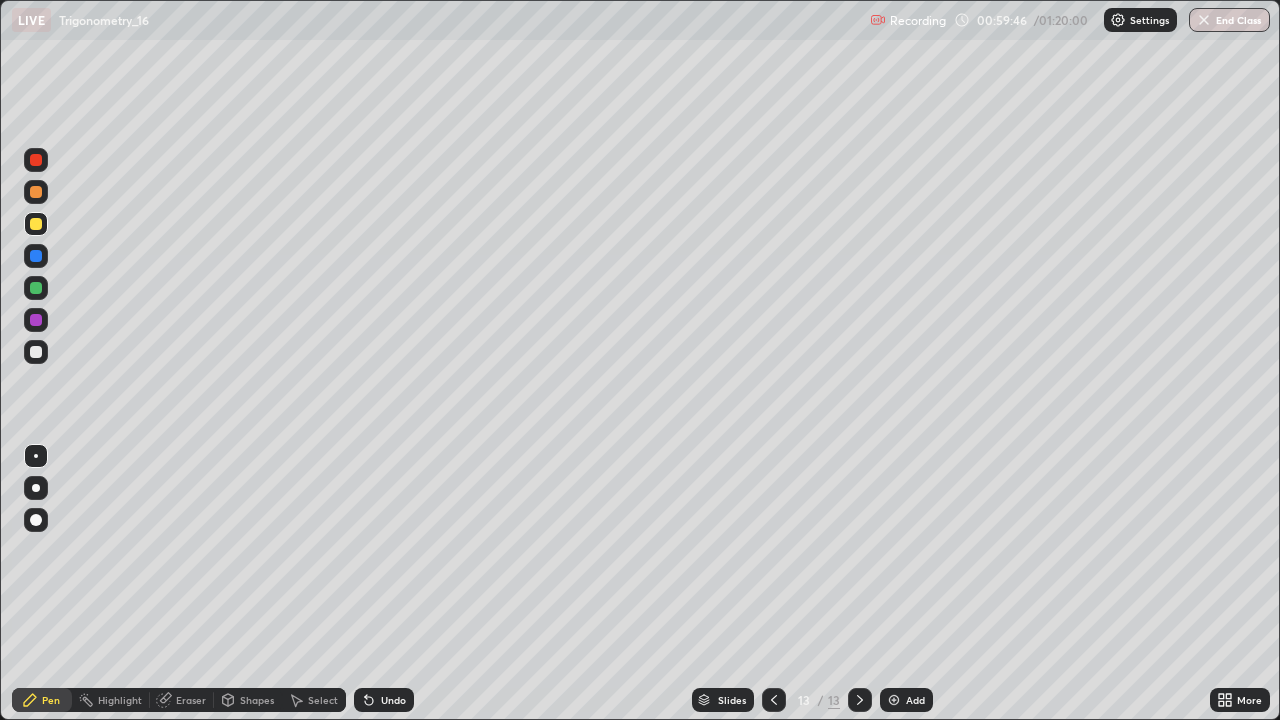 click at bounding box center (36, 352) 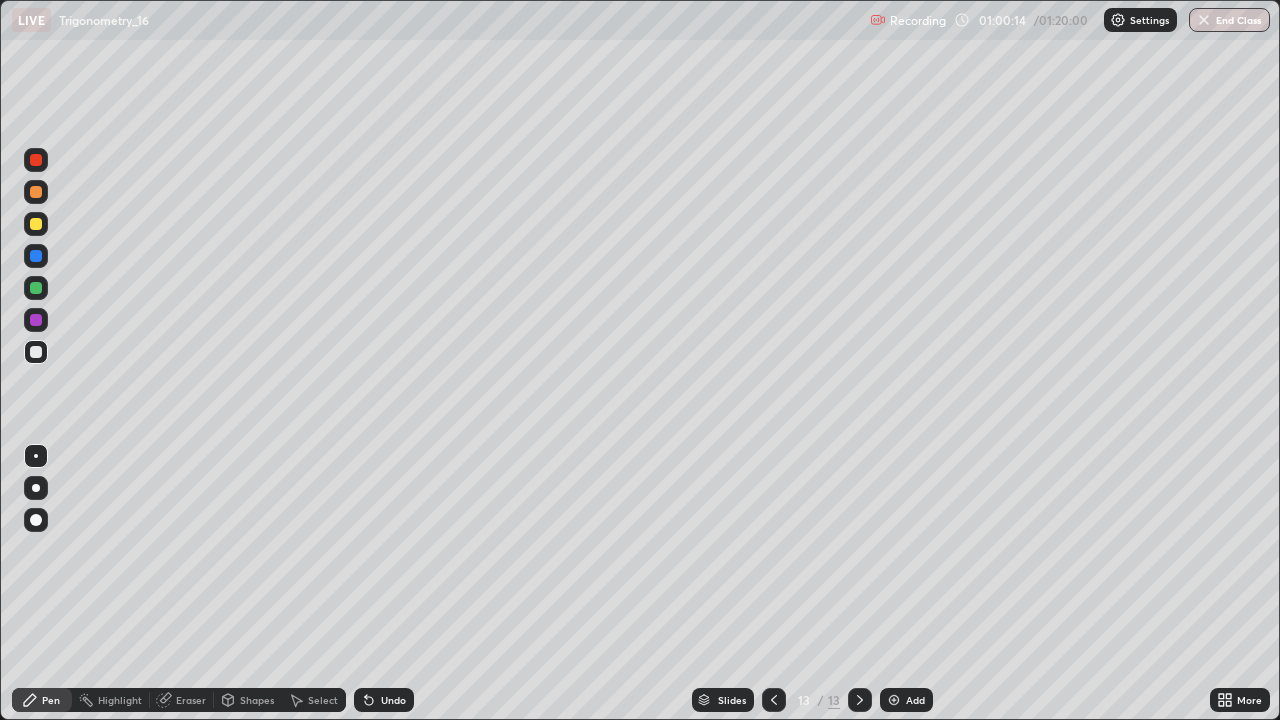 click at bounding box center [36, 352] 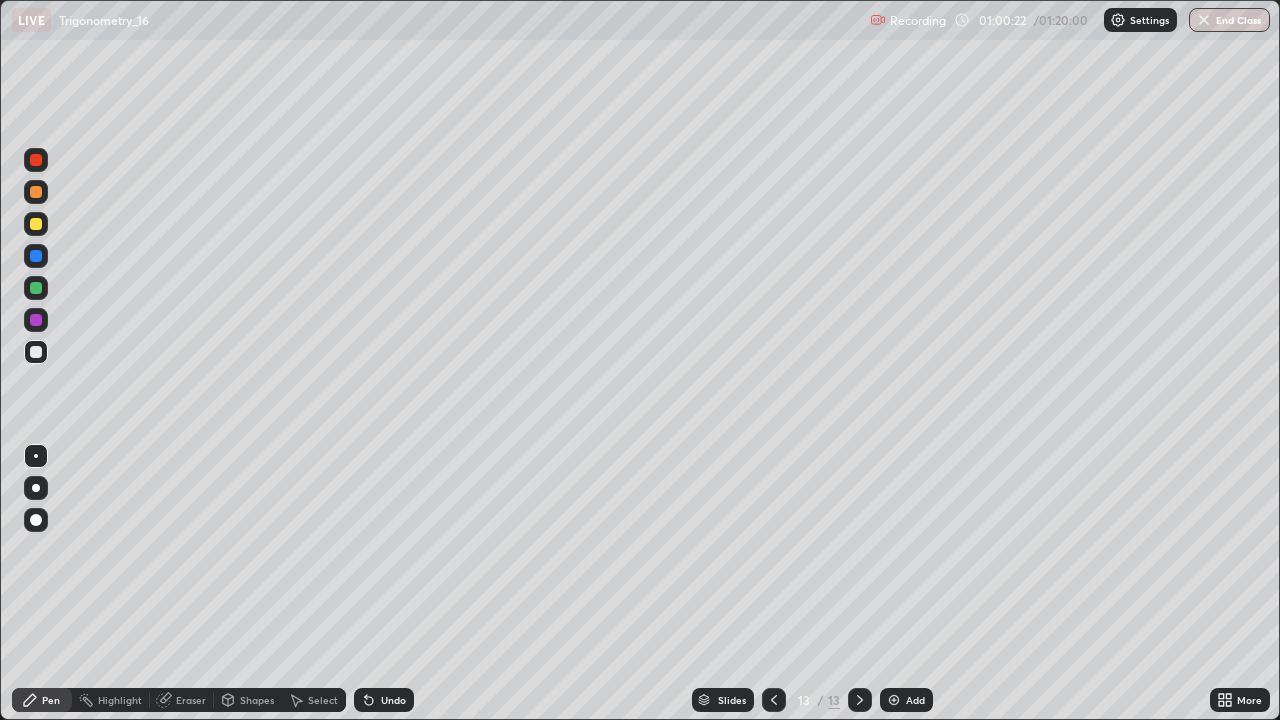click on "Undo" at bounding box center (393, 700) 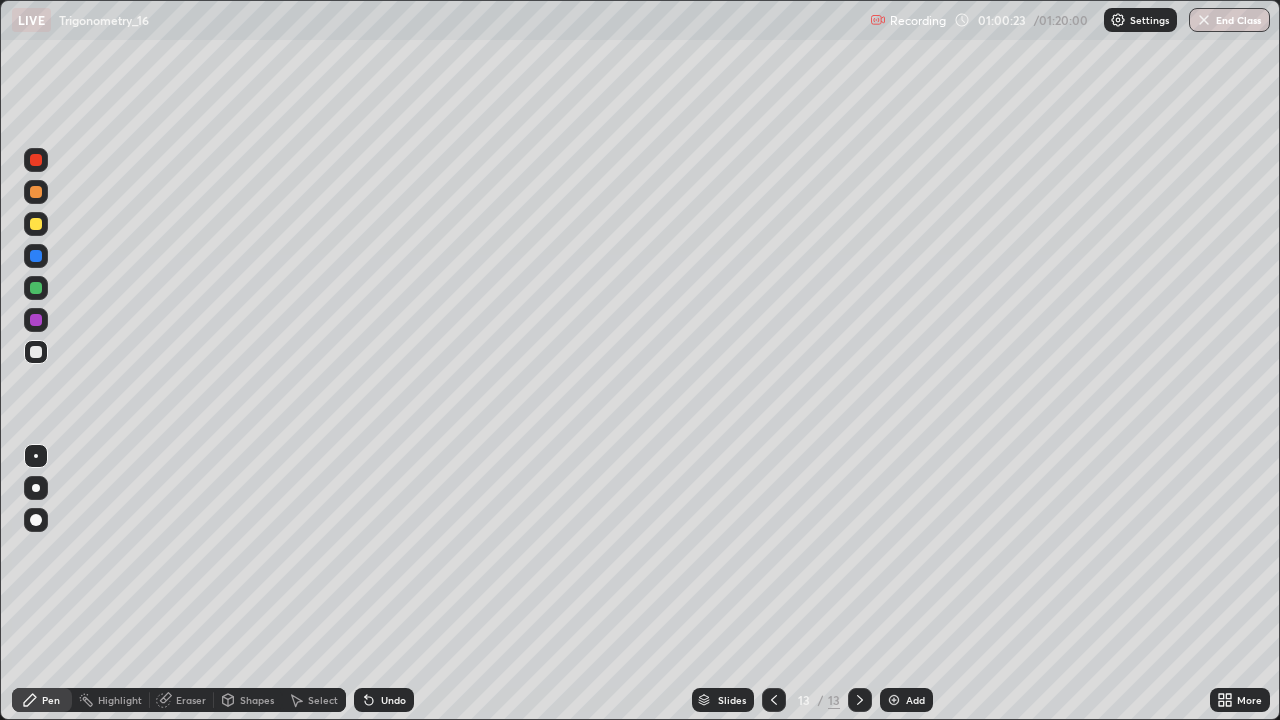 click on "Undo" at bounding box center (384, 700) 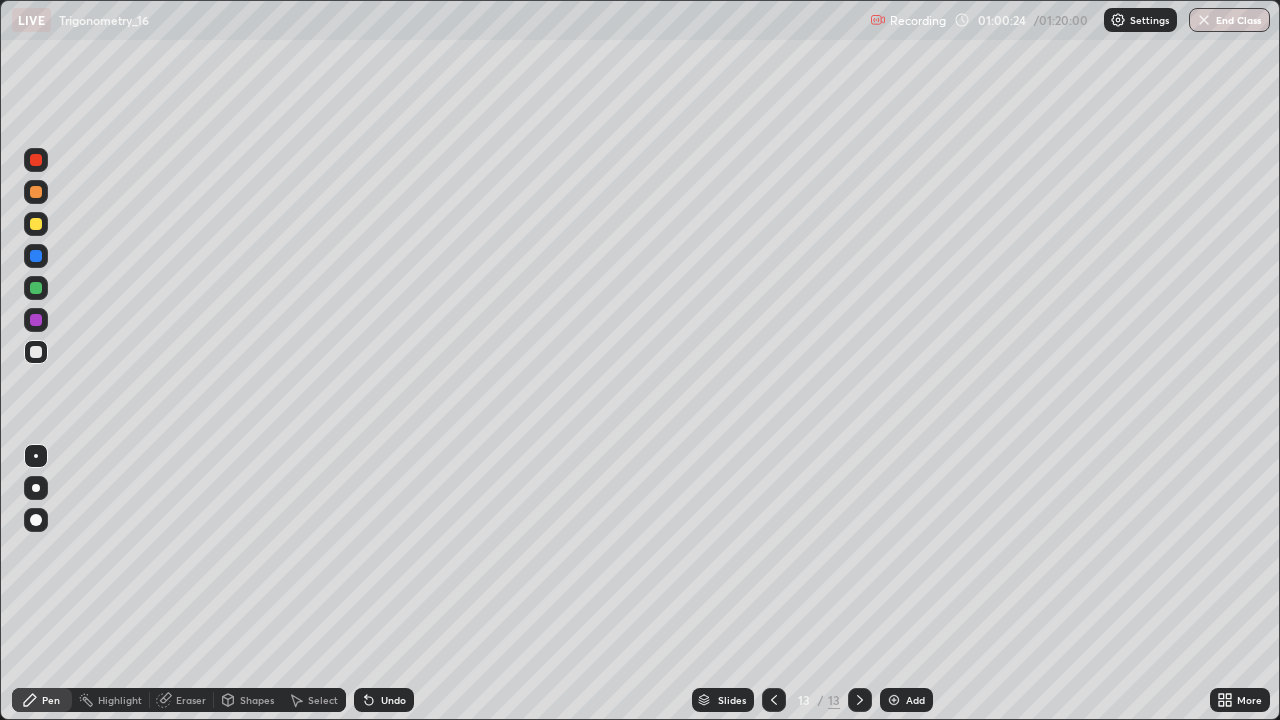 click 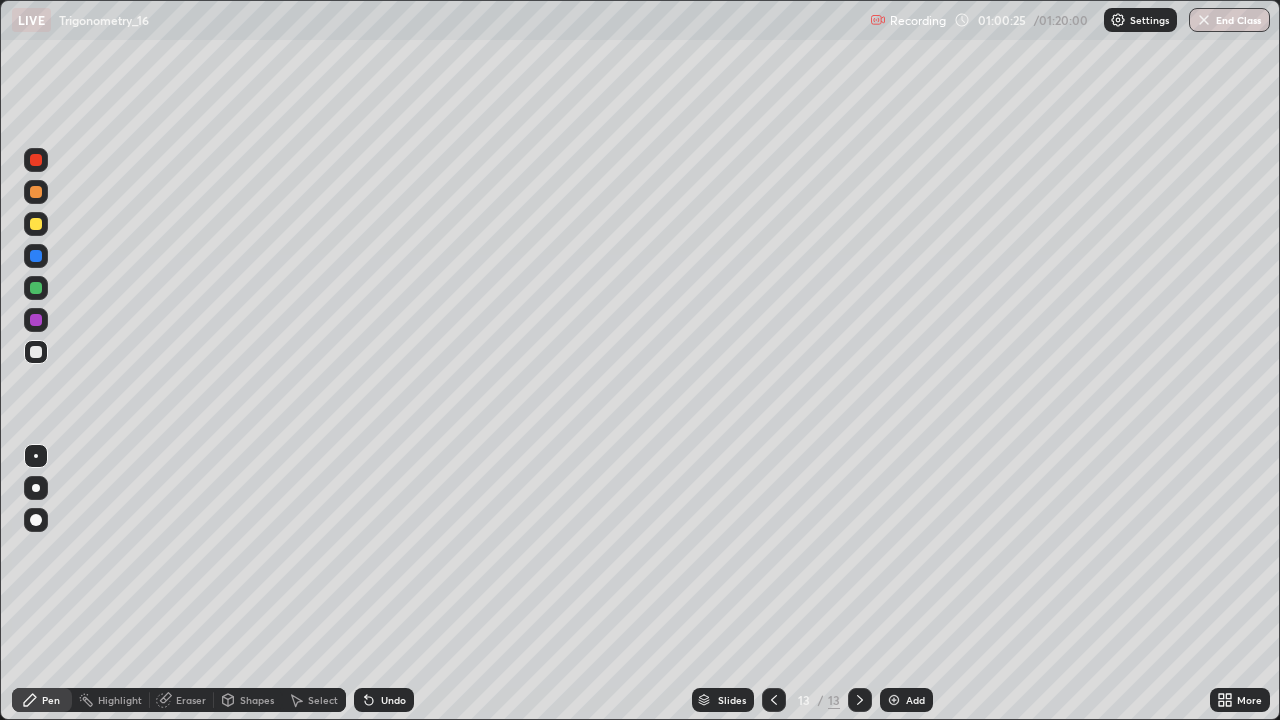 click on "Undo" at bounding box center (393, 700) 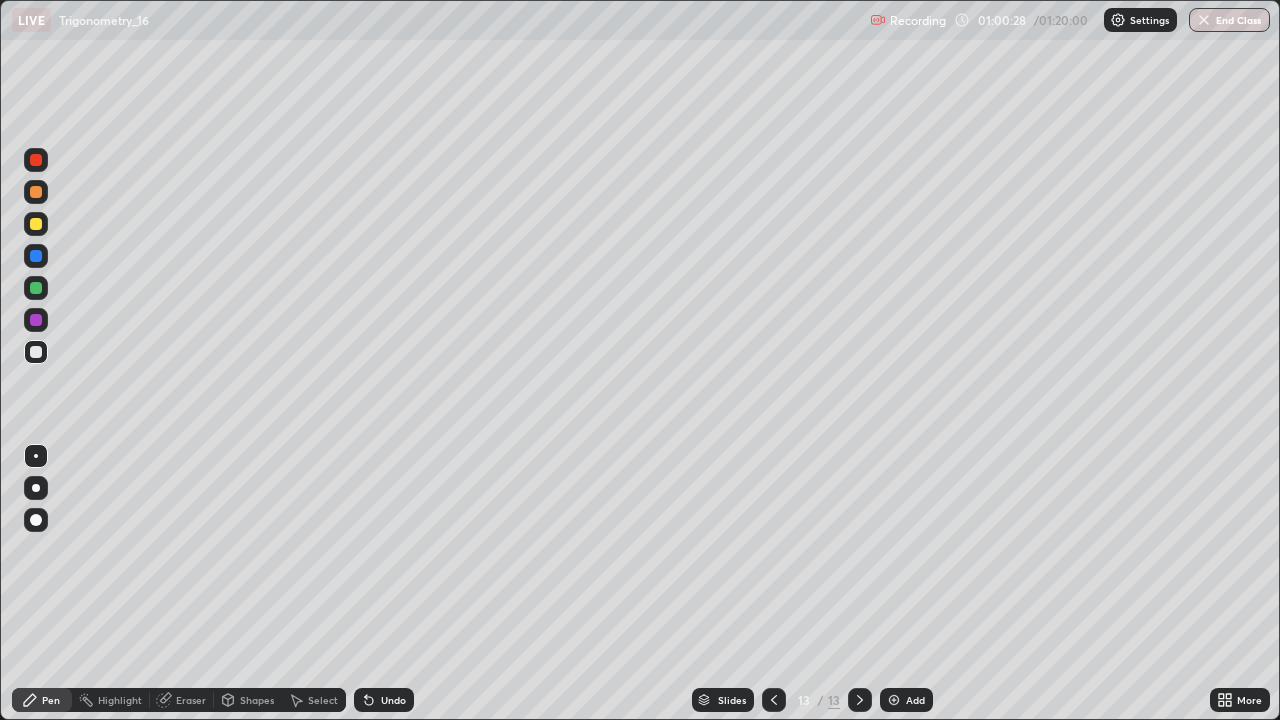 click on "Shapes" at bounding box center (257, 700) 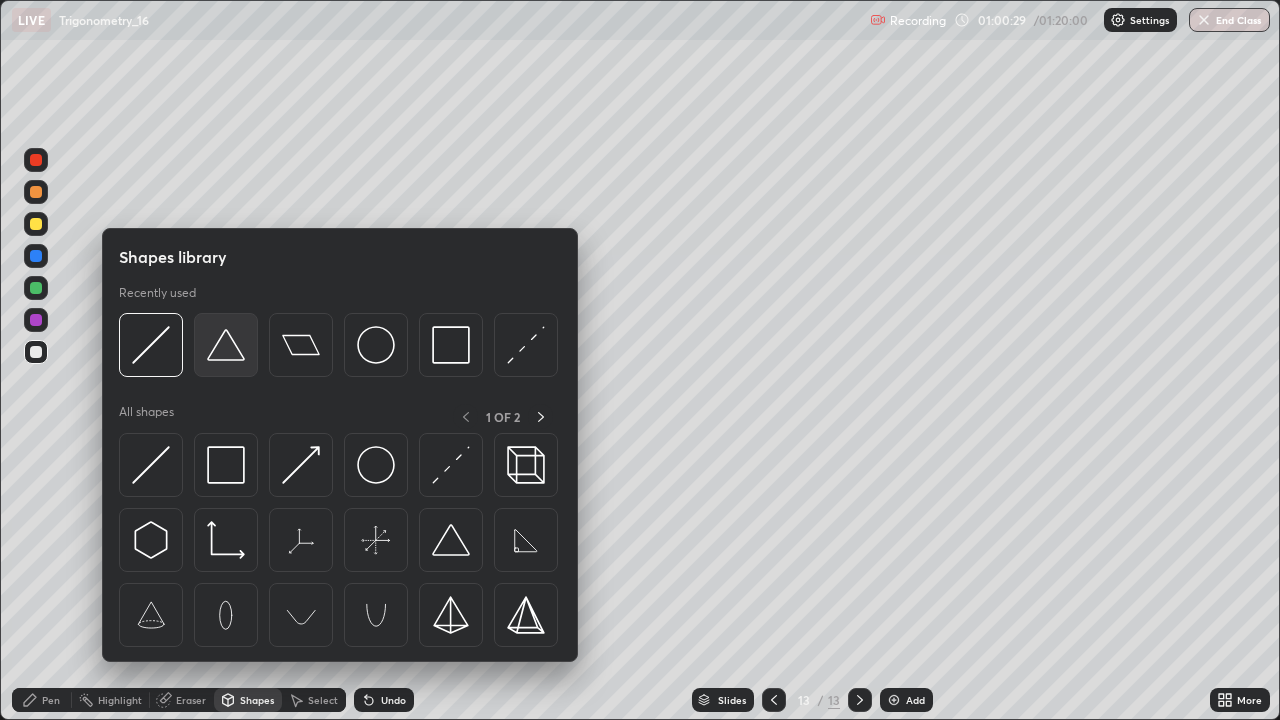 click at bounding box center [226, 345] 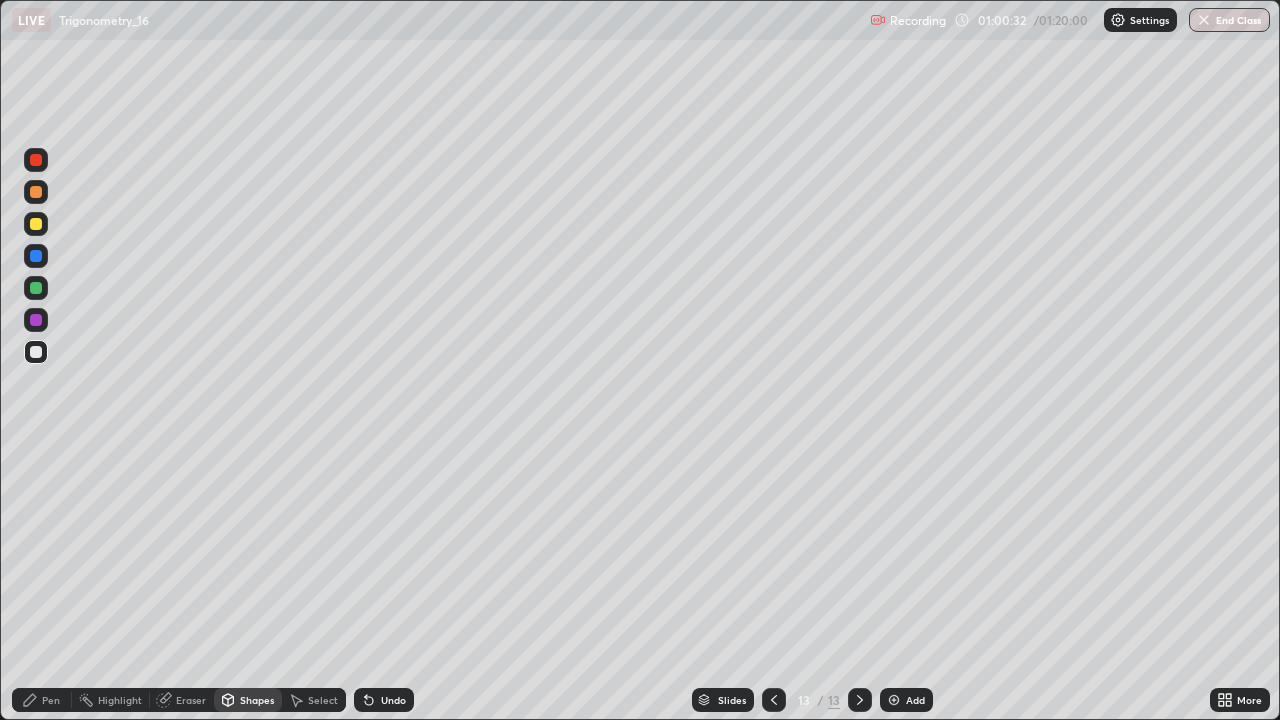 click 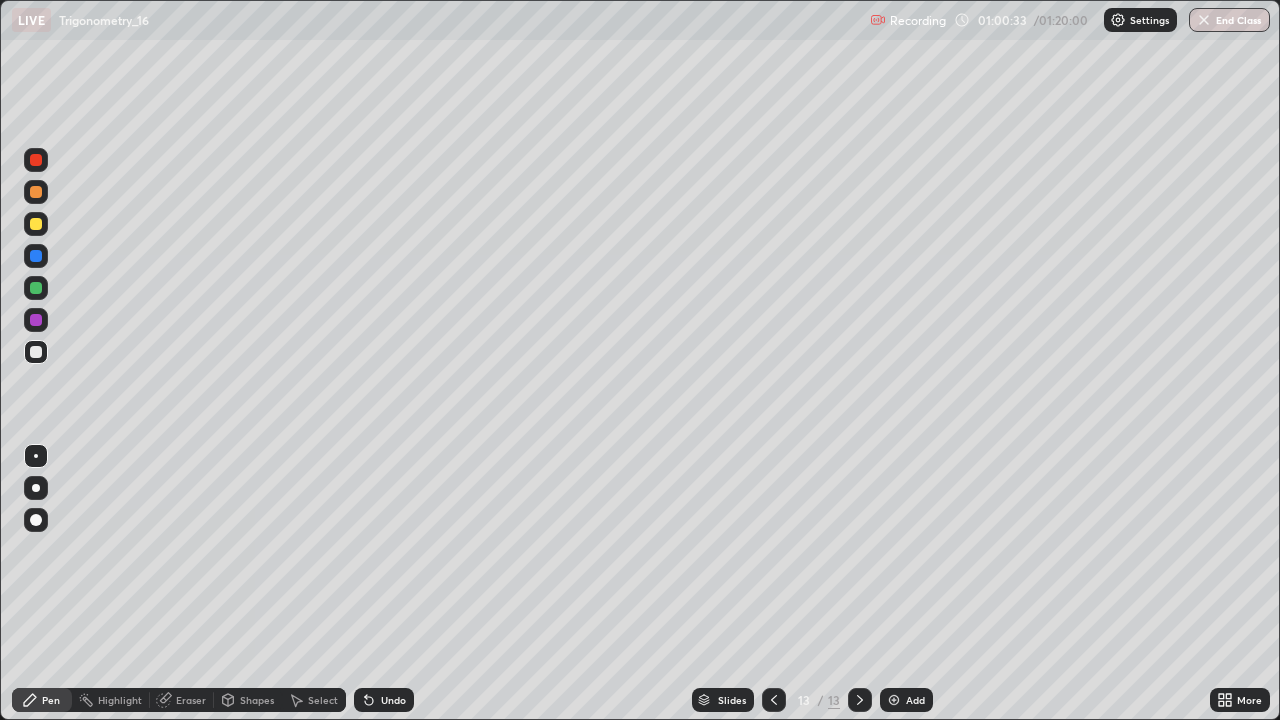 click at bounding box center (36, 224) 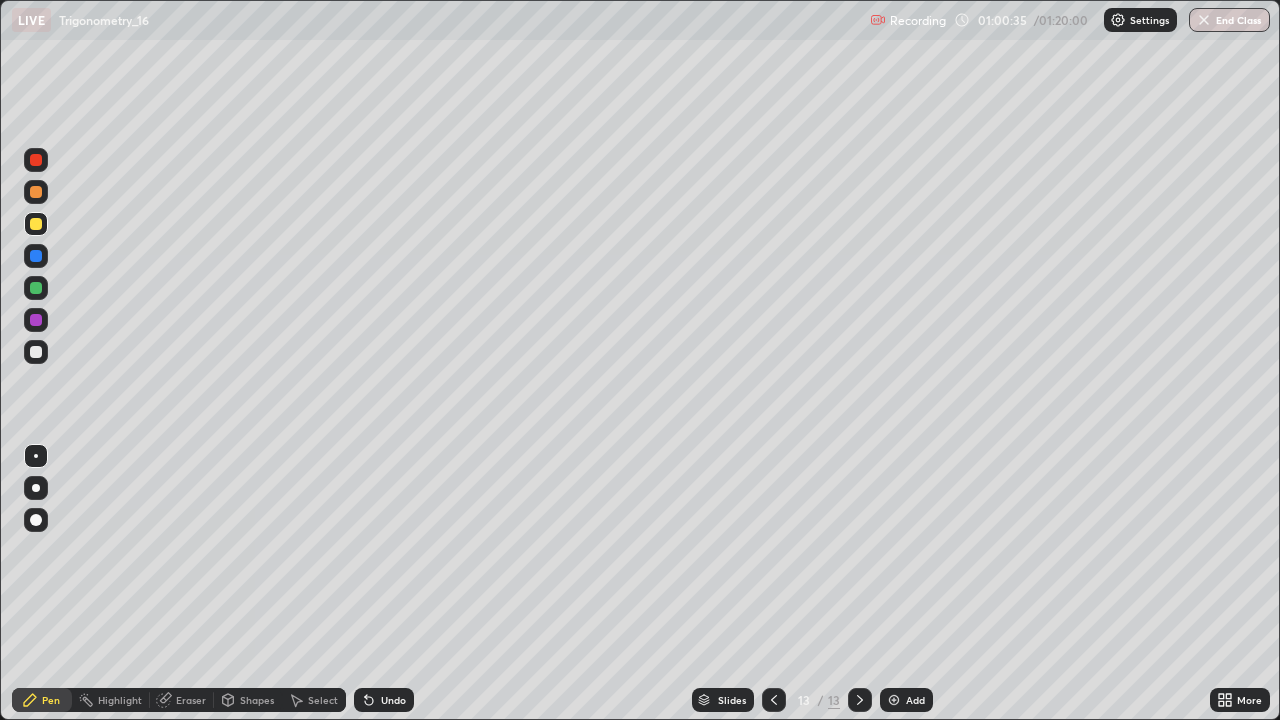 click on "Pen" at bounding box center [42, 700] 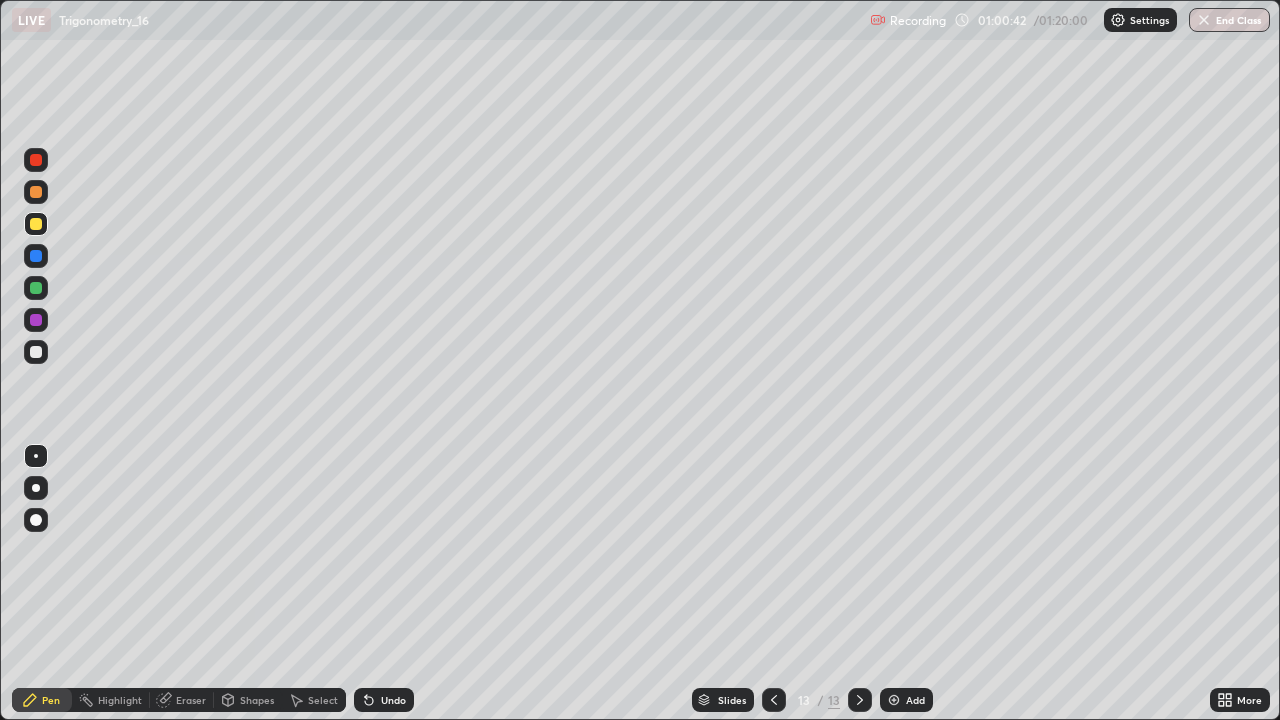 click at bounding box center [36, 352] 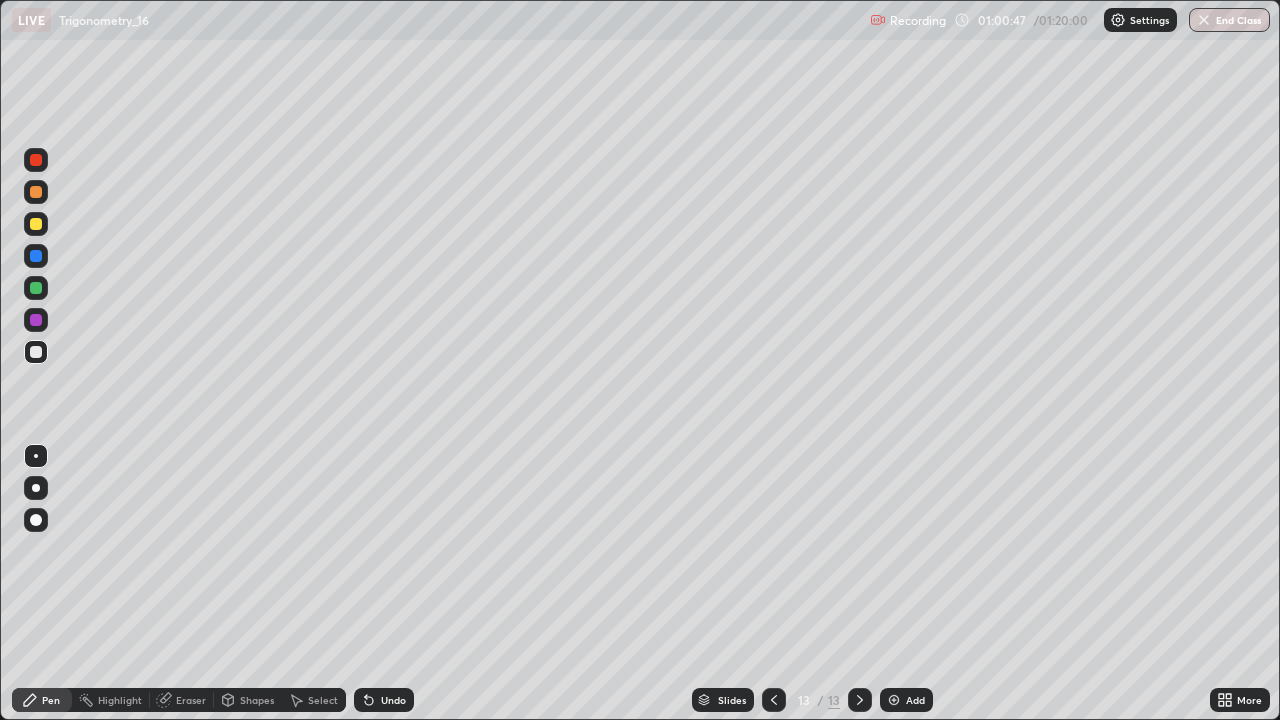 click at bounding box center (36, 288) 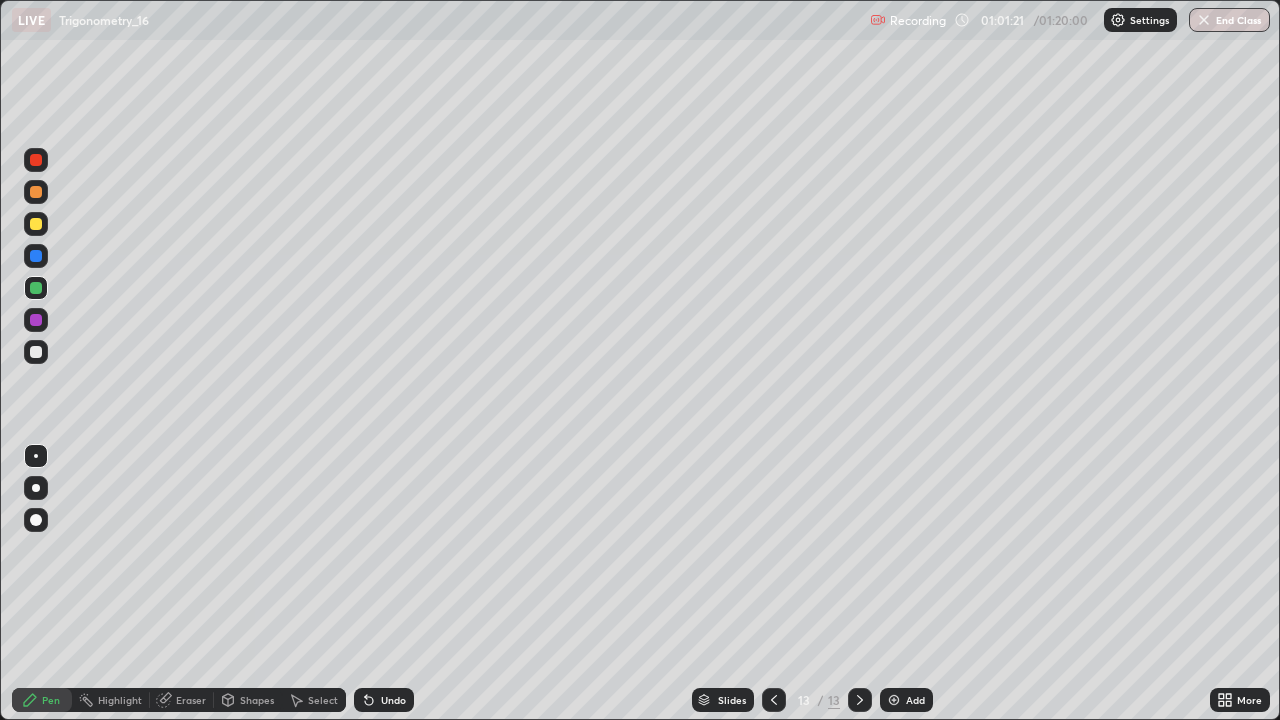 click at bounding box center (36, 352) 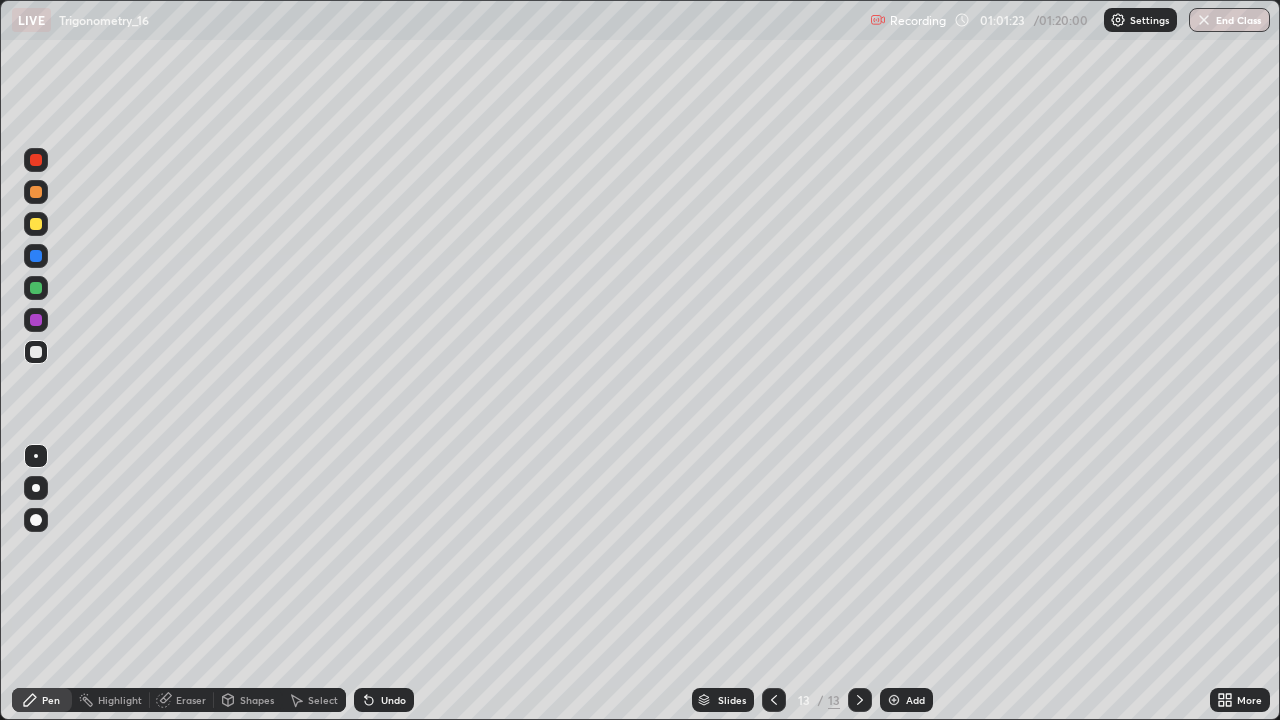 click at bounding box center (36, 224) 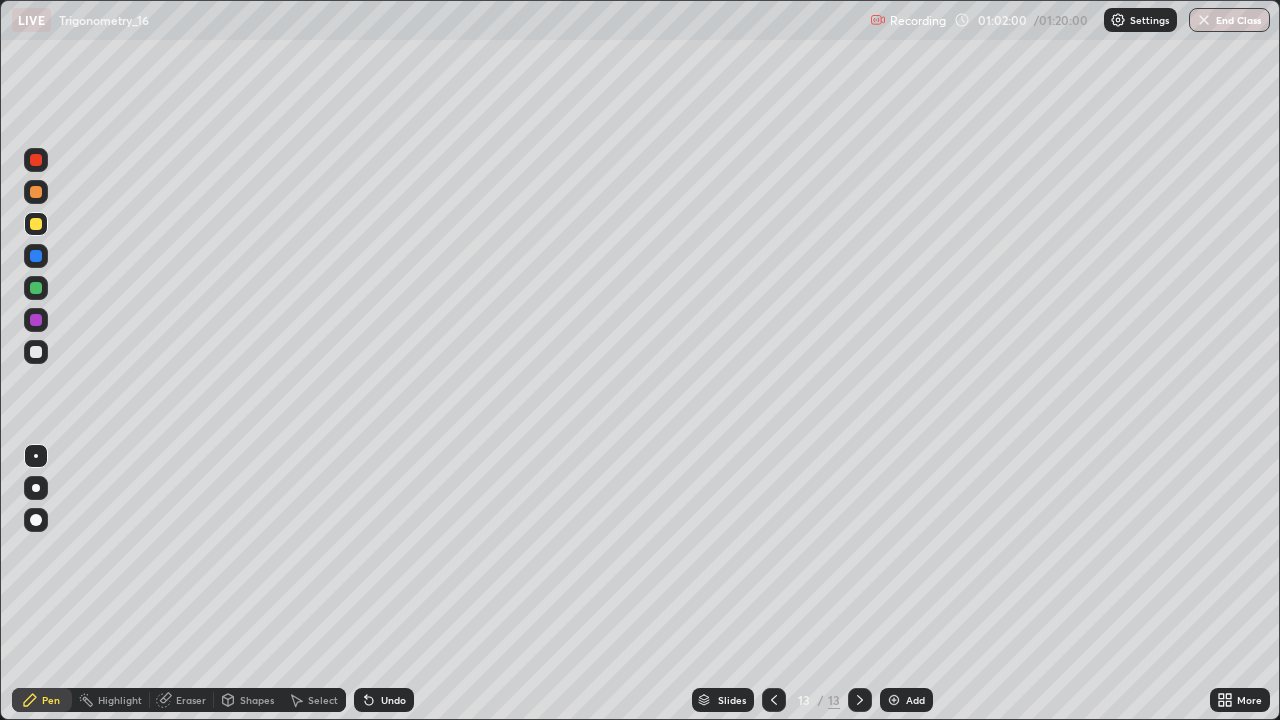 click at bounding box center [36, 256] 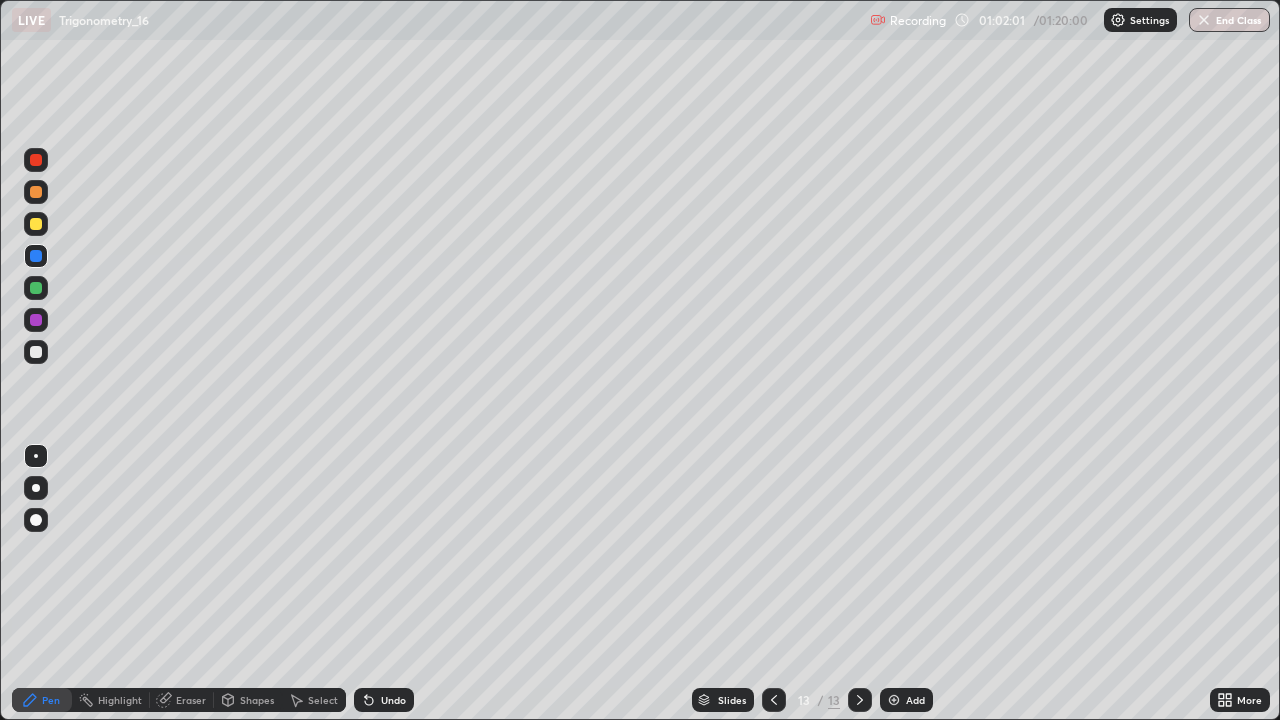 click at bounding box center [36, 288] 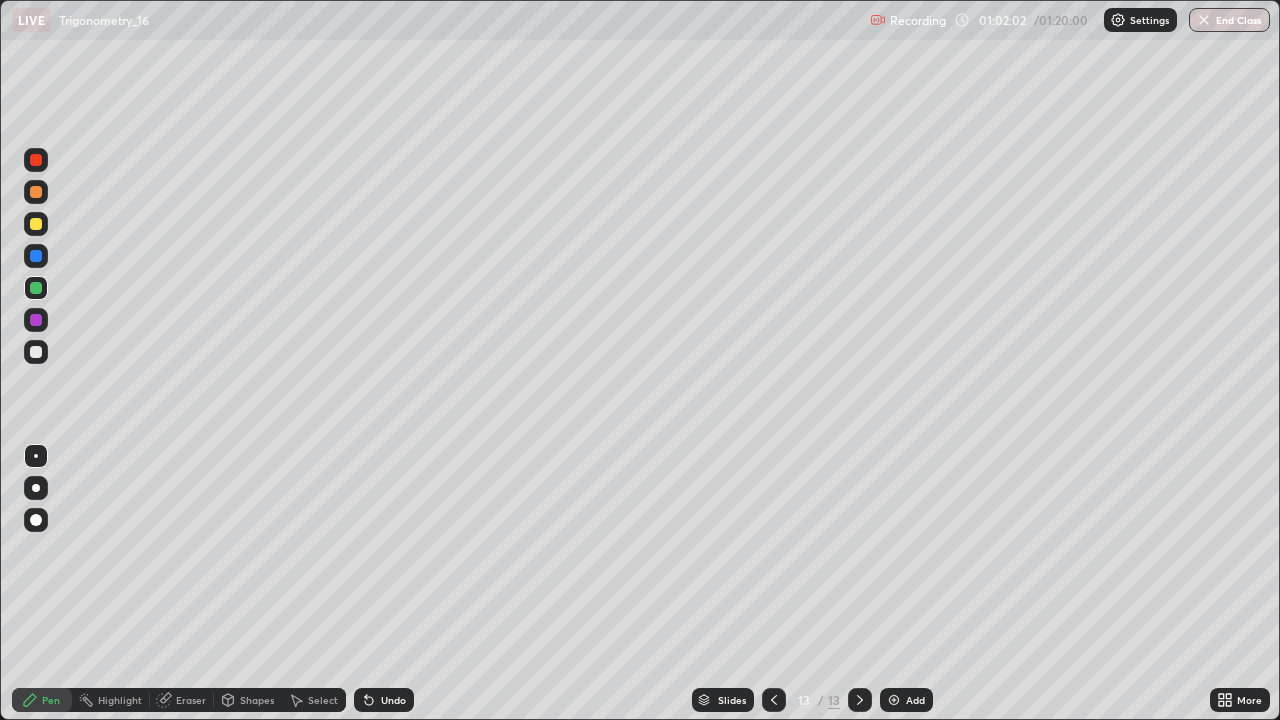click at bounding box center (36, 224) 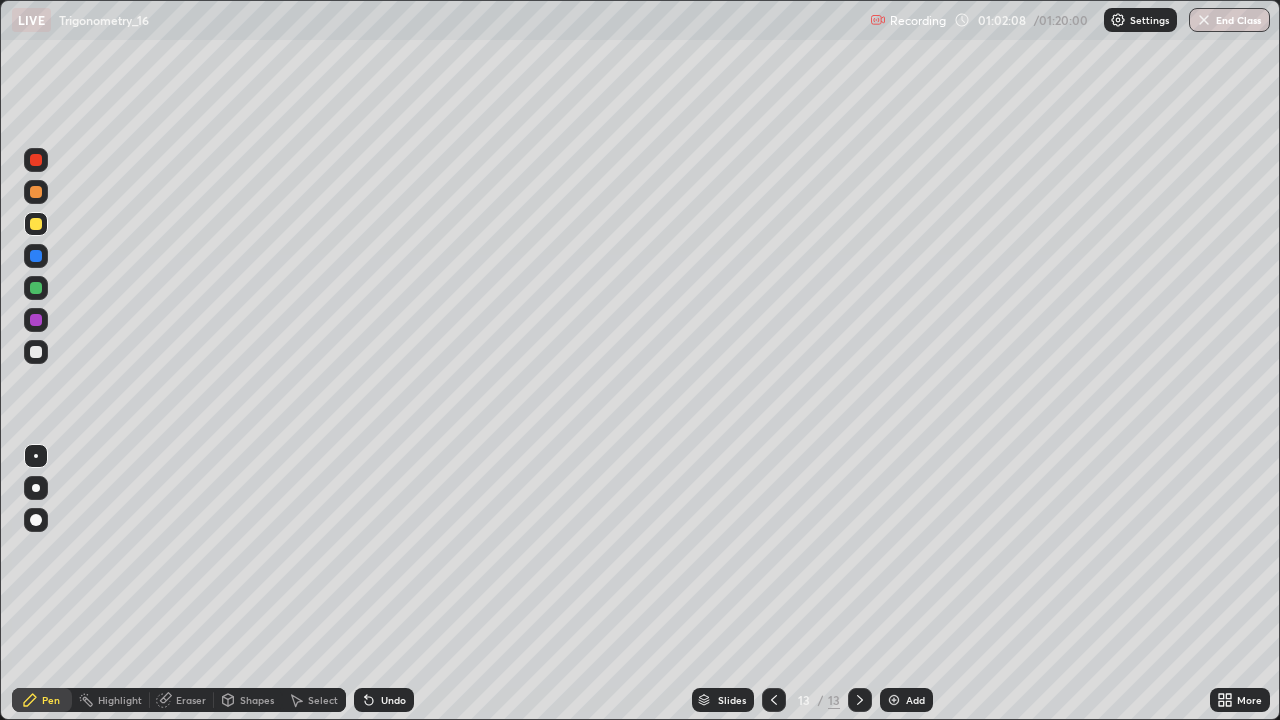 click at bounding box center (36, 352) 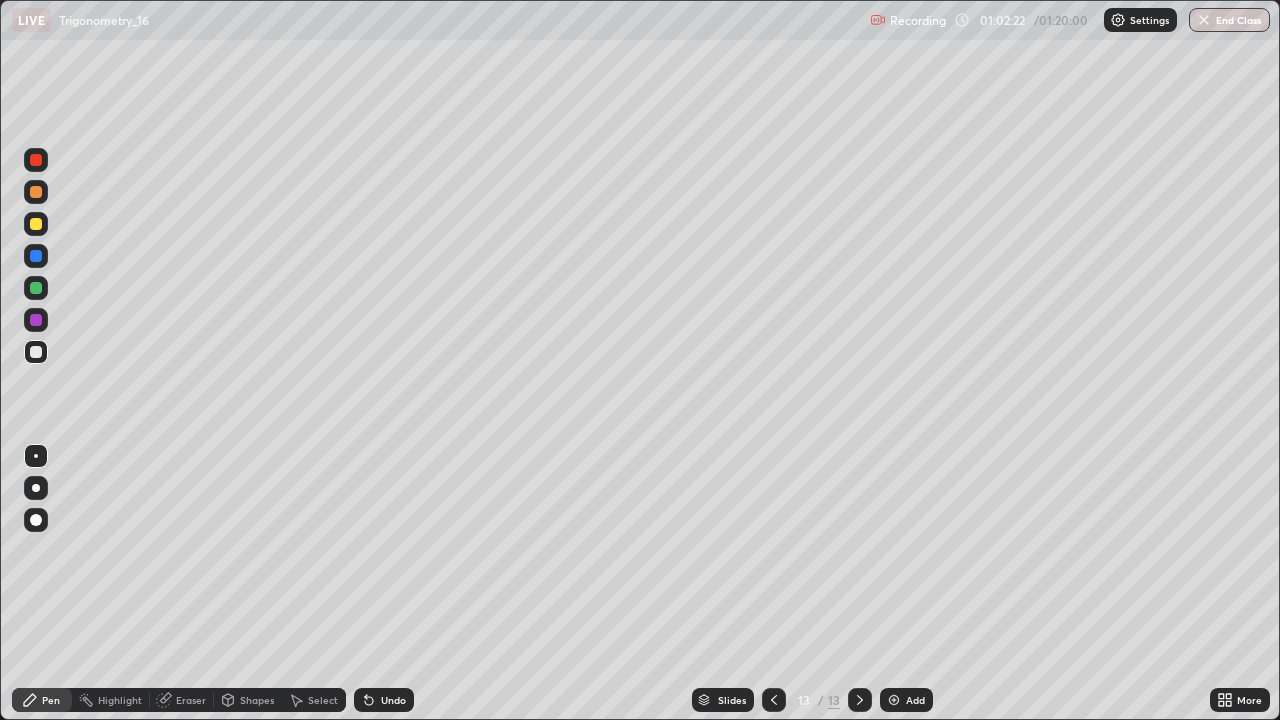 click on "Undo" at bounding box center (384, 700) 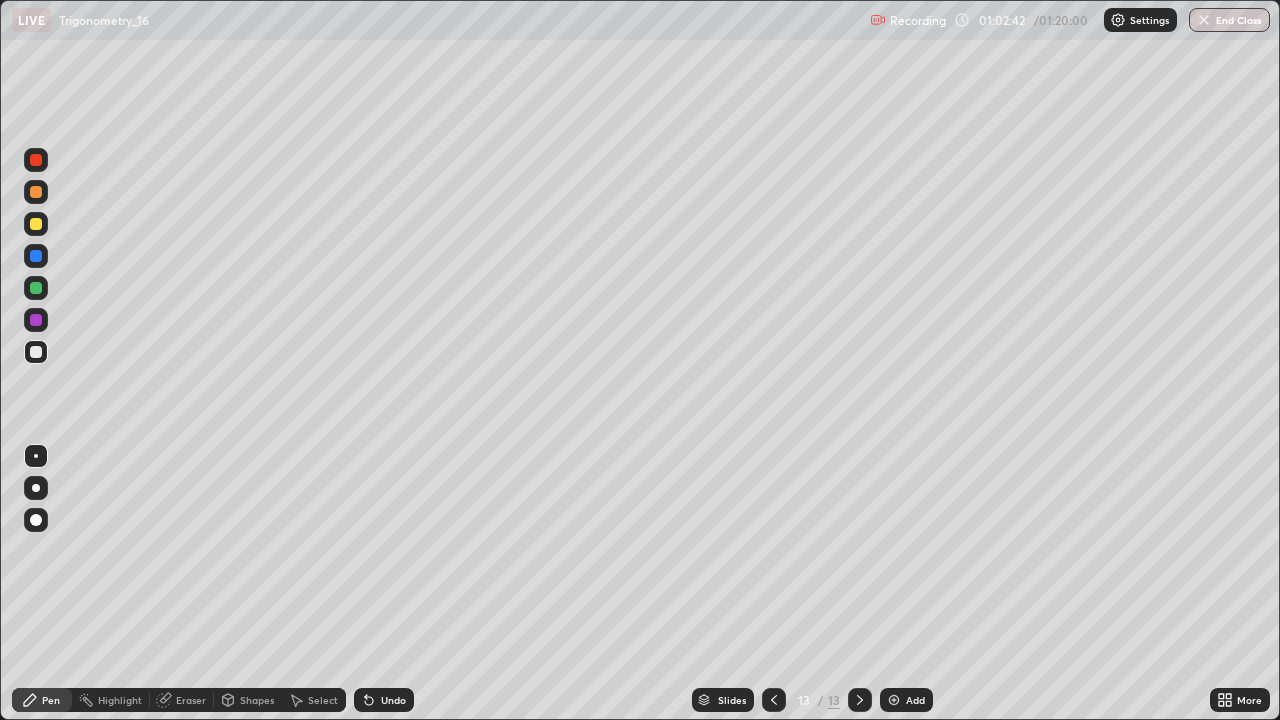 click at bounding box center (36, 256) 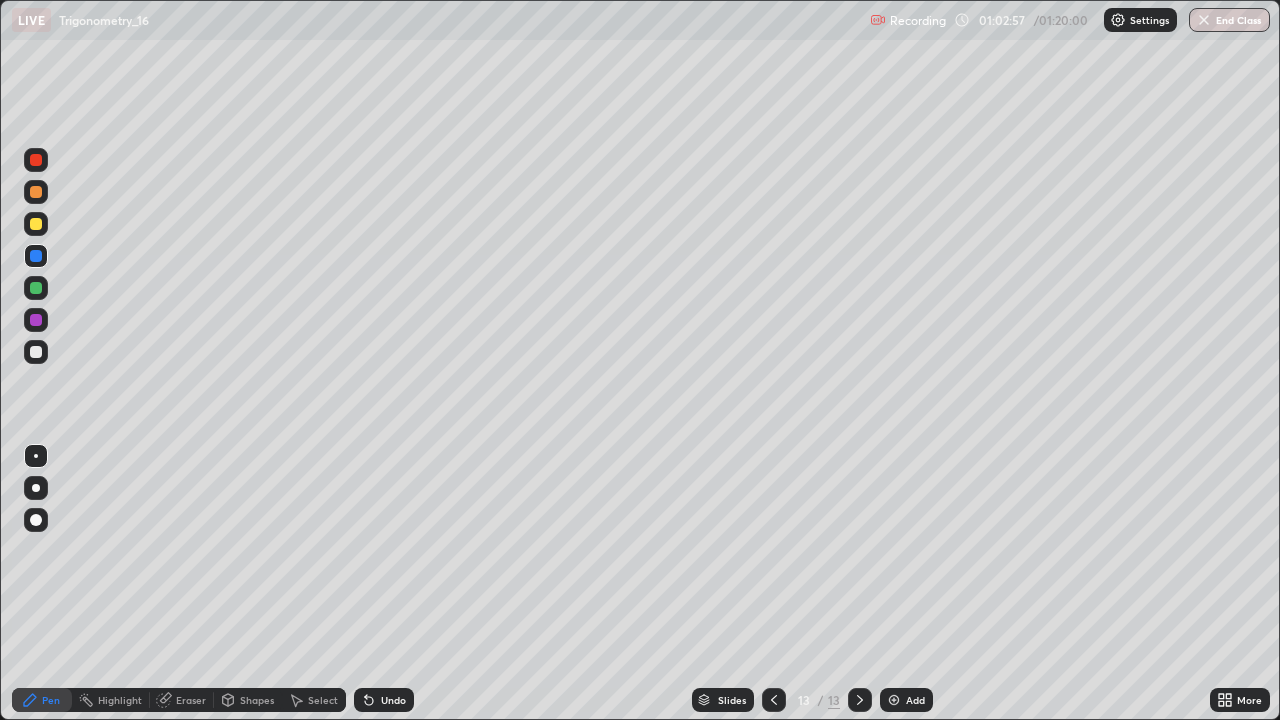 click at bounding box center (36, 352) 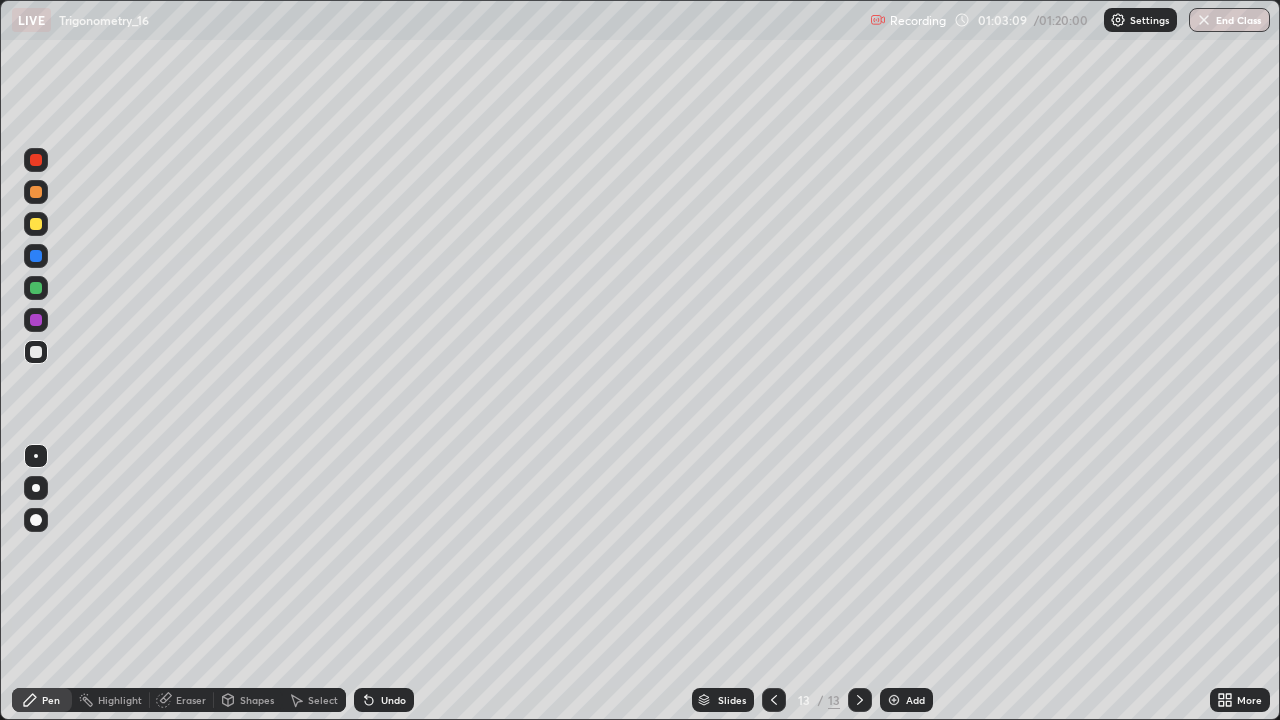 click on "Undo" at bounding box center [393, 700] 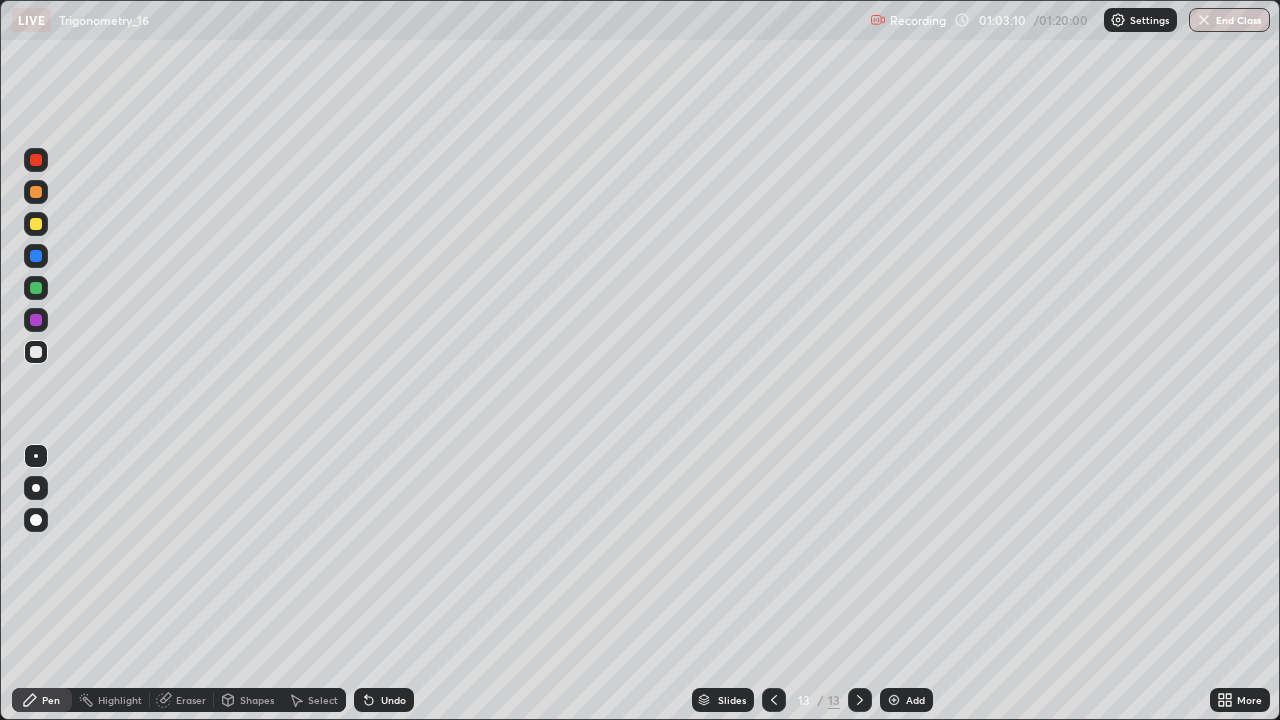 click on "Undo" at bounding box center [384, 700] 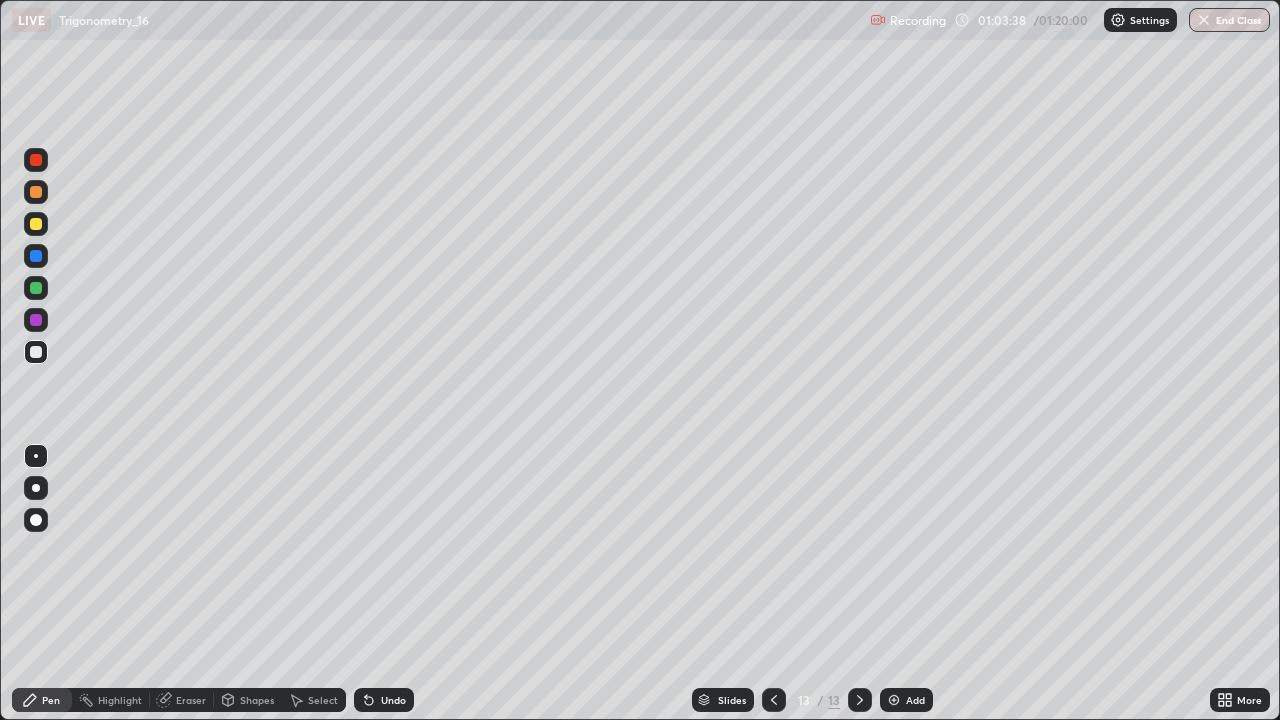 click at bounding box center (36, 320) 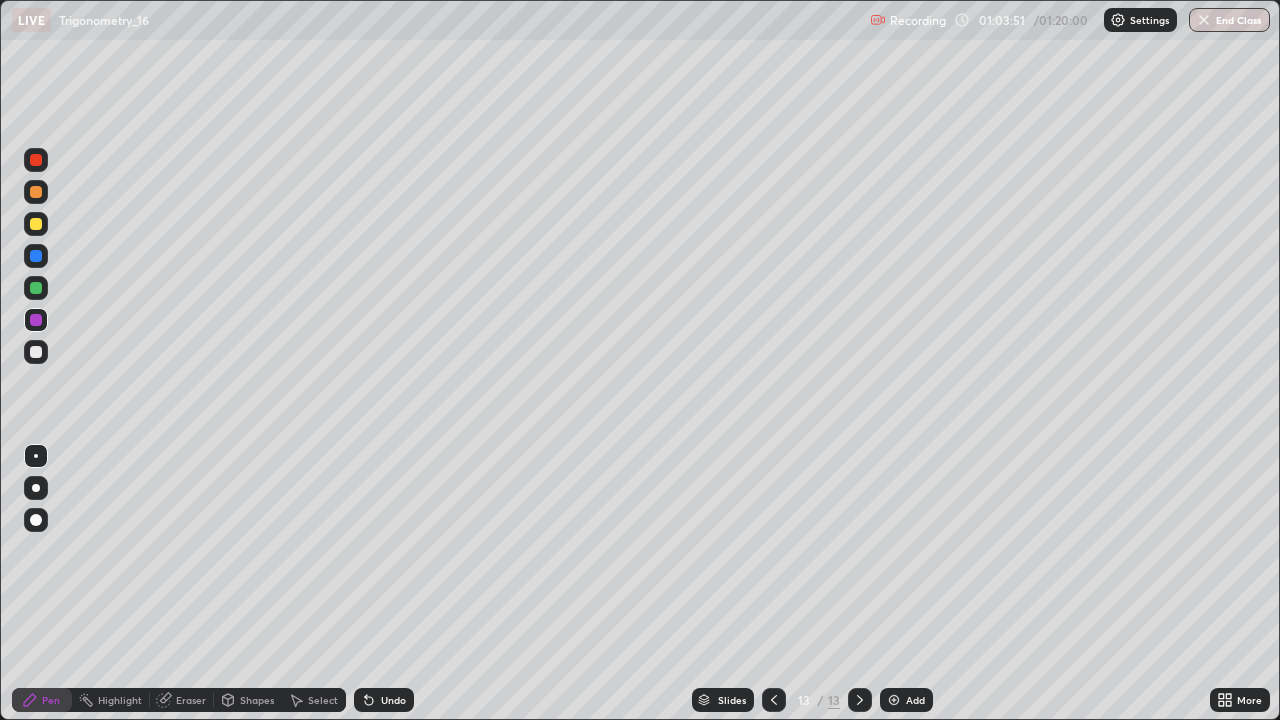 click on "Undo" at bounding box center (393, 700) 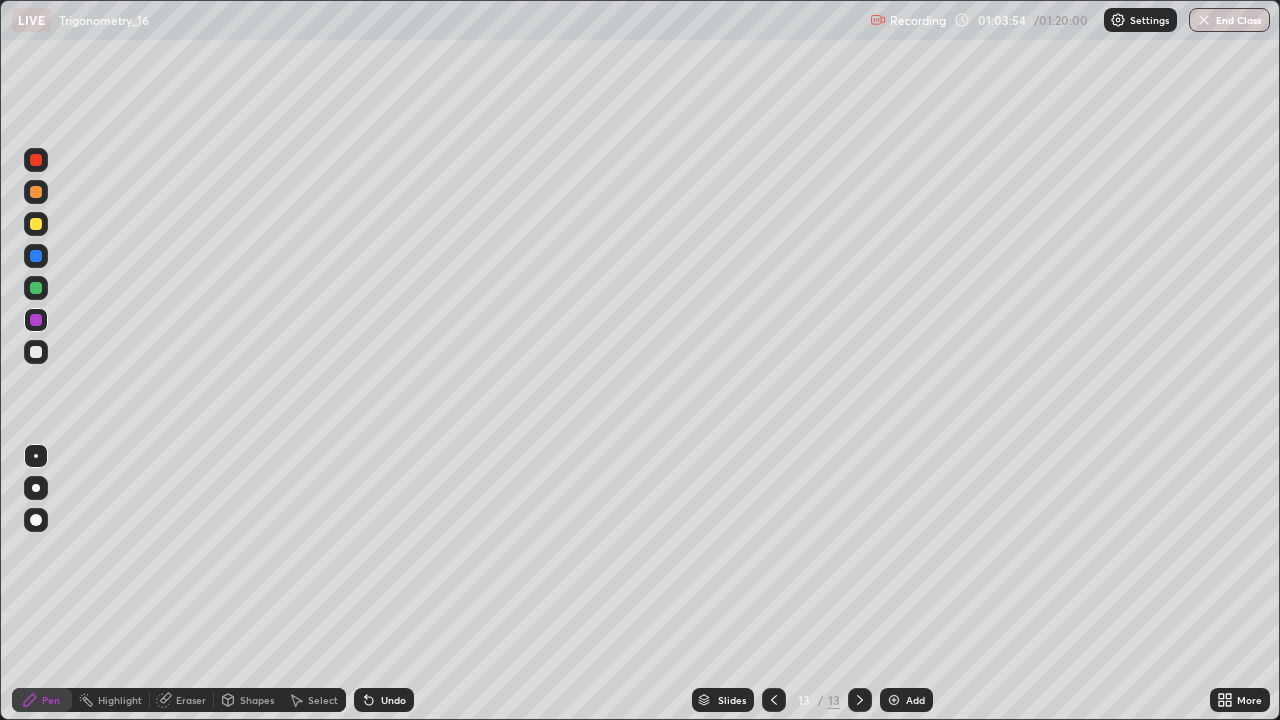 click at bounding box center [36, 320] 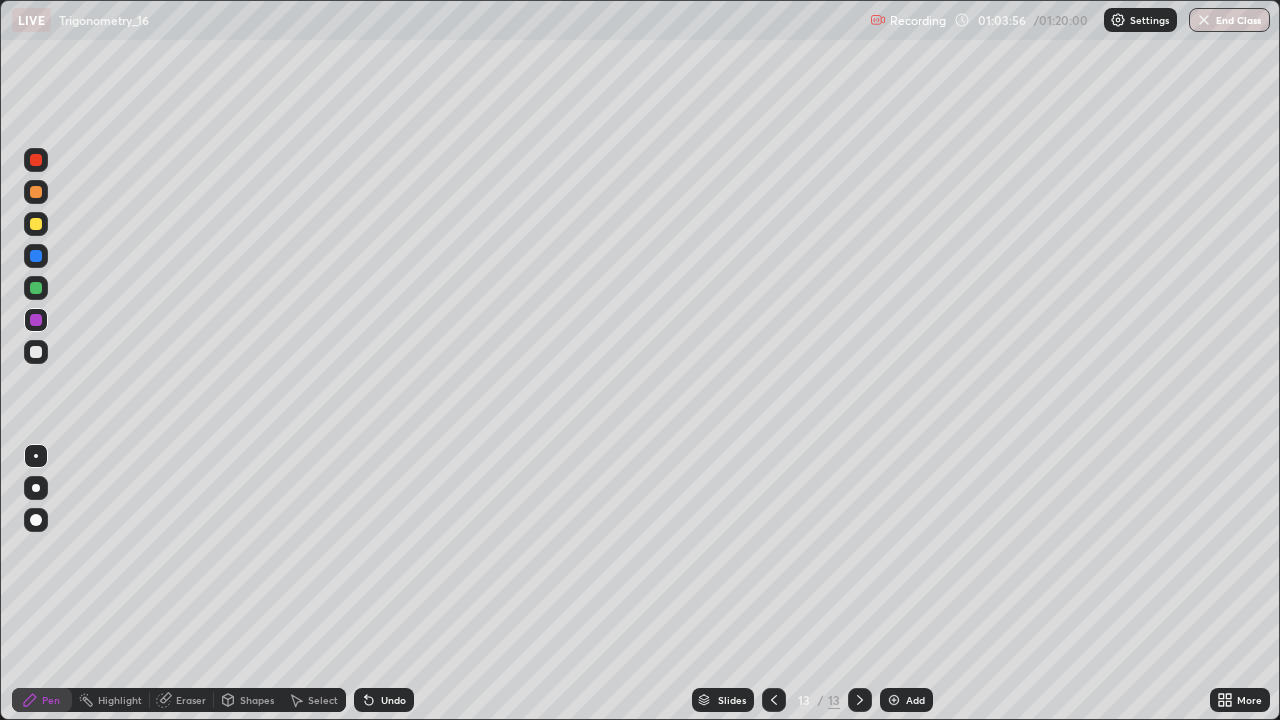 click on "Shapes" at bounding box center (257, 700) 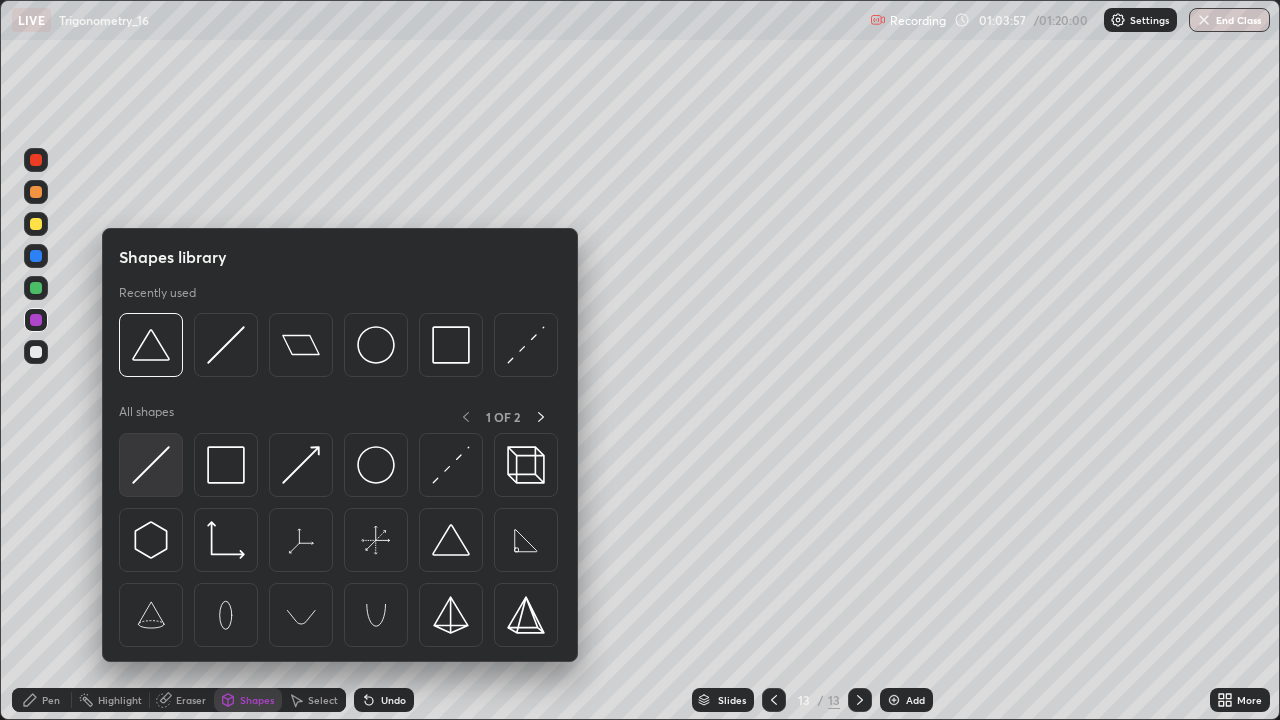 click at bounding box center [151, 465] 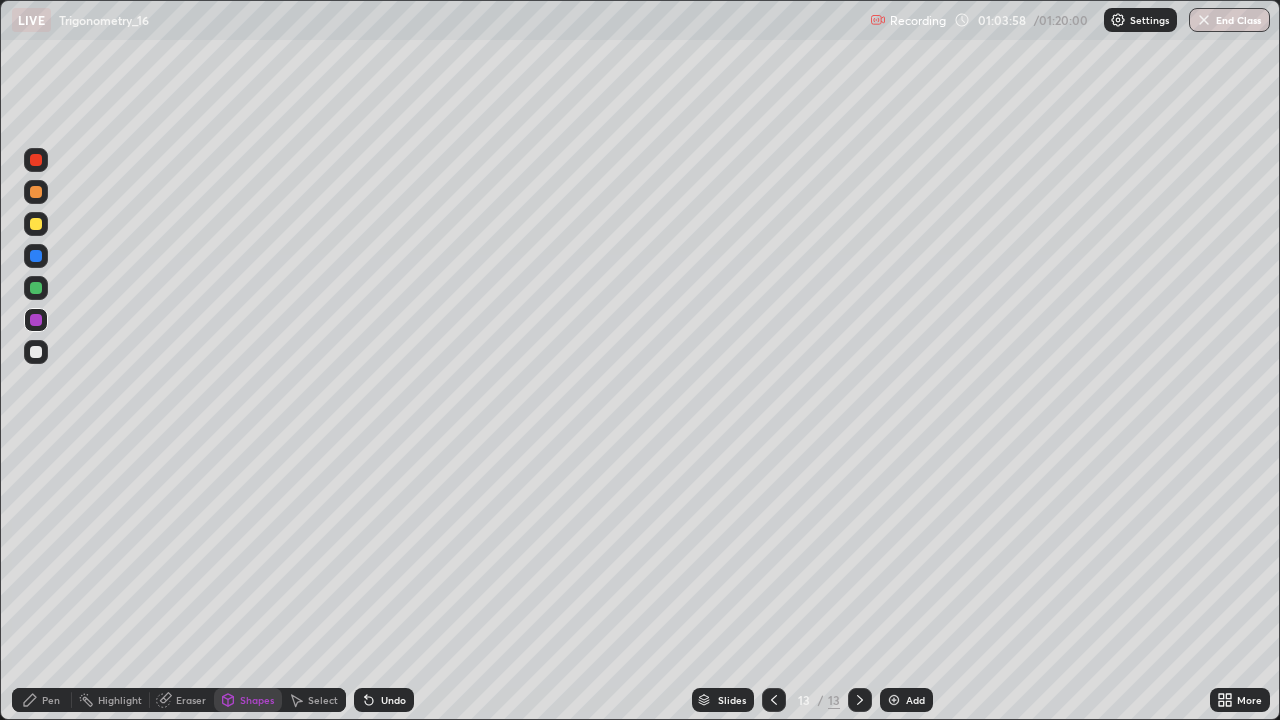 click on "Shapes" at bounding box center (257, 700) 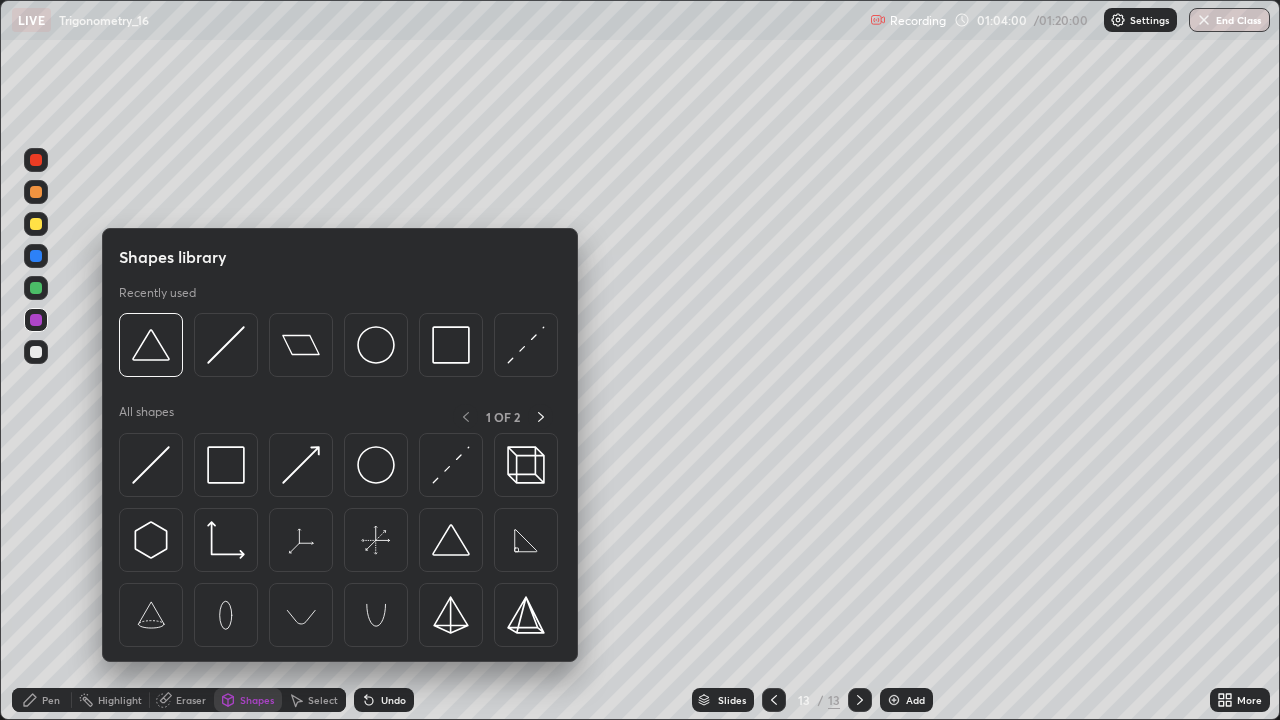 click on "Shapes" at bounding box center [248, 700] 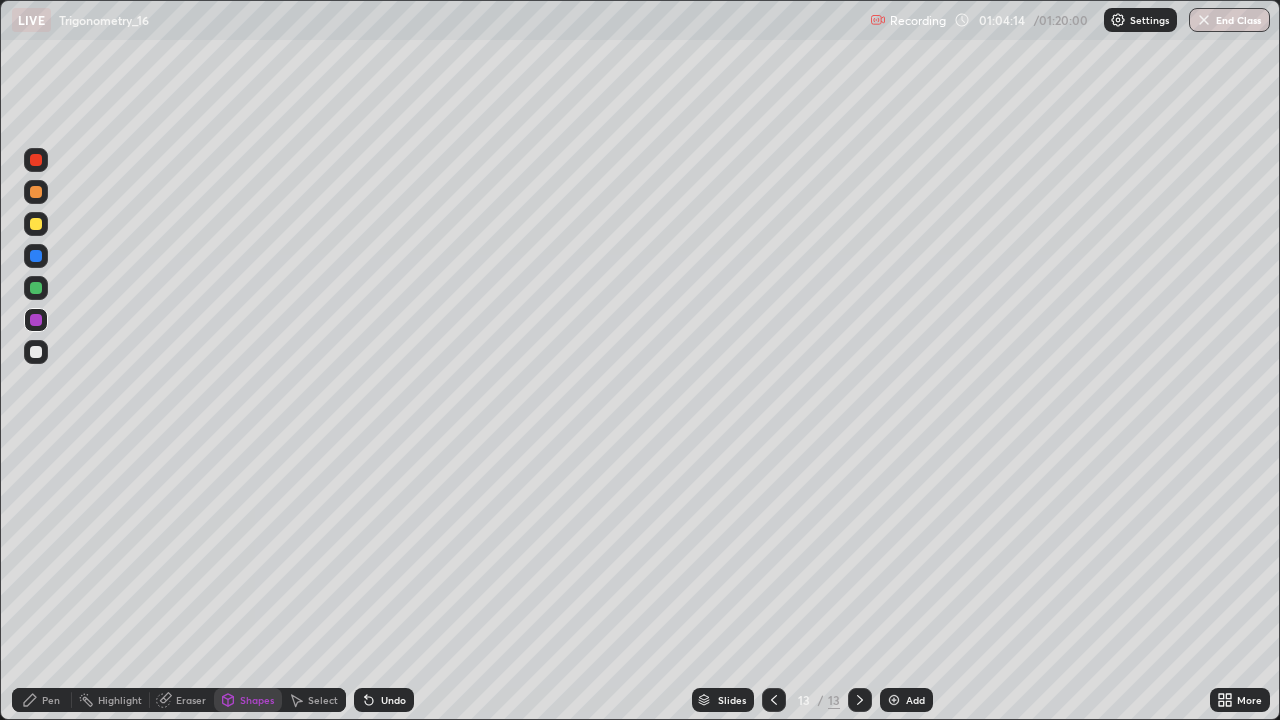 click at bounding box center [36, 352] 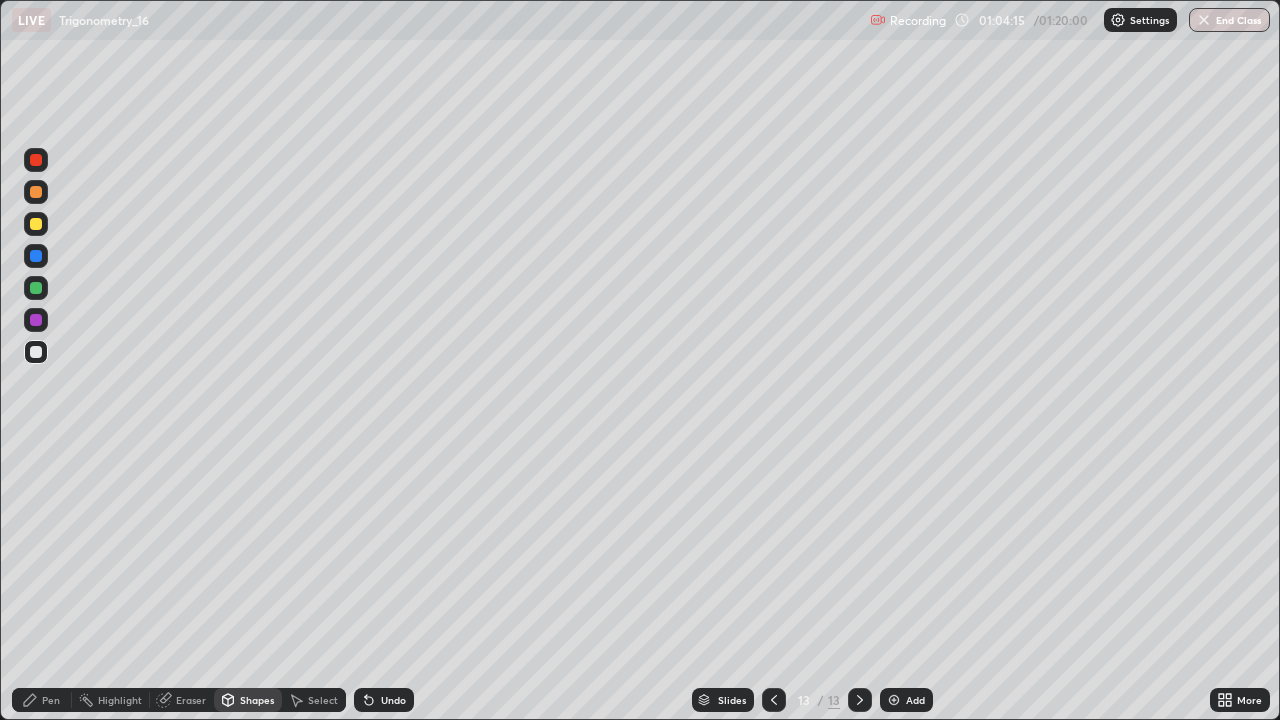 click at bounding box center (36, 288) 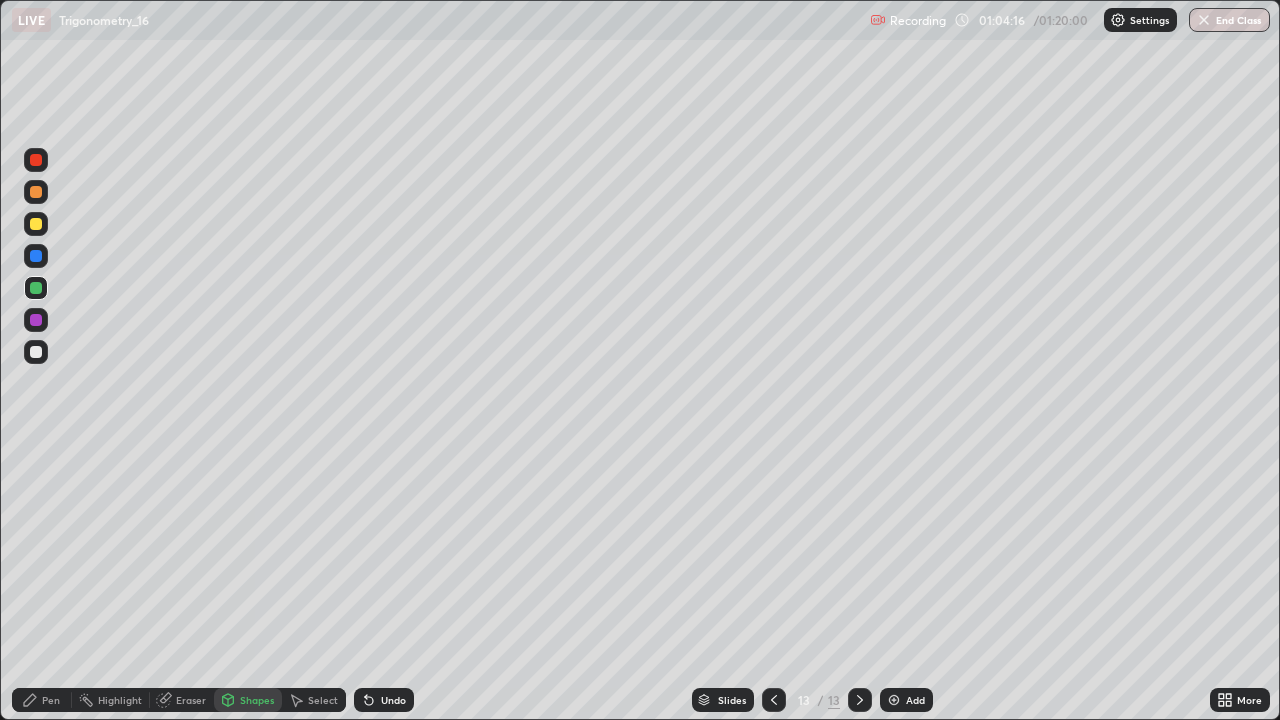 click on "Pen" at bounding box center (51, 700) 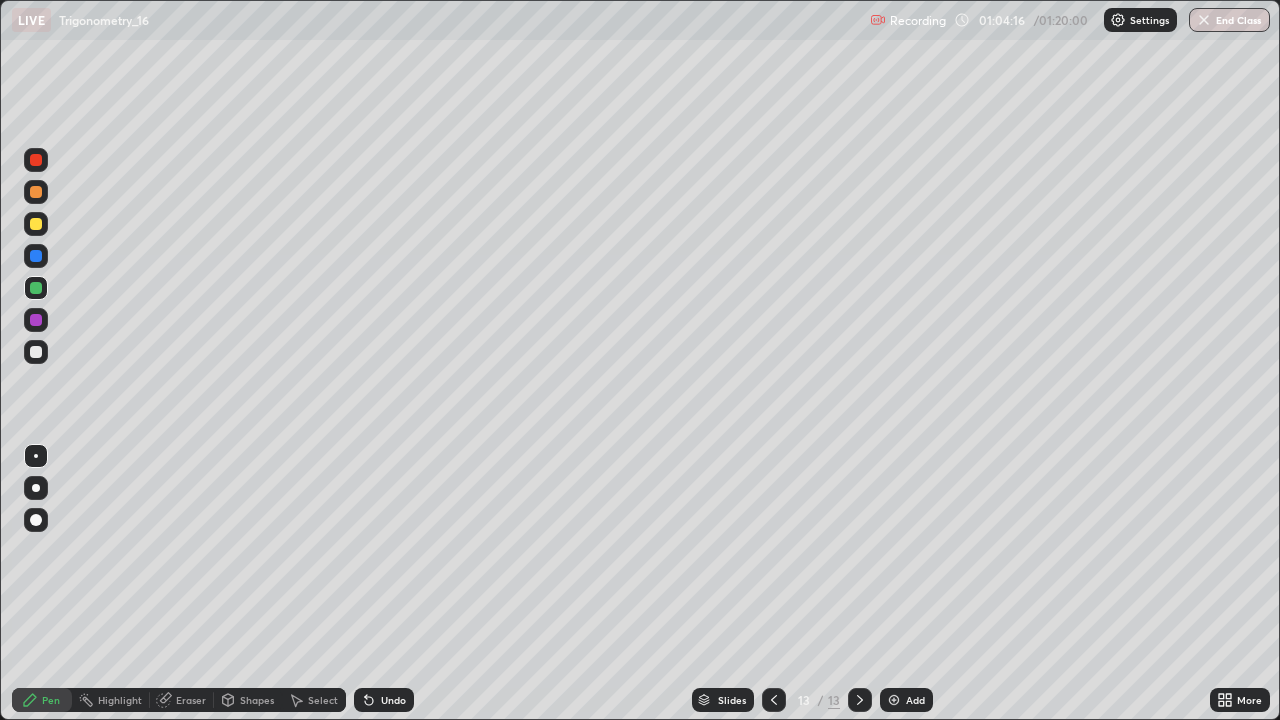 click at bounding box center (36, 224) 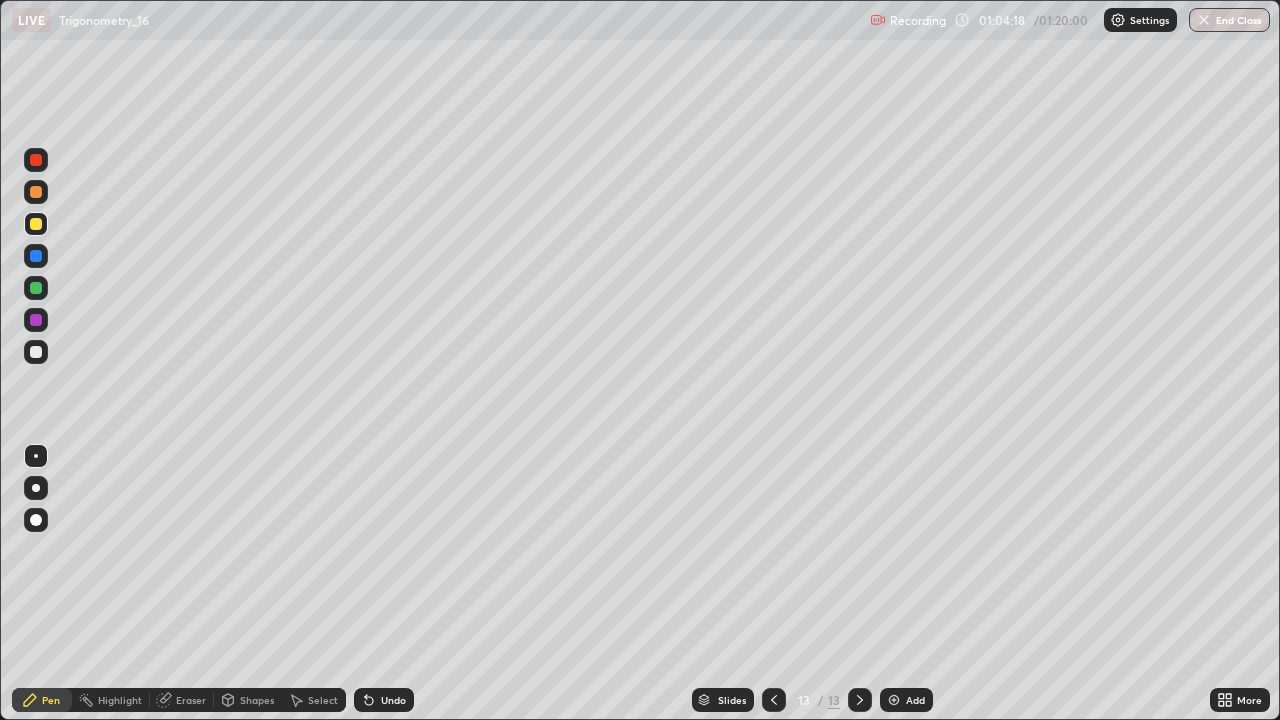 click at bounding box center (36, 192) 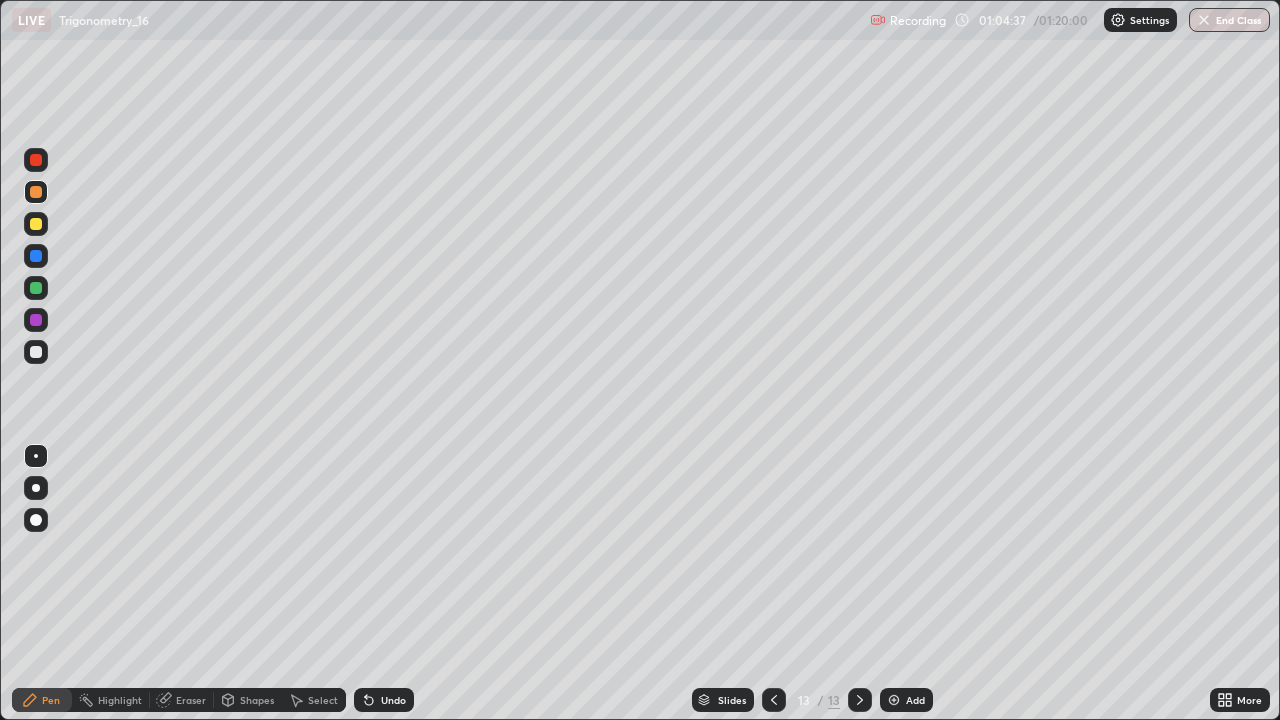 click at bounding box center [36, 256] 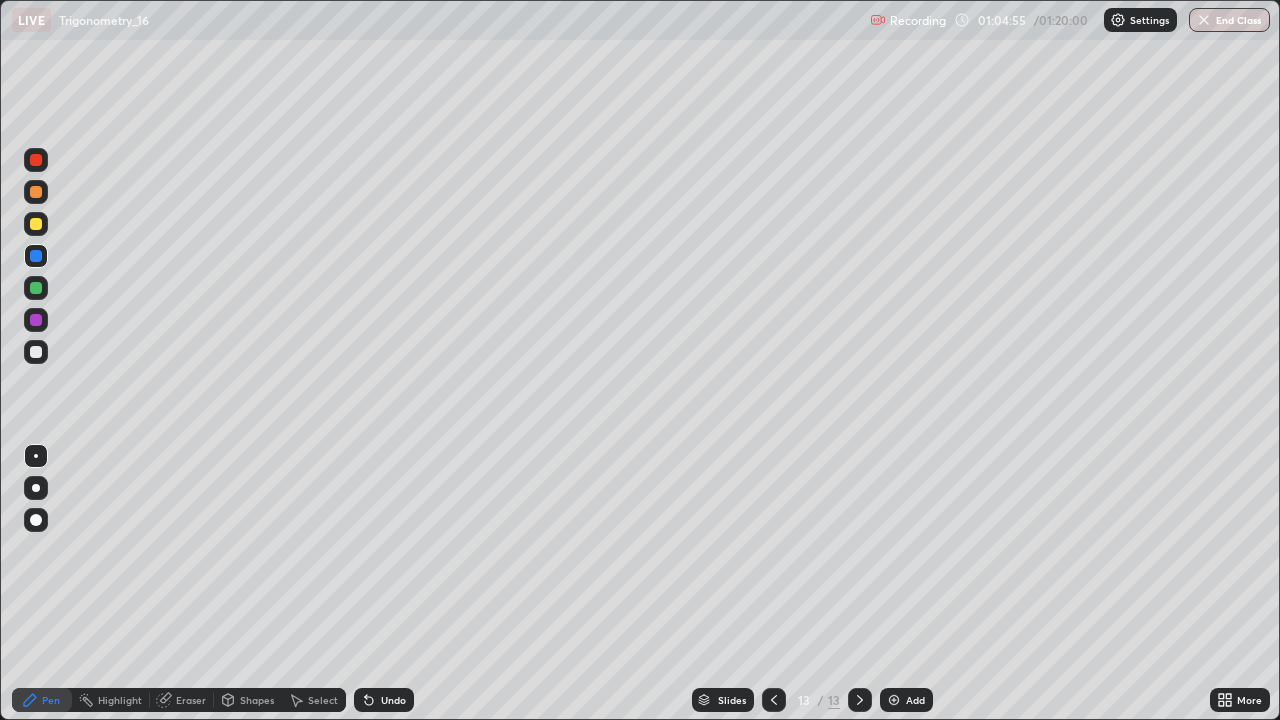 click at bounding box center (36, 192) 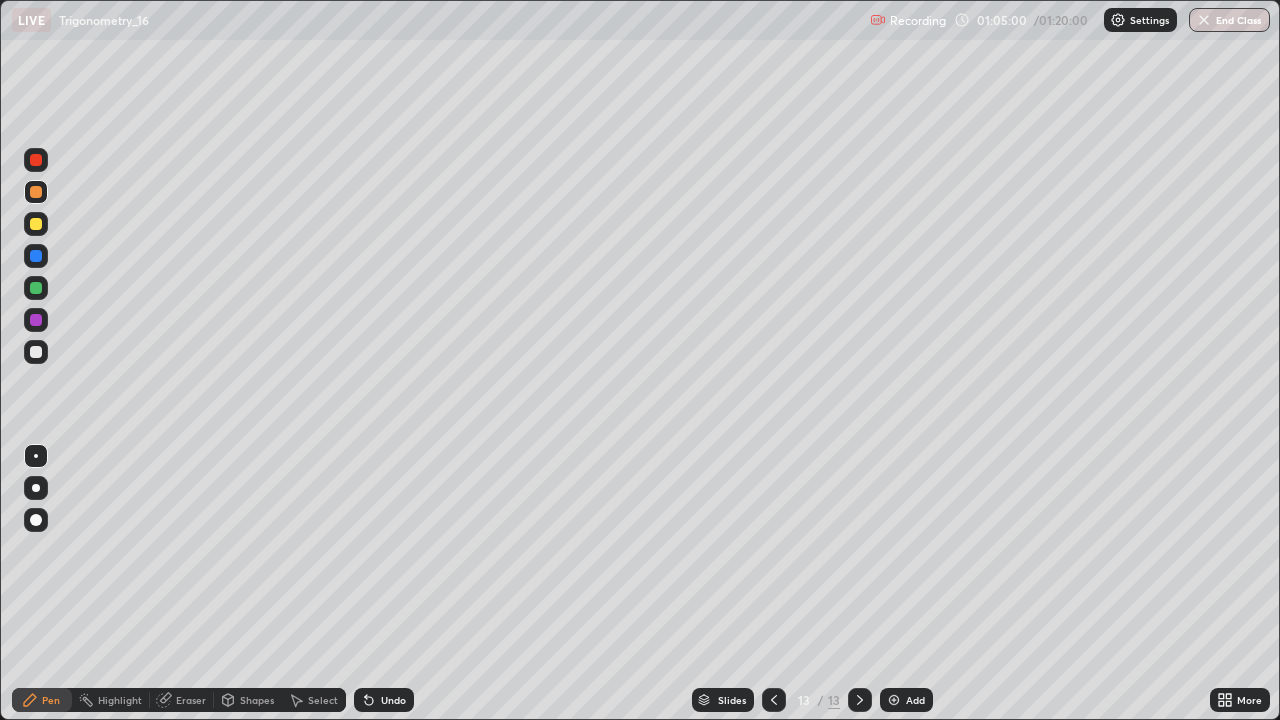 click on "Undo" at bounding box center [384, 700] 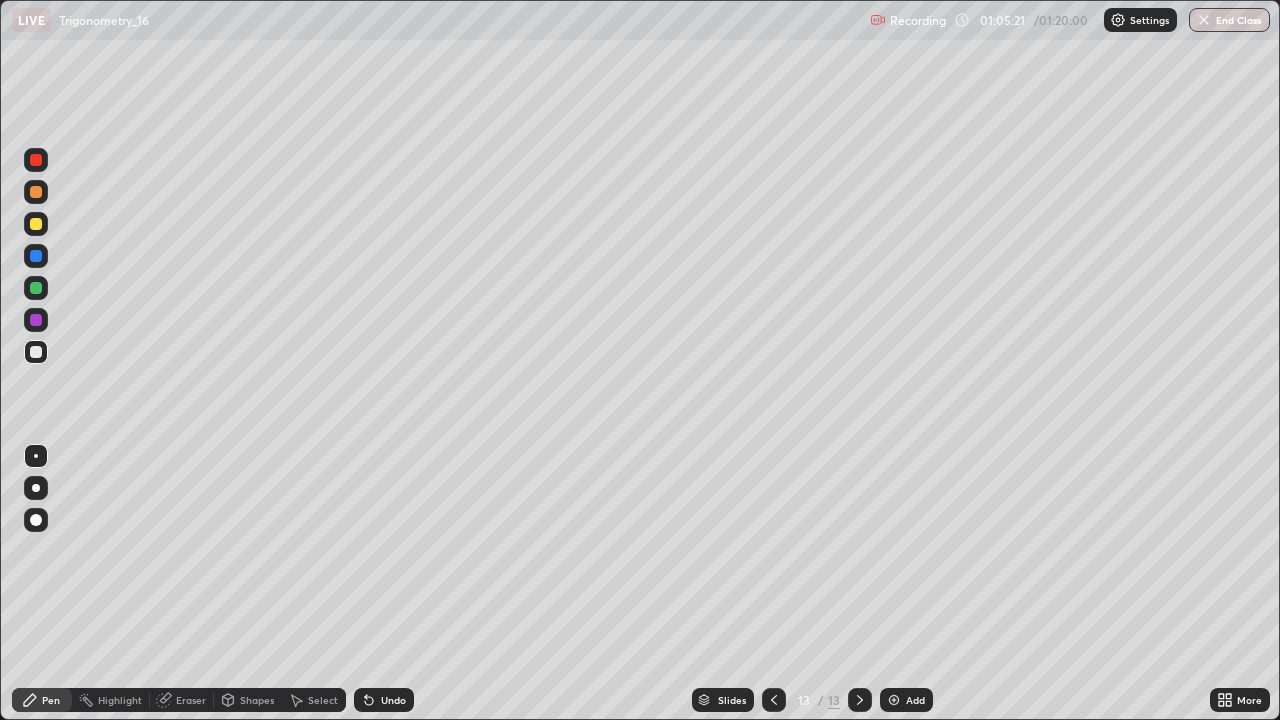 click at bounding box center [36, 288] 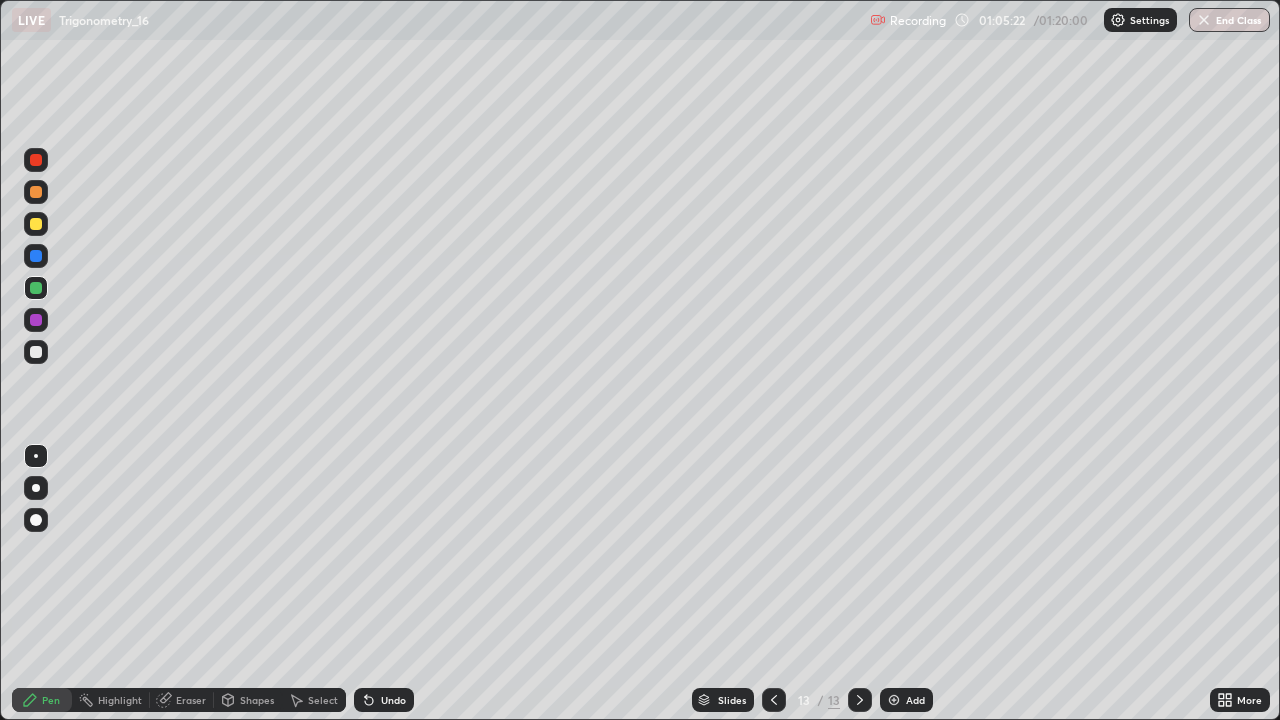 click at bounding box center (36, 320) 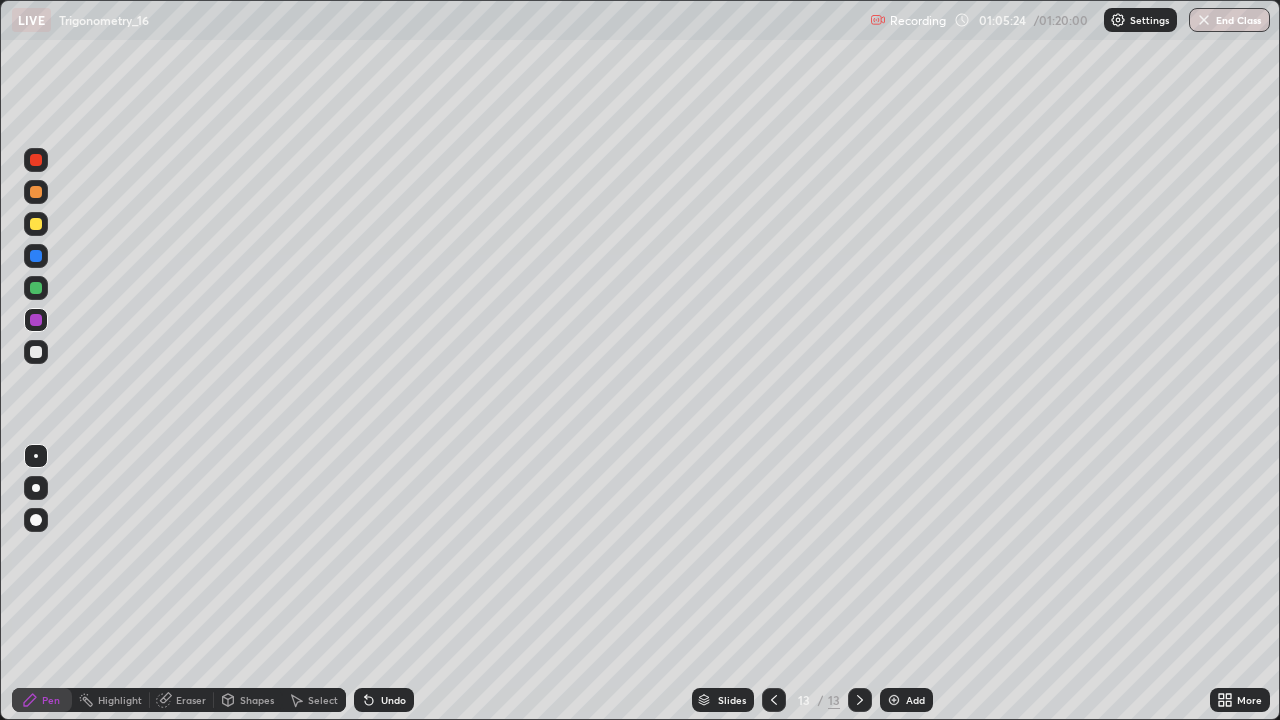 click at bounding box center [36, 160] 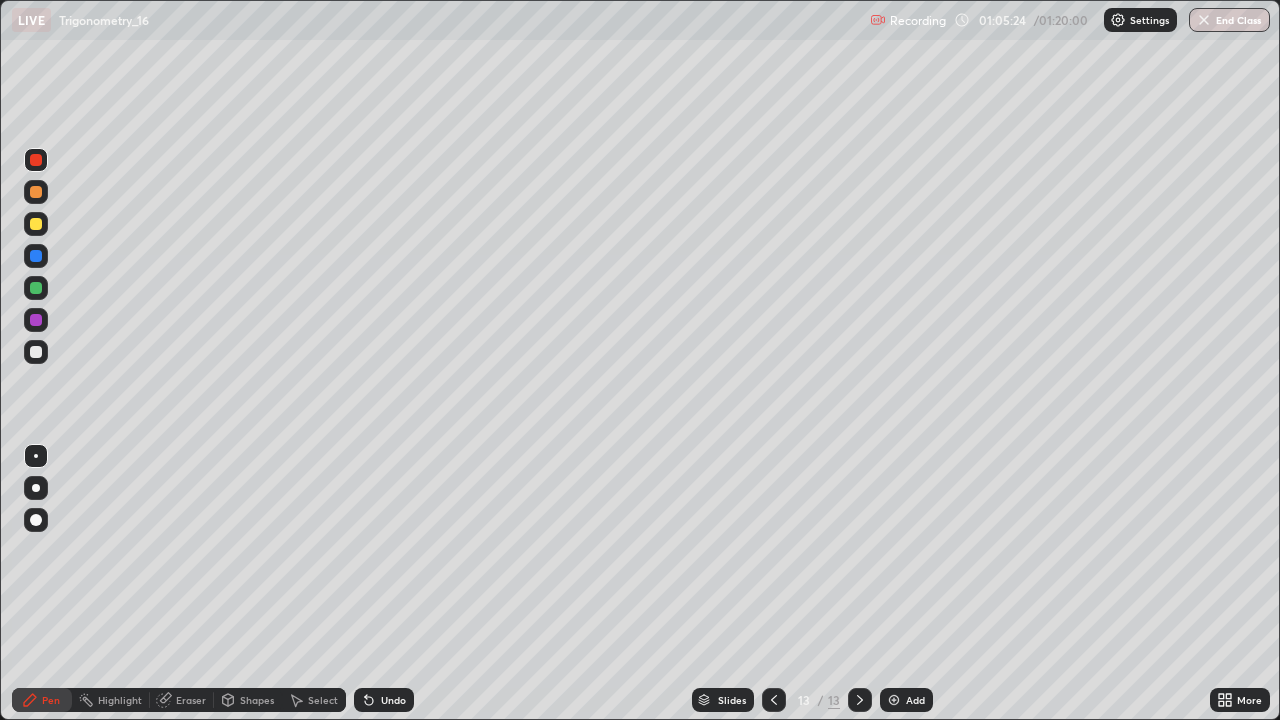 click at bounding box center (36, 160) 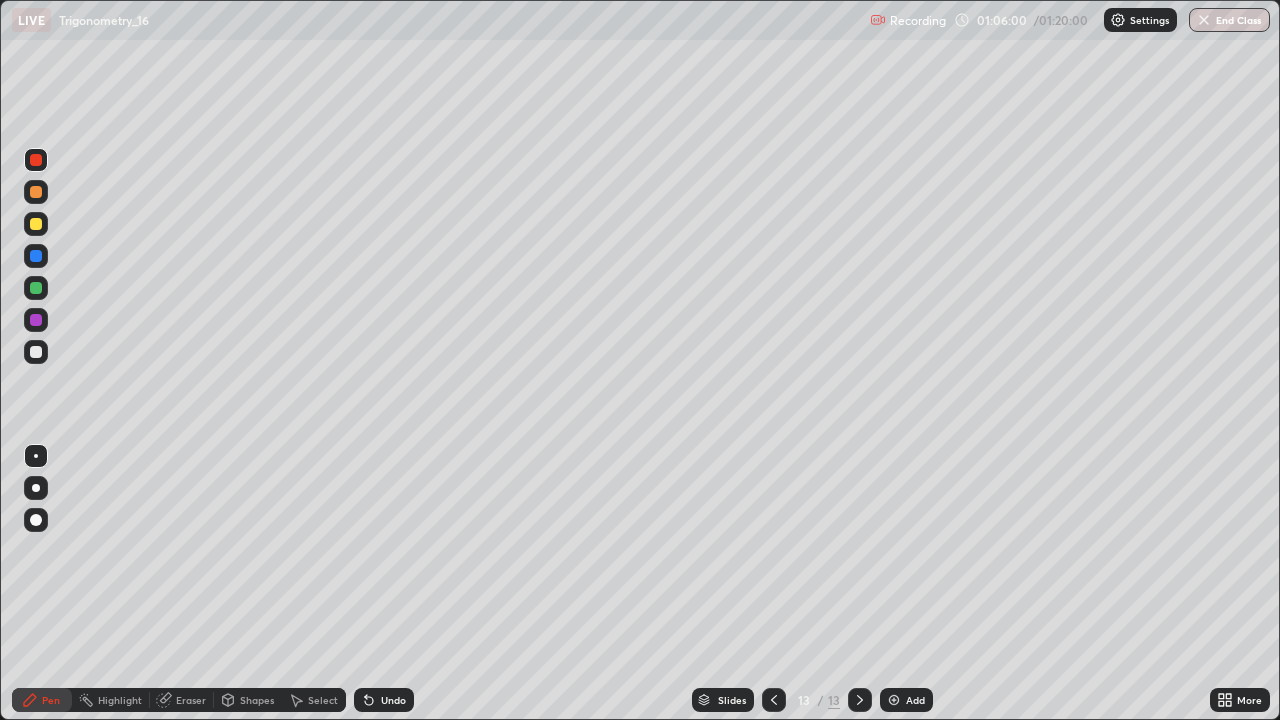 click at bounding box center (36, 288) 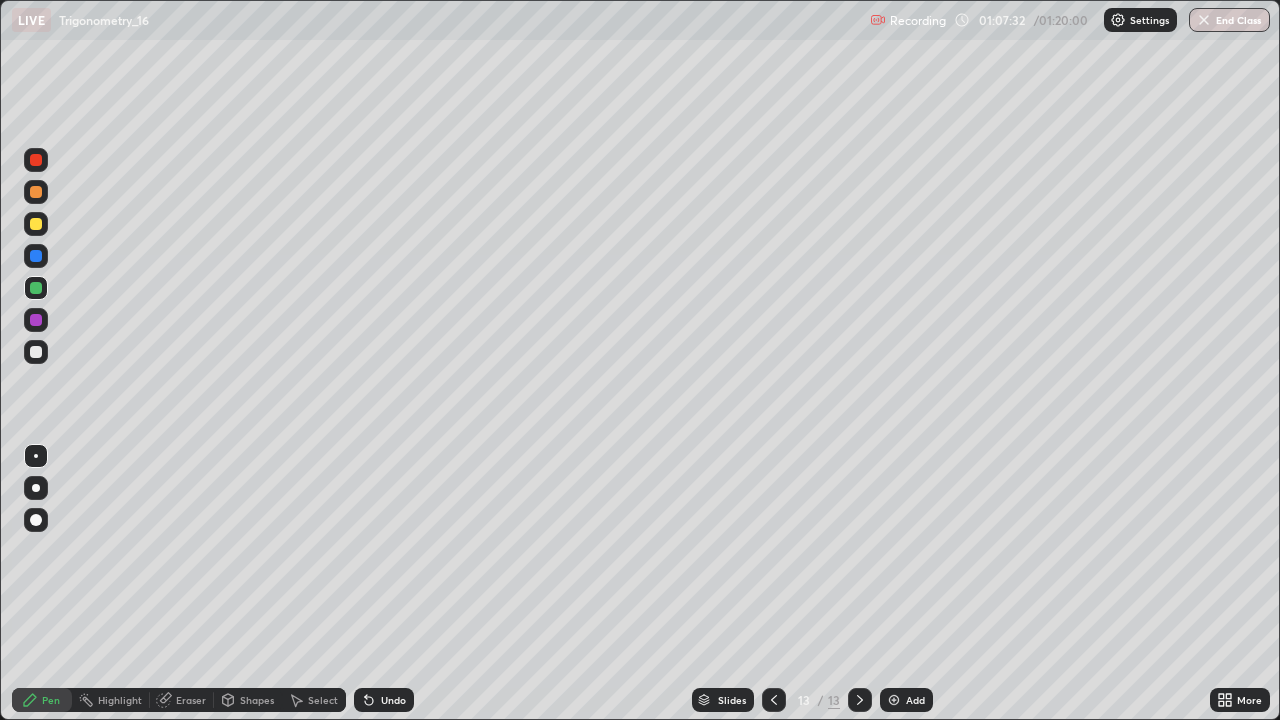 click on "Add" at bounding box center (915, 700) 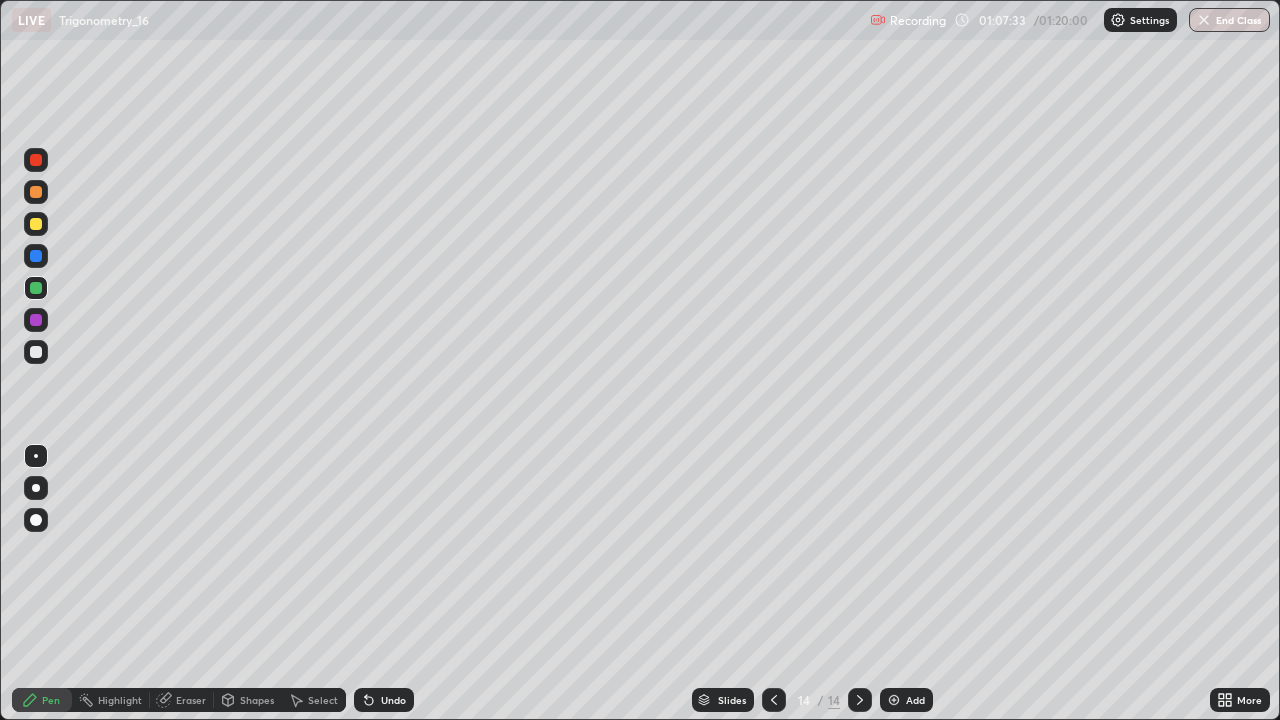 click at bounding box center (36, 224) 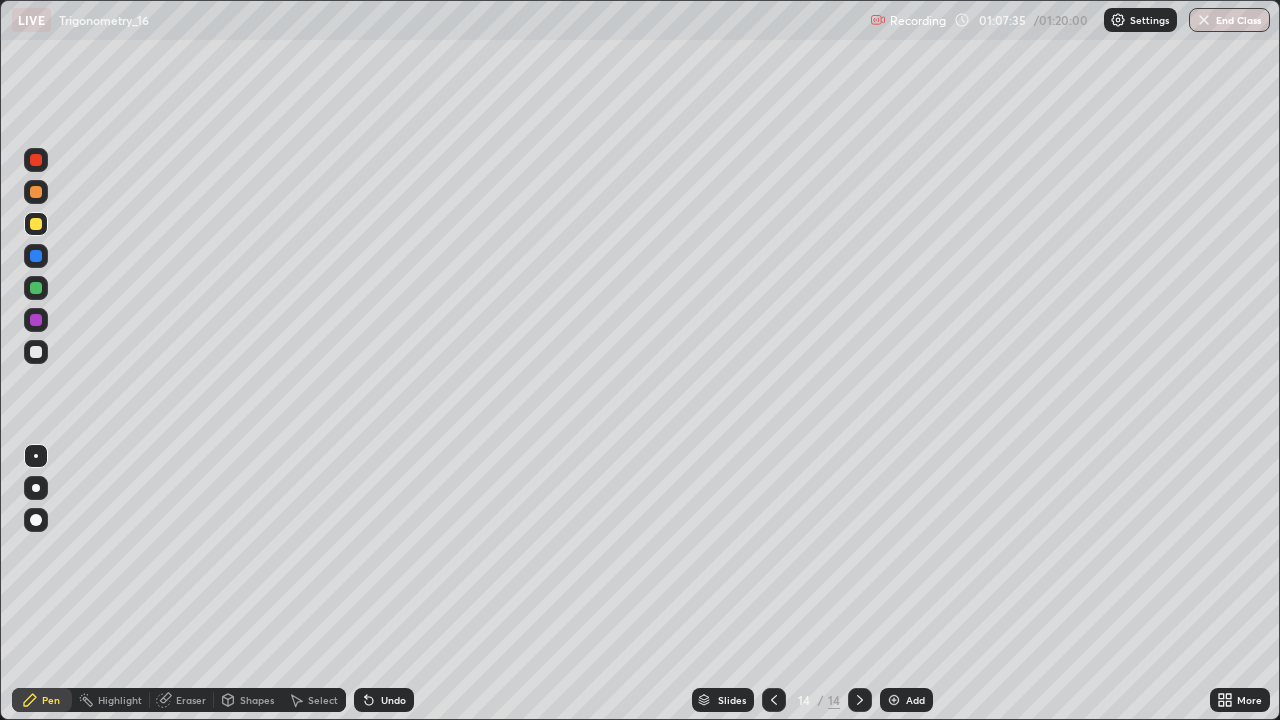 click on "Undo" at bounding box center [384, 700] 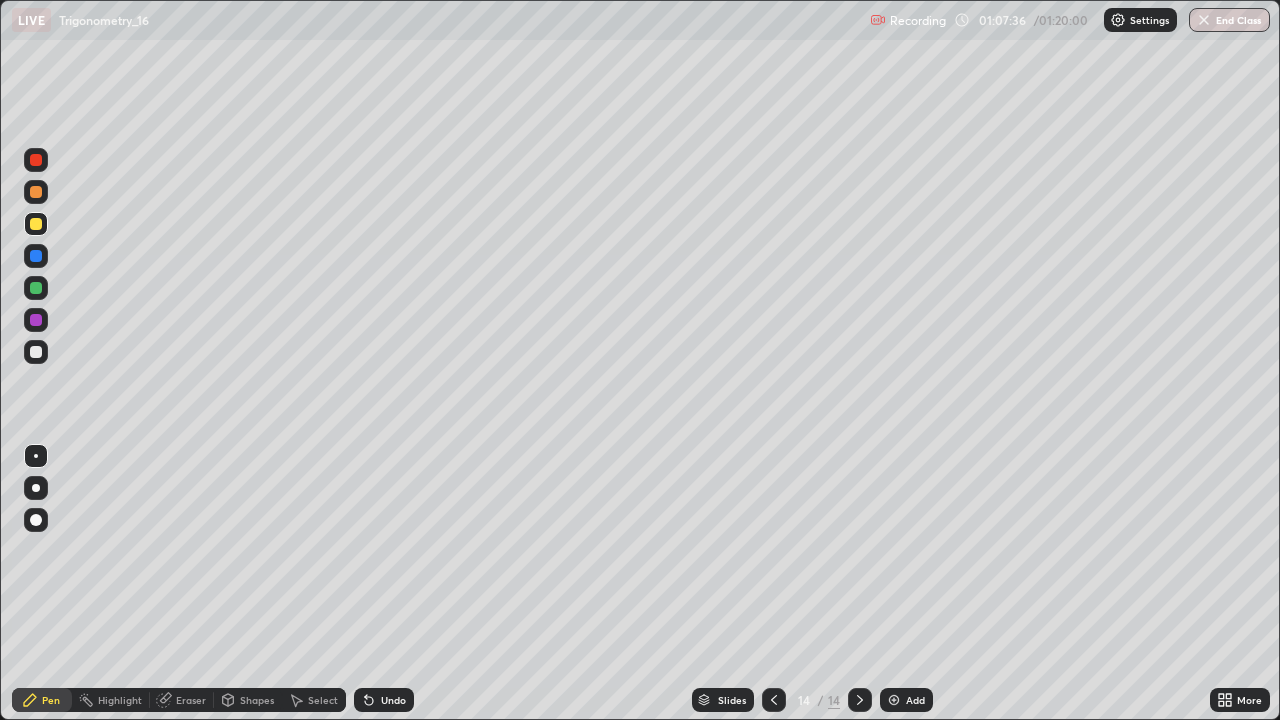 click on "Undo" at bounding box center (384, 700) 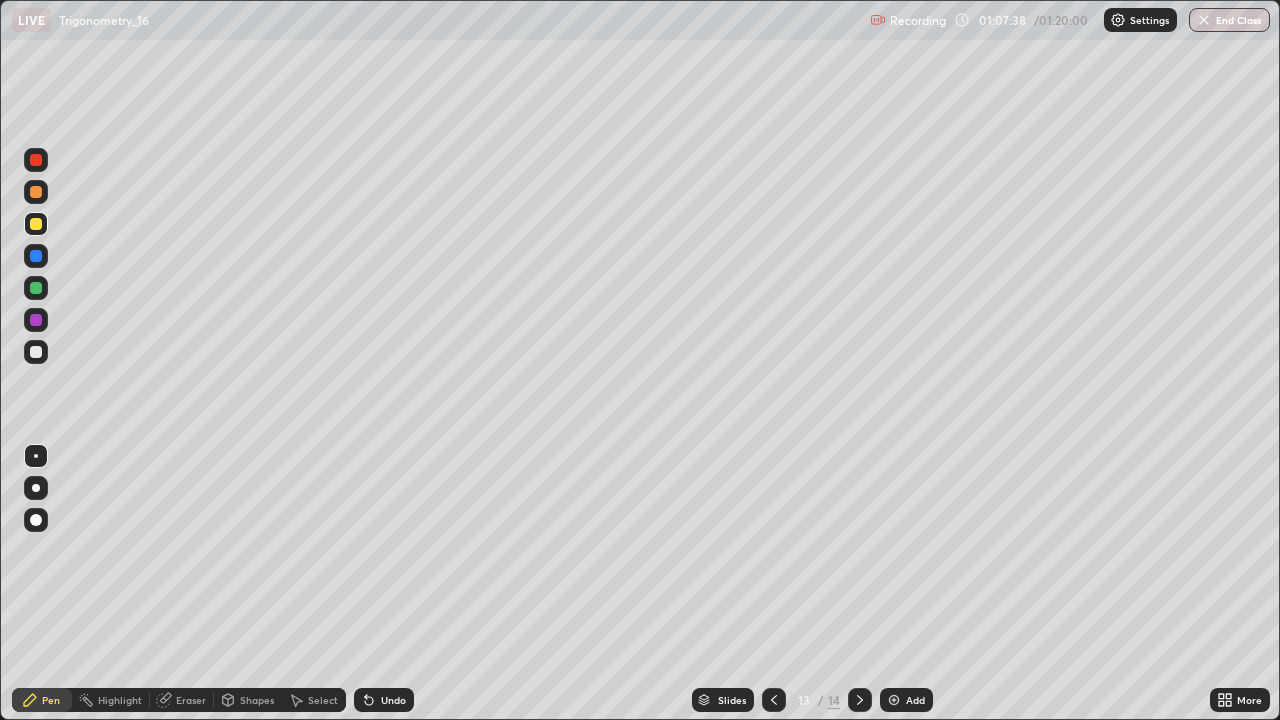 click 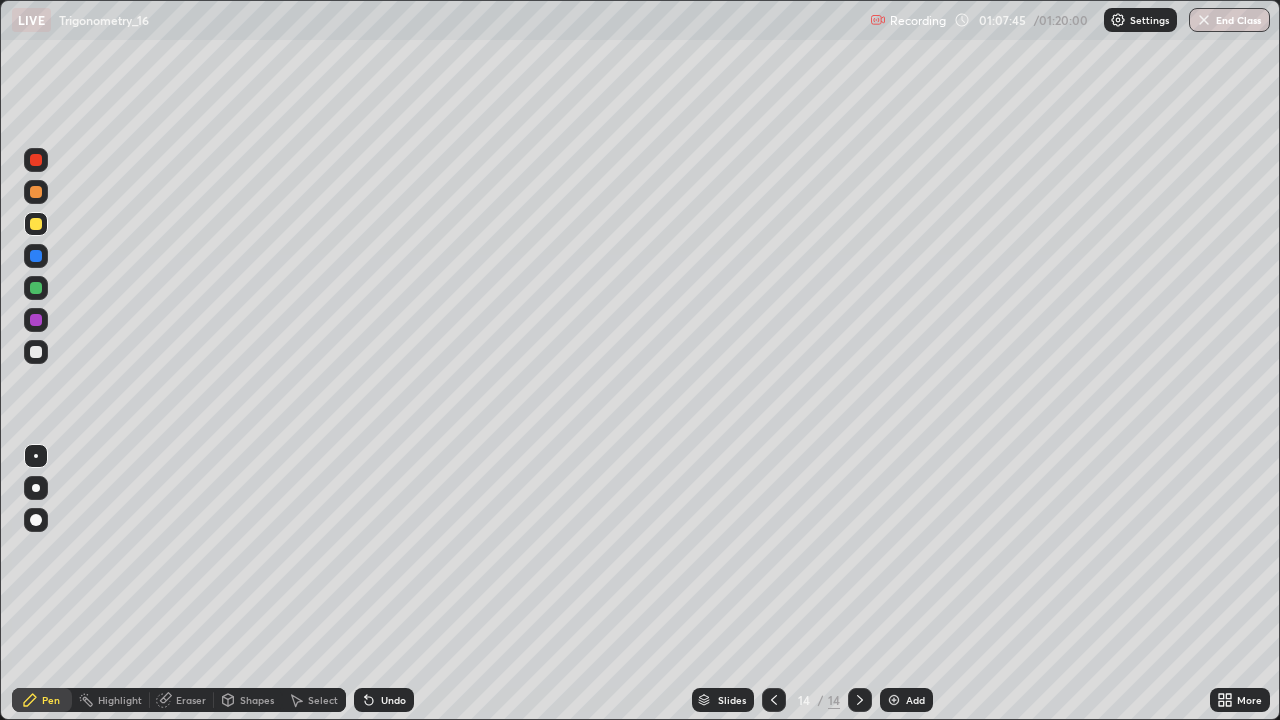 click at bounding box center (36, 352) 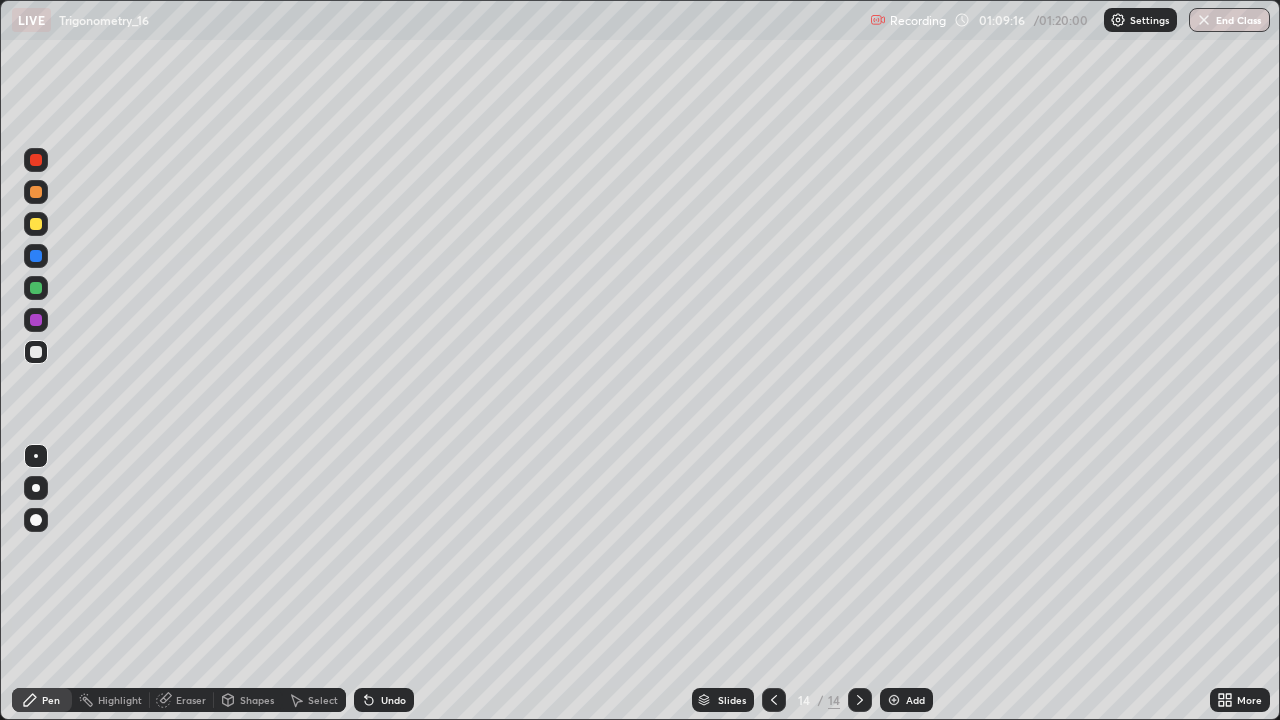click at bounding box center (36, 256) 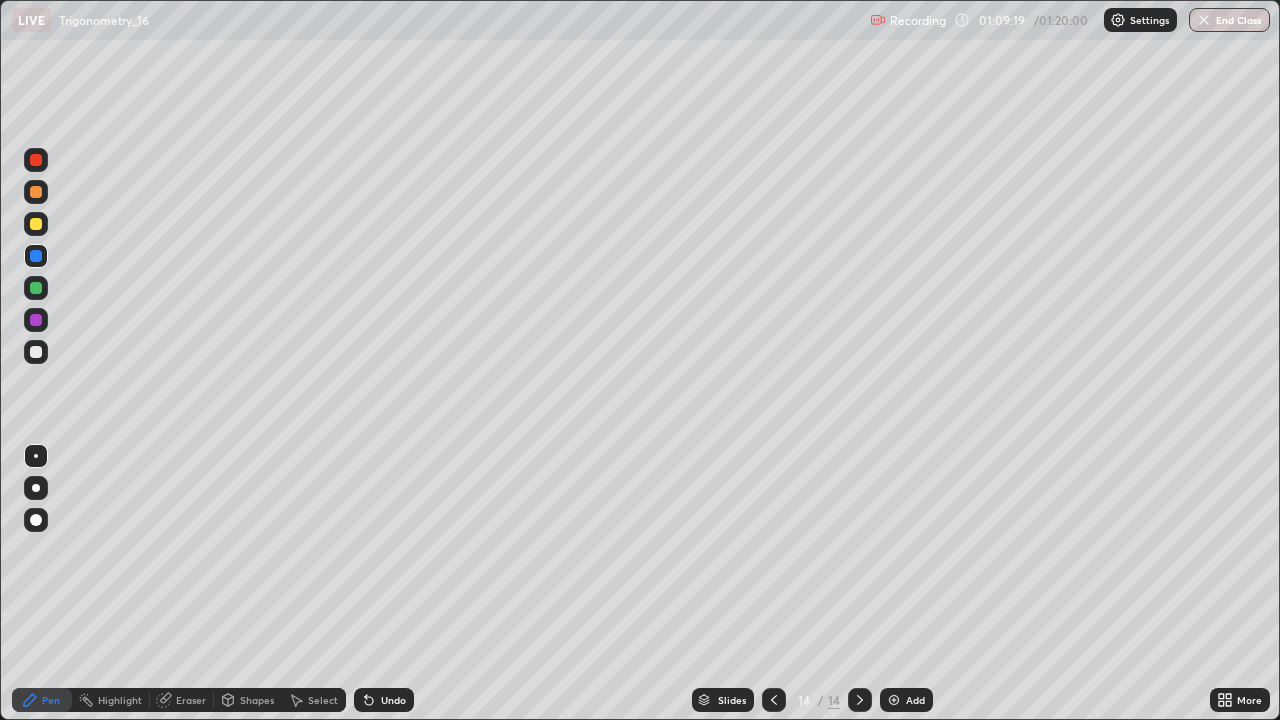 click at bounding box center [36, 224] 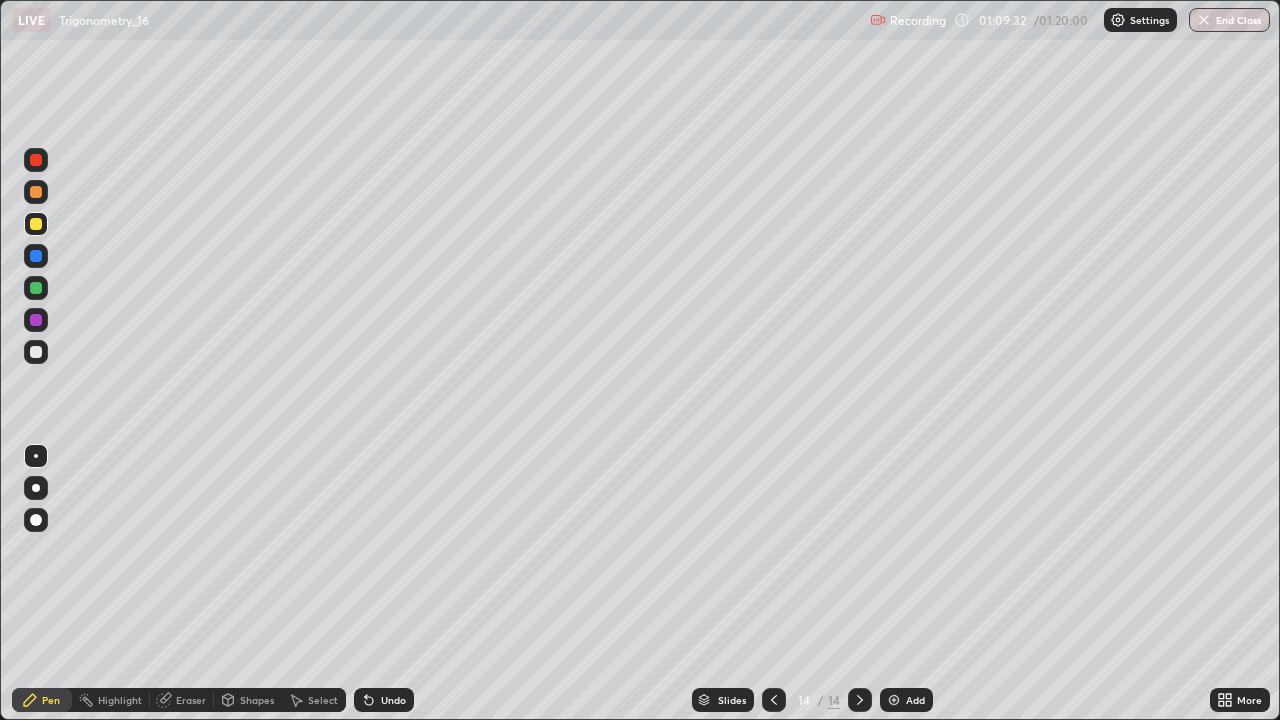 click at bounding box center [36, 352] 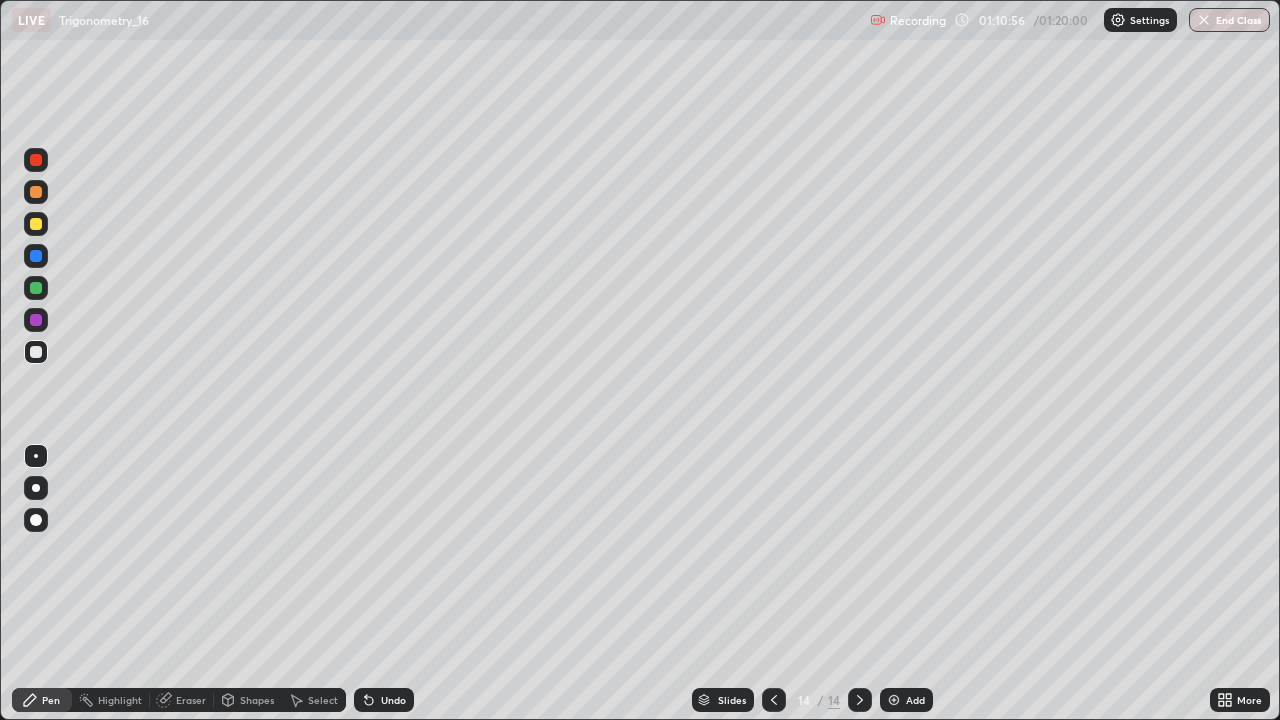 click at bounding box center [36, 224] 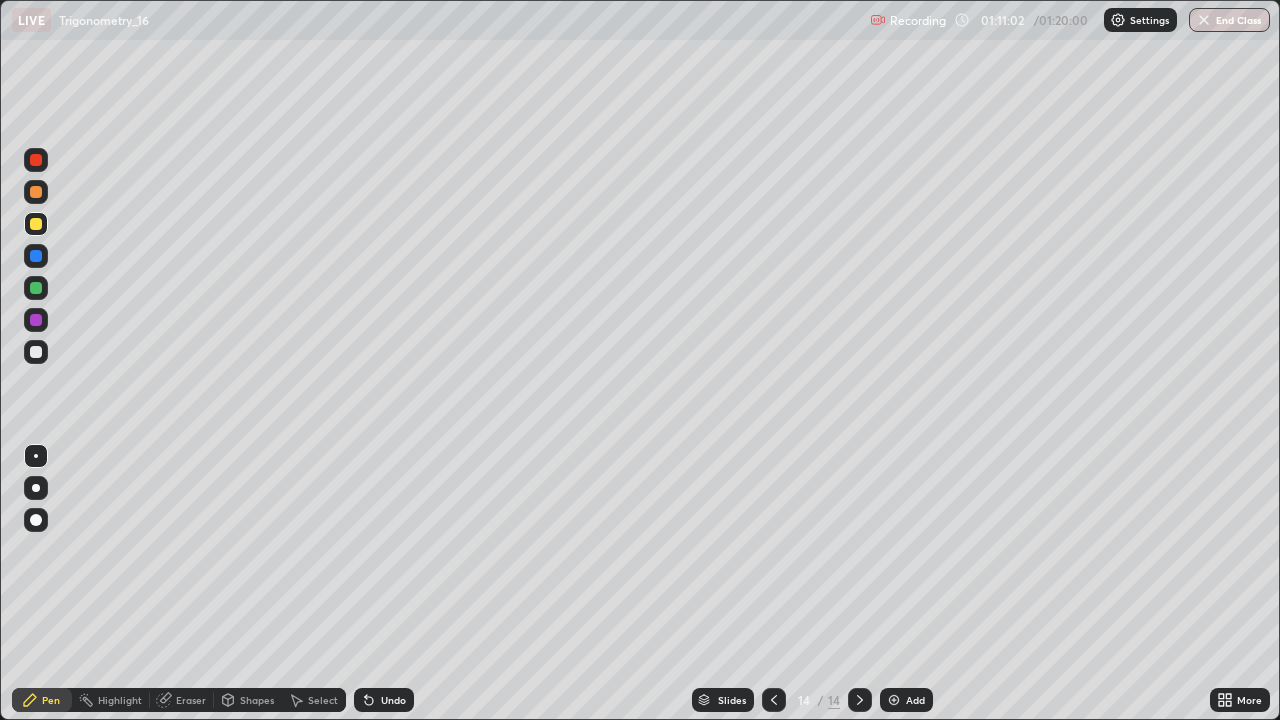click on "Add" at bounding box center [915, 700] 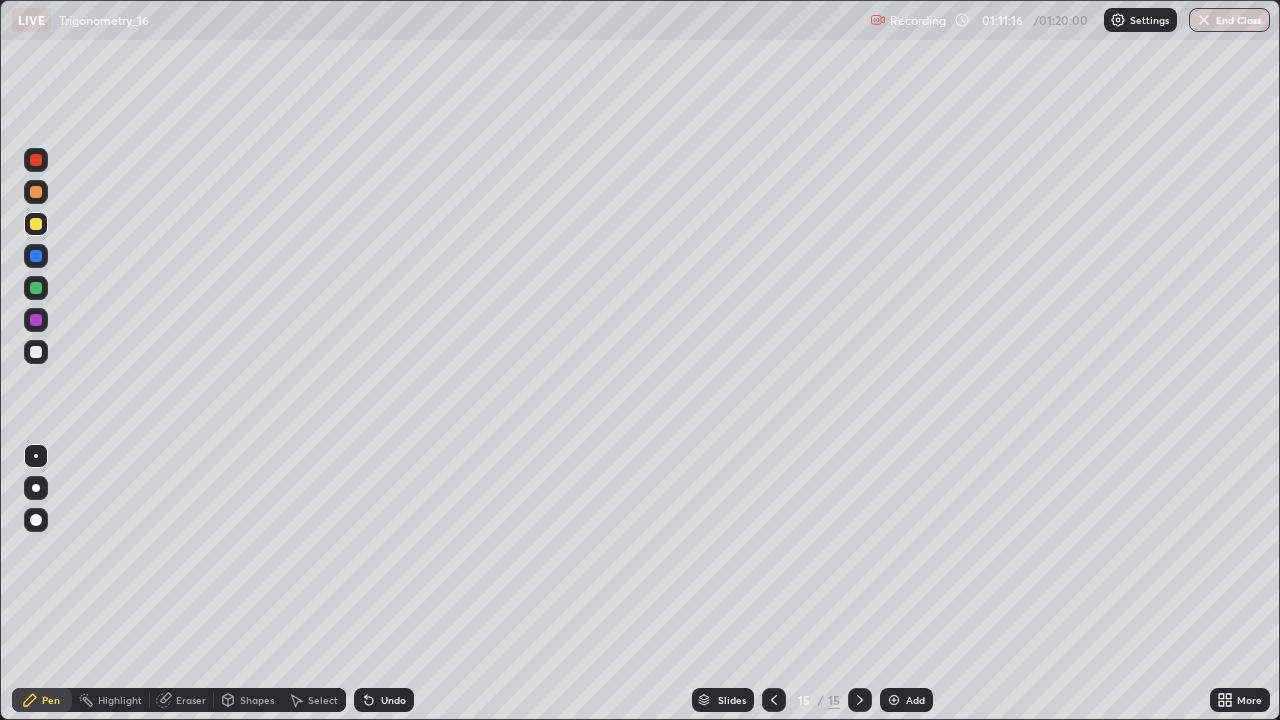 click at bounding box center [36, 352] 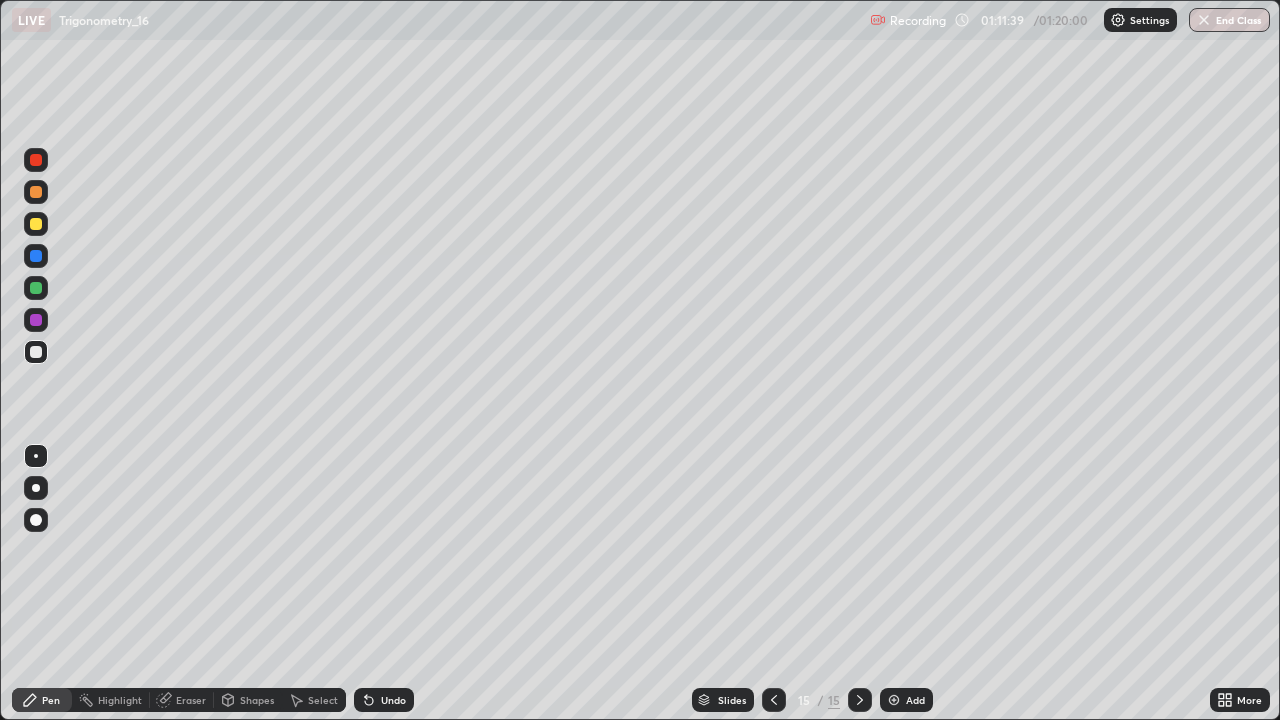 click on "Undo" at bounding box center [380, 700] 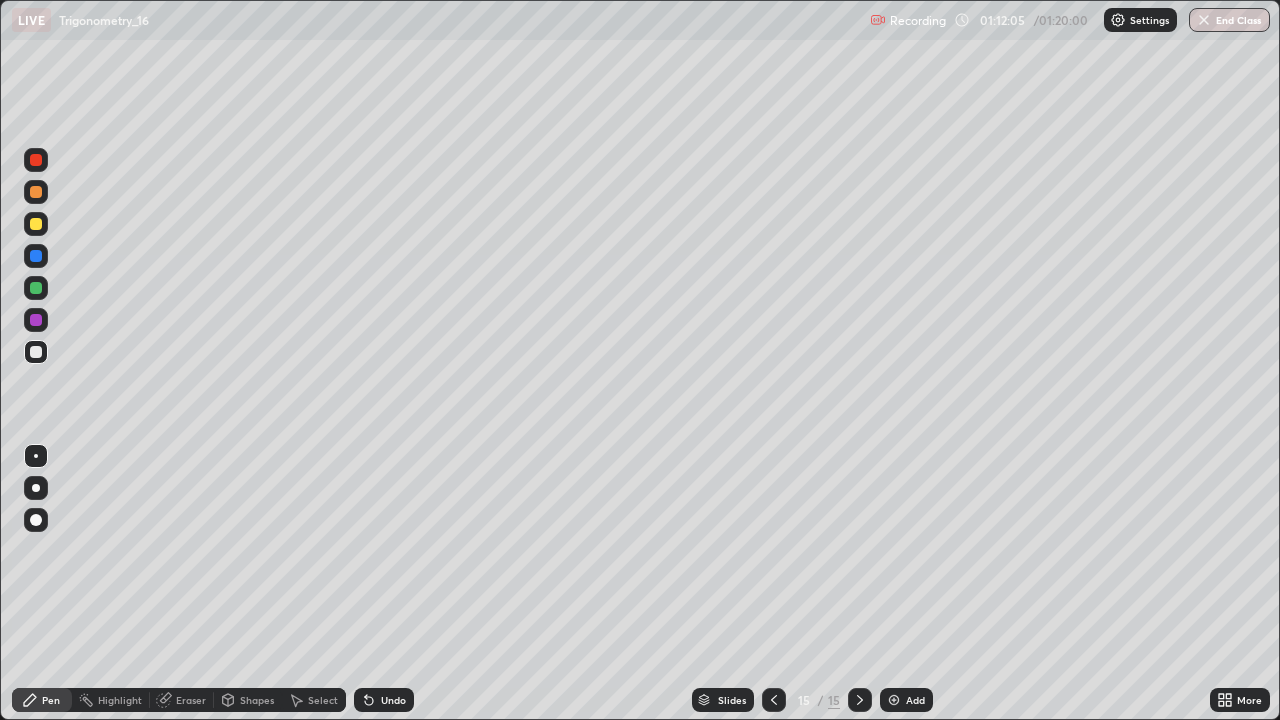 click at bounding box center (36, 256) 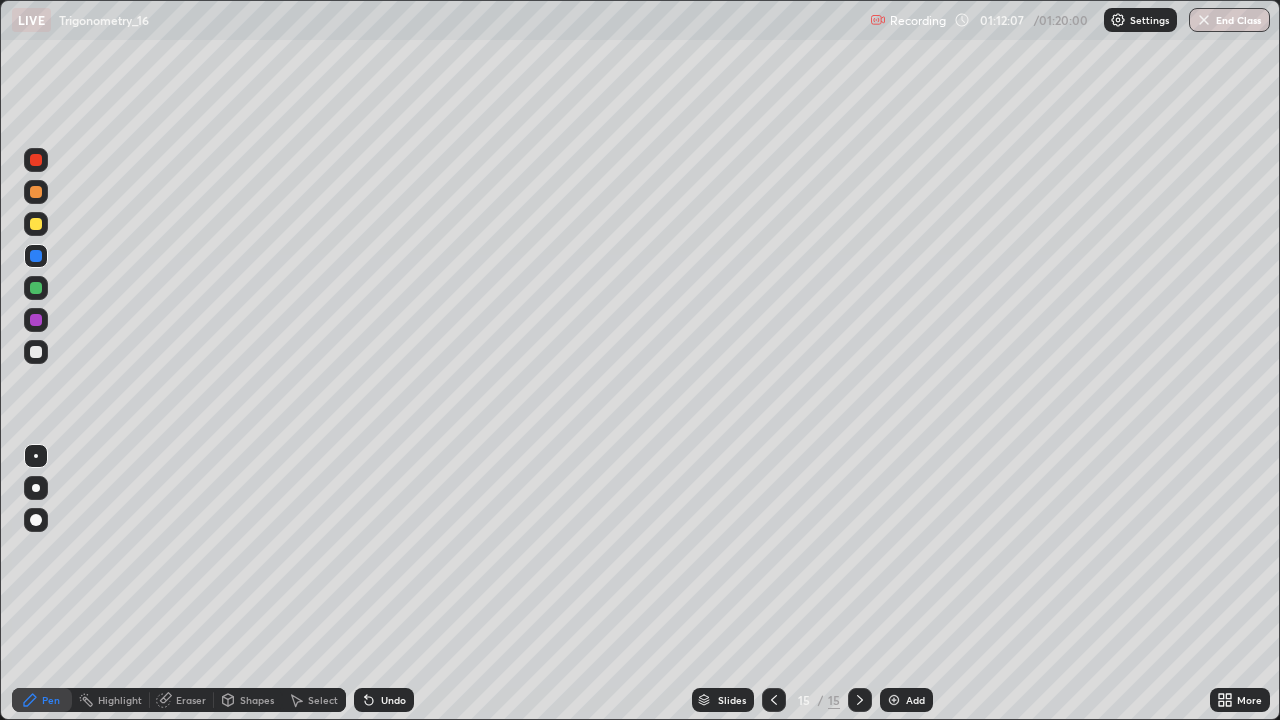 click at bounding box center [36, 352] 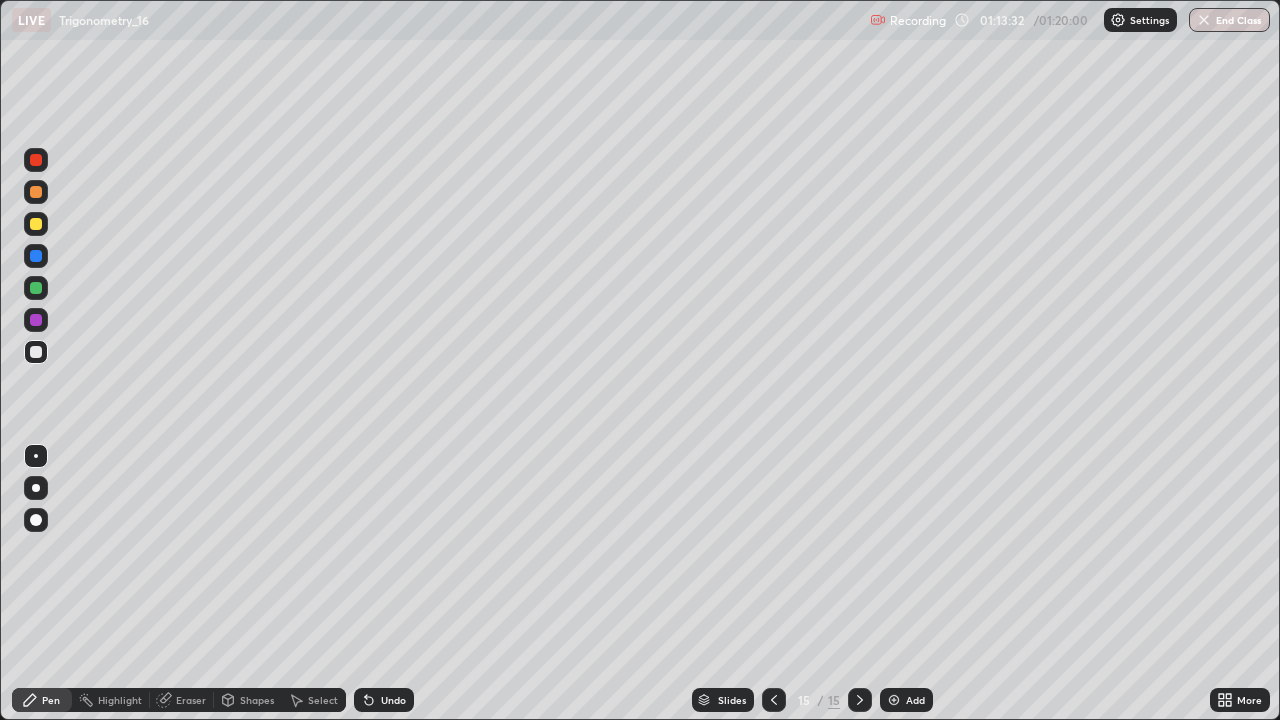 click on "Add" at bounding box center (906, 700) 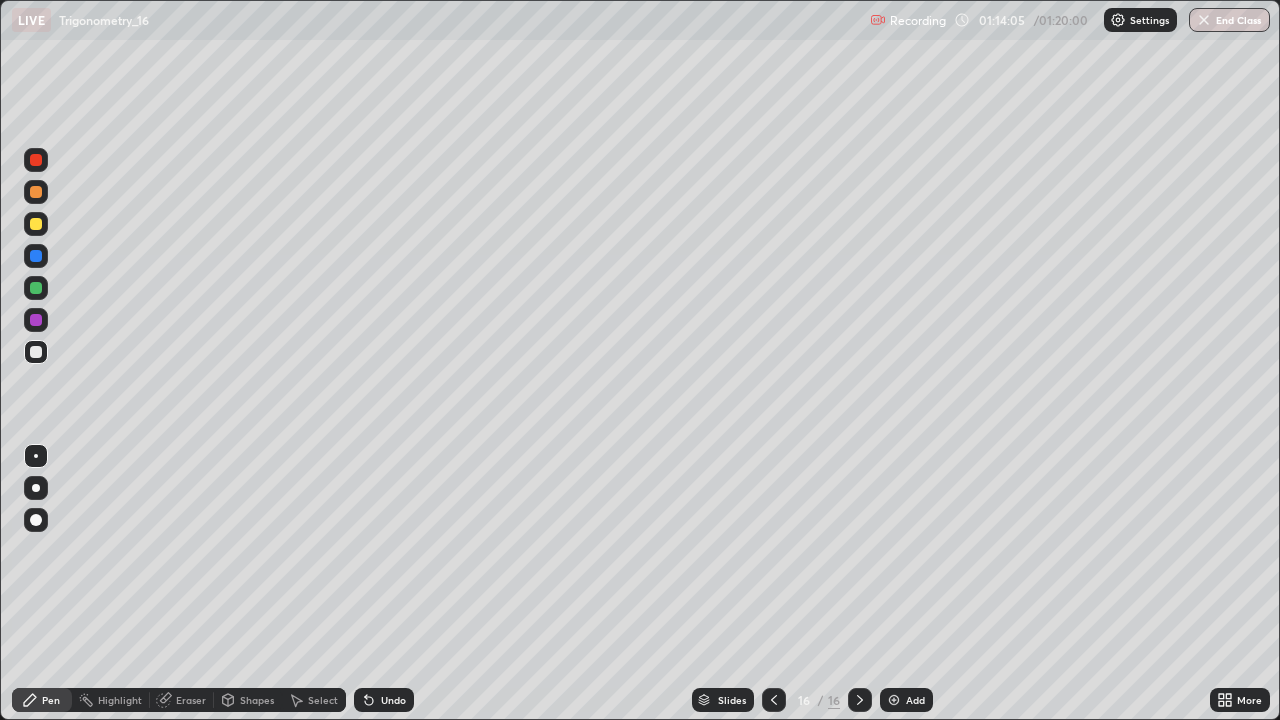 click on "Undo" at bounding box center (384, 700) 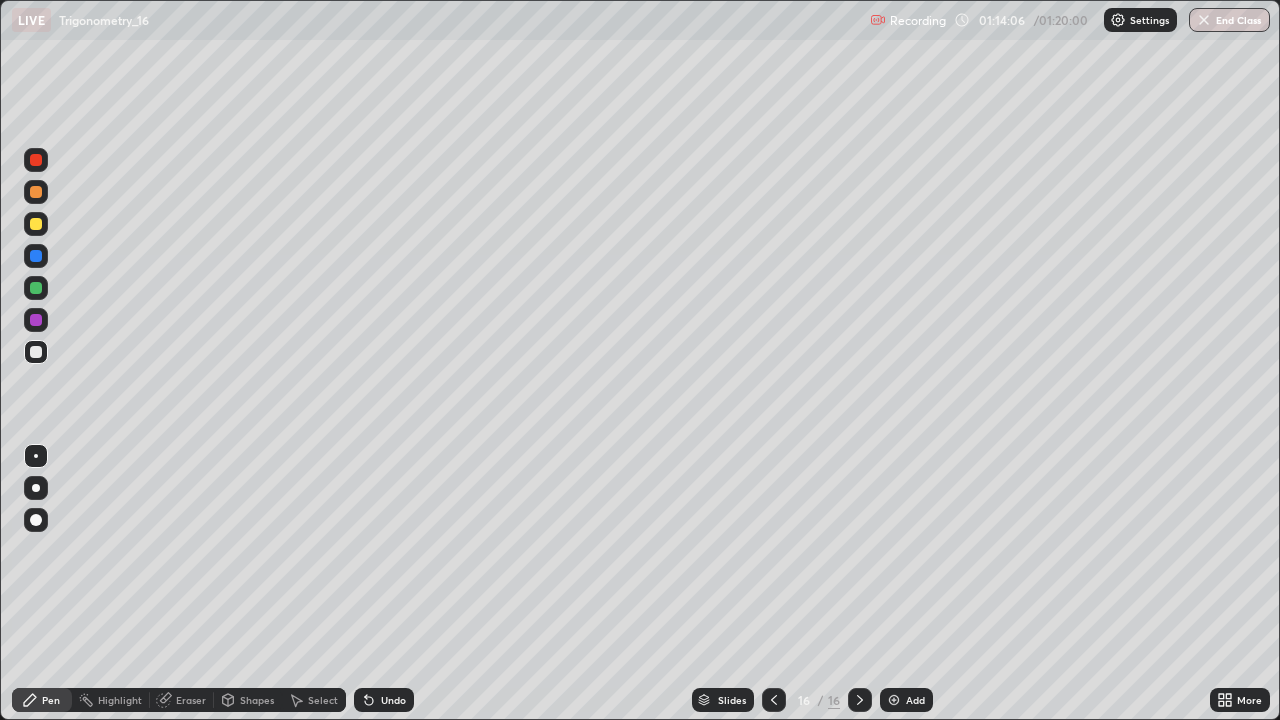 click on "Undo" at bounding box center [384, 700] 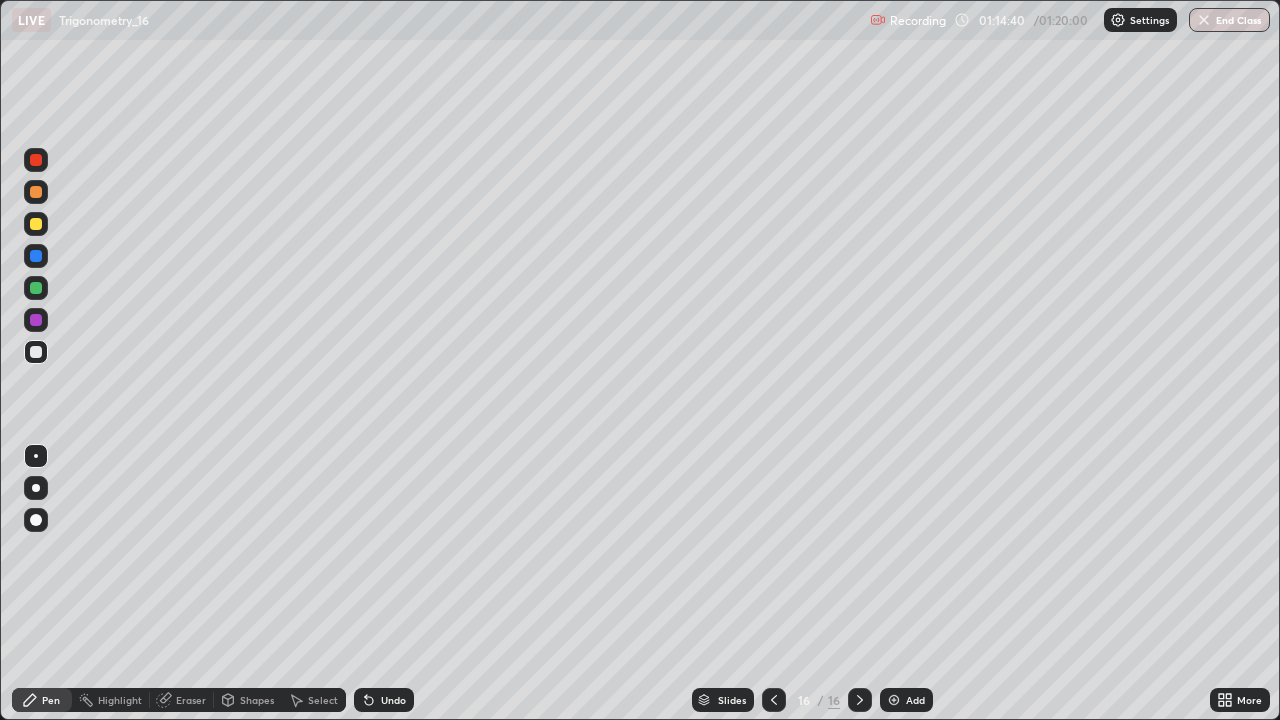 click 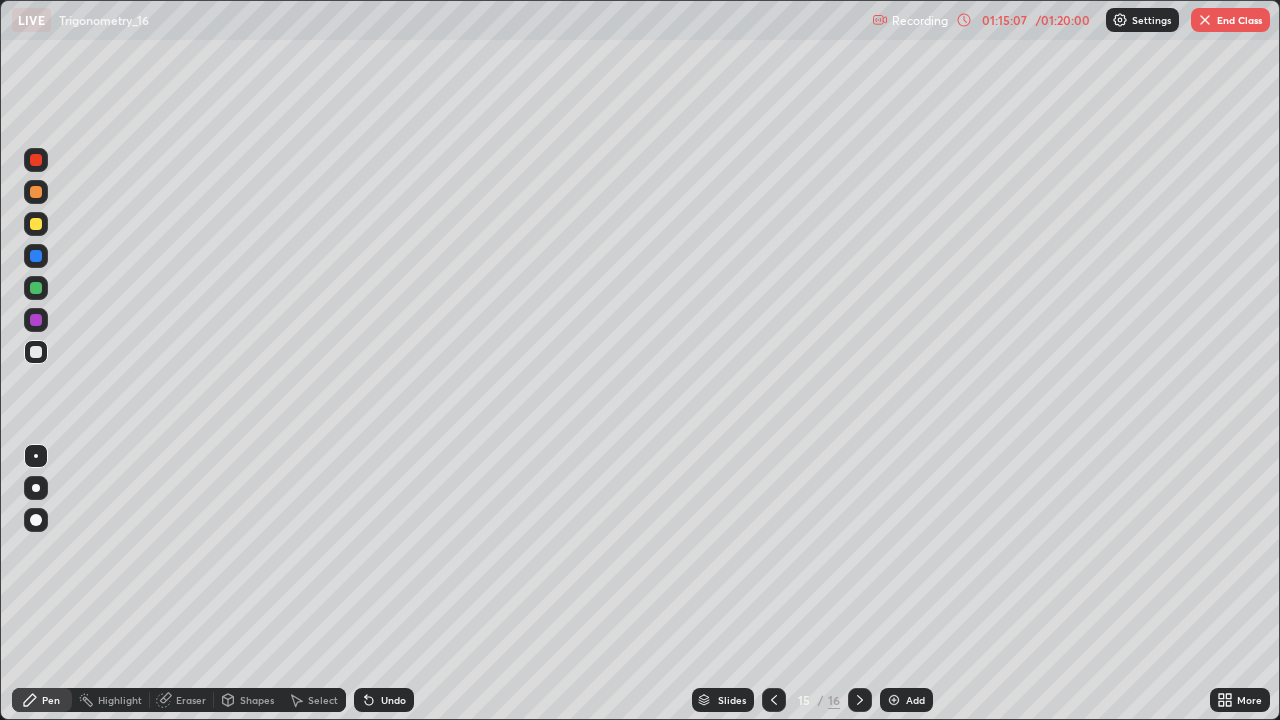 click at bounding box center (860, 700) 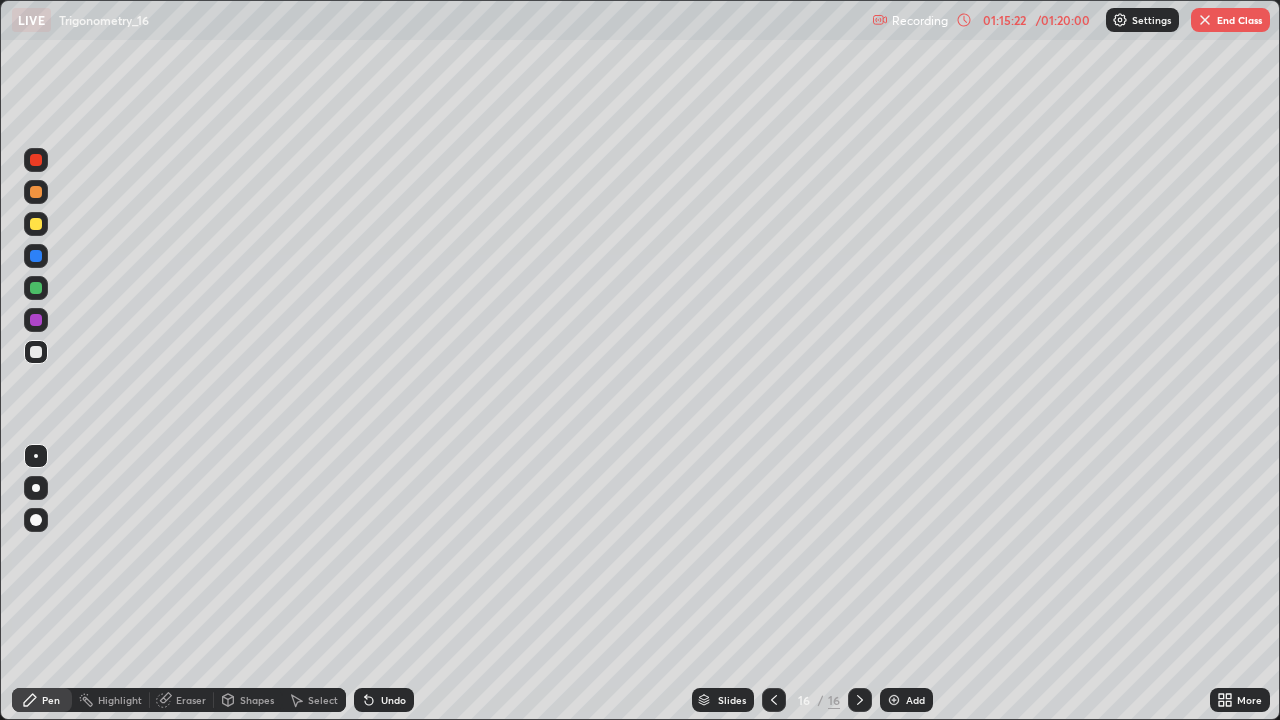click at bounding box center [36, 224] 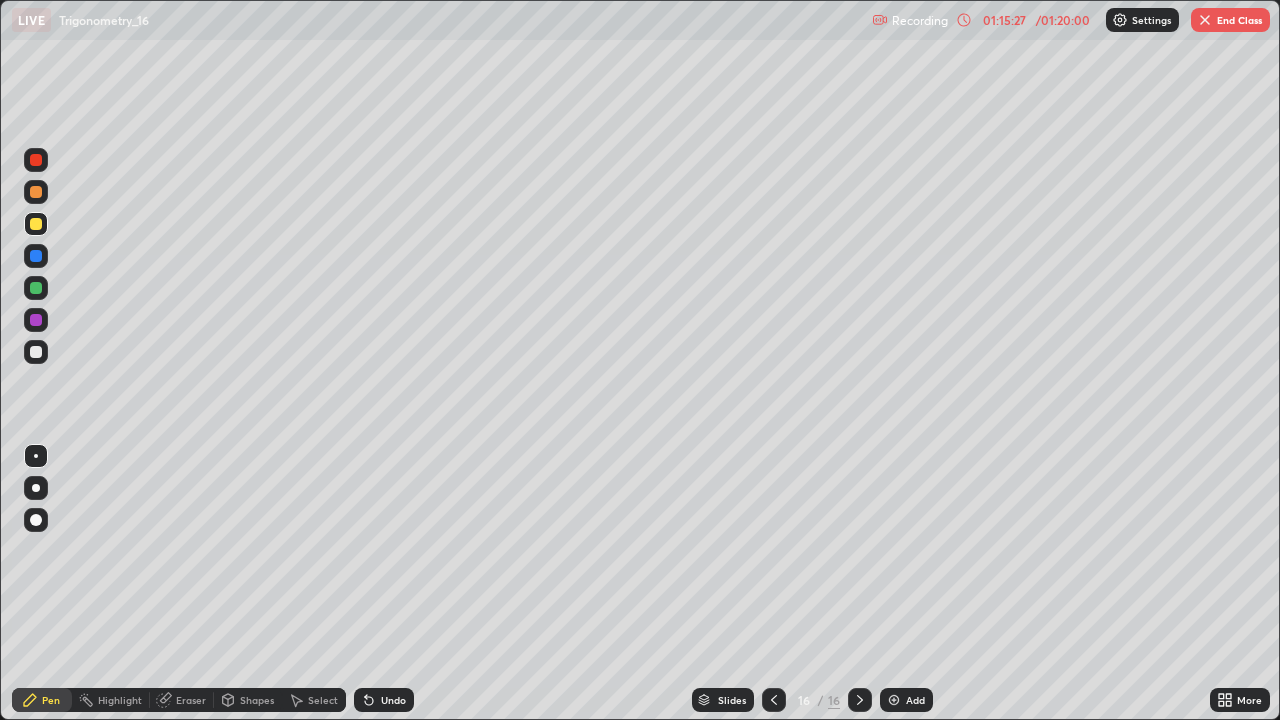 click on "Undo" at bounding box center (384, 700) 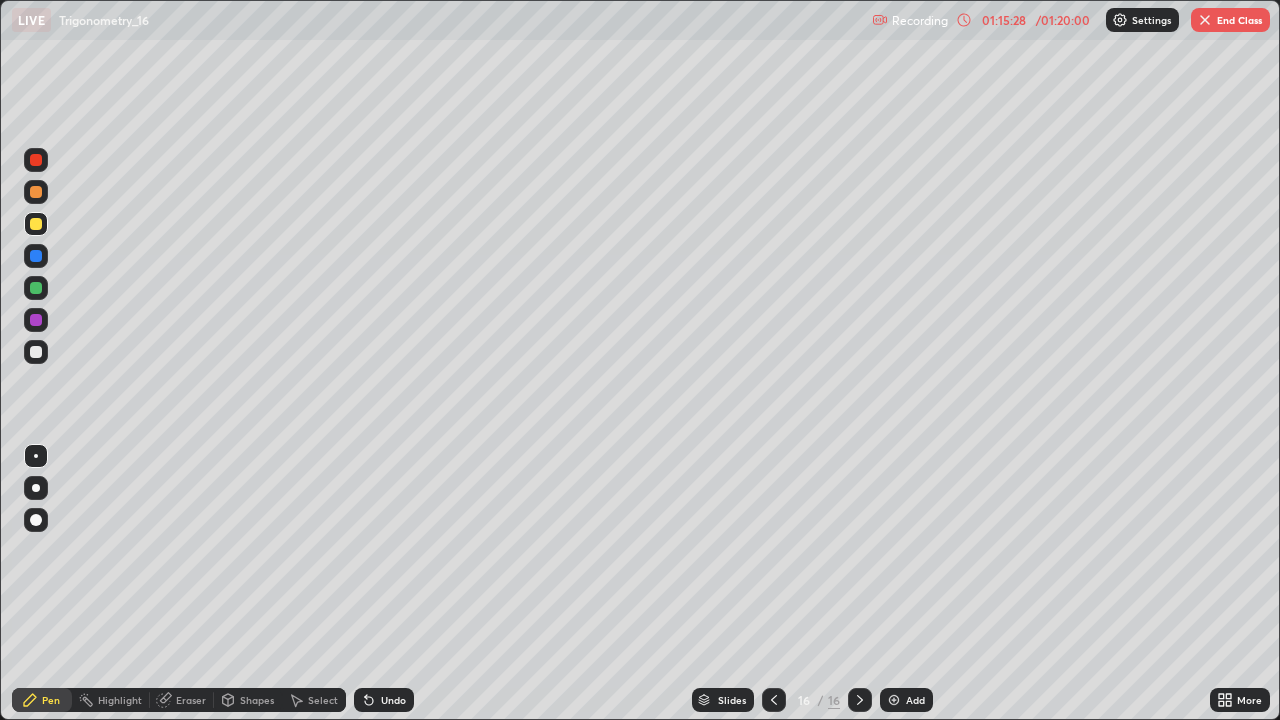 click on "Undo" at bounding box center (380, 700) 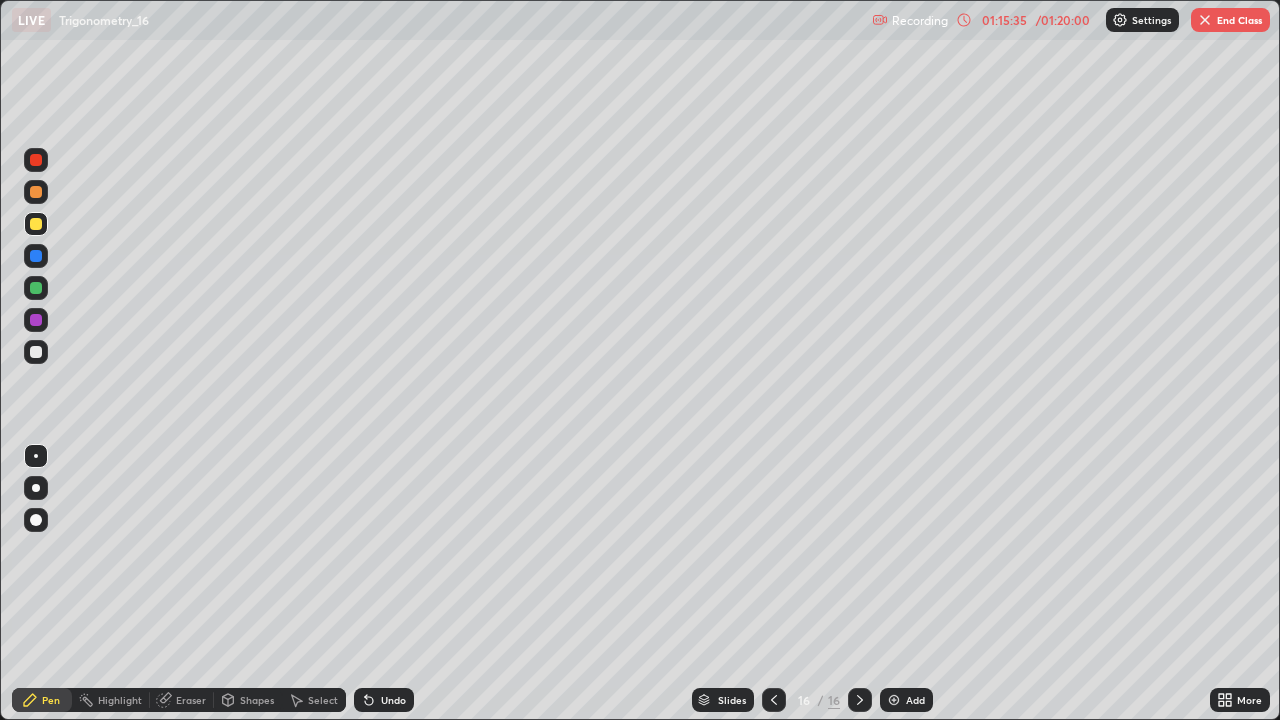 click at bounding box center (36, 352) 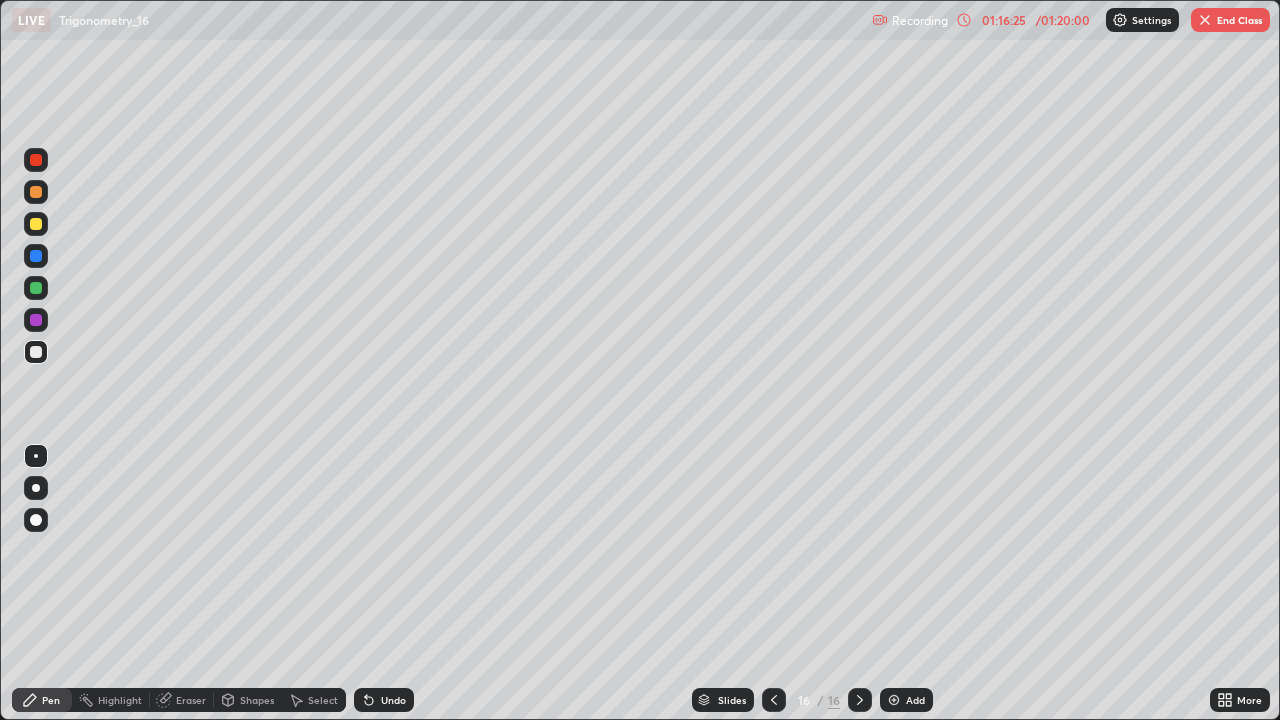 click at bounding box center [36, 288] 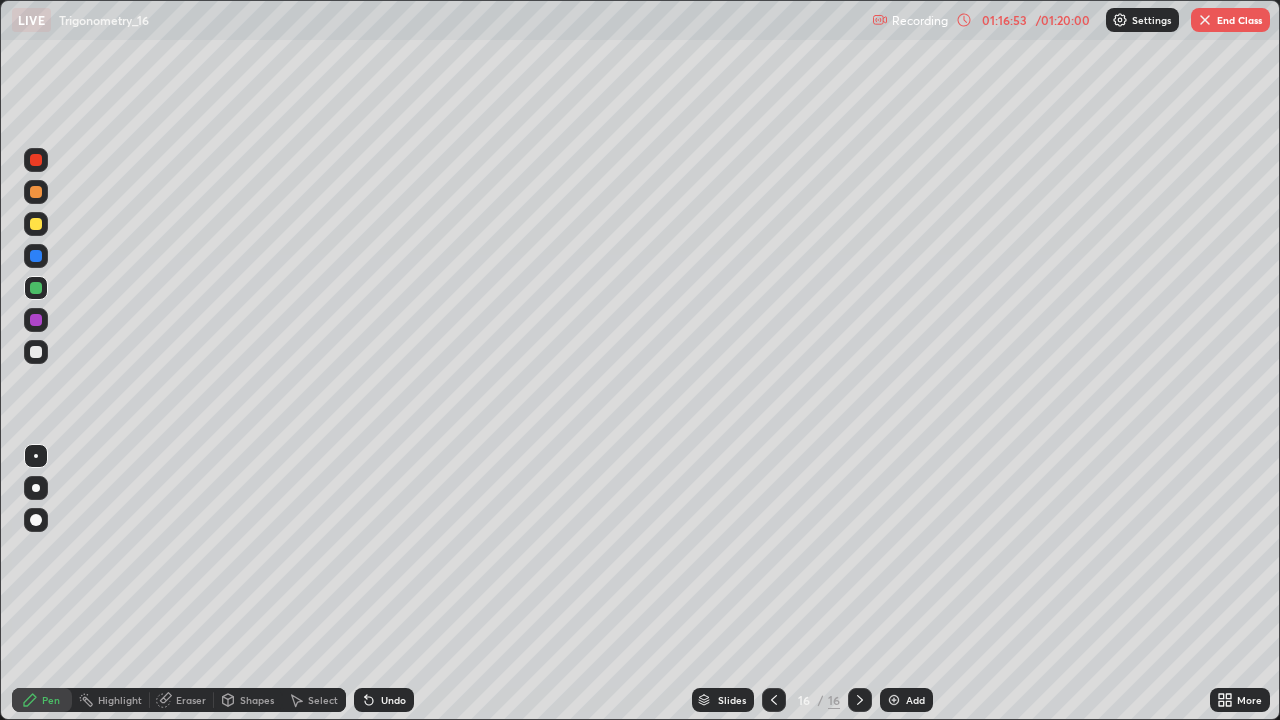 click on "Add" at bounding box center (906, 700) 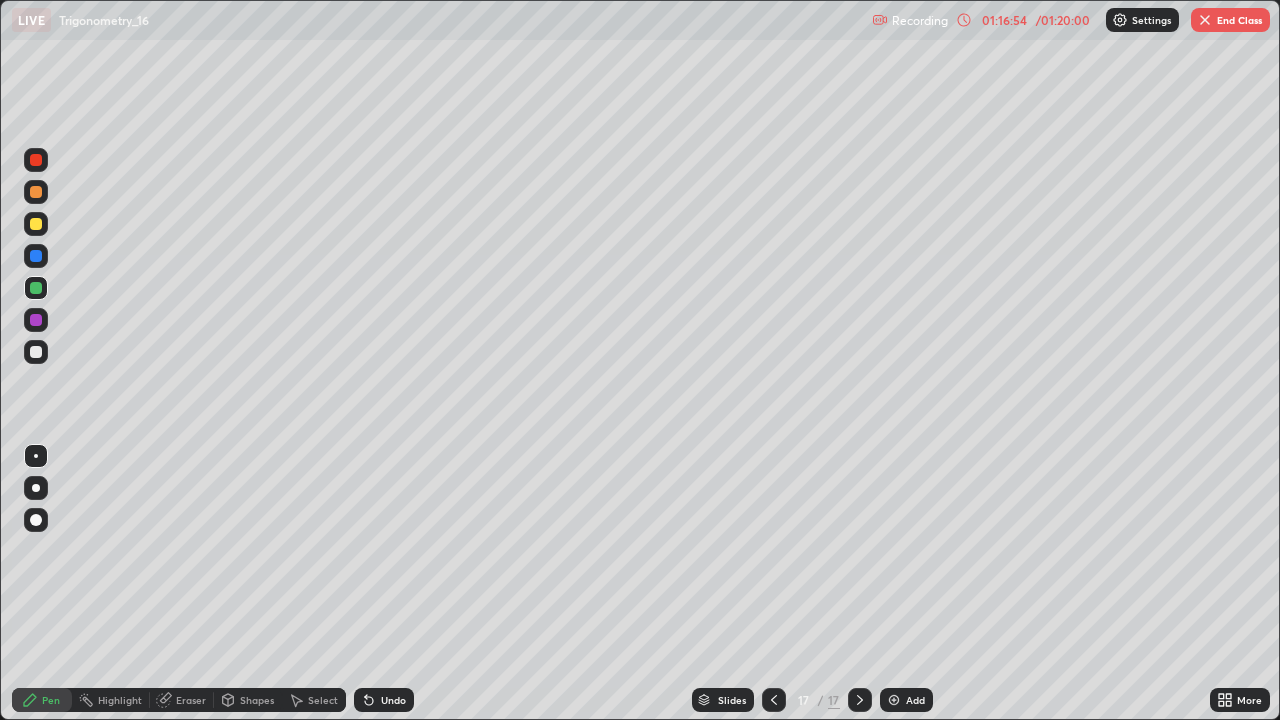 click at bounding box center [36, 224] 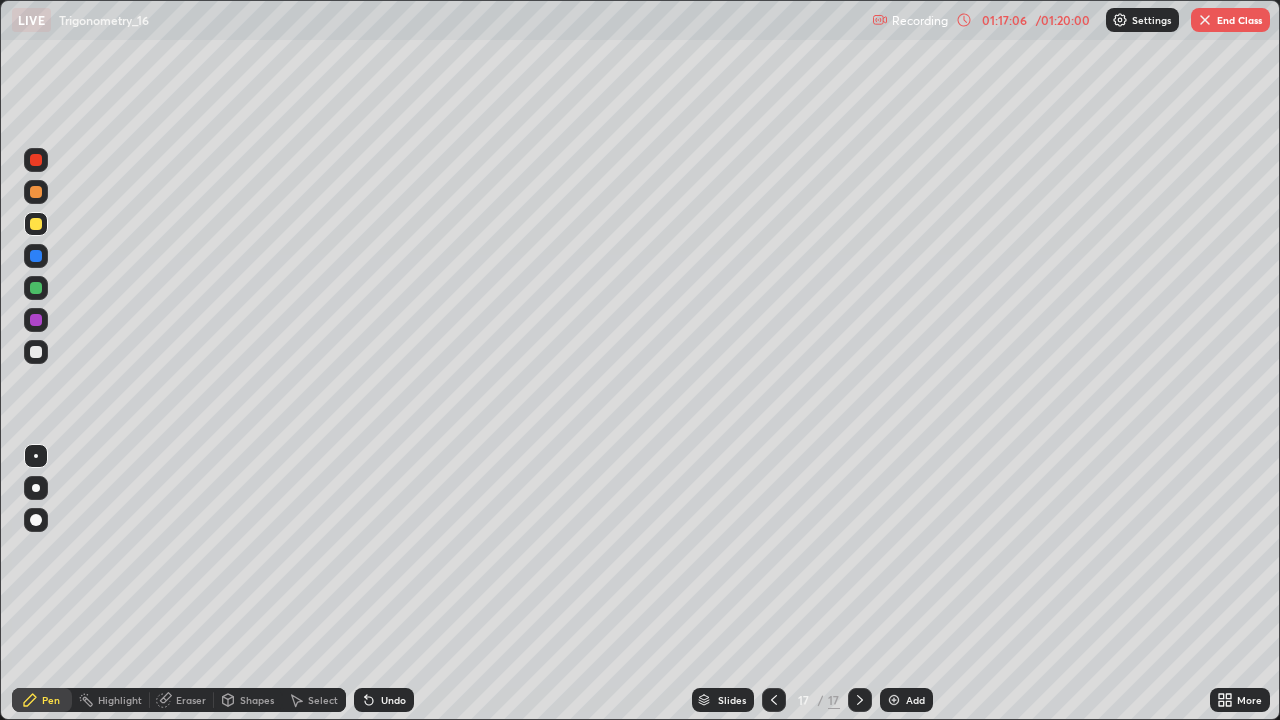 click on "Undo" at bounding box center [384, 700] 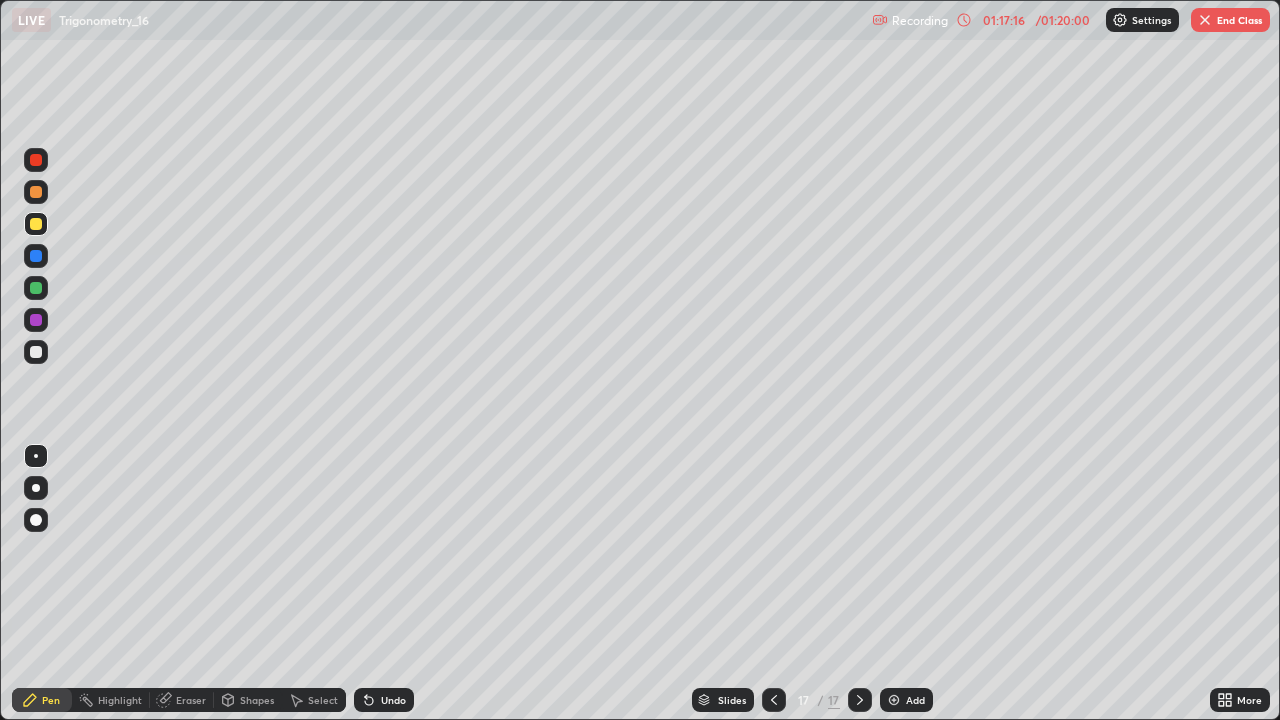 click at bounding box center (36, 352) 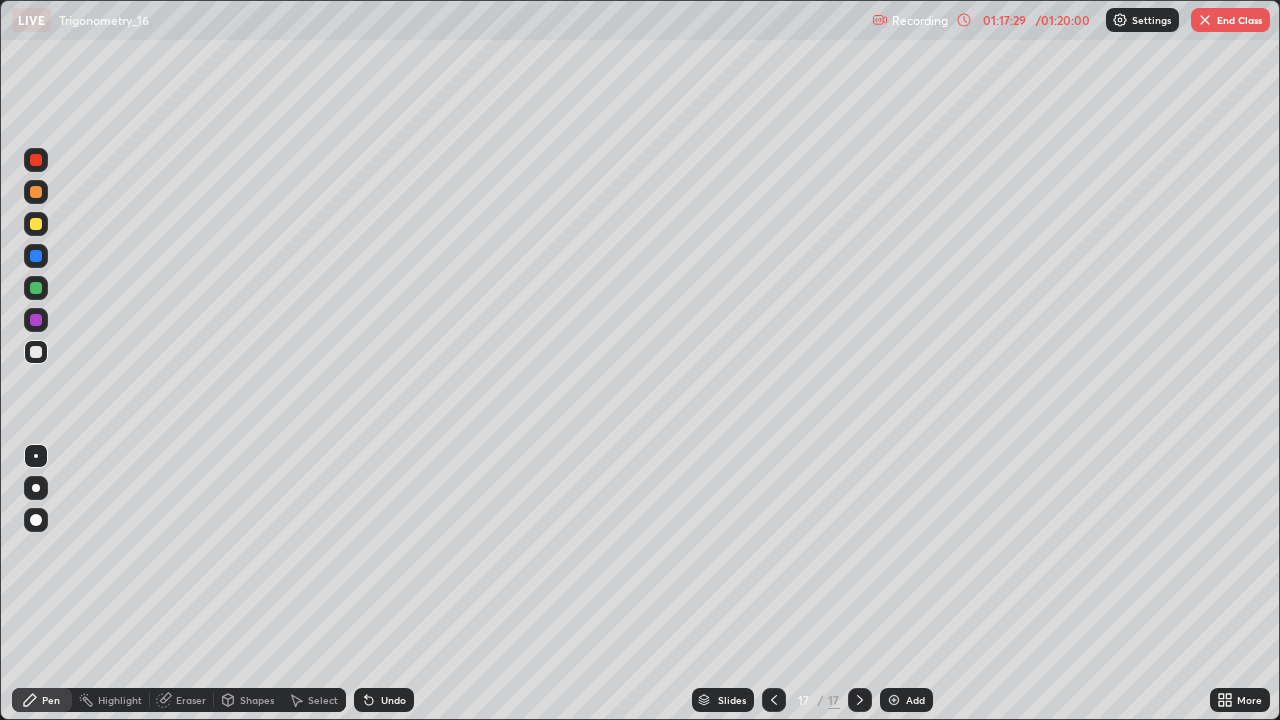 click on "Undo" at bounding box center [384, 700] 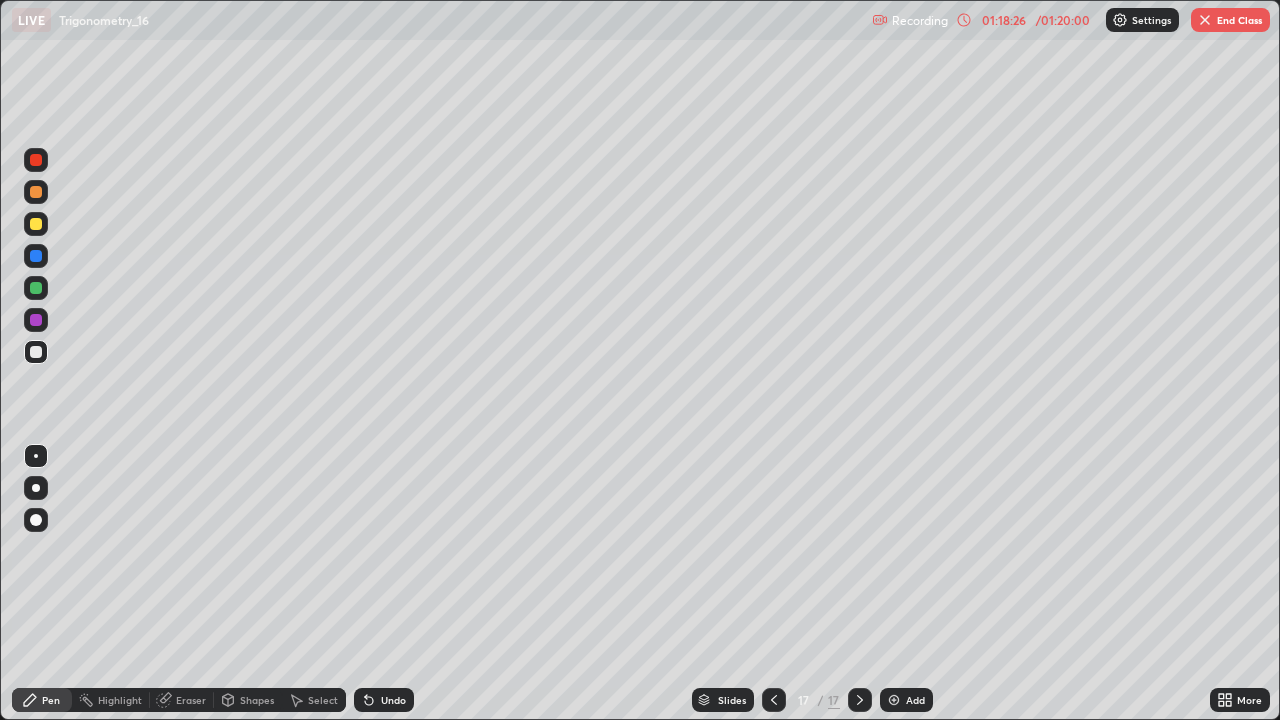 click on "Undo" at bounding box center [384, 700] 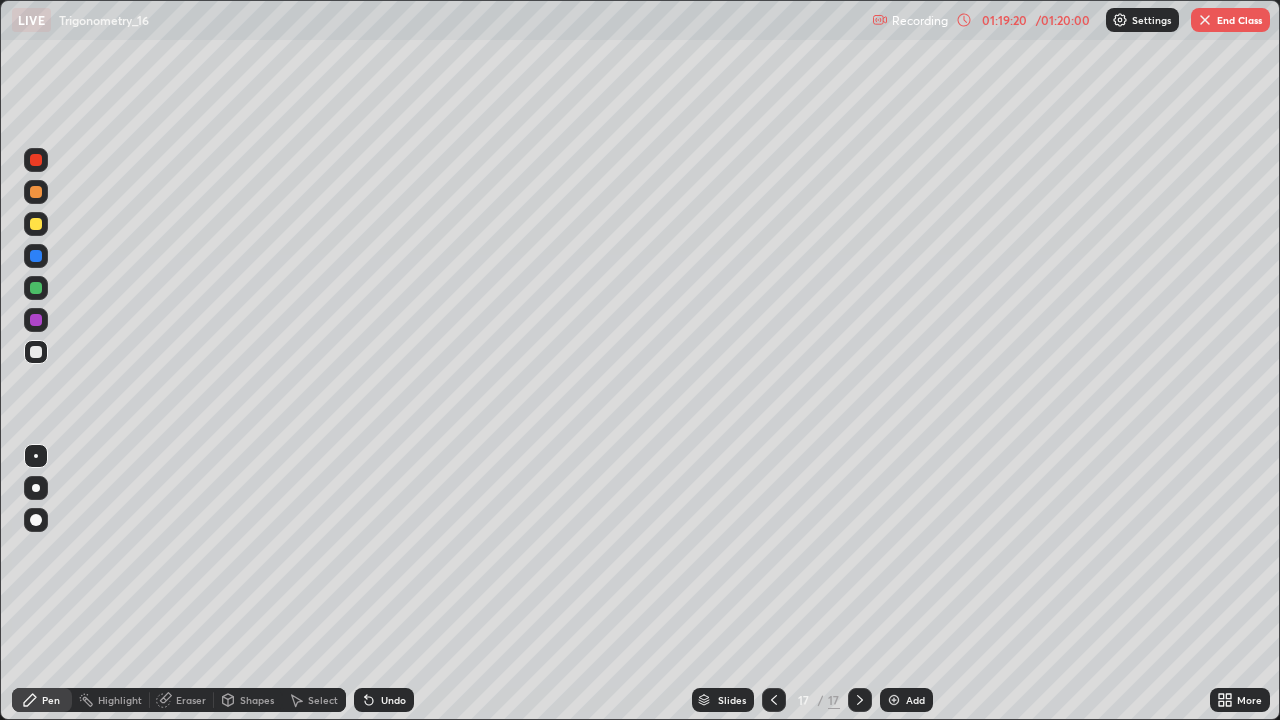click on "End Class" at bounding box center (1230, 20) 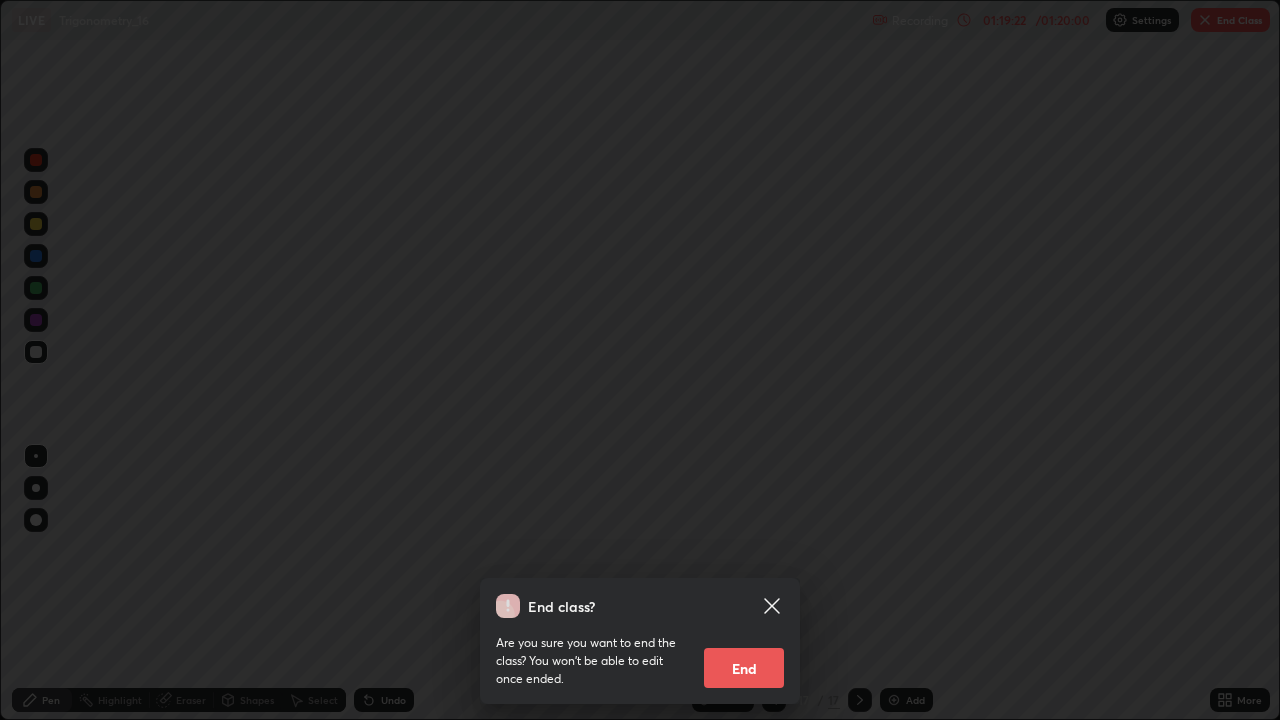 click on "End" at bounding box center (744, 668) 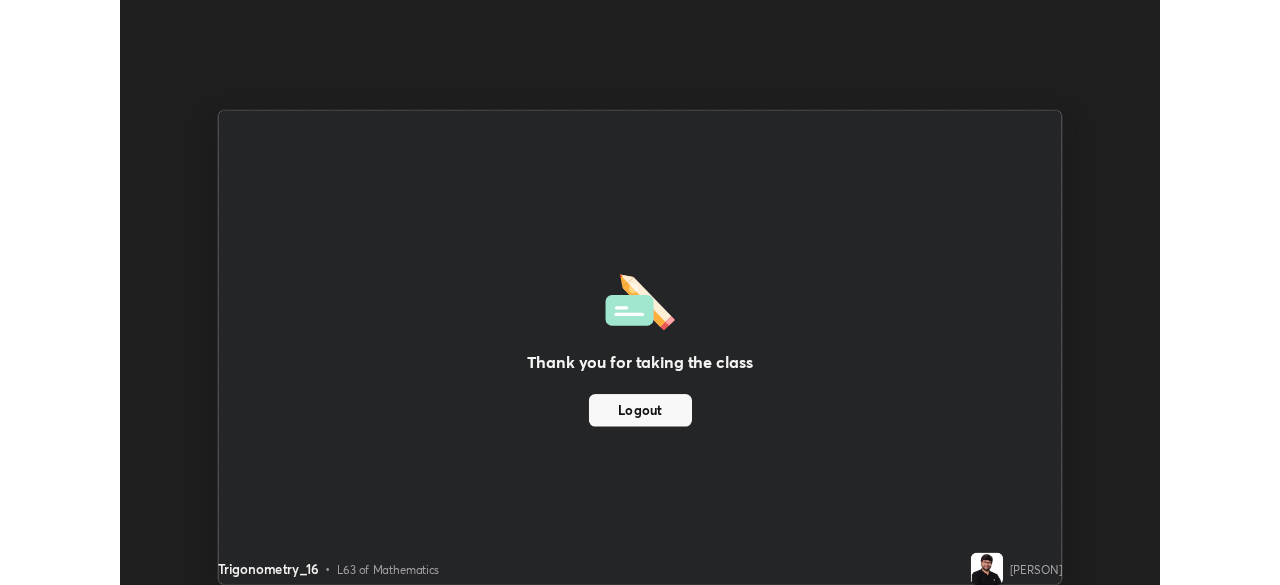 scroll, scrollTop: 585, scrollLeft: 1280, axis: both 